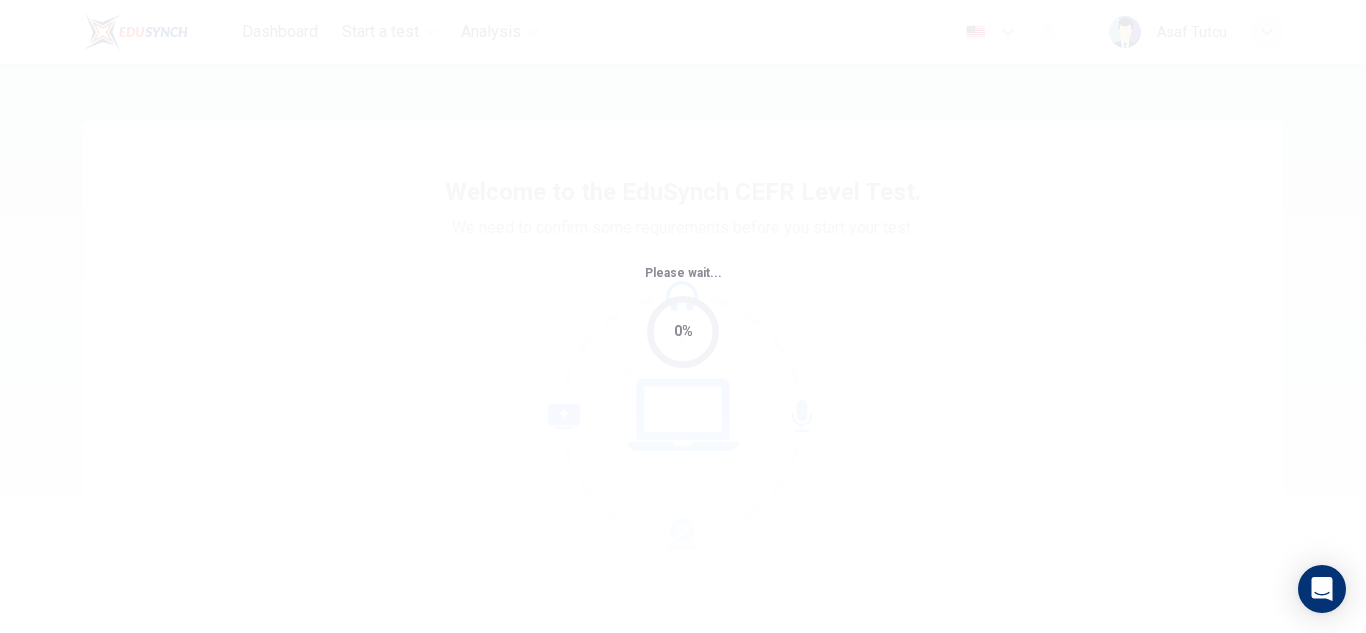 scroll, scrollTop: 0, scrollLeft: 0, axis: both 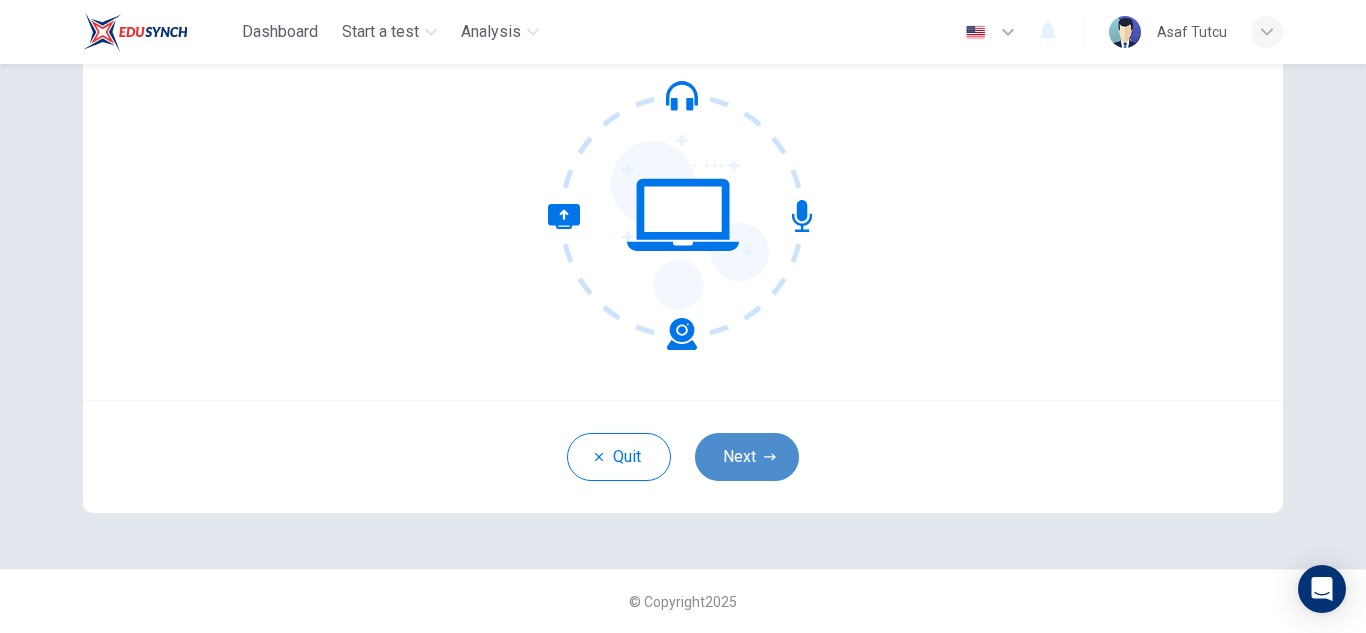 click on "Next" at bounding box center (747, 457) 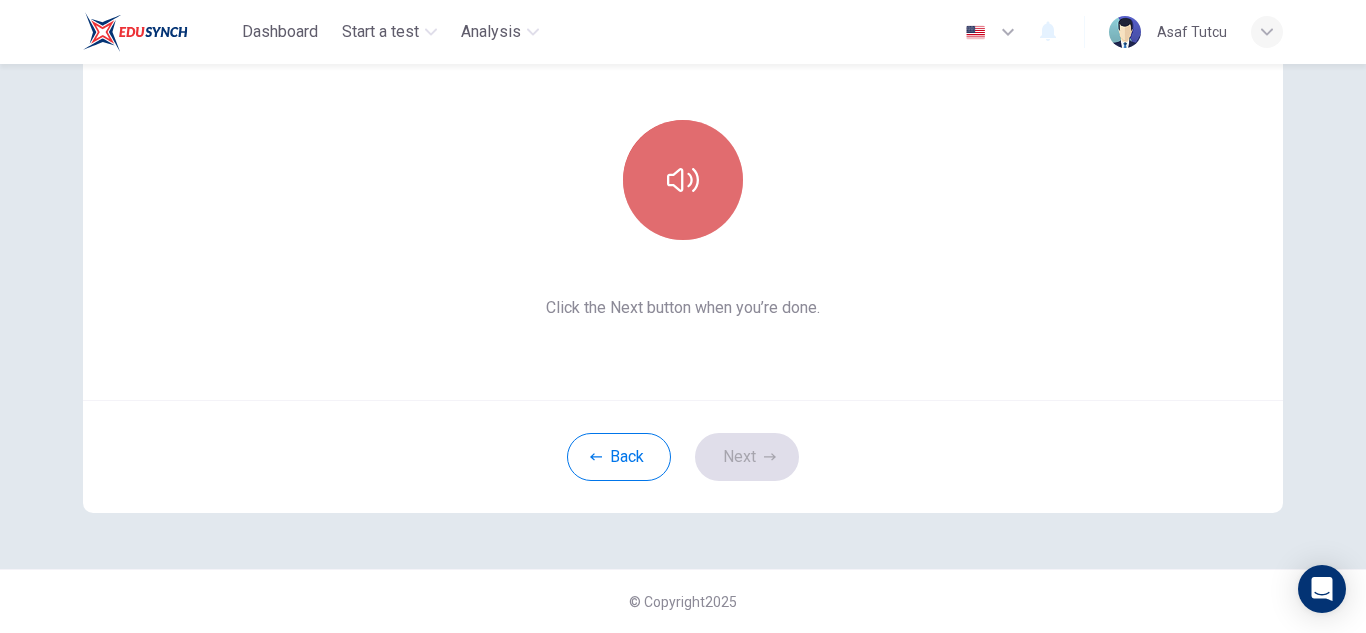 click at bounding box center [683, 180] 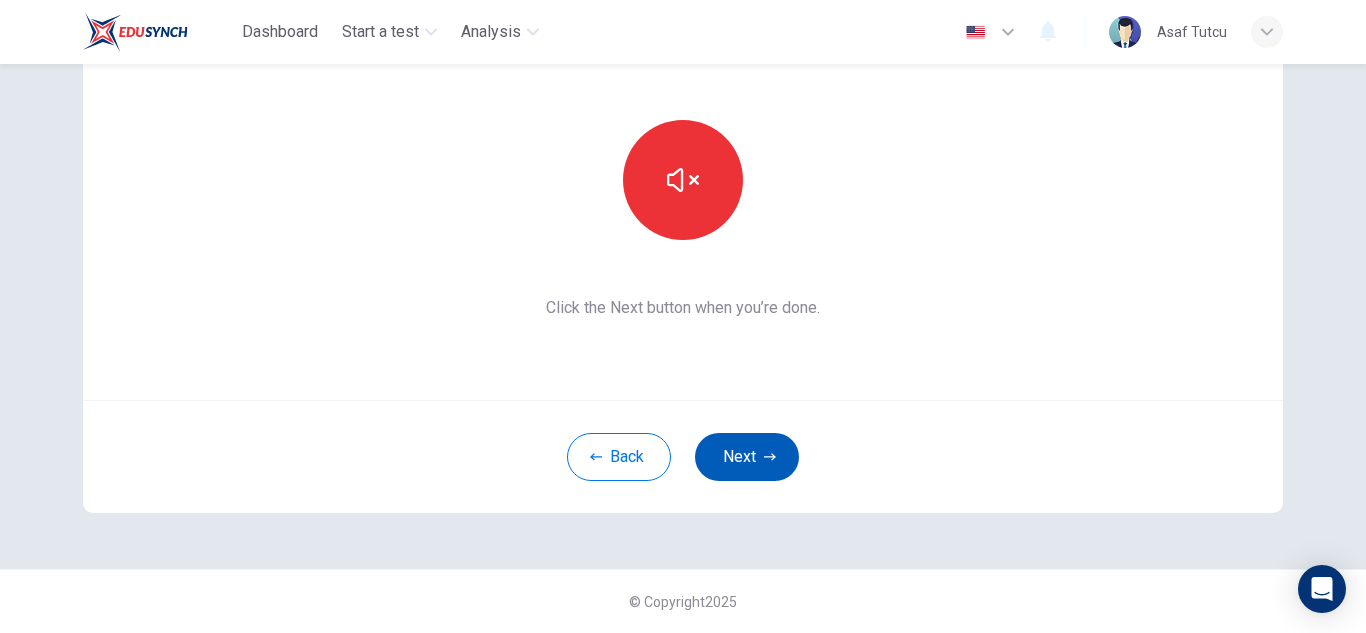 click on "Next" at bounding box center (747, 457) 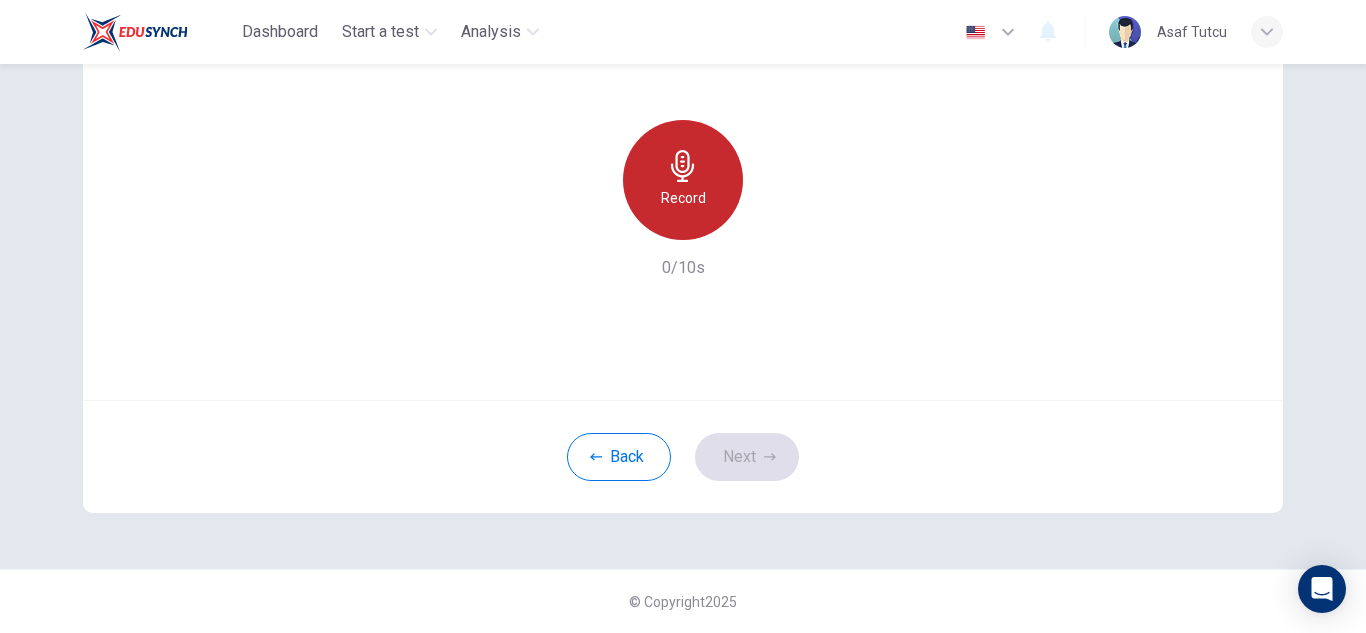 click on "Record" at bounding box center [683, 198] 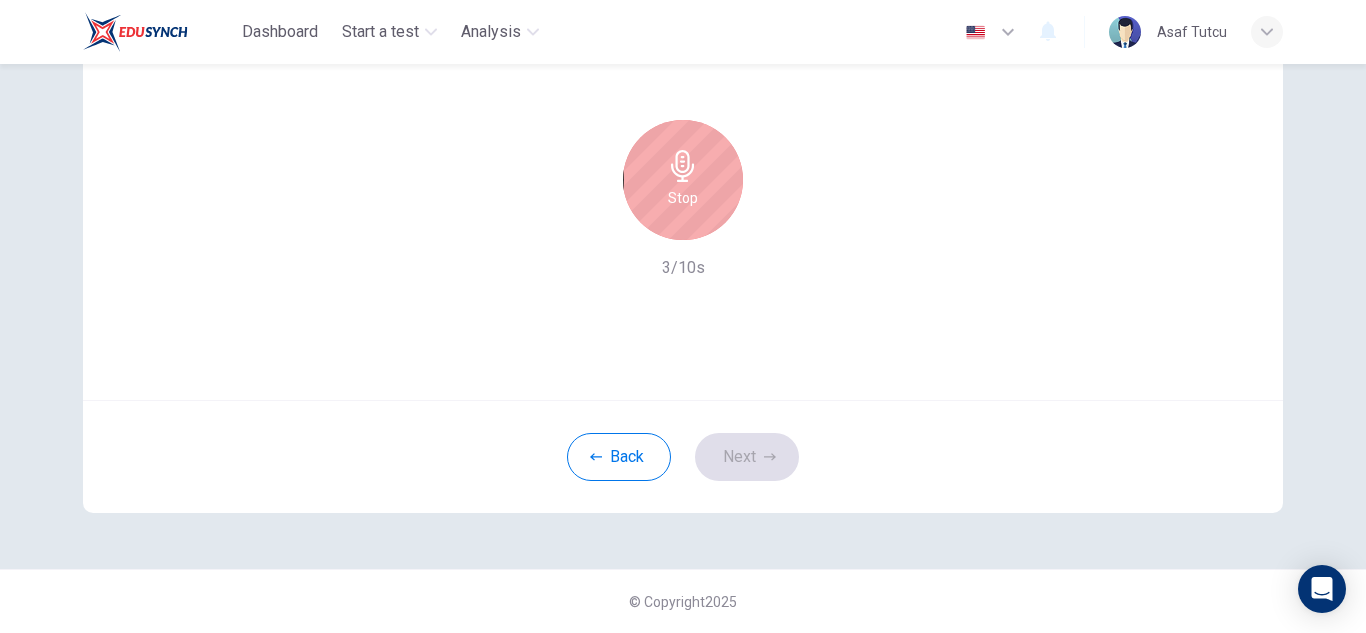 click 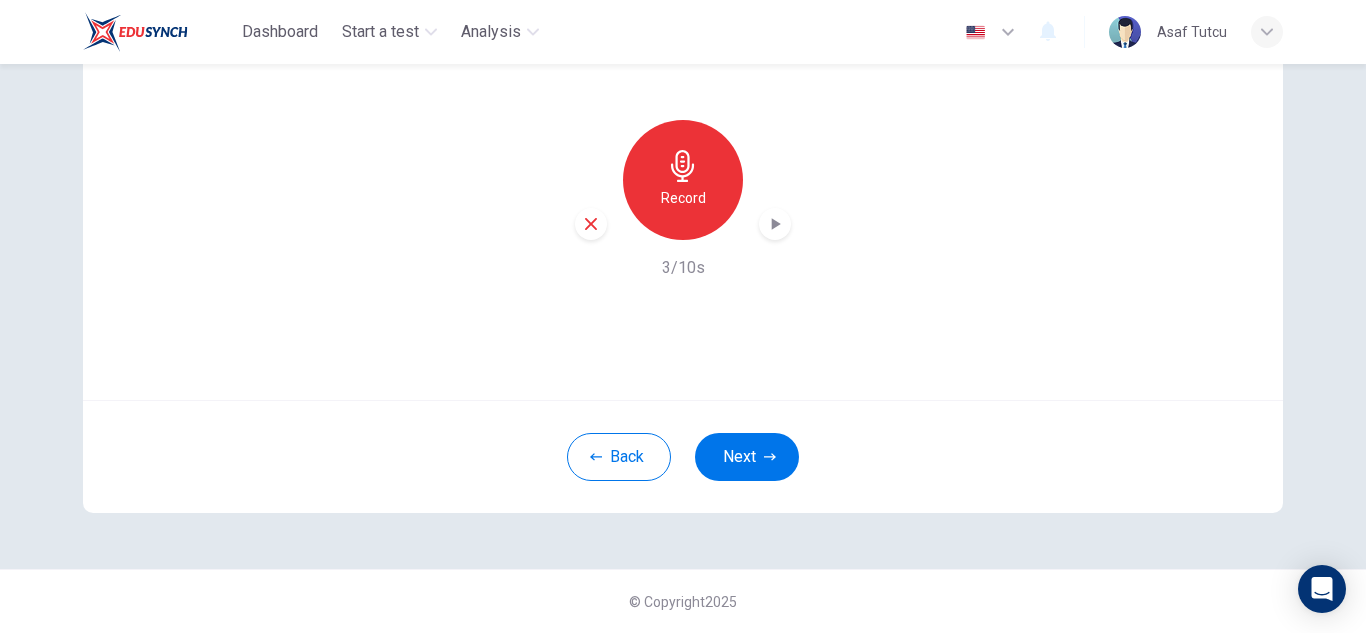 click 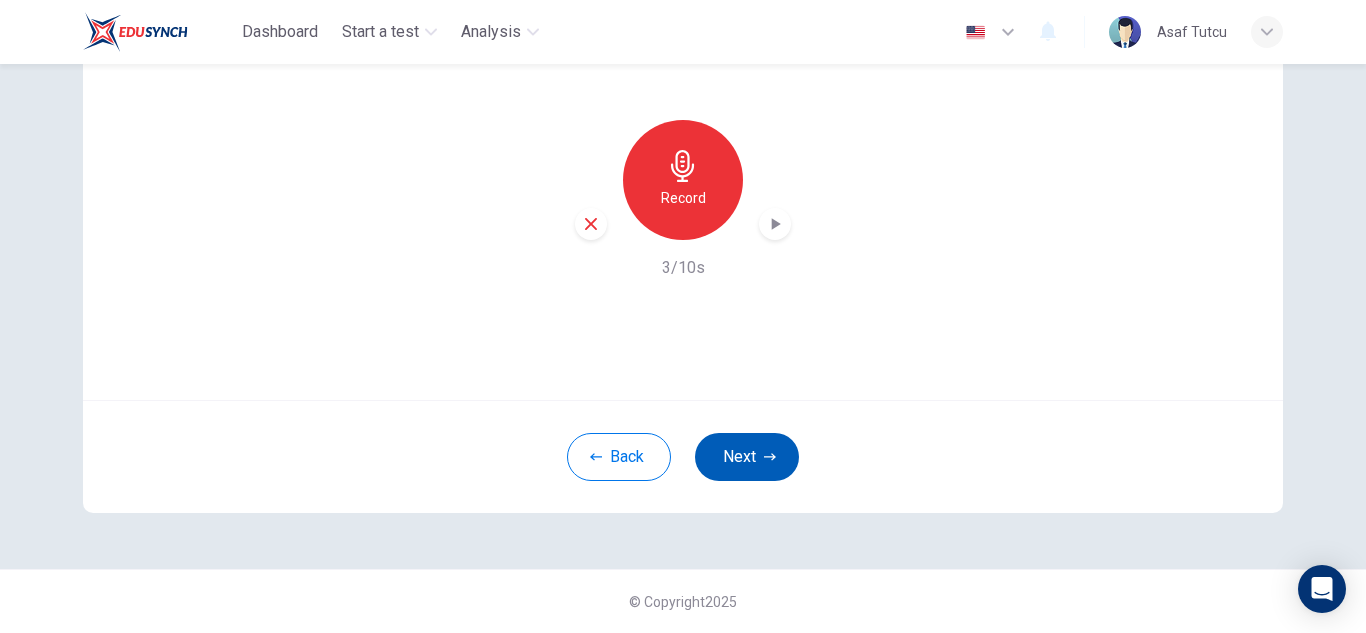 click on "Next" at bounding box center [747, 457] 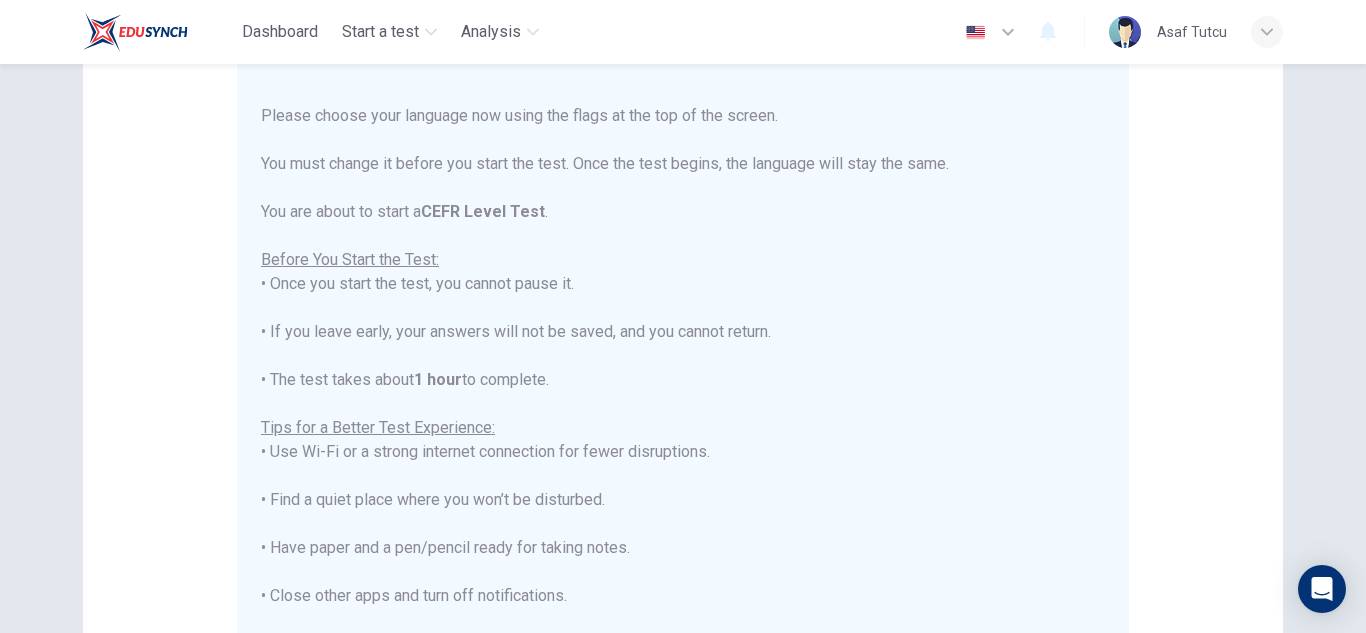 scroll, scrollTop: 0, scrollLeft: 0, axis: both 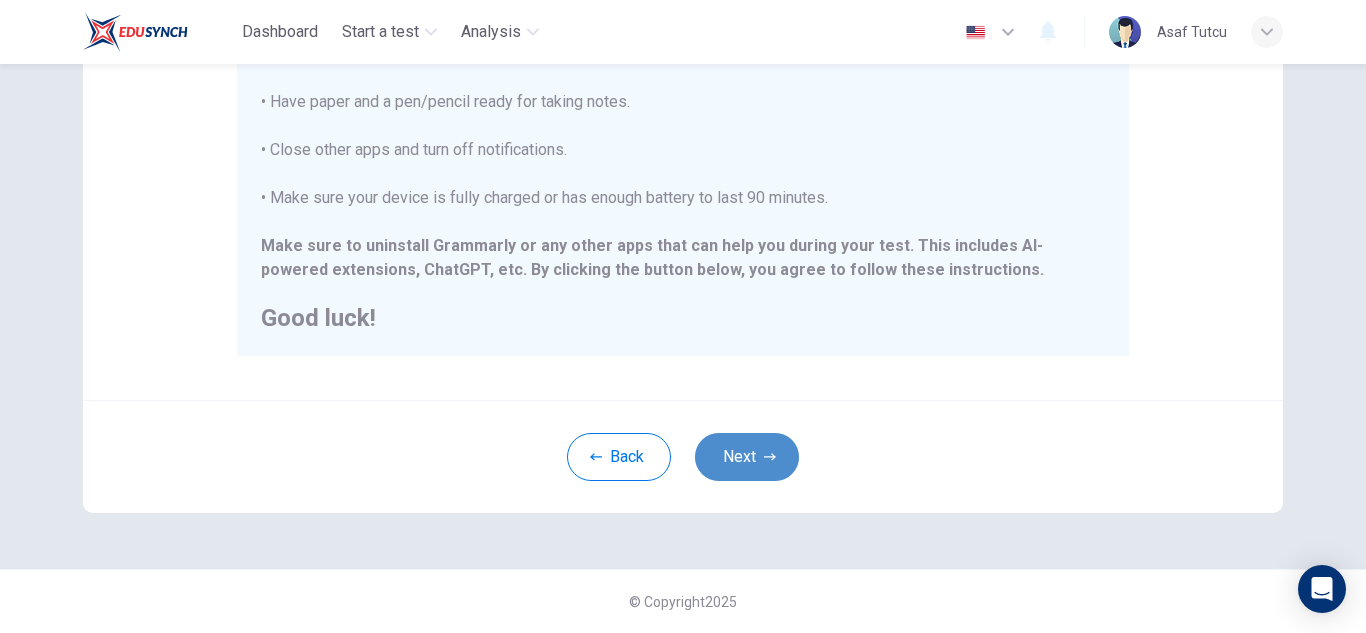 click on "Next" at bounding box center (747, 457) 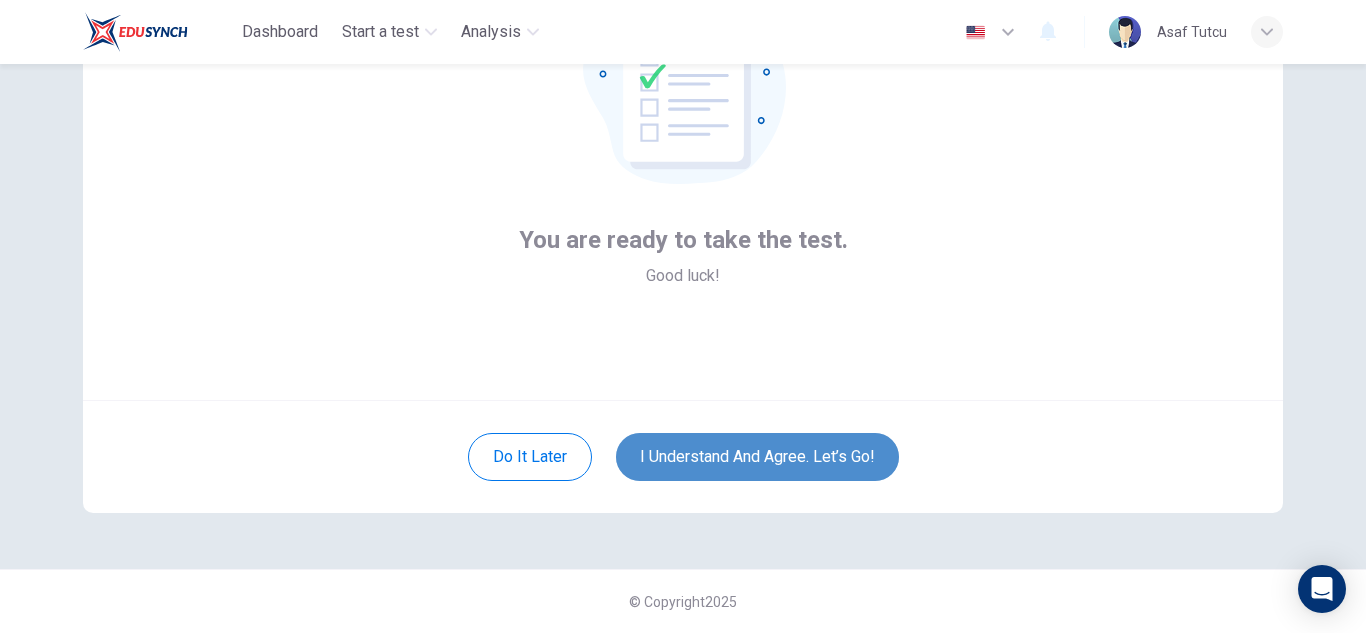 click on "I understand and agree. Let’s go!" at bounding box center [757, 457] 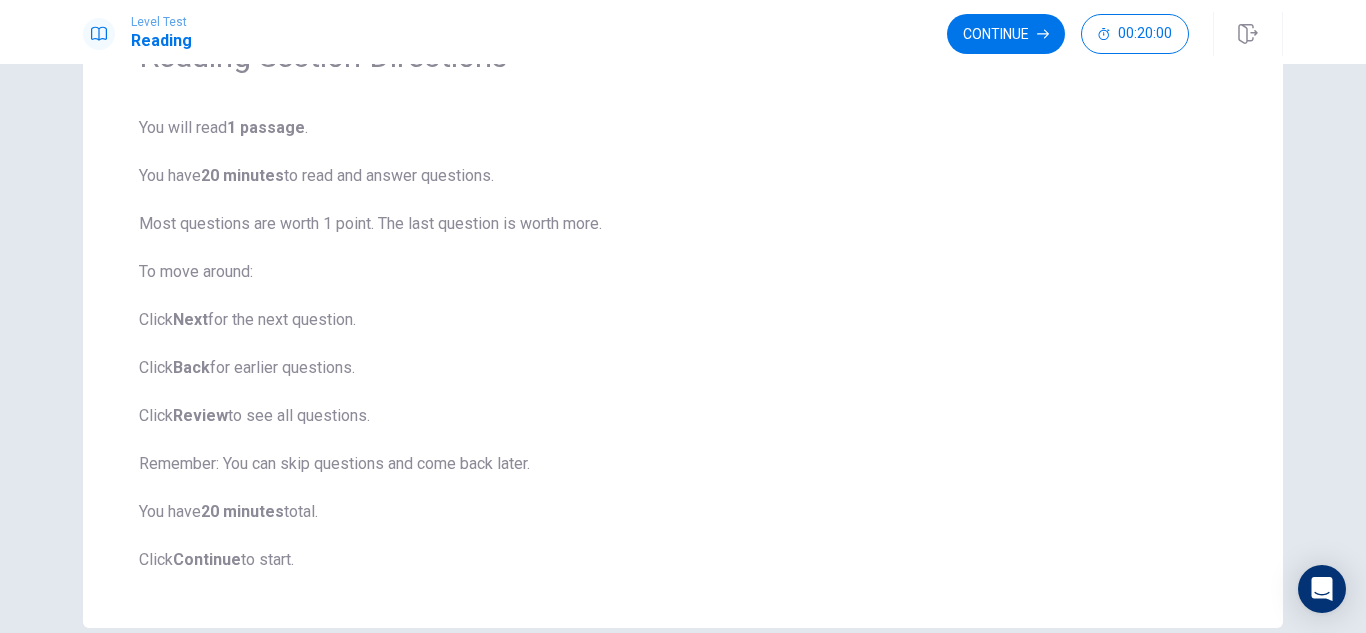 scroll, scrollTop: 126, scrollLeft: 0, axis: vertical 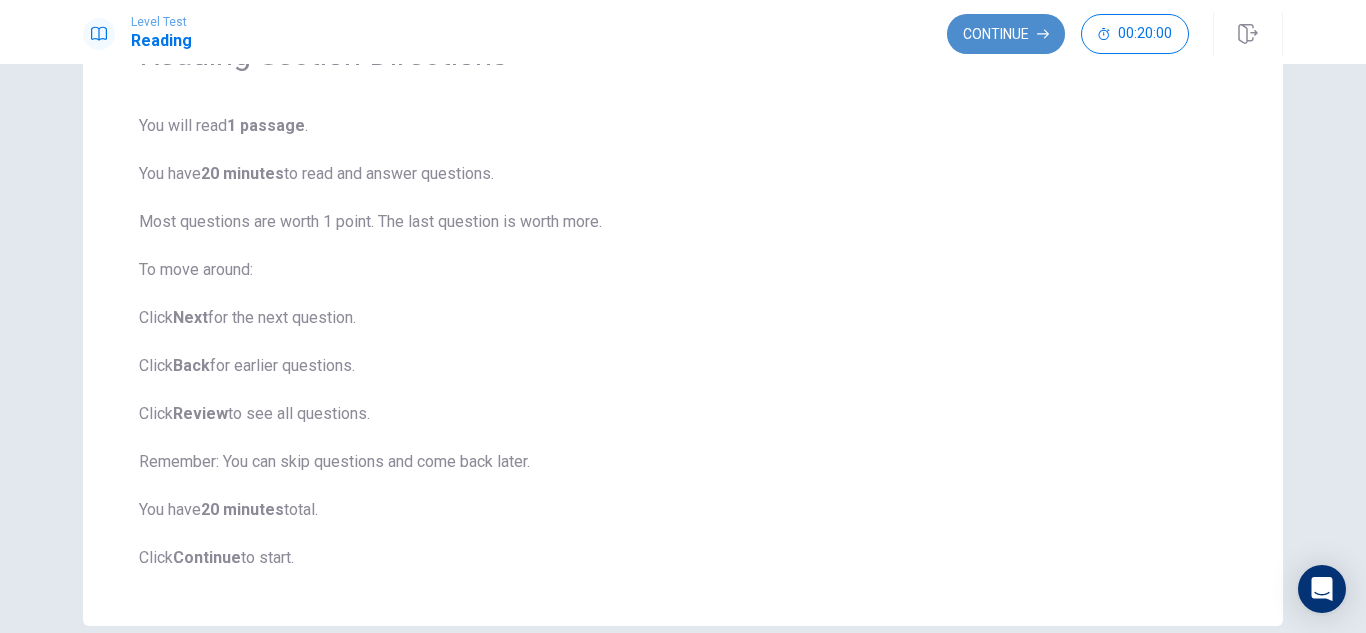 click on "Continue" at bounding box center [1006, 34] 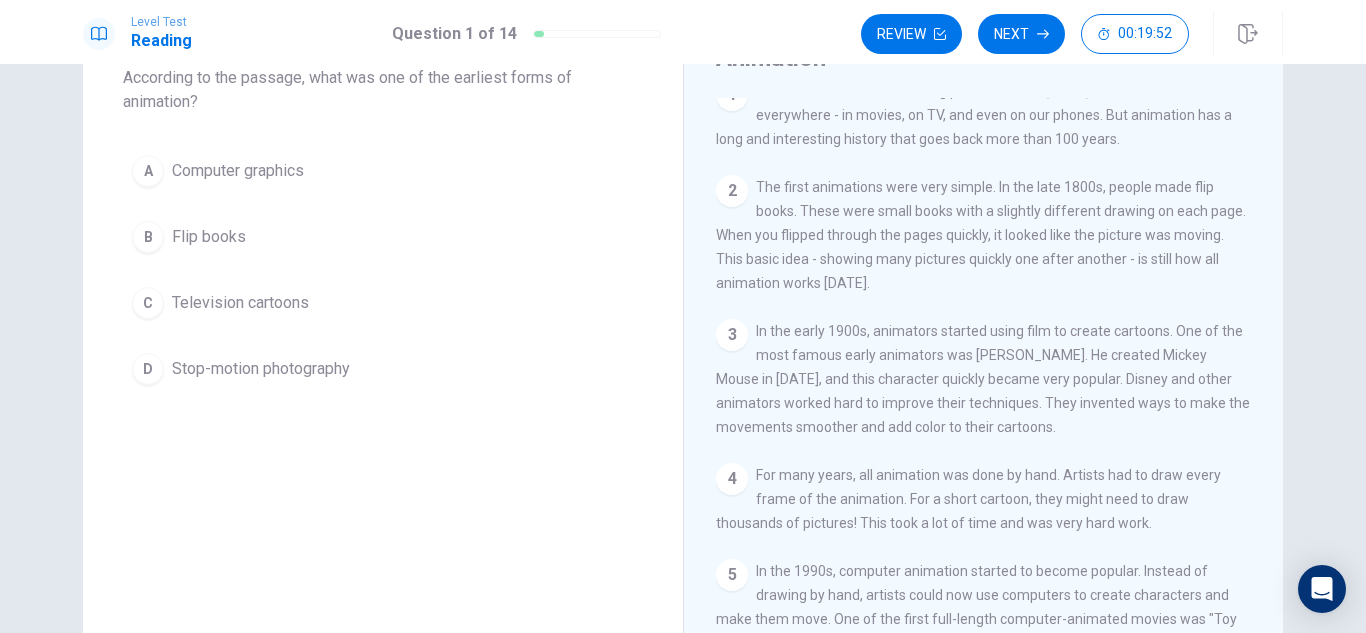 scroll, scrollTop: 0, scrollLeft: 0, axis: both 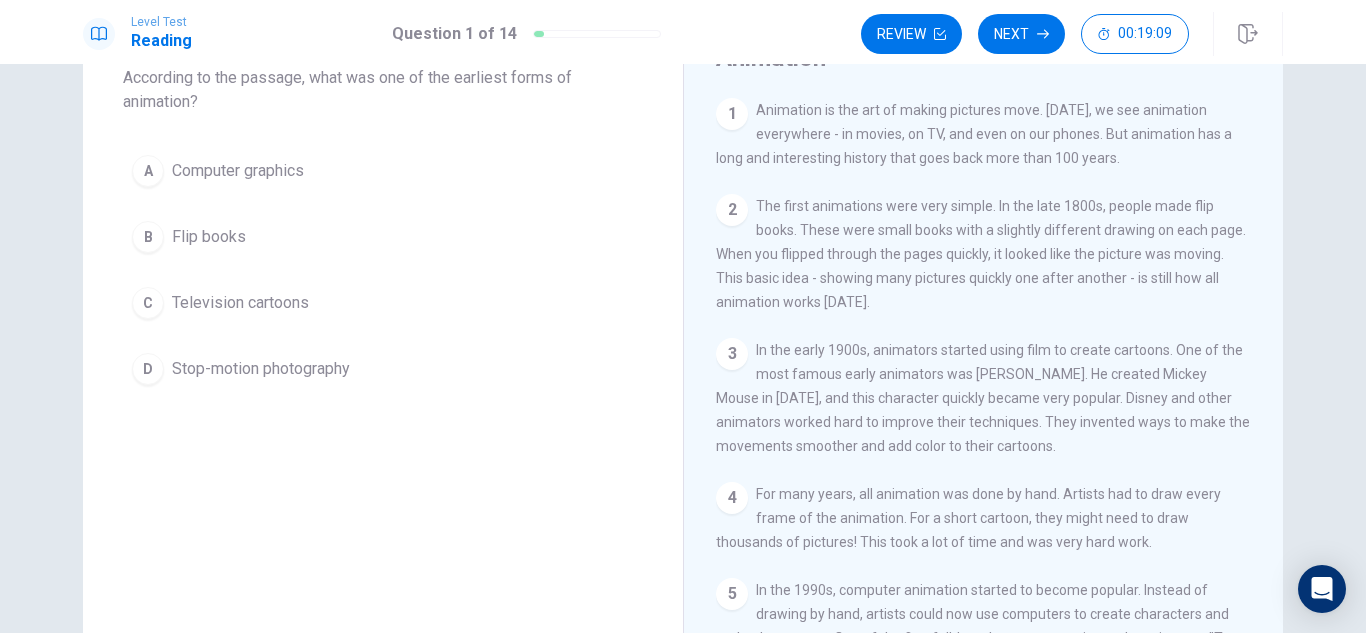 click on "B" at bounding box center [148, 237] 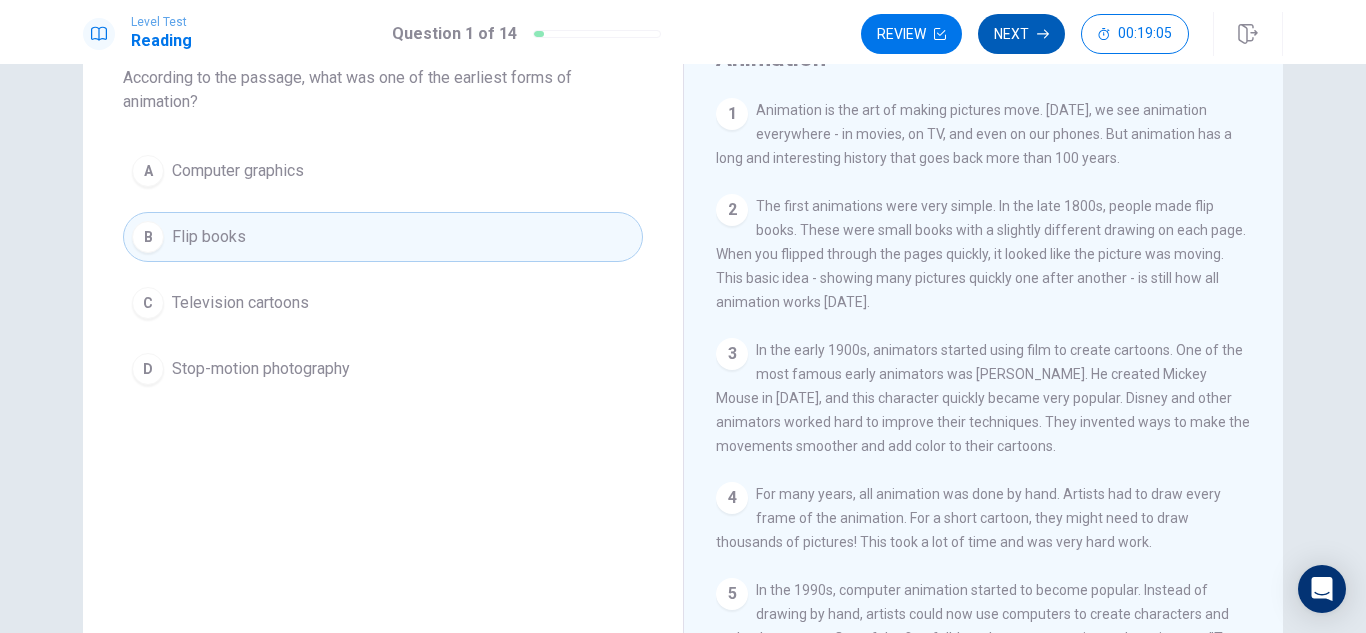 click on "Next" at bounding box center [1021, 34] 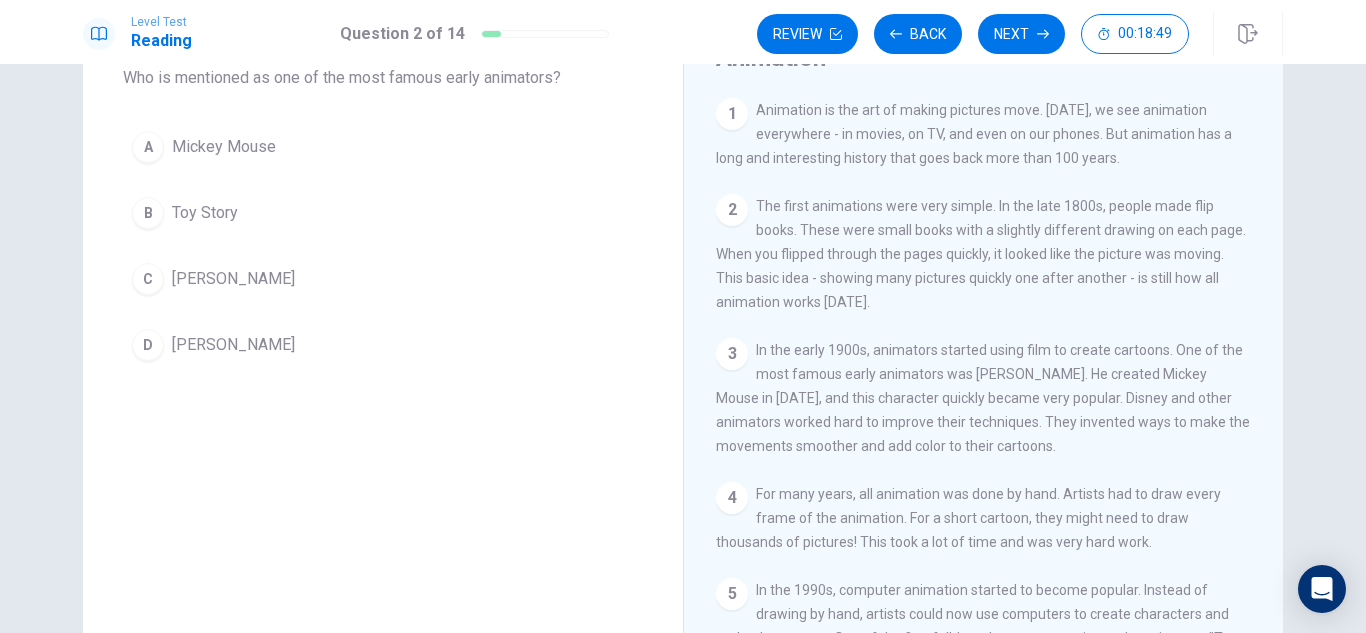 click on "A Mickey Mouse" at bounding box center [383, 147] 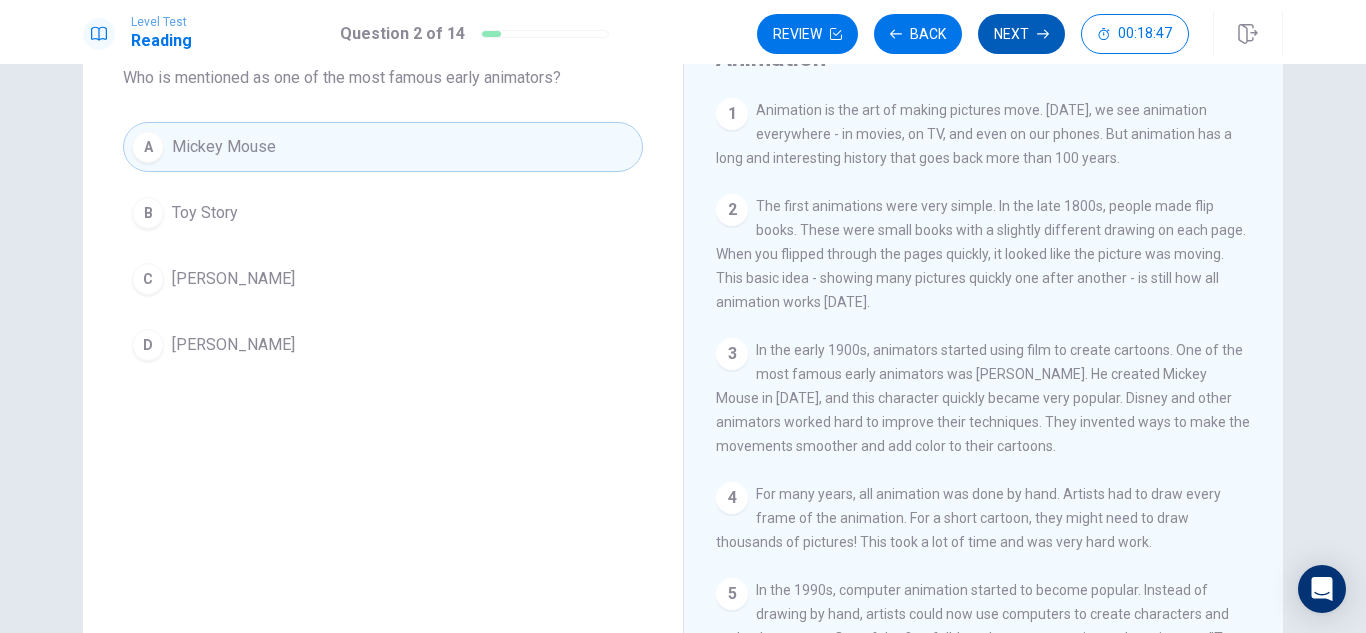 click on "Next" at bounding box center [1021, 34] 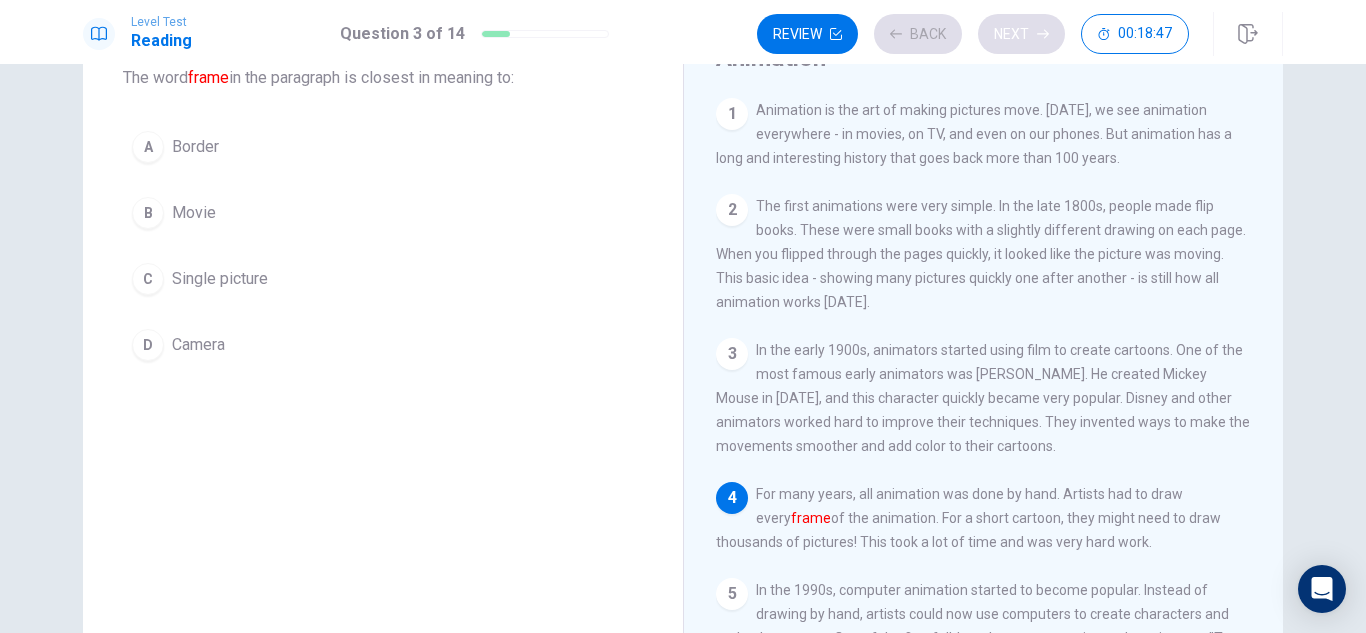 scroll, scrollTop: 81, scrollLeft: 0, axis: vertical 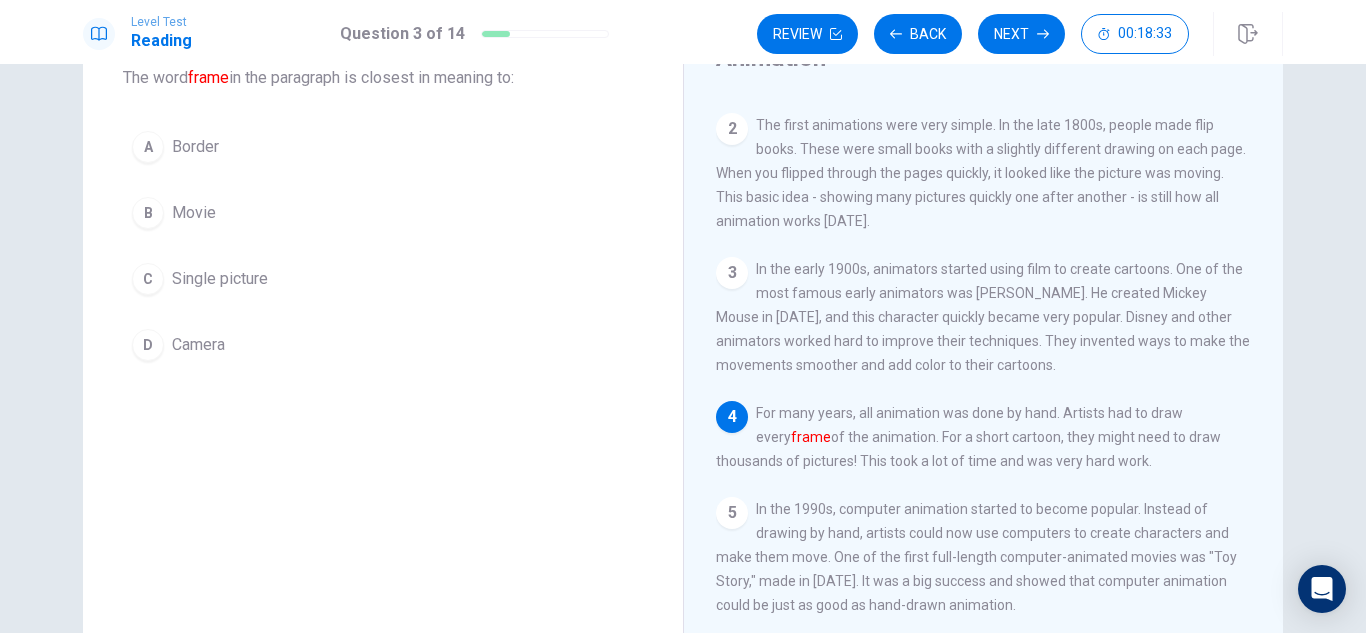 click on "C Single picture" at bounding box center [383, 279] 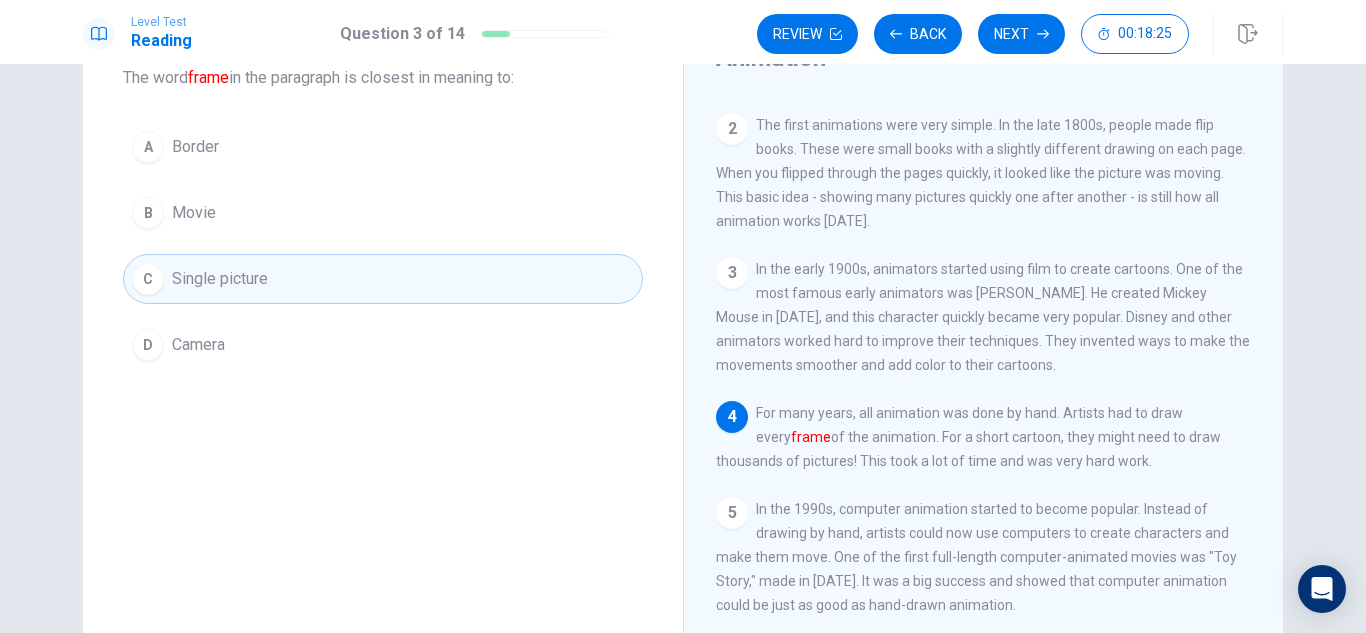 click on "A Border" at bounding box center [383, 147] 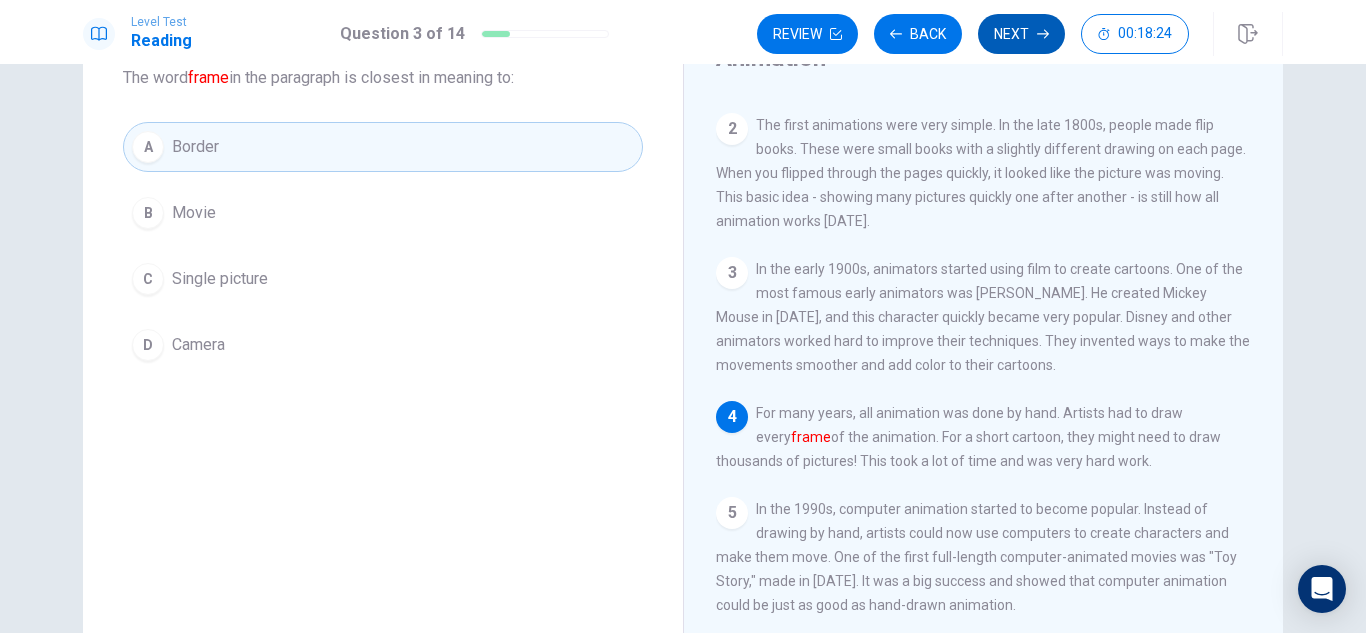 click on "Next" at bounding box center [1021, 34] 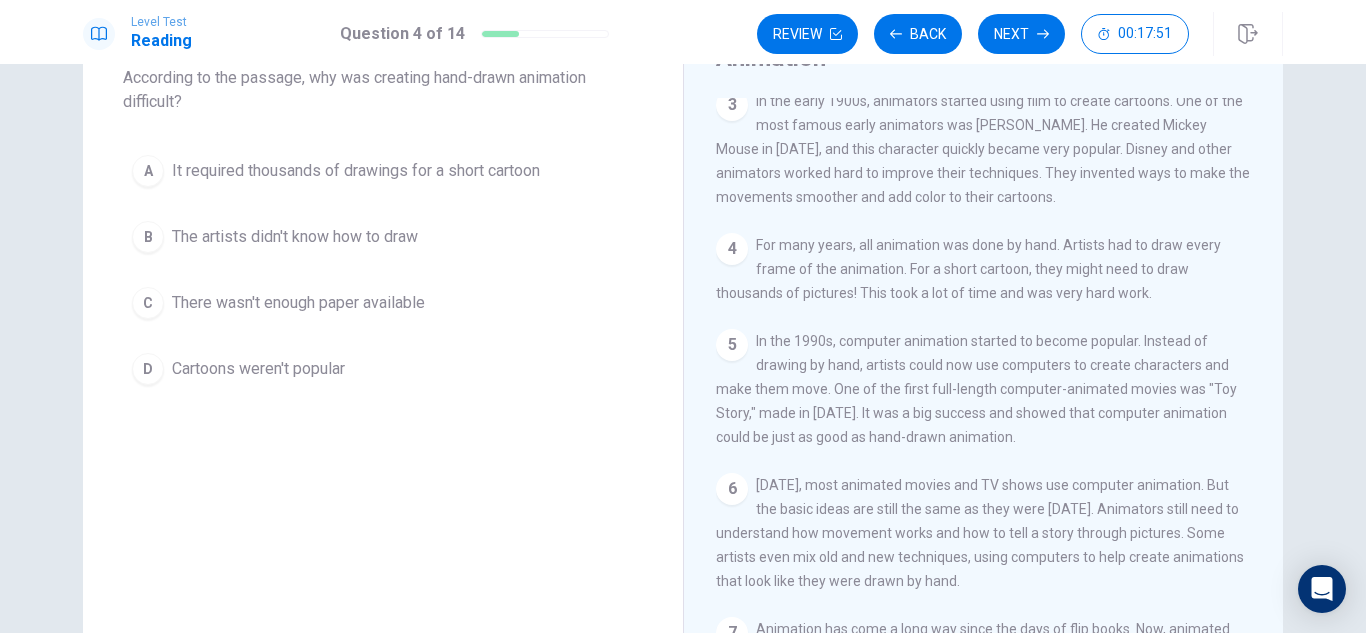 scroll, scrollTop: 254, scrollLeft: 0, axis: vertical 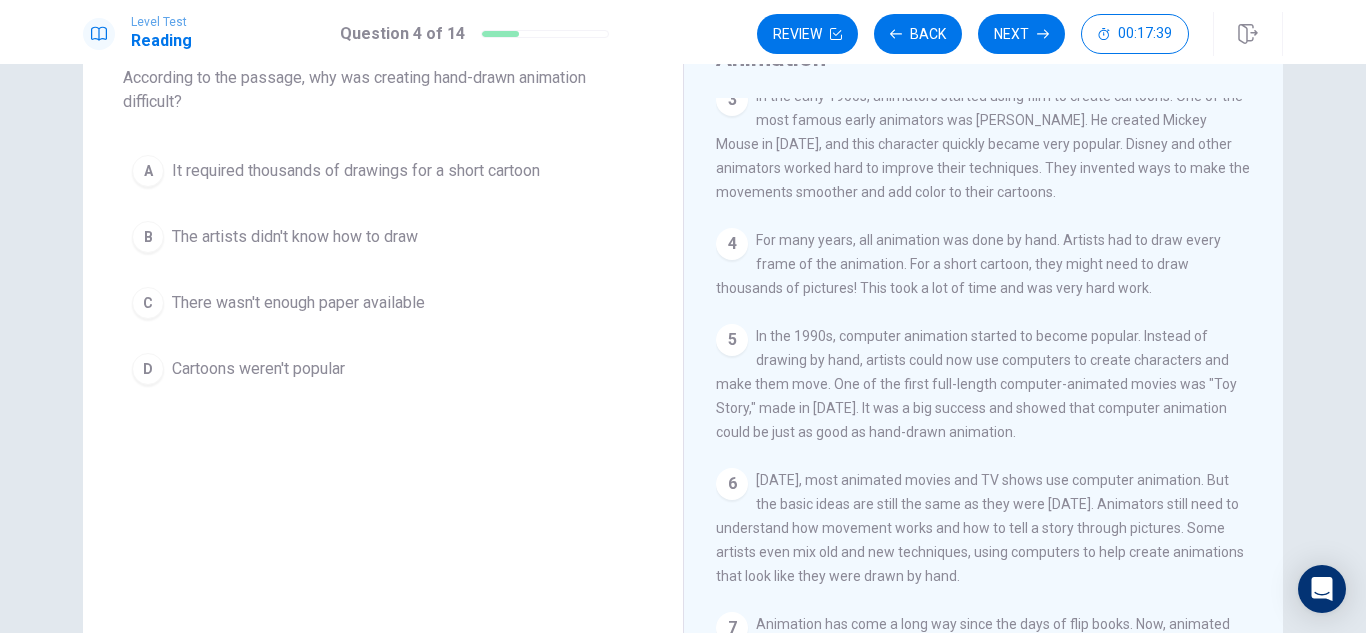click on "In the 1990s, computer animation started to become popular. Instead of drawing by hand, artists could now use computers to create characters and make them move. One of the first full-length computer-animated movies was "Toy Story," made in [DATE]. It was a big success and showed that computer animation could be just as good as hand-drawn animation." at bounding box center [976, 384] 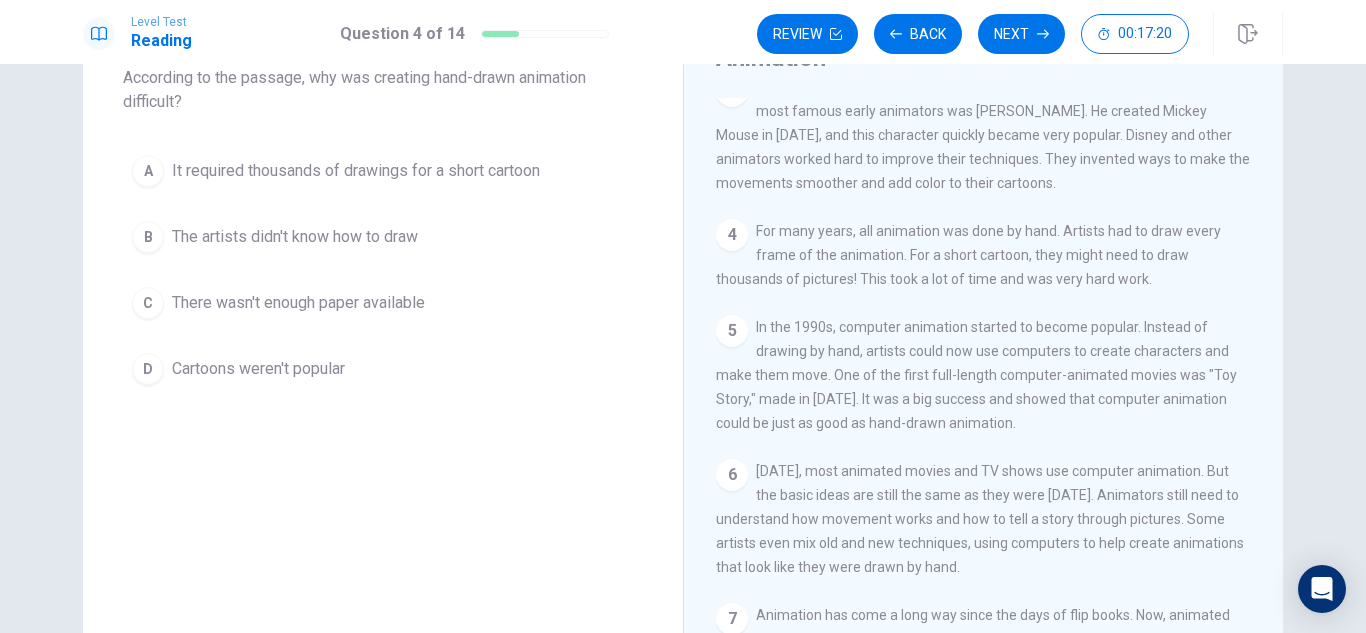 scroll, scrollTop: 313, scrollLeft: 0, axis: vertical 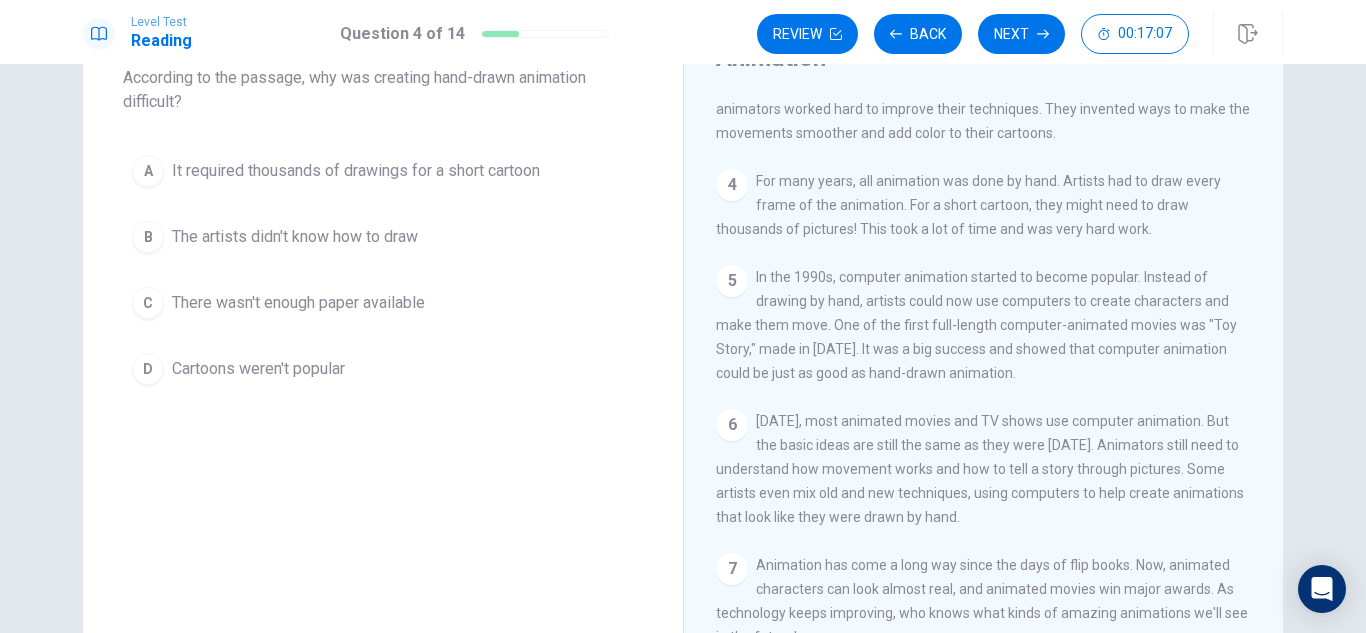 click on "It required thousands of drawings for a short cartoon" at bounding box center (356, 171) 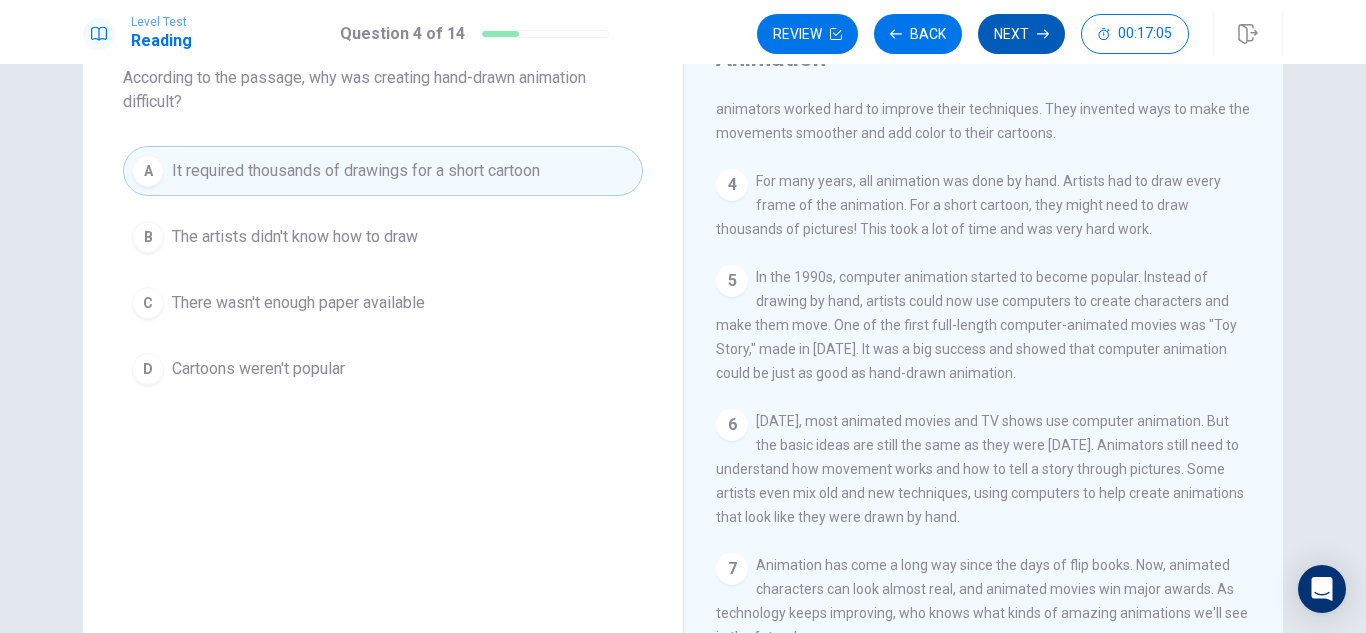click on "Next" at bounding box center [1021, 34] 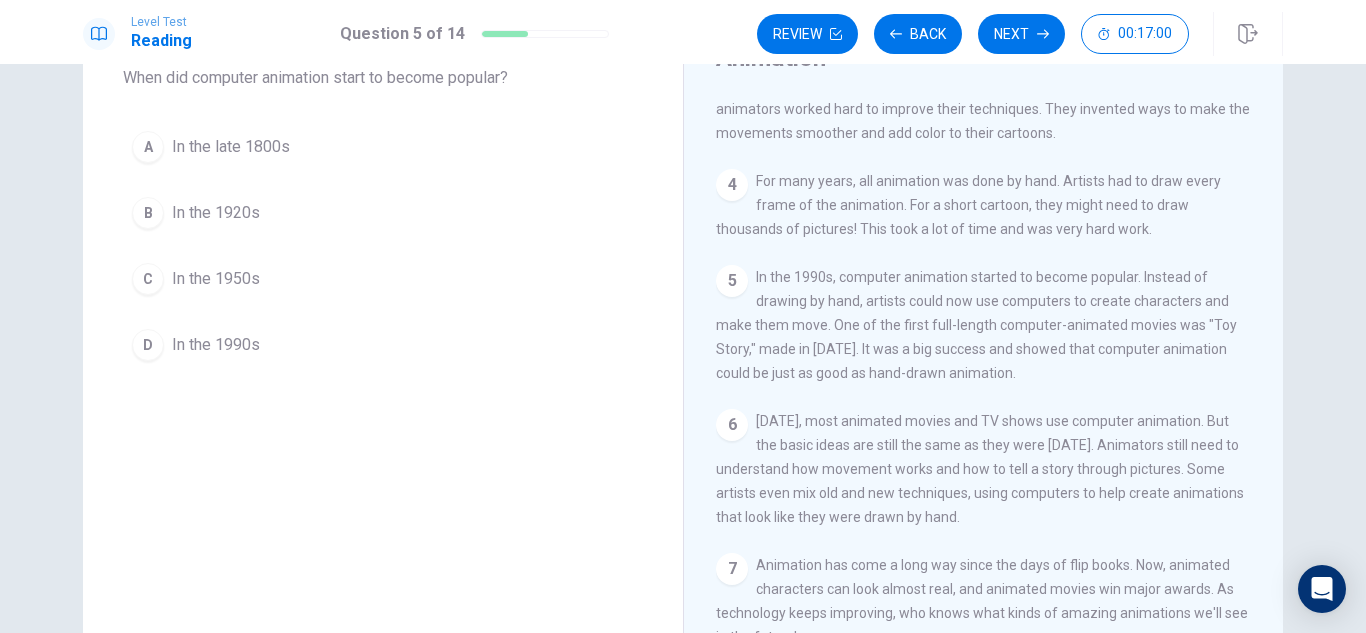 click on "In the 1990s" at bounding box center (216, 345) 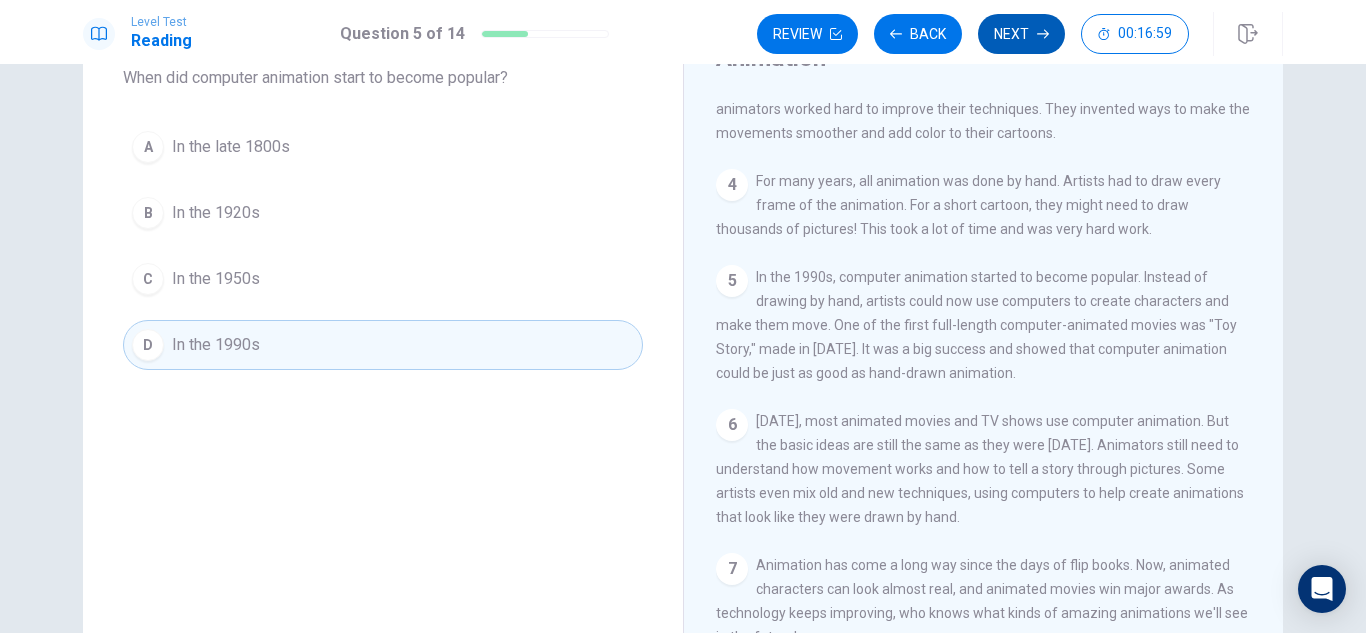 click 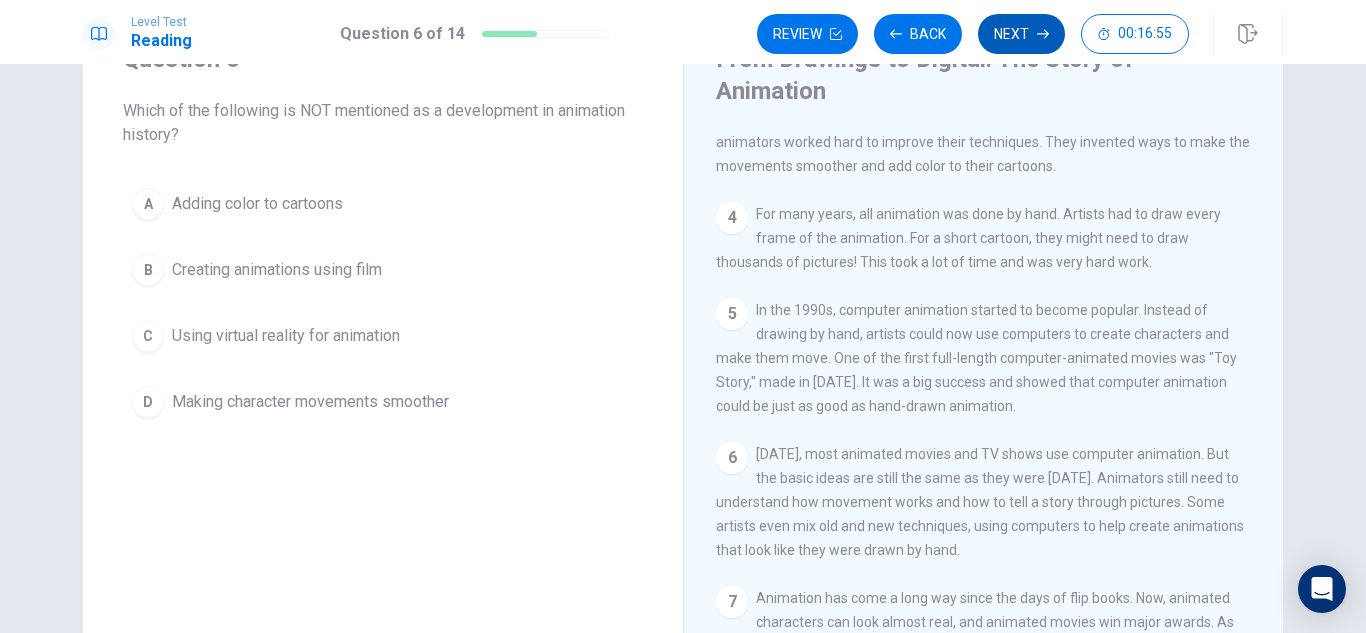 scroll, scrollTop: 99, scrollLeft: 0, axis: vertical 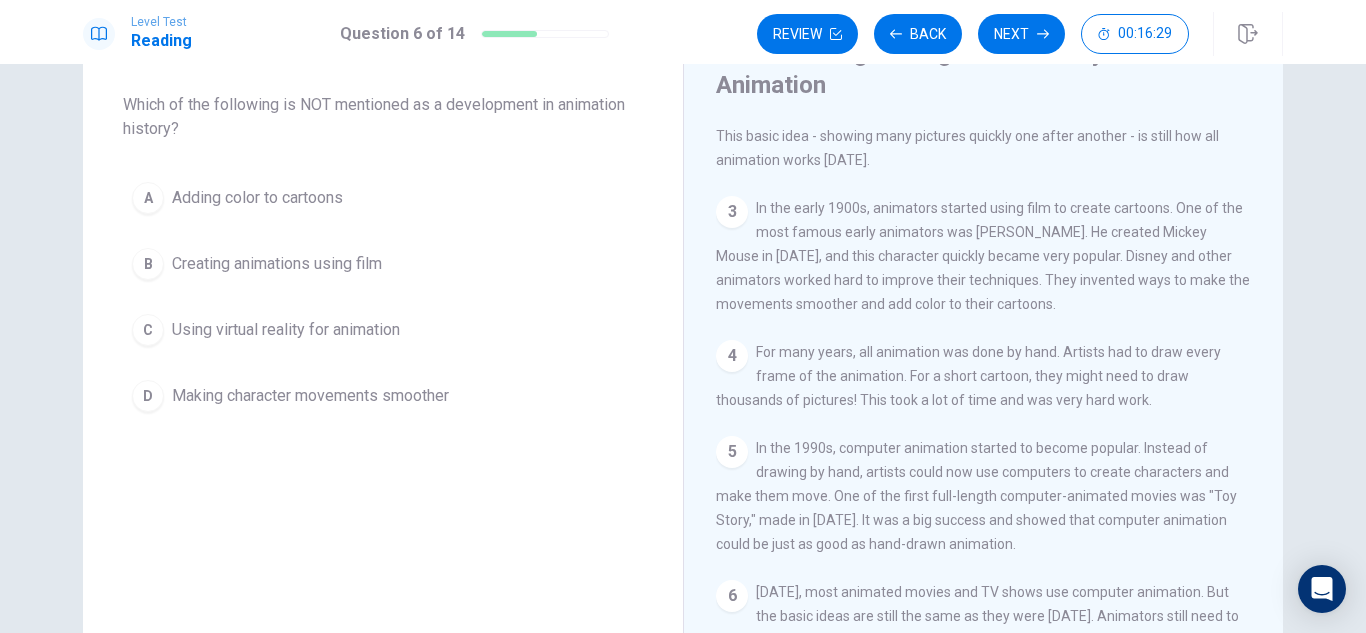 click on "Using virtual reality for animation" at bounding box center [286, 330] 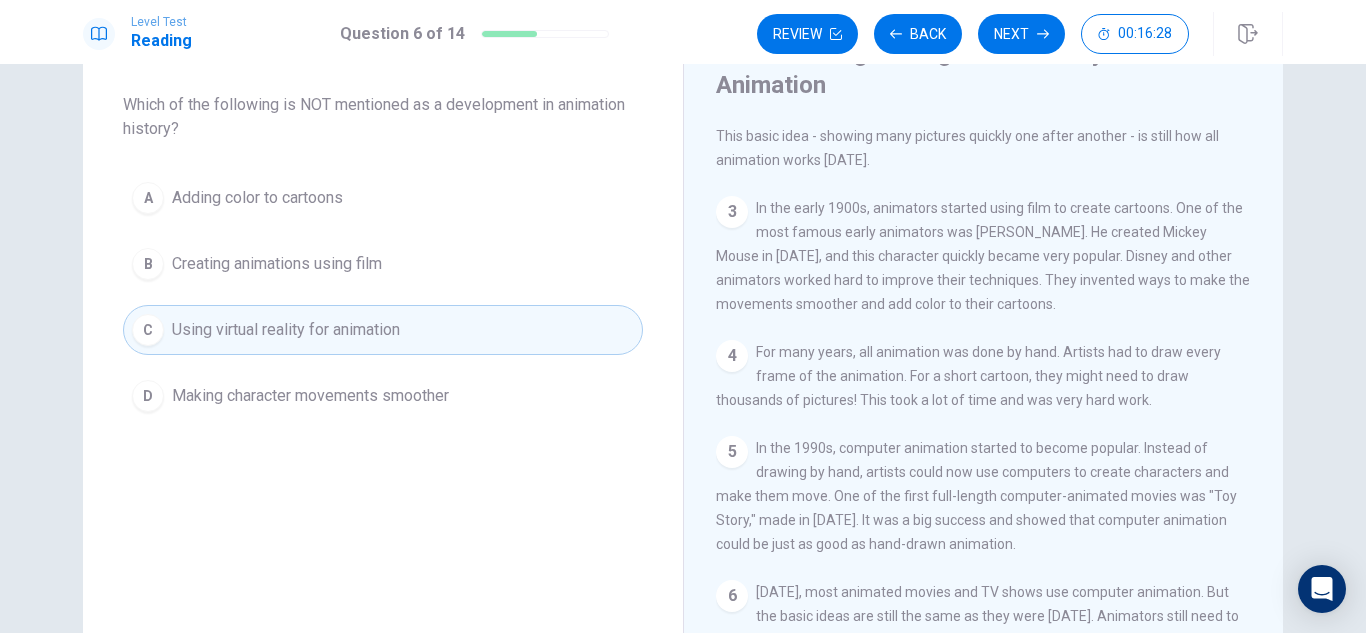click on "Level Test   Reading Question 6 of 14 Review Back Next 00:16:28" at bounding box center (683, 32) 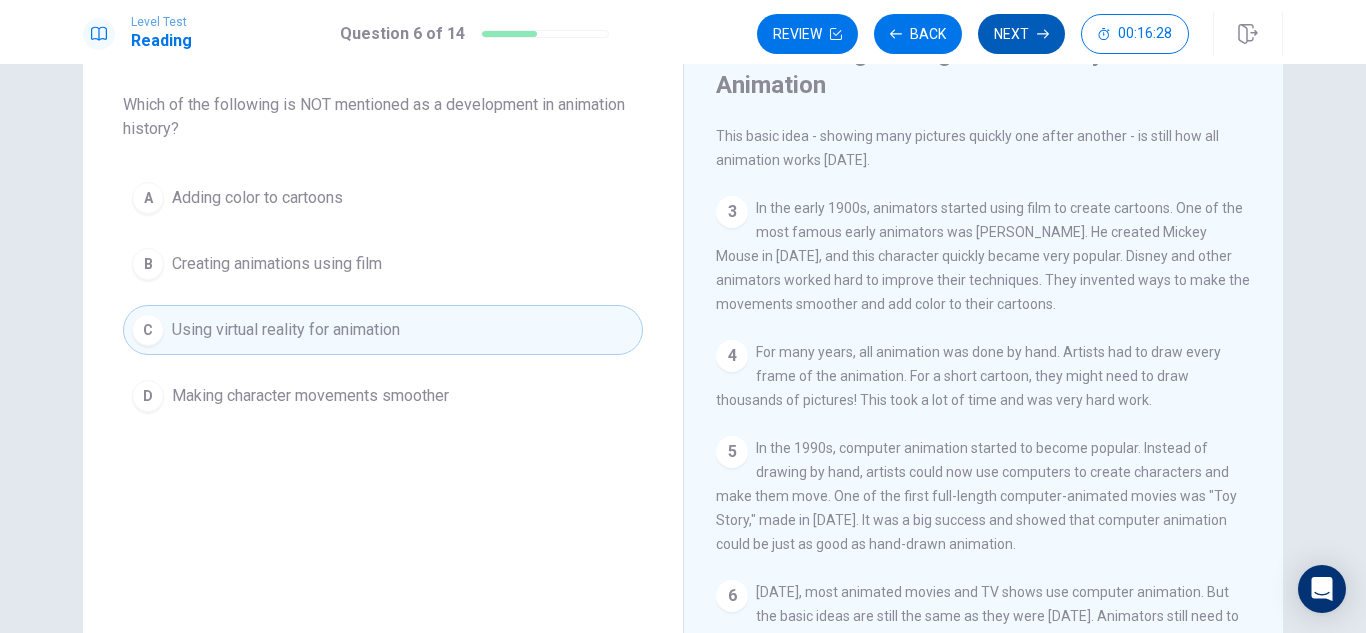 click on "Next" at bounding box center (1021, 34) 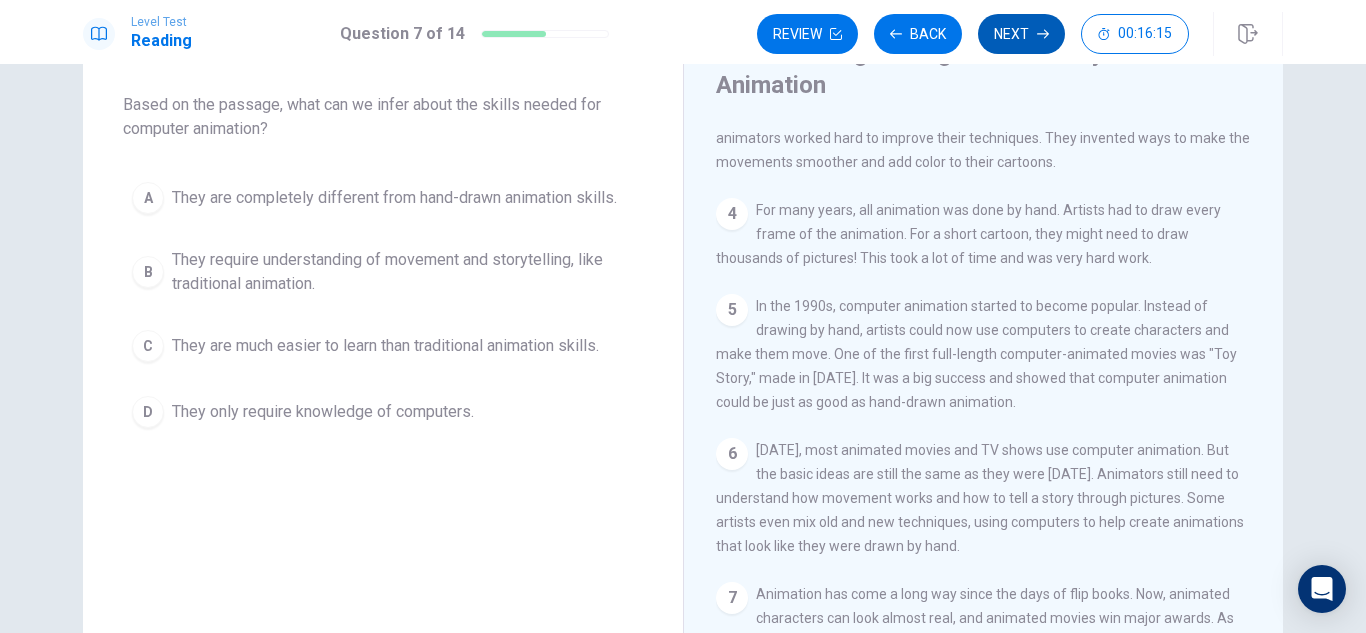 scroll, scrollTop: 313, scrollLeft: 0, axis: vertical 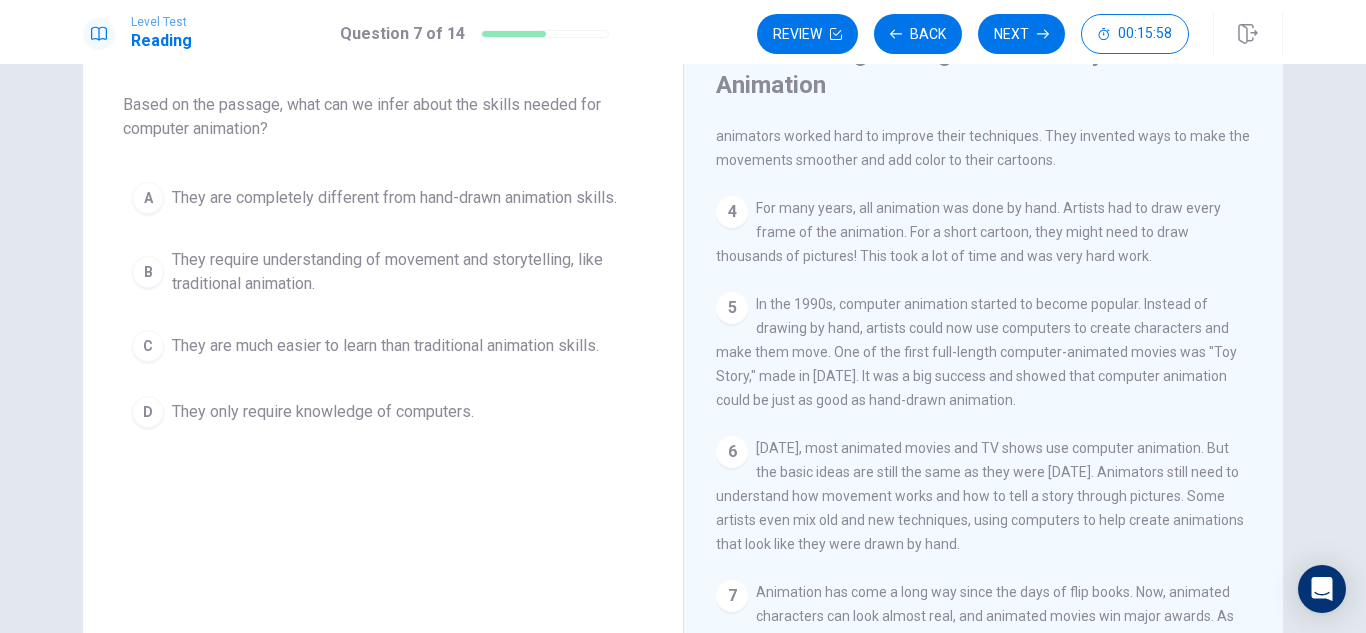 click on "They are completely different from hand-drawn animation skills." at bounding box center [394, 198] 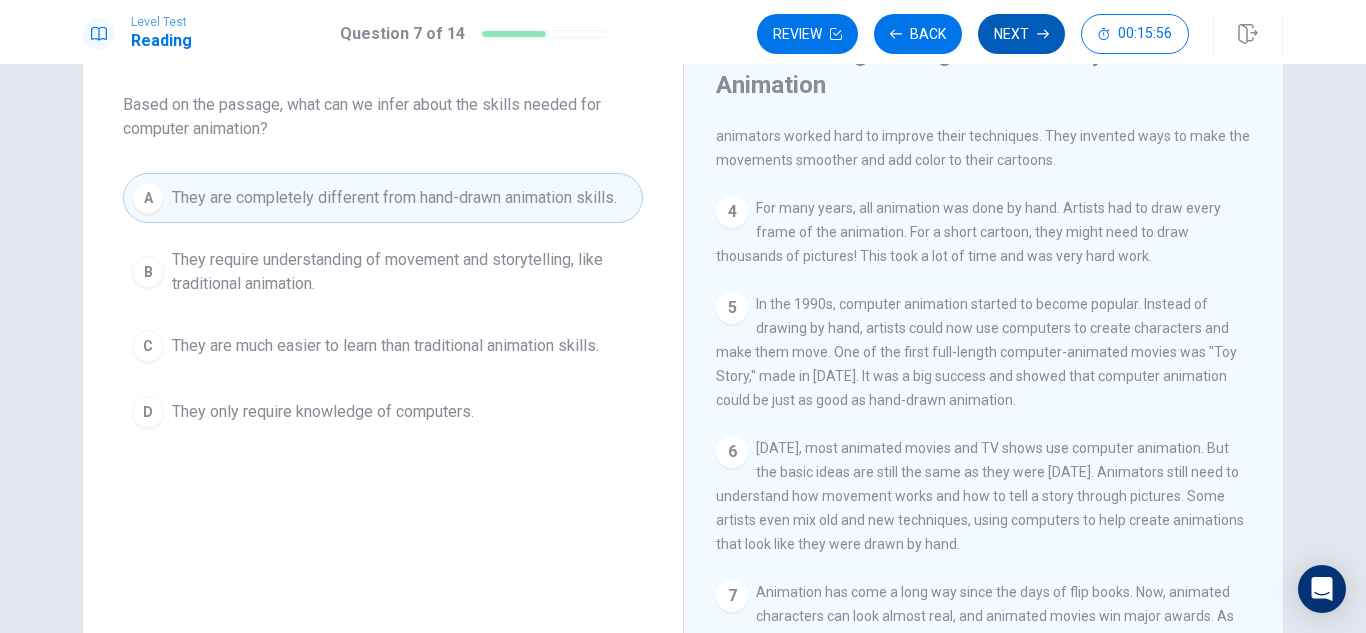 click on "Next" at bounding box center (1021, 34) 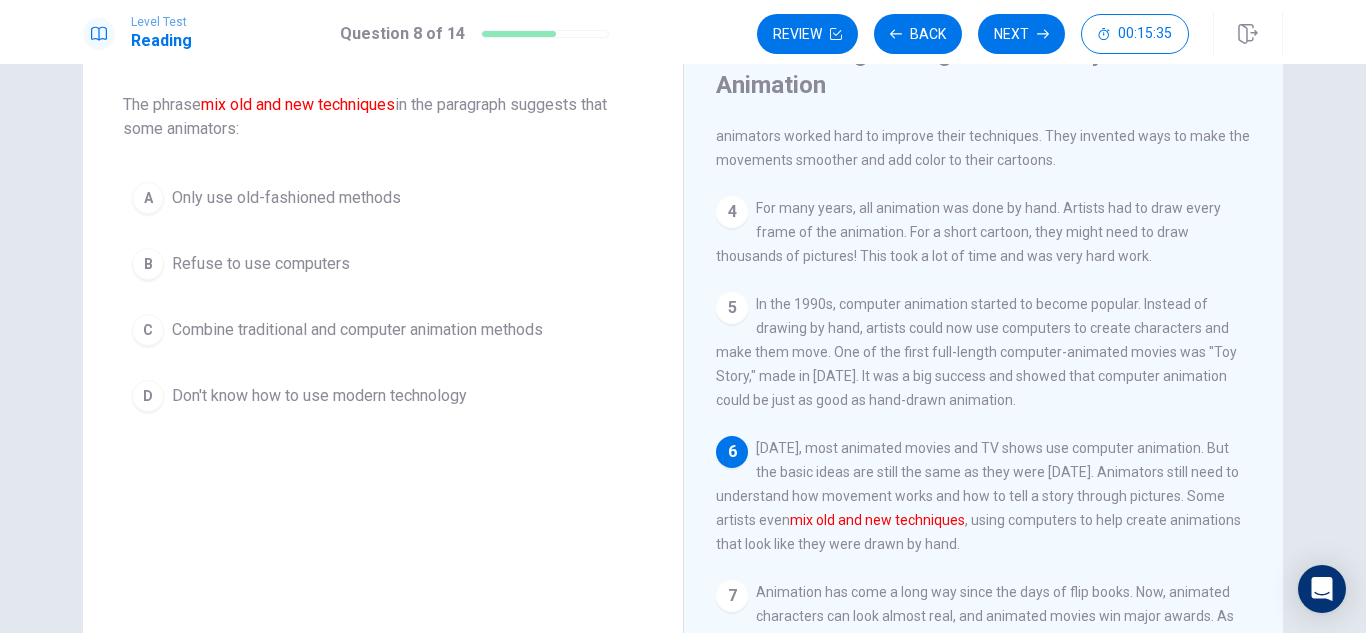 click on "Combine traditional and computer animation methods" at bounding box center [357, 330] 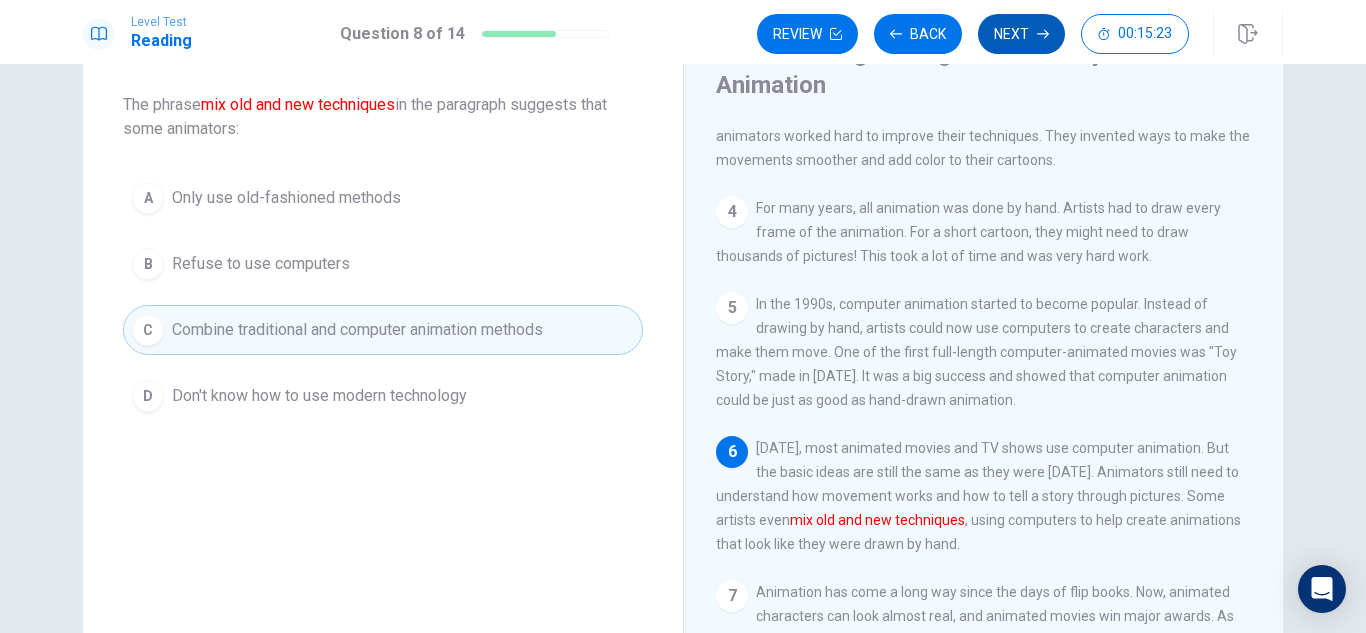 click 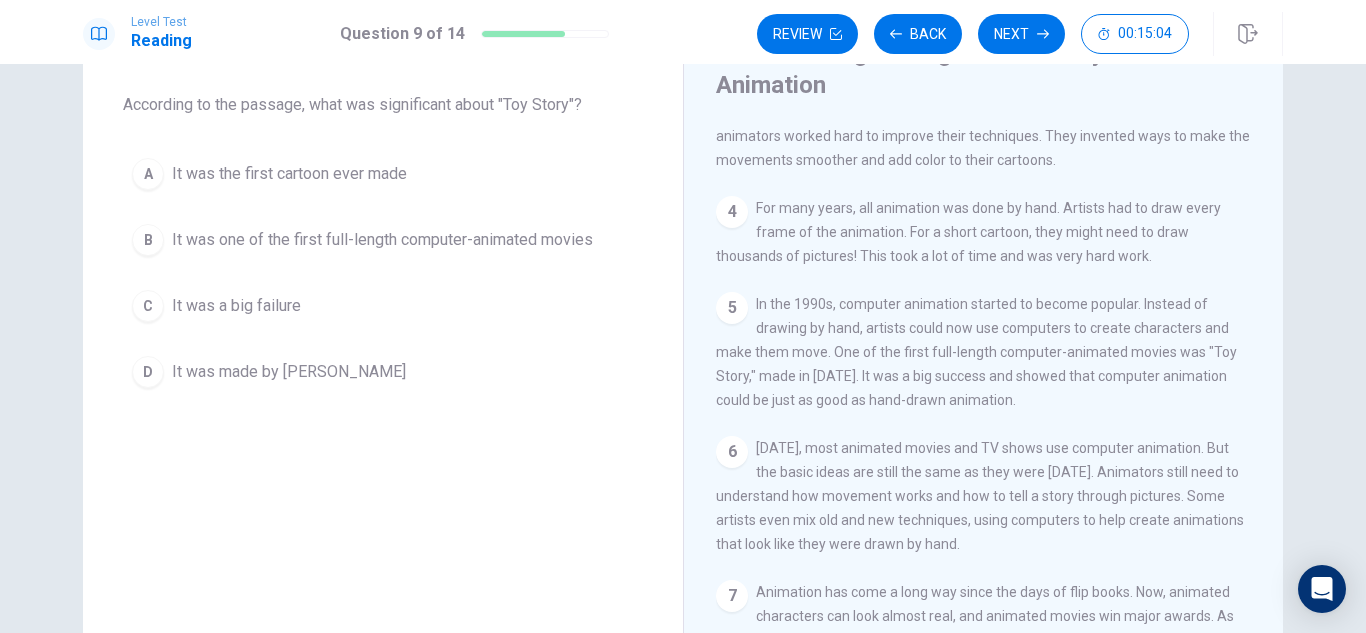 click on "It was made by [PERSON_NAME]" at bounding box center [289, 372] 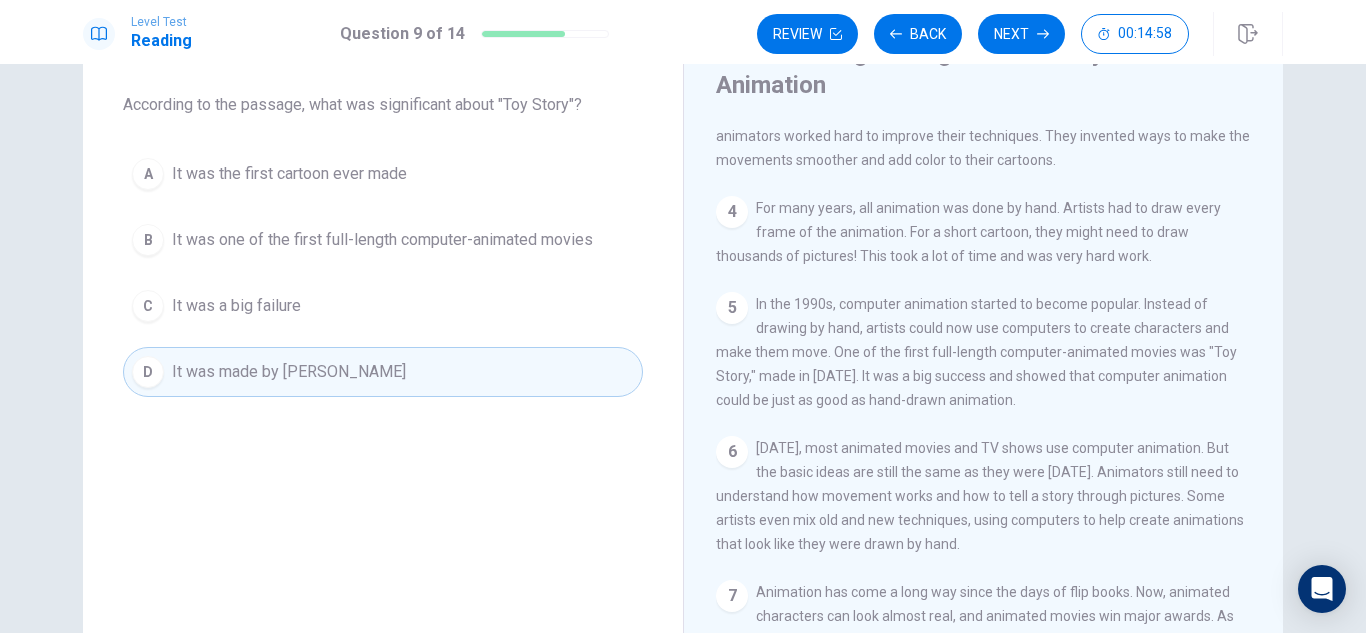 click on "It was one of the first full-length computer-animated movies" at bounding box center [382, 240] 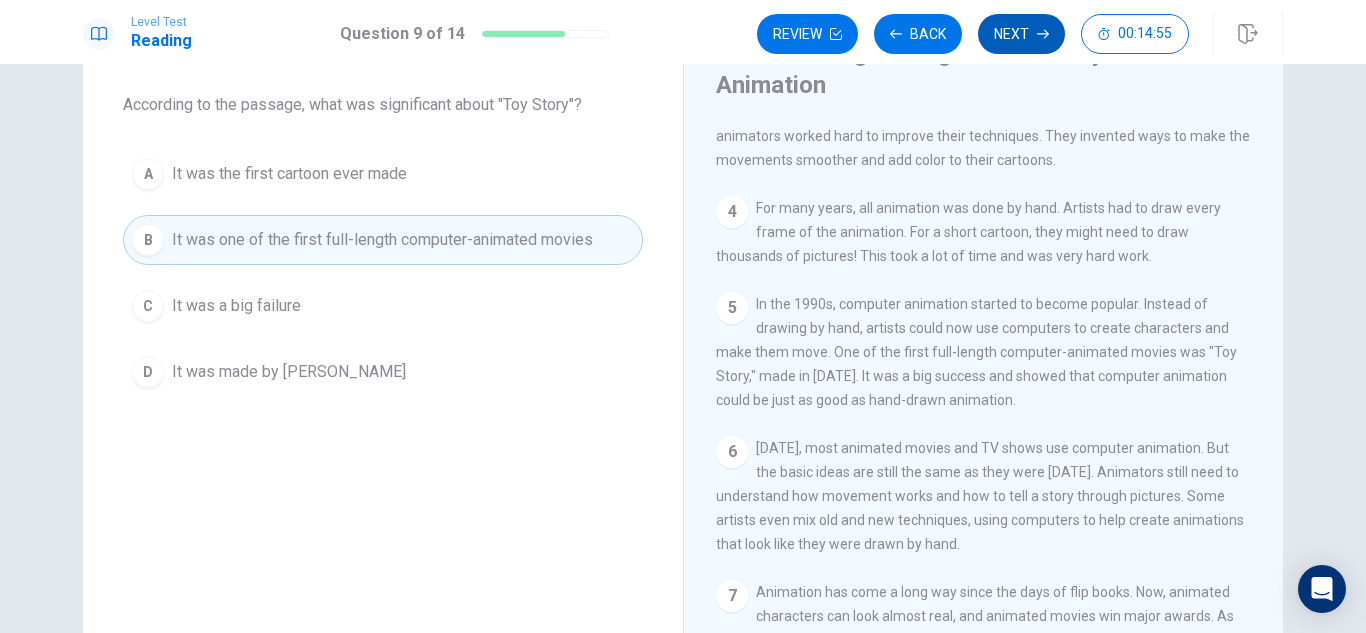 click 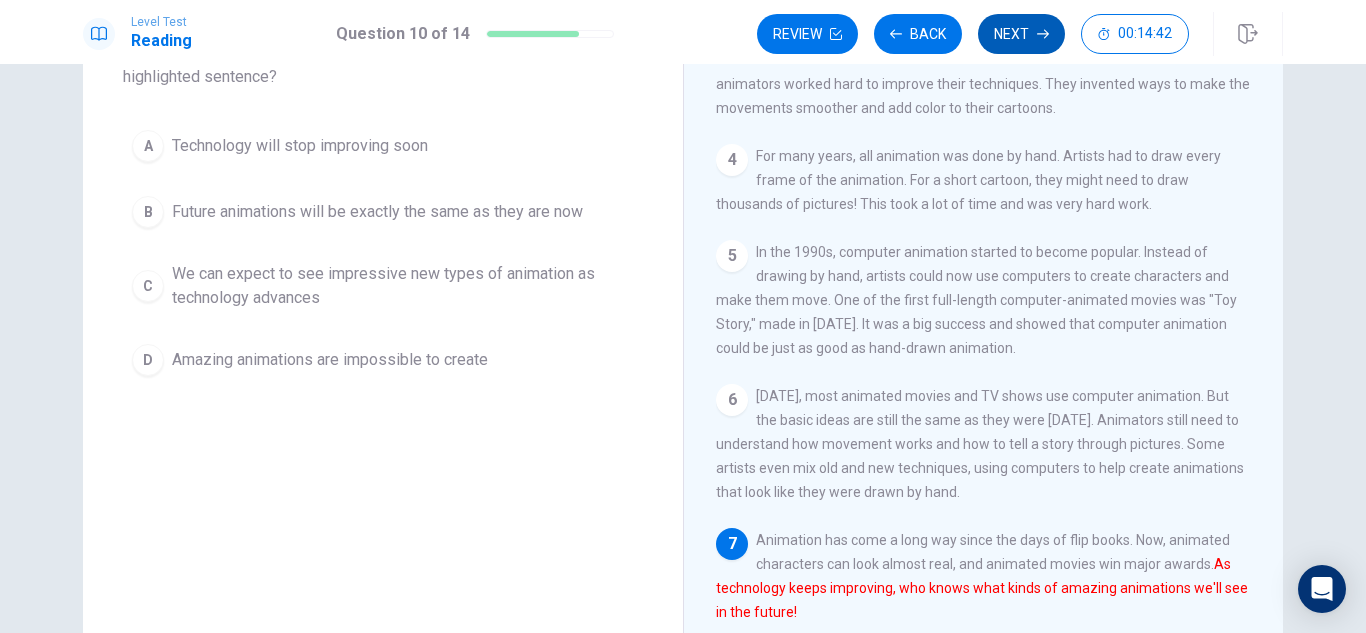 scroll, scrollTop: 152, scrollLeft: 0, axis: vertical 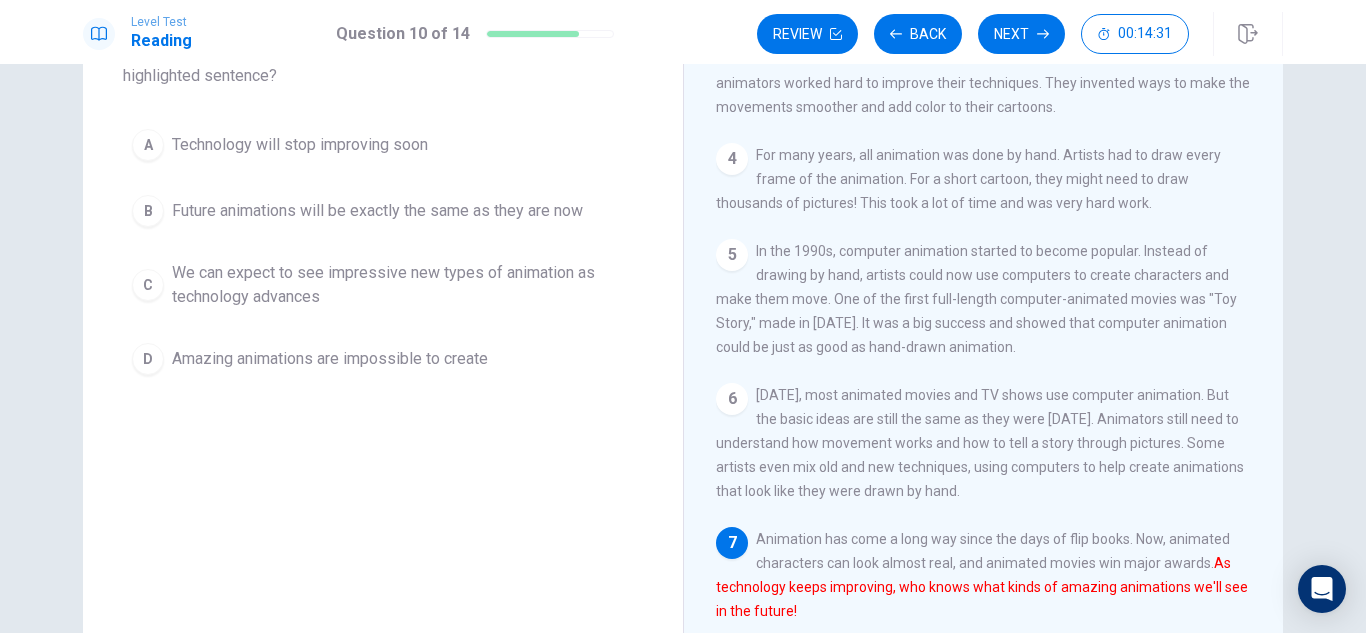 click on "Future animations will be exactly the same as they are now" at bounding box center (377, 211) 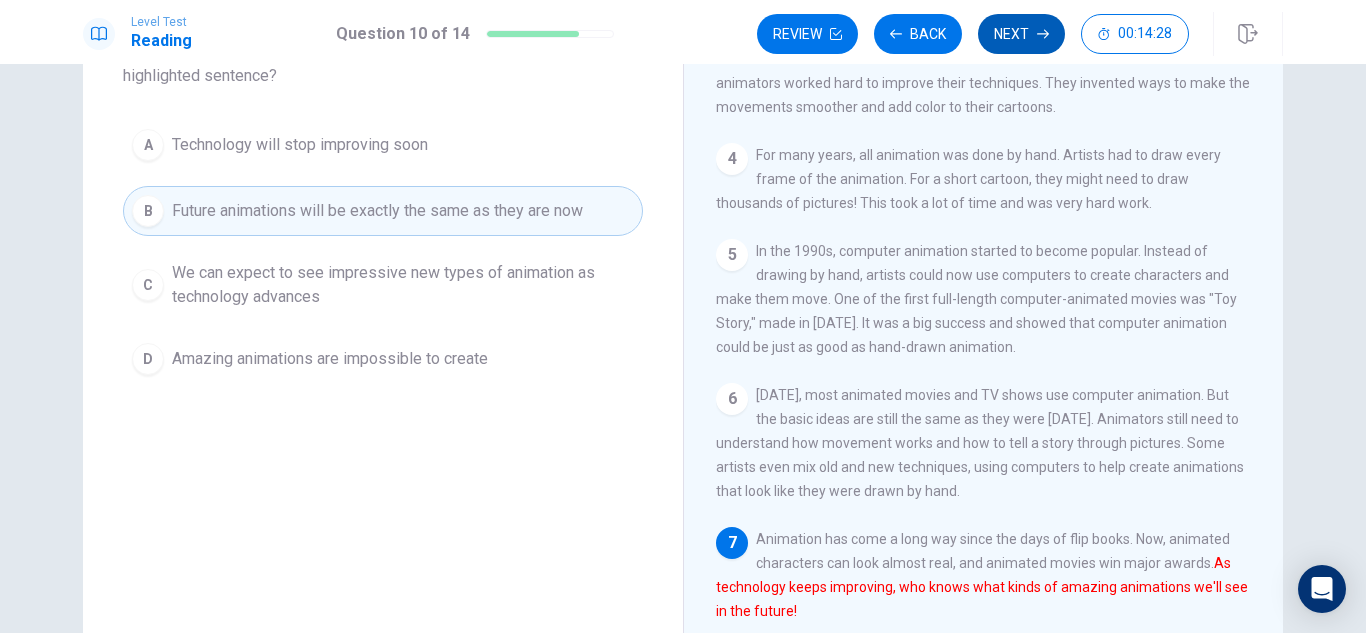 click on "Next" at bounding box center [1021, 34] 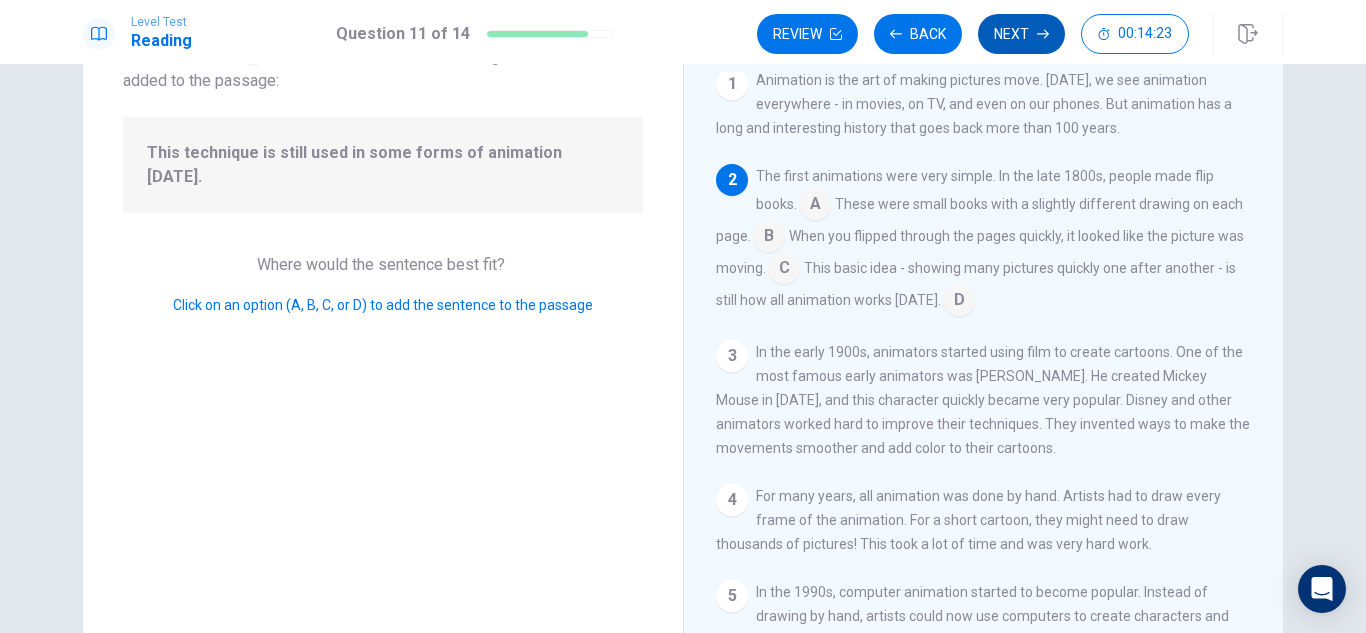 scroll, scrollTop: 0, scrollLeft: 0, axis: both 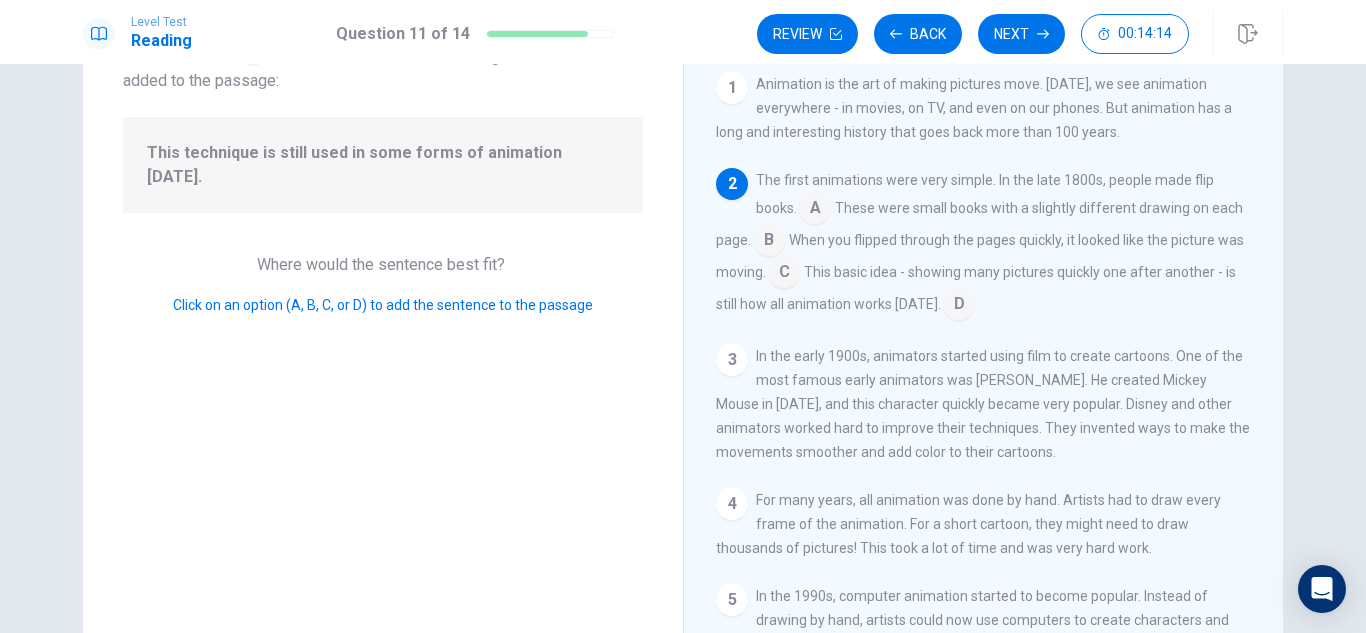 click at bounding box center (815, 210) 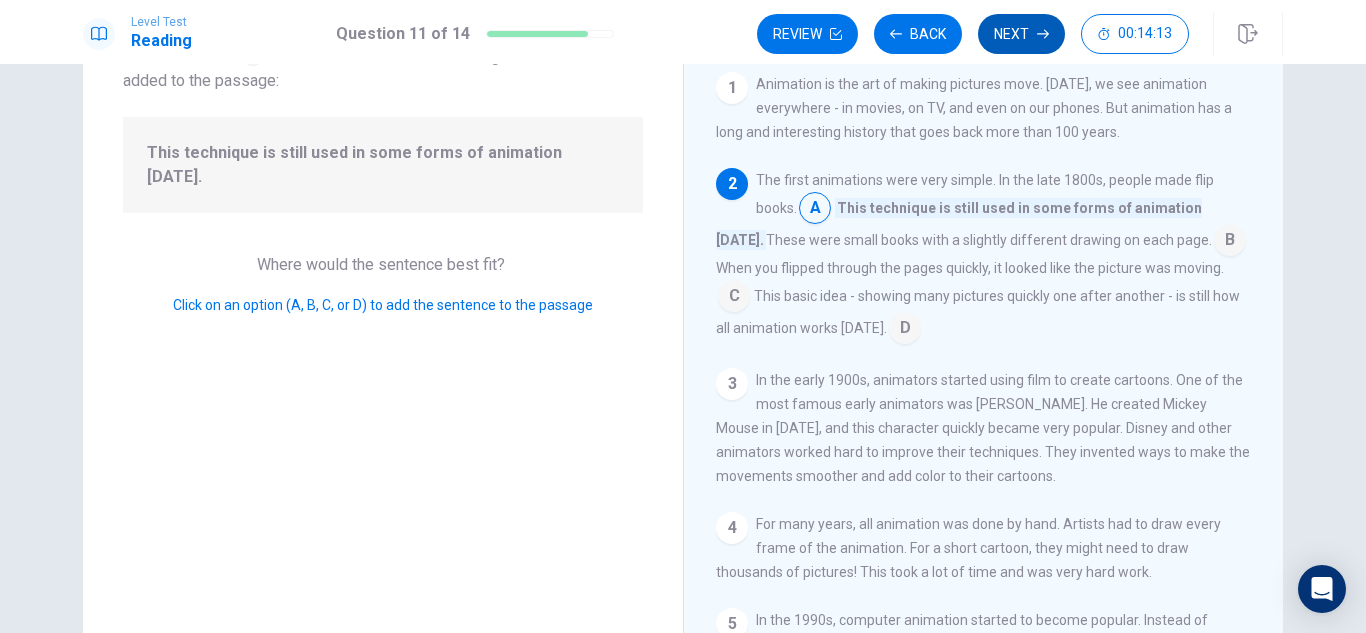 click 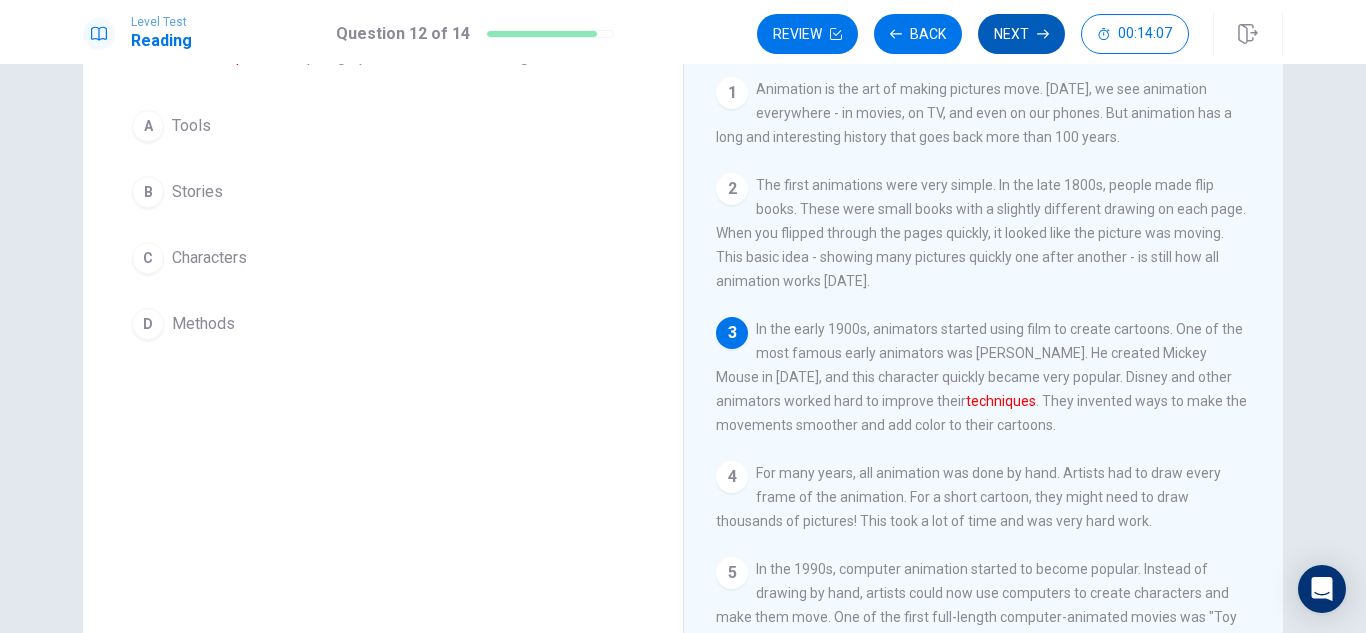 scroll, scrollTop: 148, scrollLeft: 0, axis: vertical 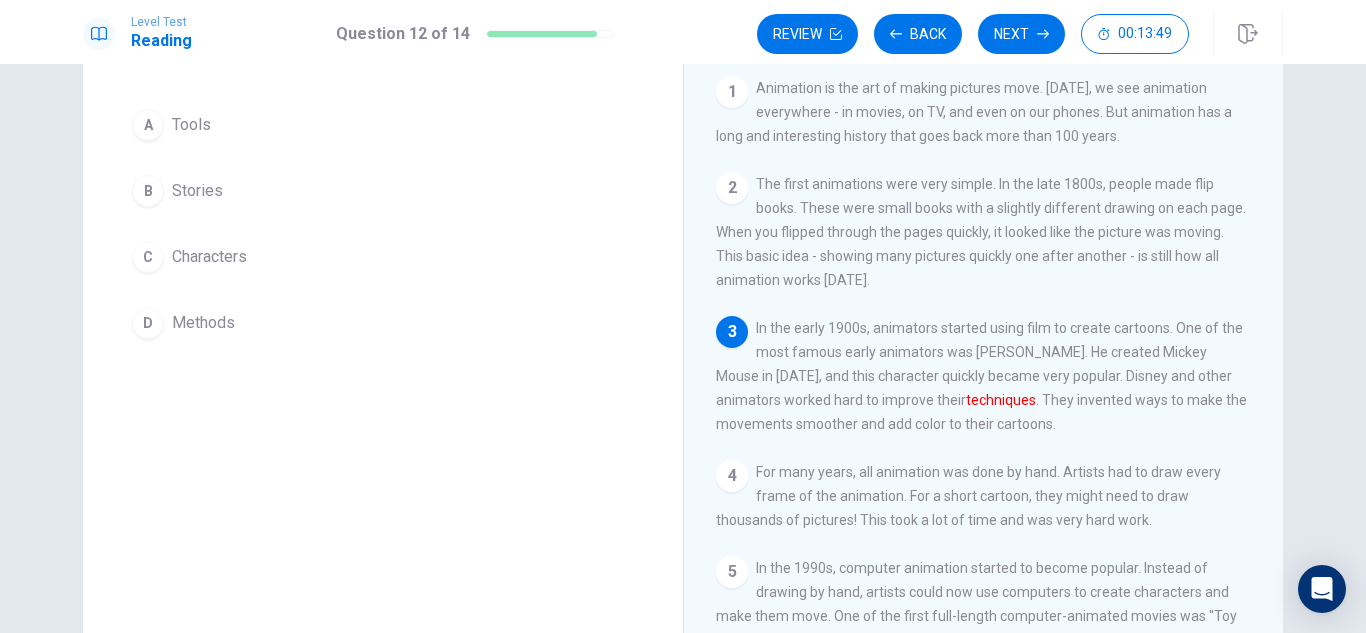 click on "D" at bounding box center [148, 323] 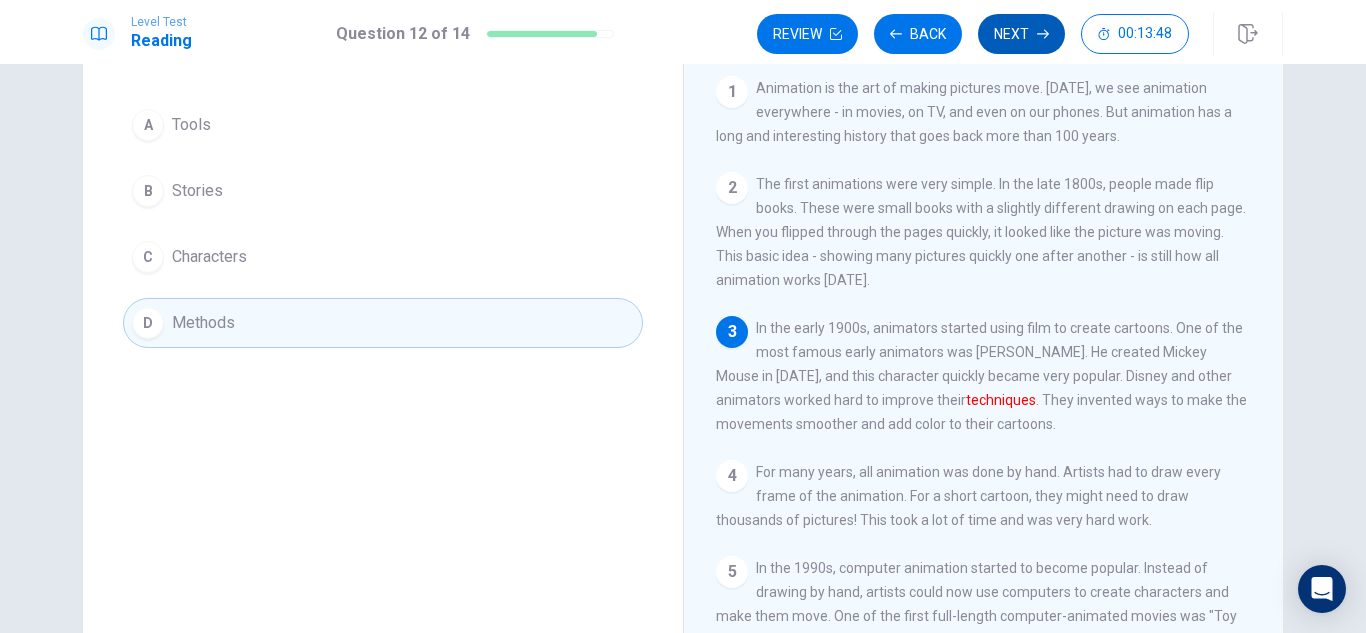 click on "Next" at bounding box center [1021, 34] 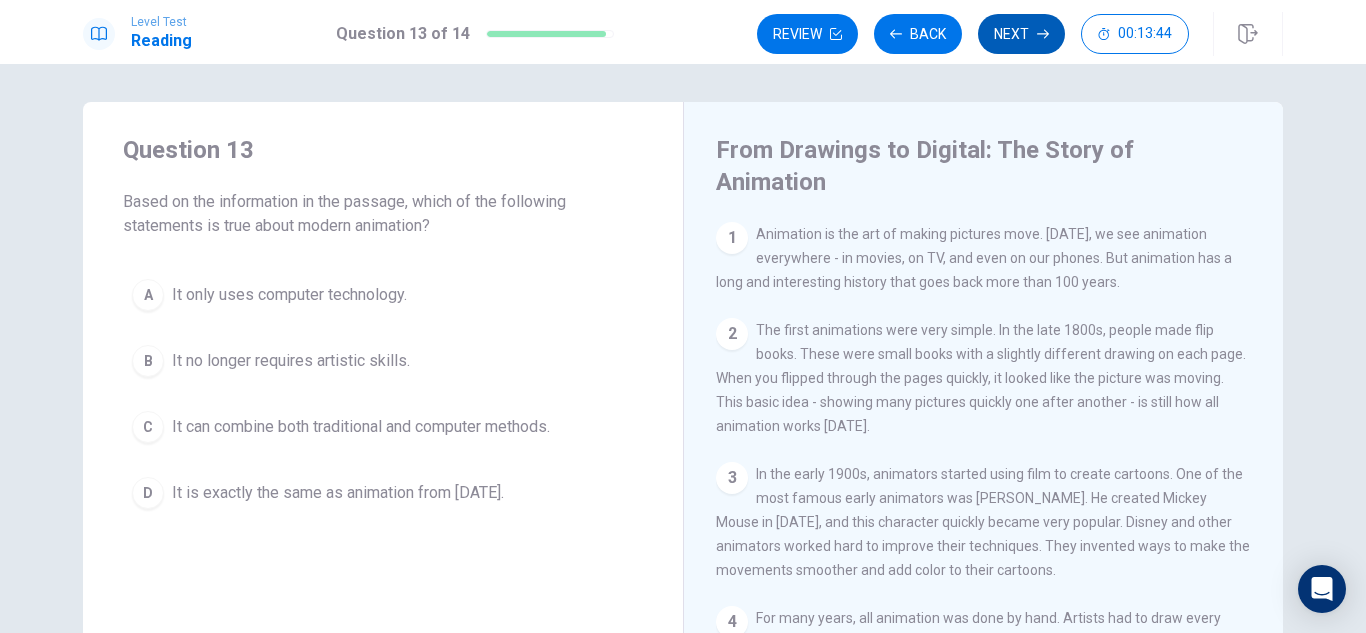 scroll, scrollTop: 0, scrollLeft: 0, axis: both 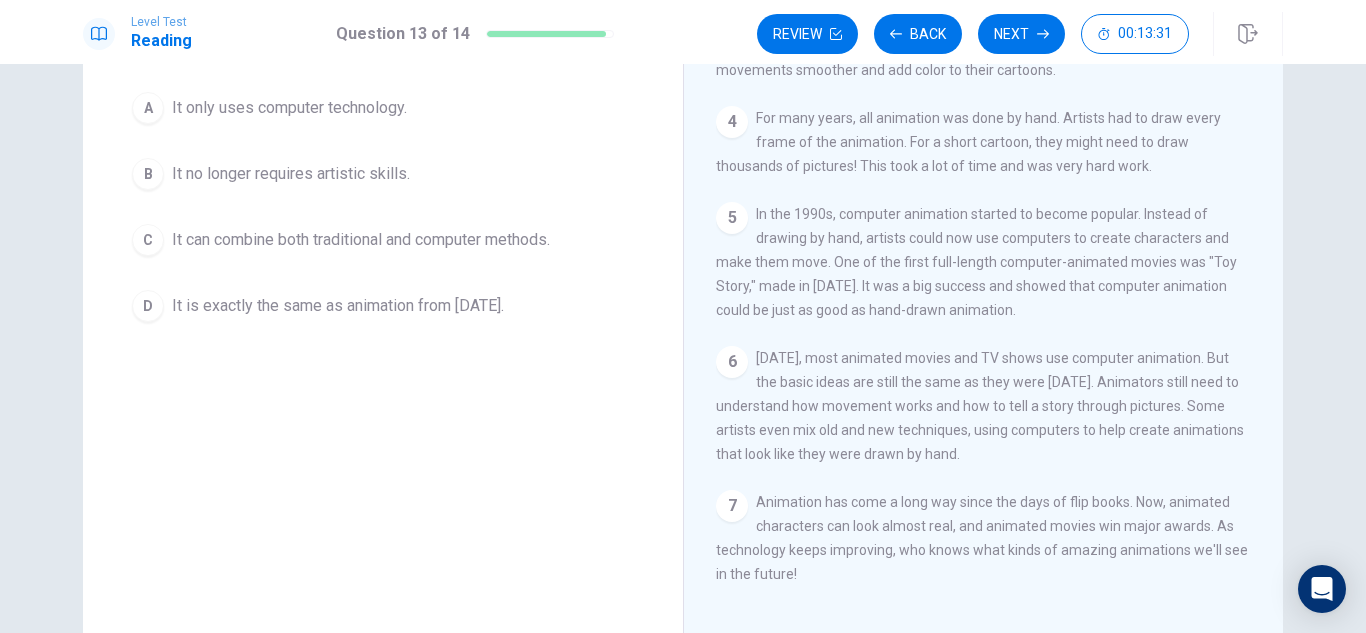 click on "It only uses computer technology." at bounding box center (289, 108) 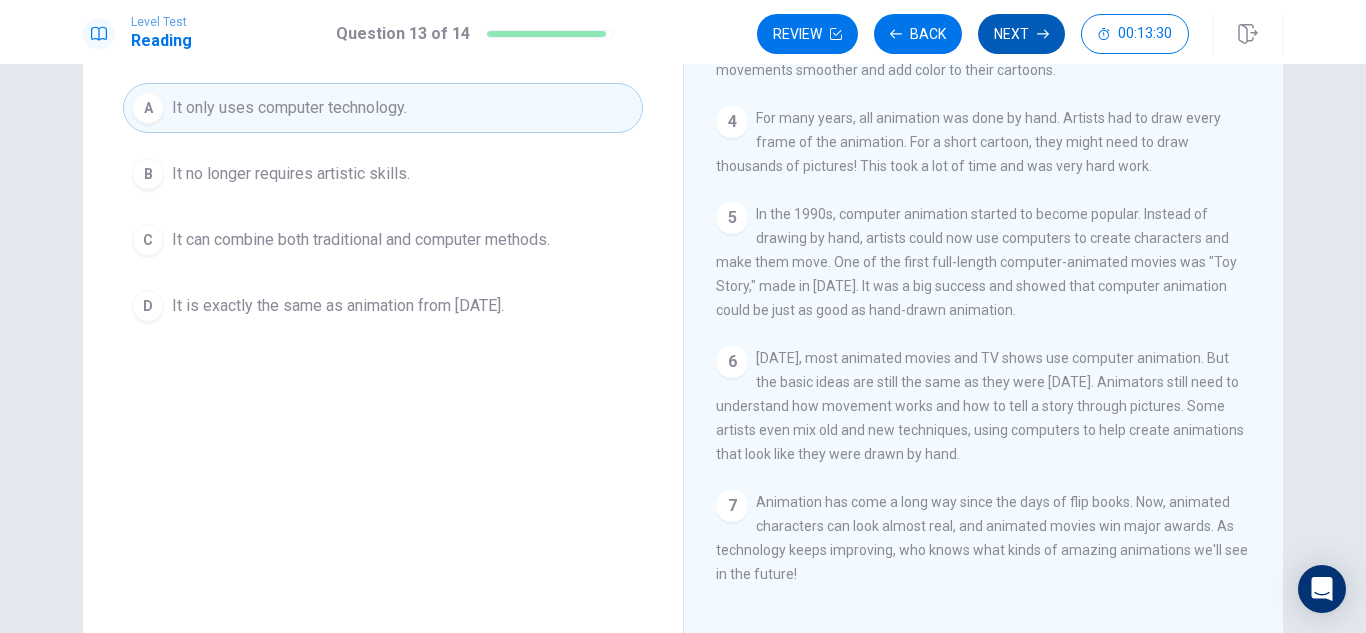 click on "Next" at bounding box center (1021, 34) 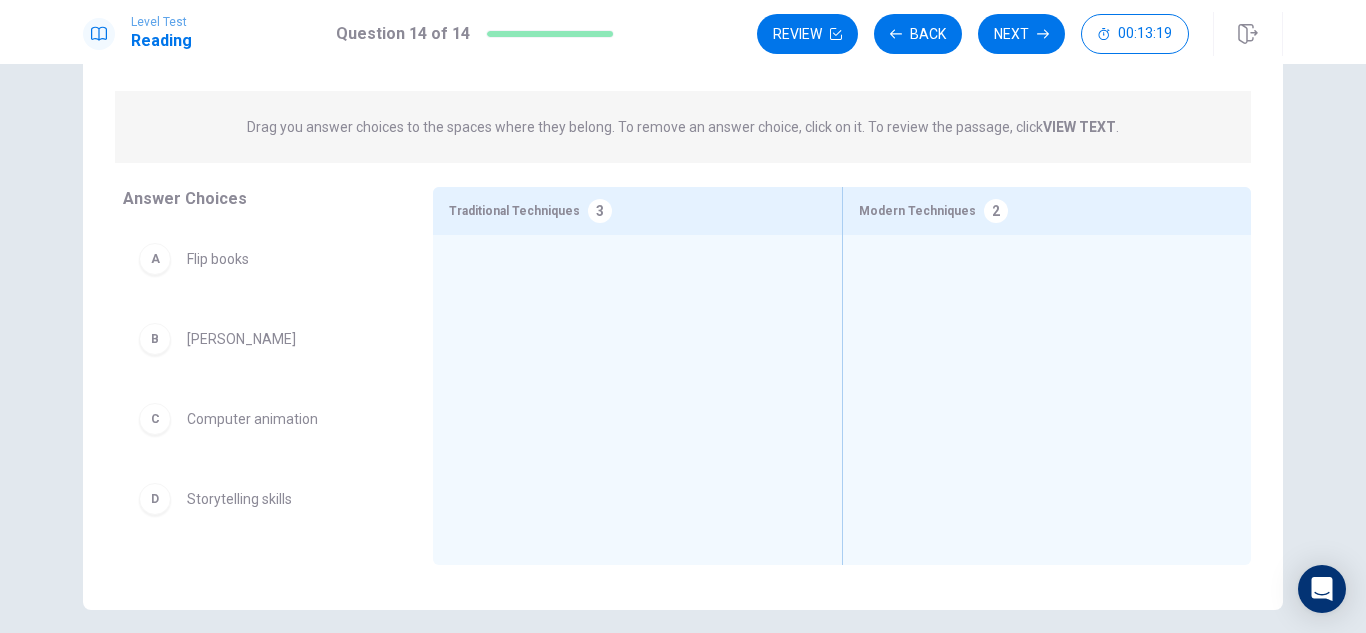 click on "C" at bounding box center (155, 419) 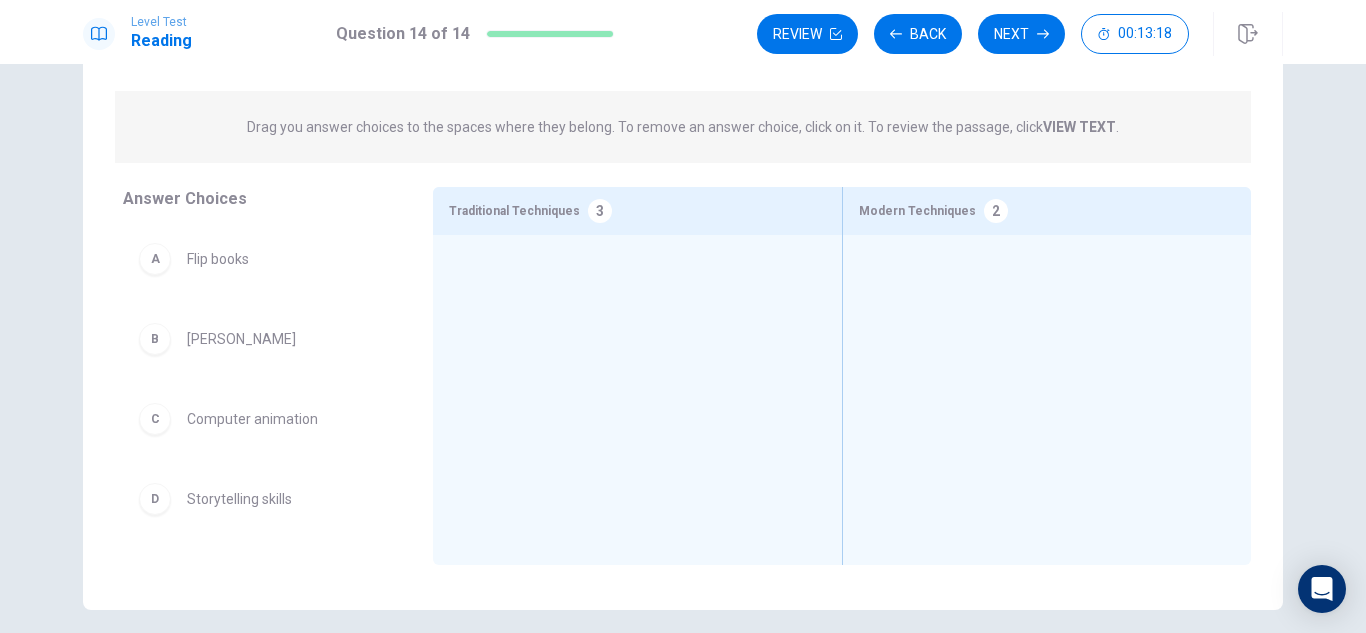 click at bounding box center [1047, 369] 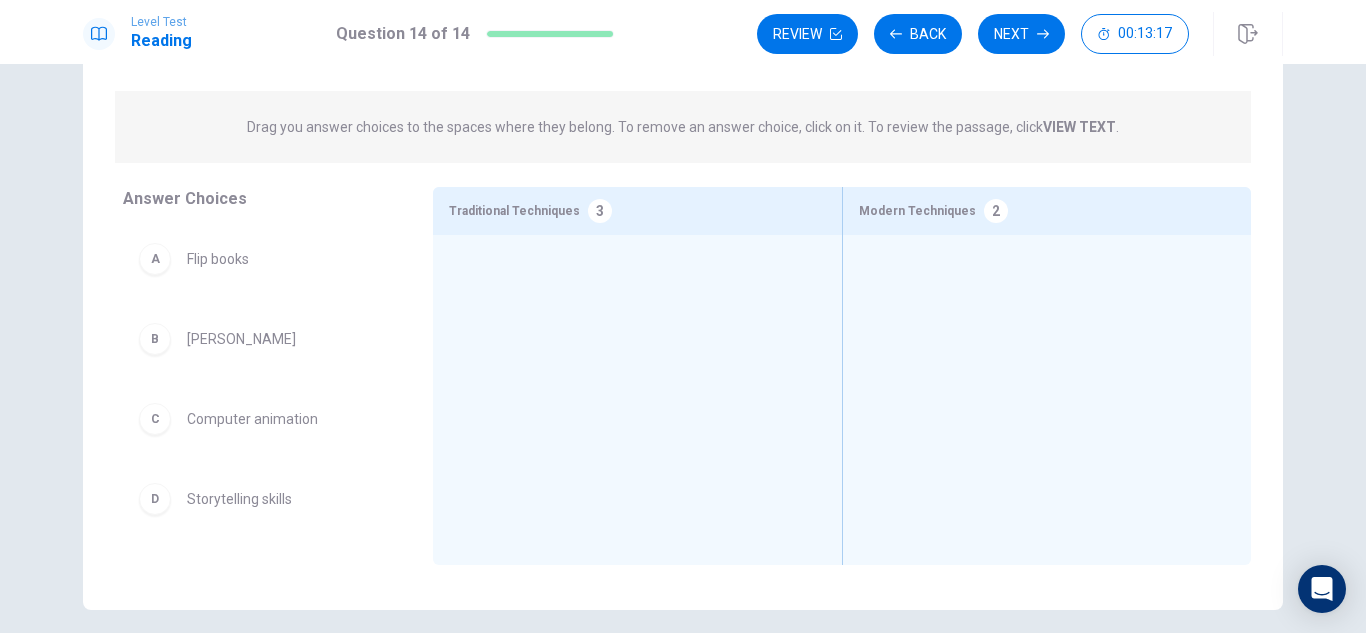 click at bounding box center (1047, 369) 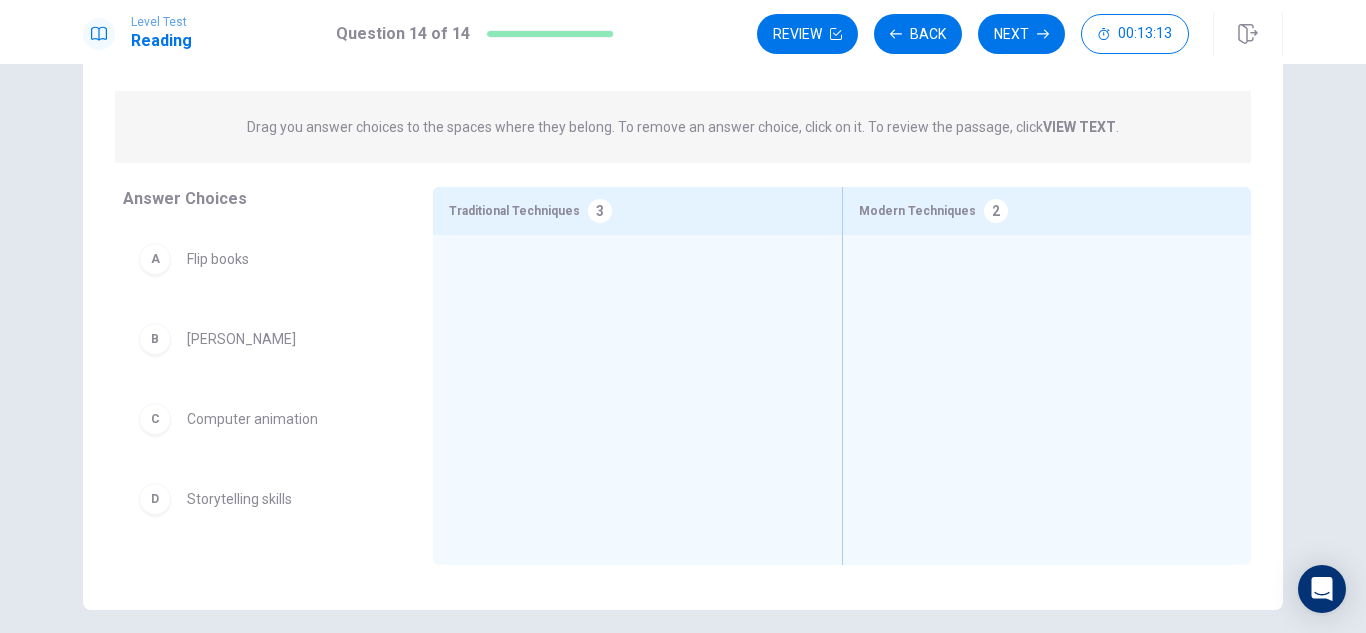 click on "3" at bounding box center (600, 211) 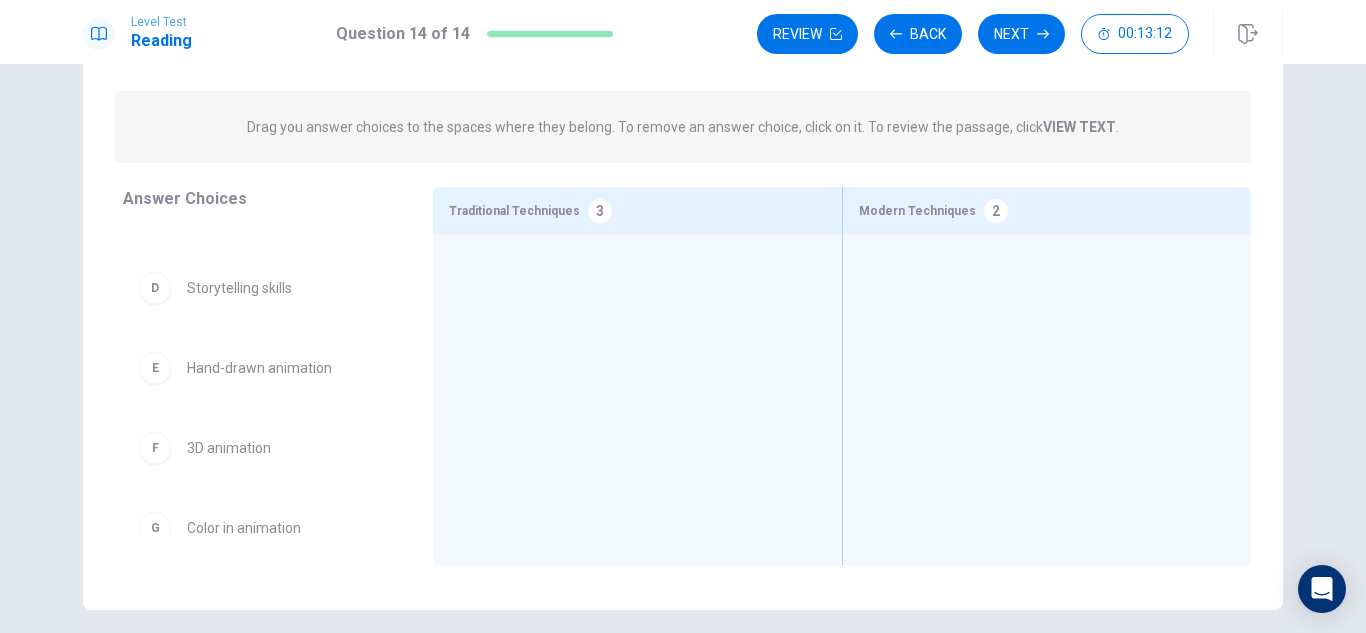 scroll, scrollTop: 236, scrollLeft: 0, axis: vertical 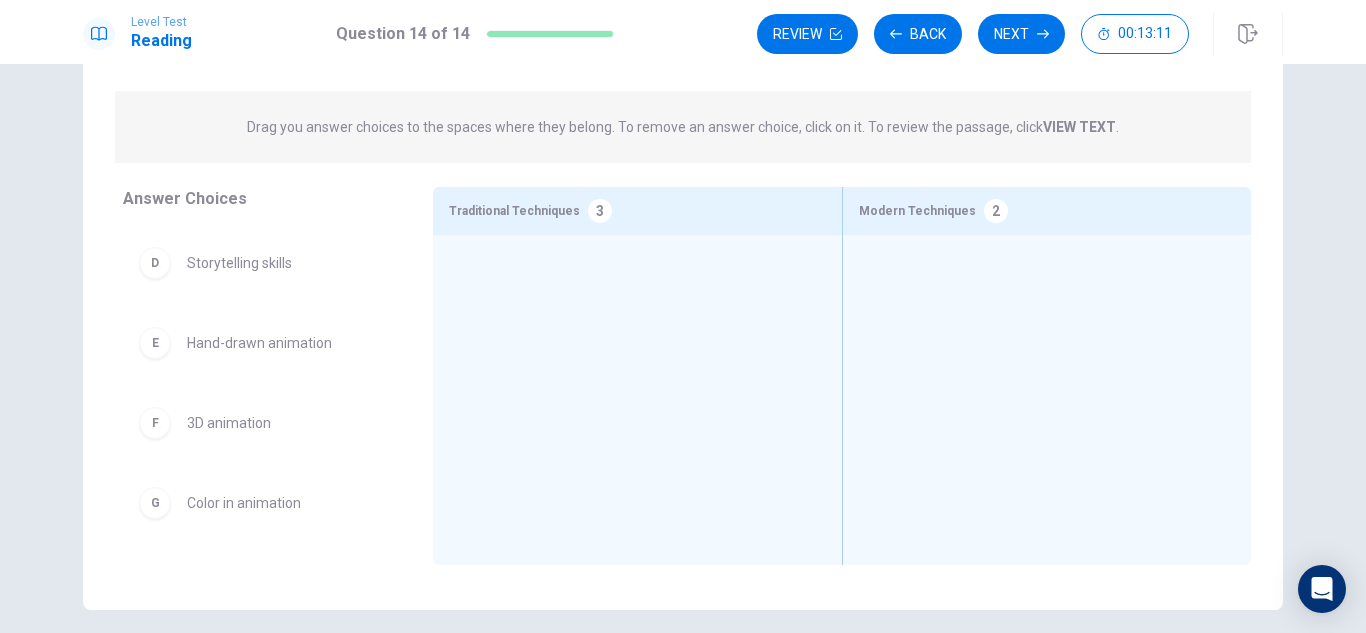click on "3D animation" at bounding box center (229, 423) 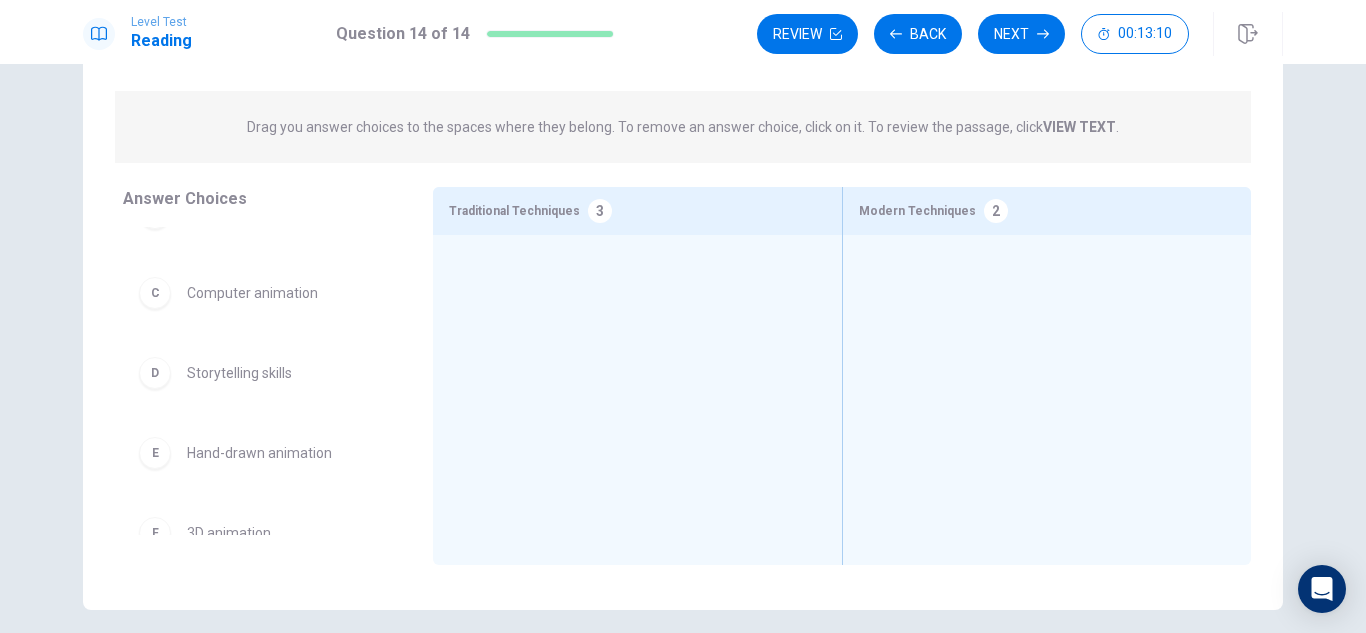 scroll, scrollTop: 0, scrollLeft: 0, axis: both 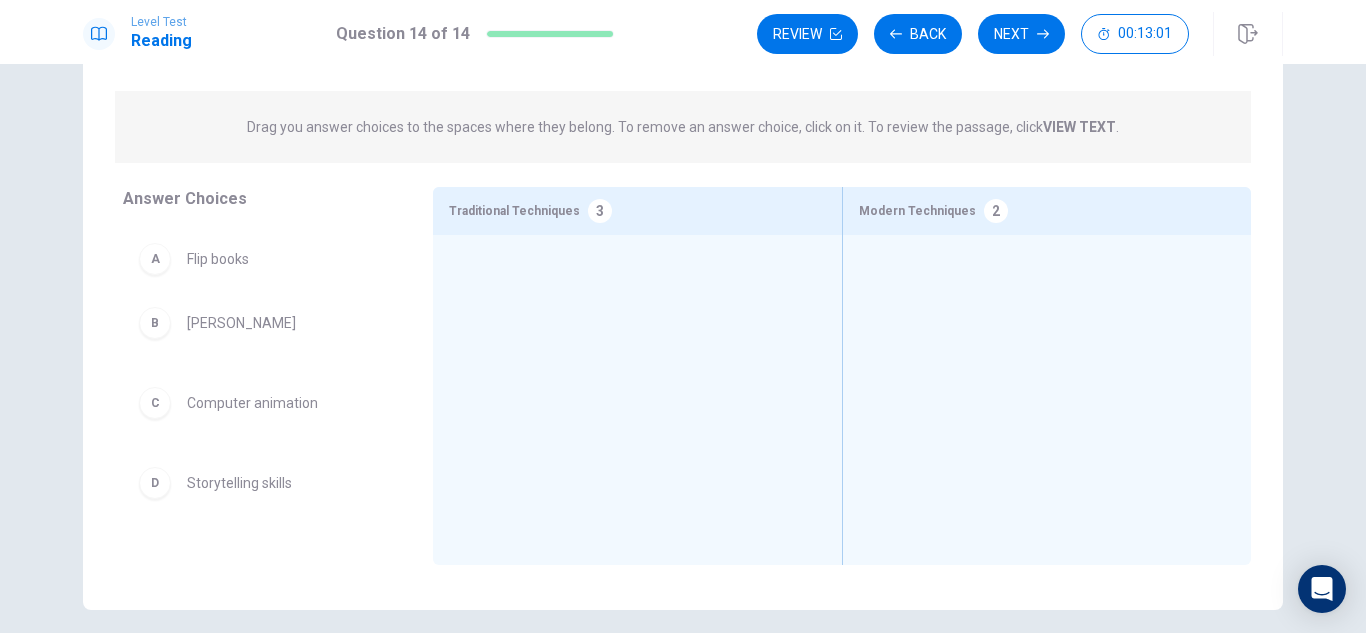 click on "B [PERSON_NAME] C Computer animation D Storytelling skills E Hand-drawn animation
F 3D animation G Color in animation" at bounding box center (262, 381) 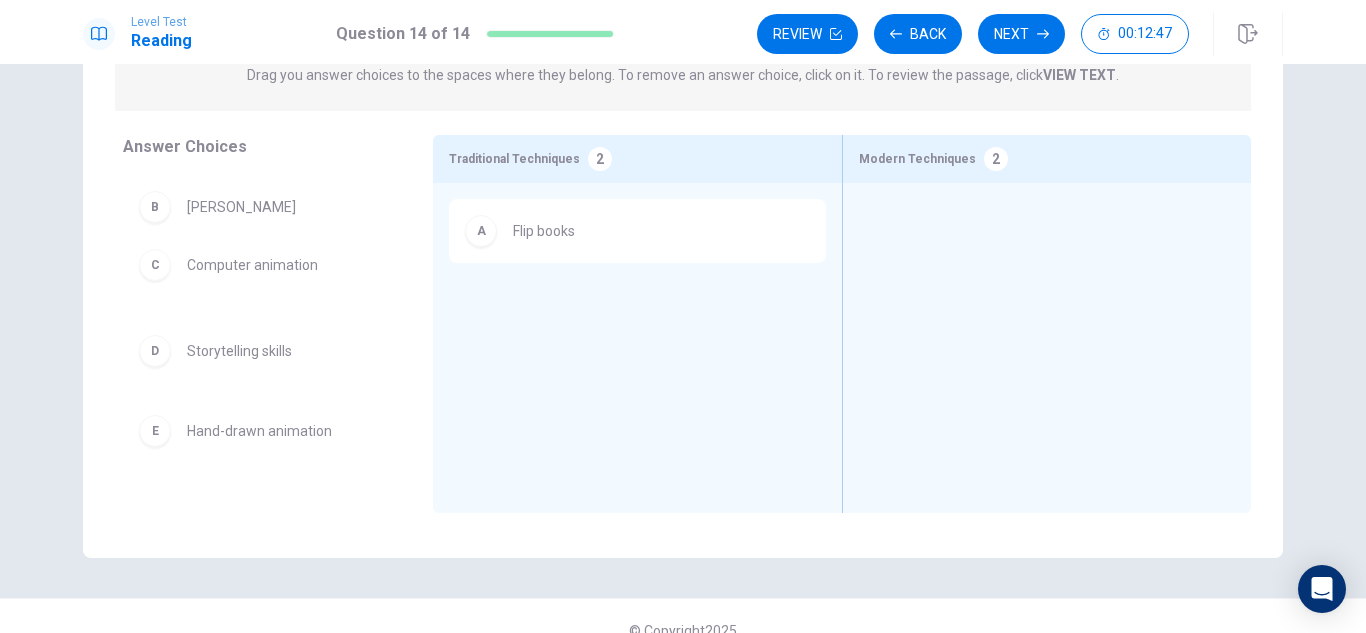 scroll, scrollTop: 247, scrollLeft: 0, axis: vertical 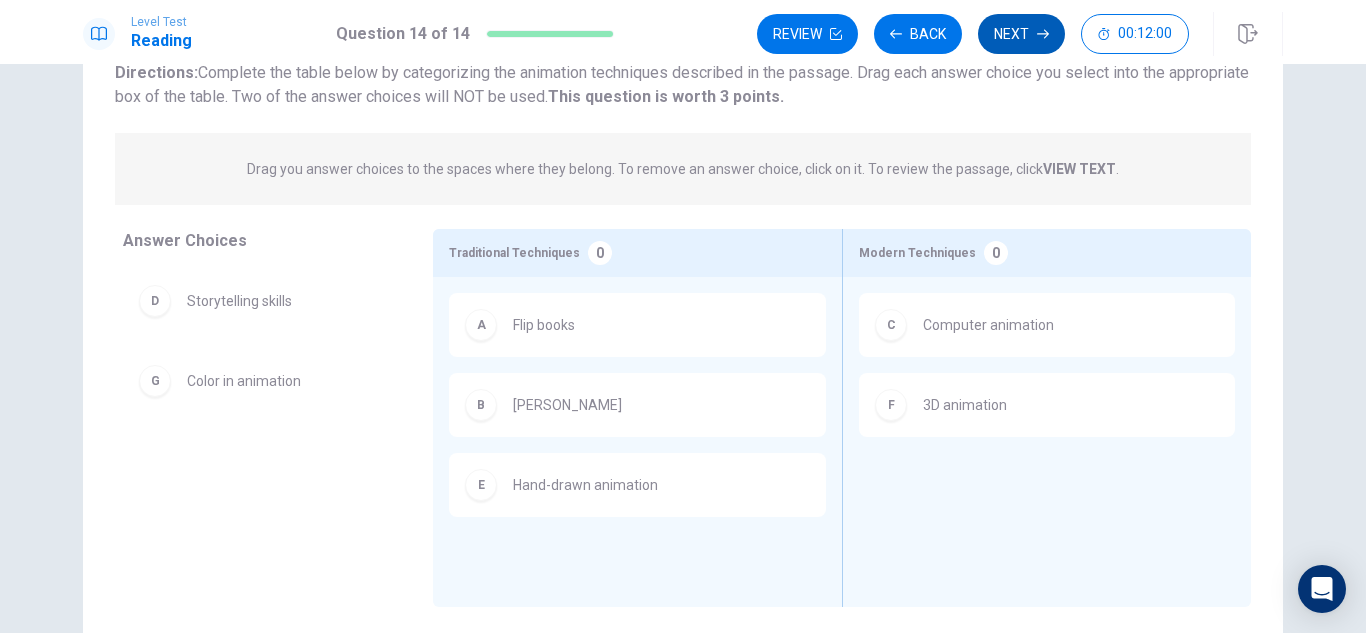click on "Next" at bounding box center [1021, 34] 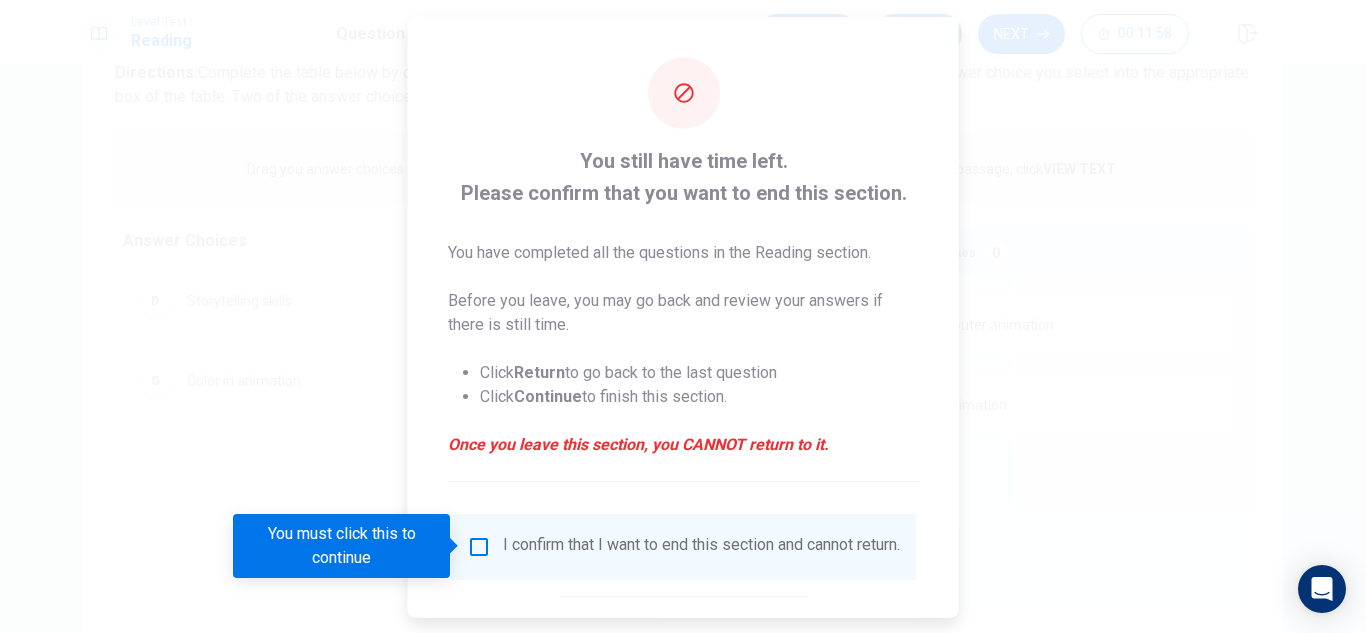 click at bounding box center (479, 546) 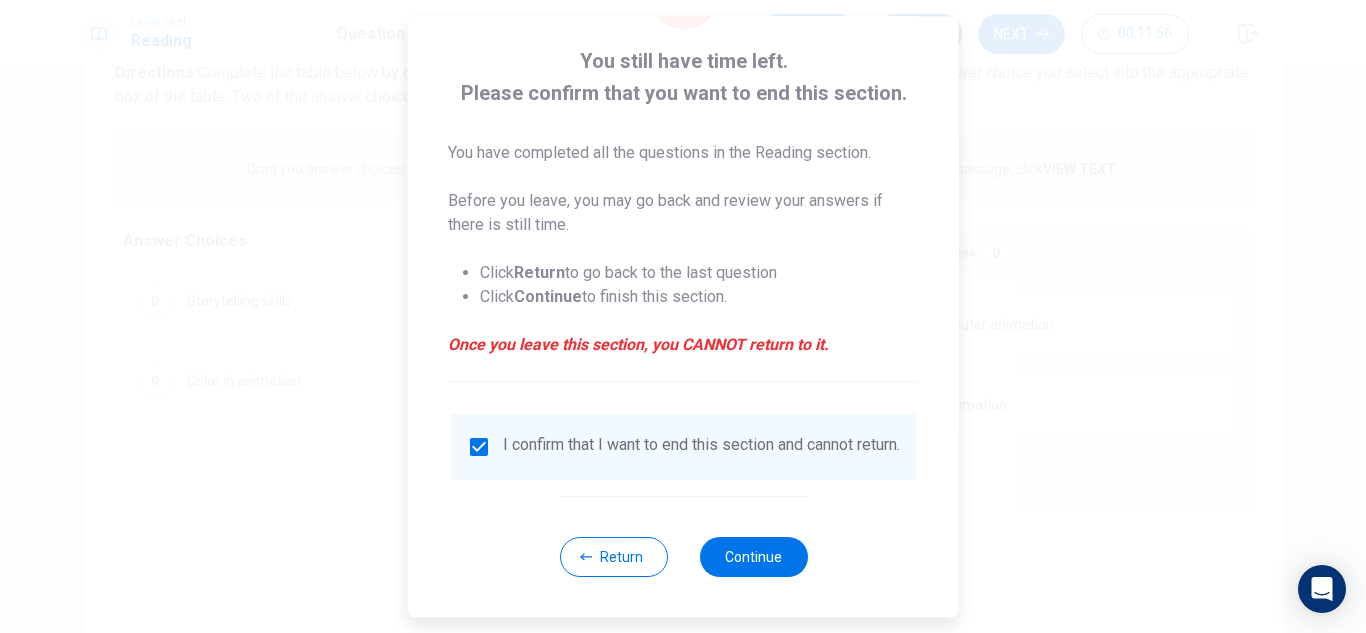 scroll, scrollTop: 113, scrollLeft: 0, axis: vertical 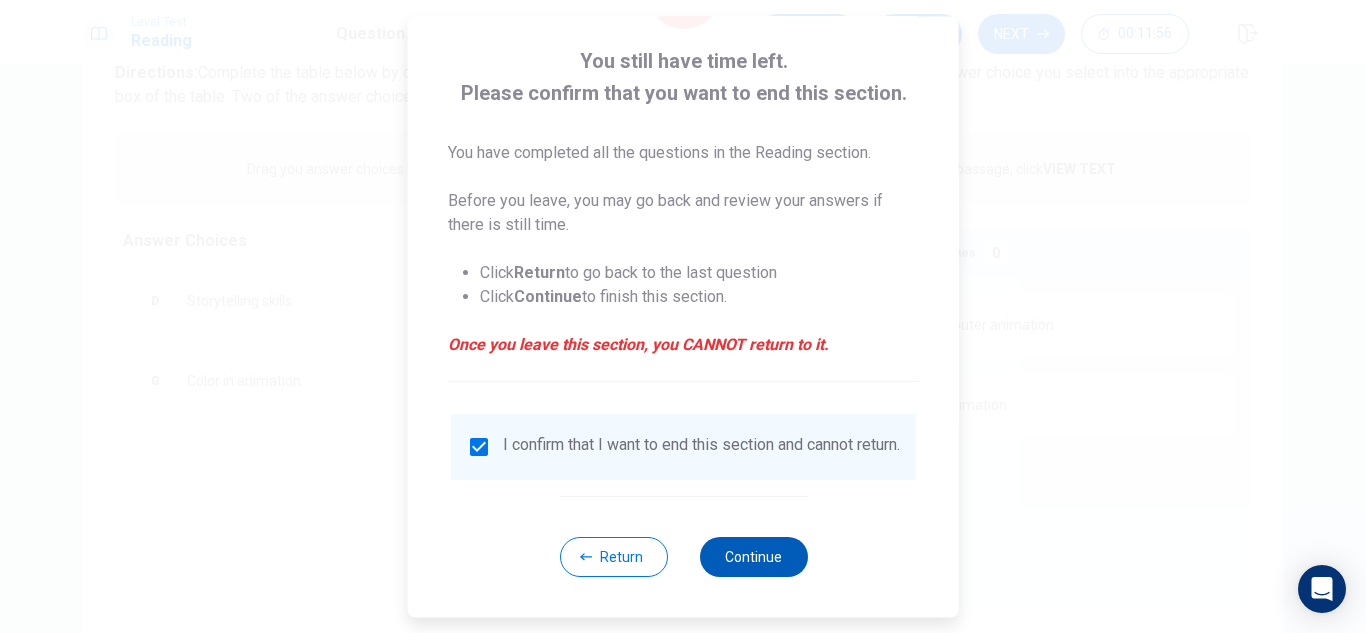 click on "Continue" at bounding box center (753, 557) 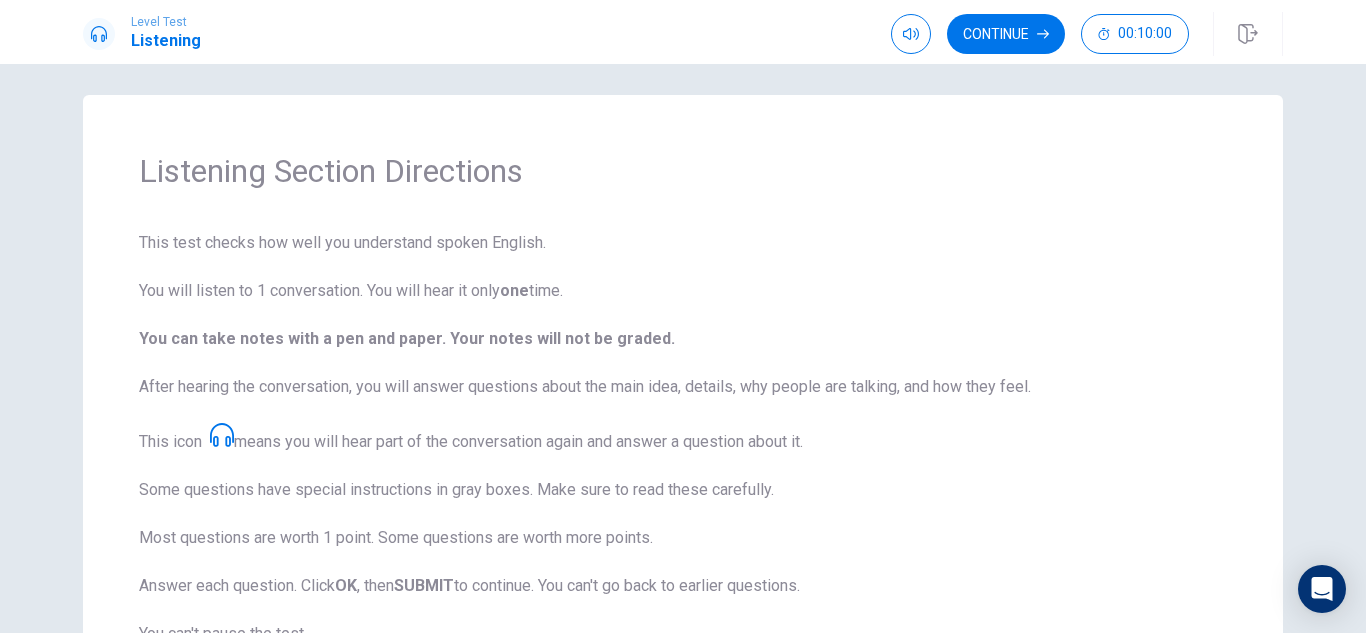 scroll, scrollTop: 0, scrollLeft: 0, axis: both 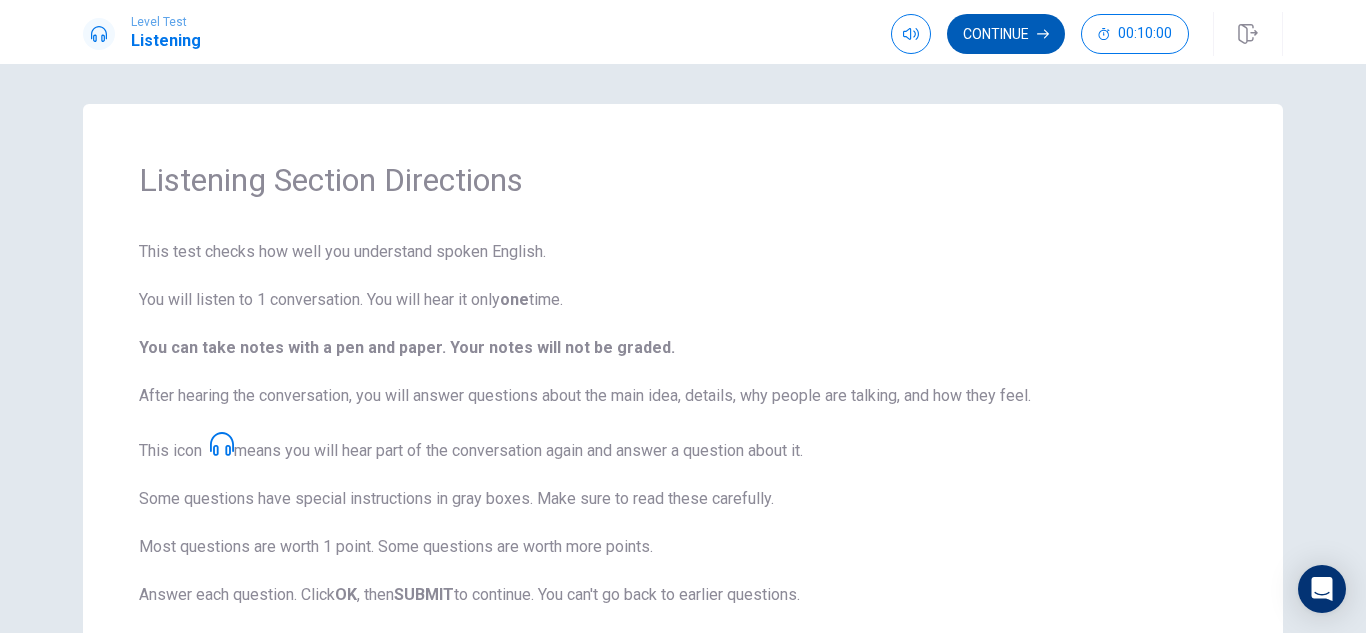 click 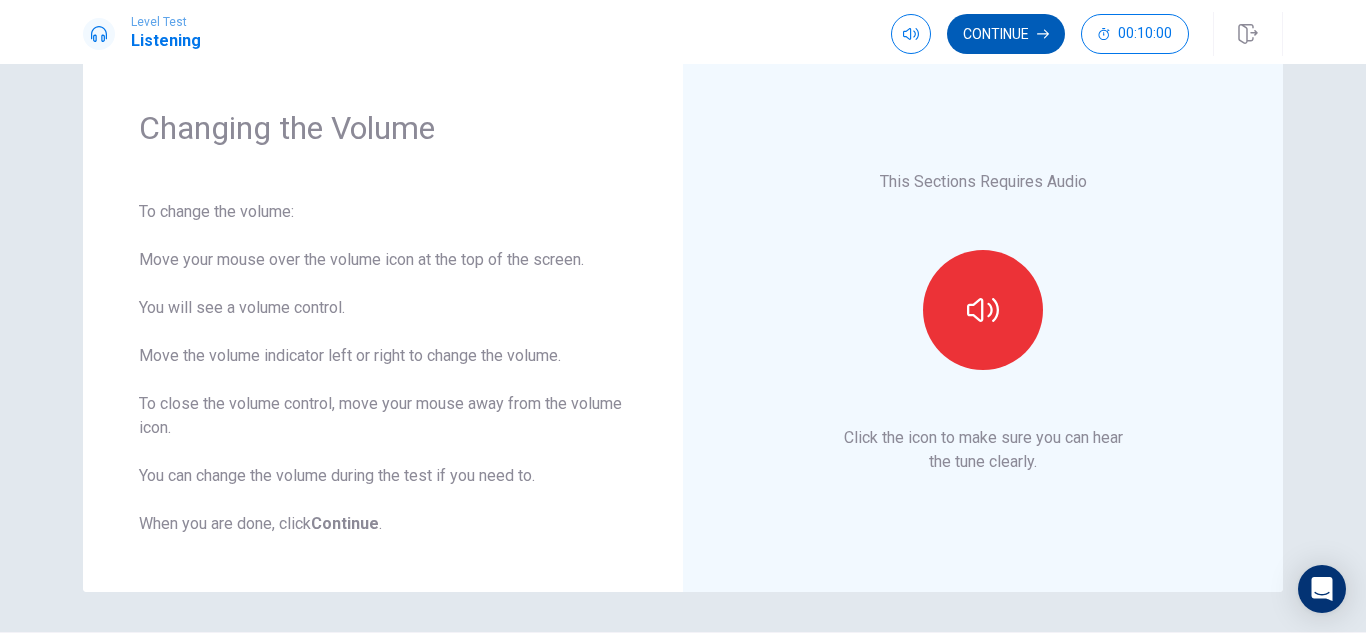 scroll, scrollTop: 53, scrollLeft: 0, axis: vertical 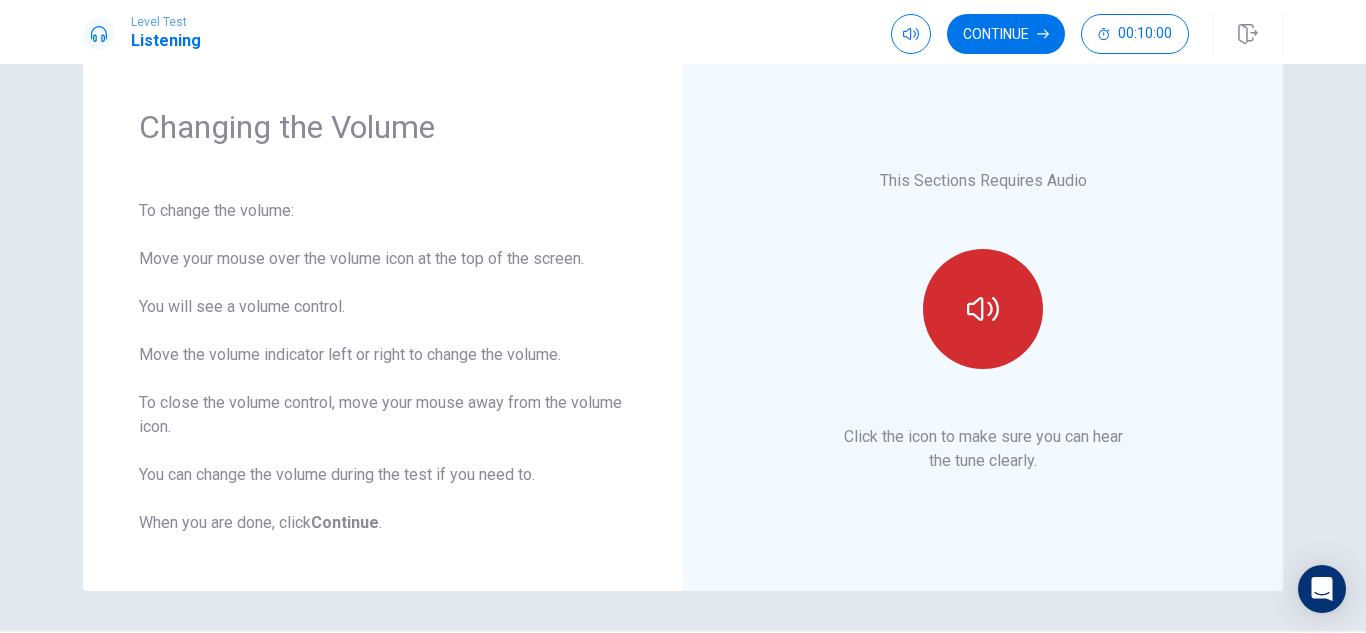 click 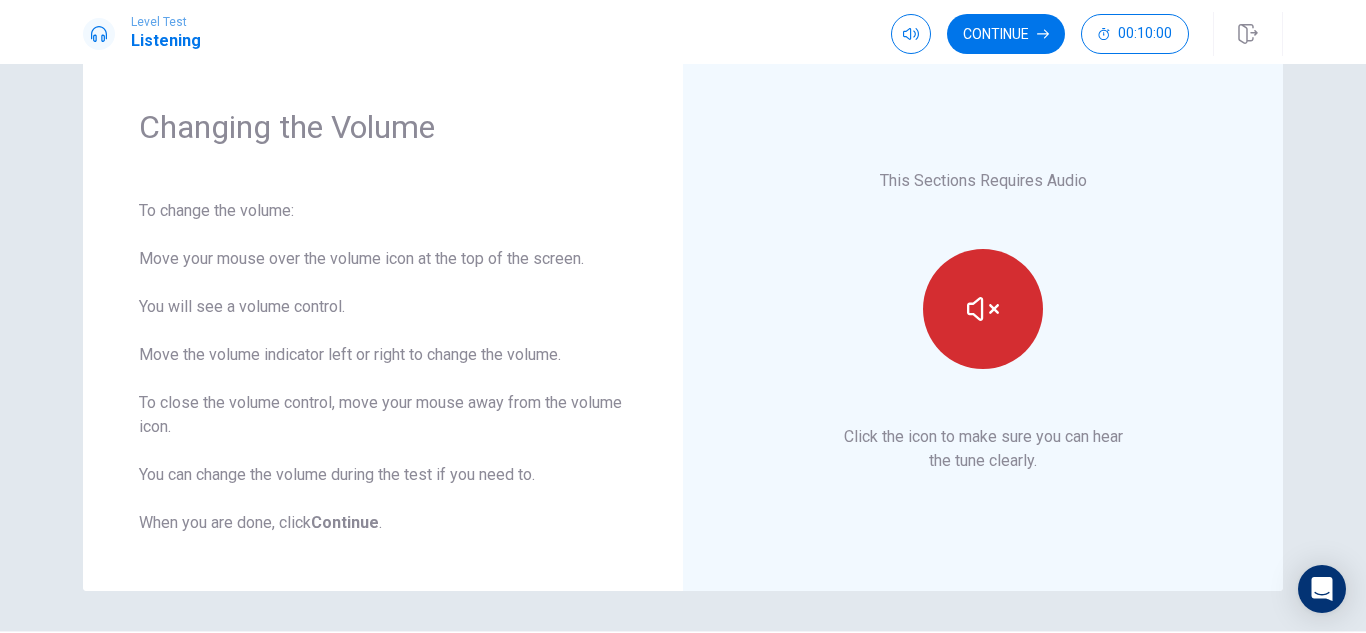 click 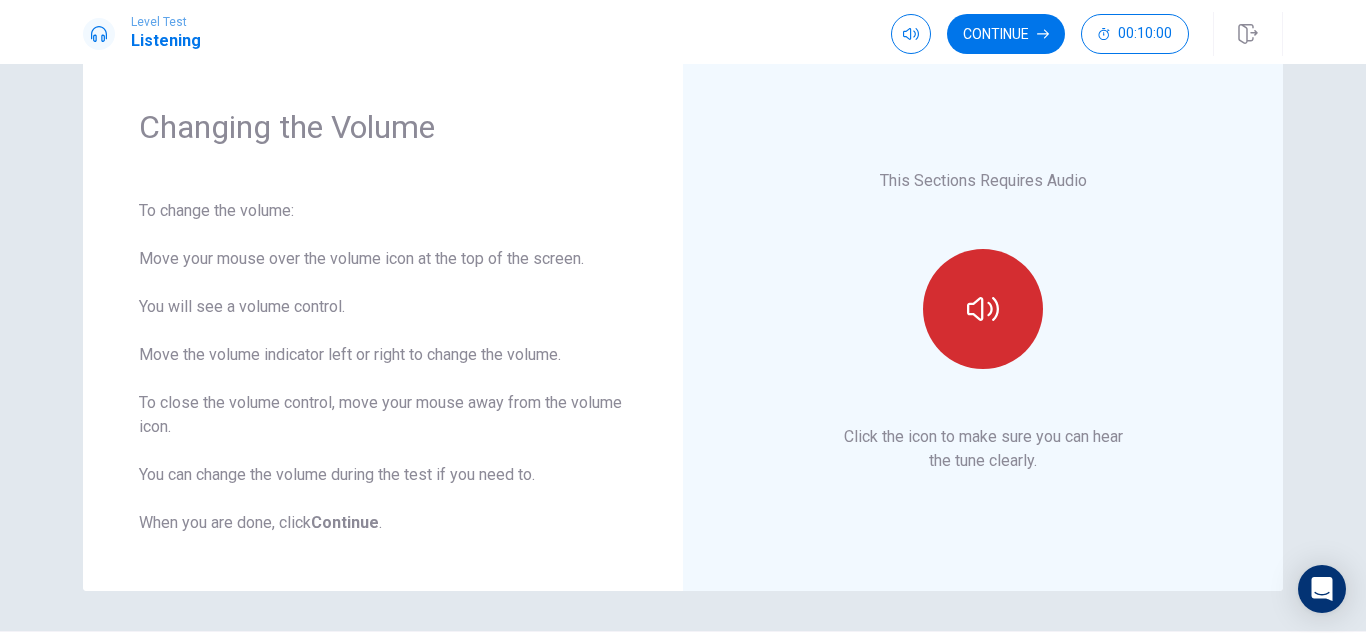 click 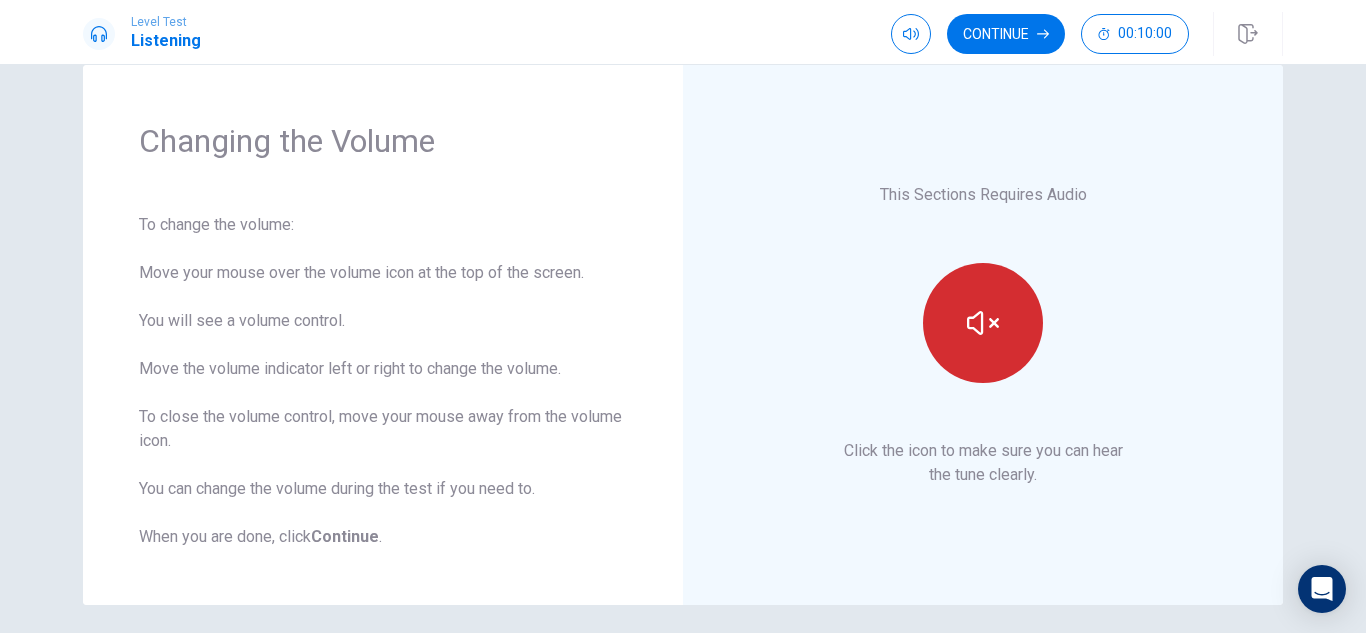 scroll, scrollTop: 0, scrollLeft: 0, axis: both 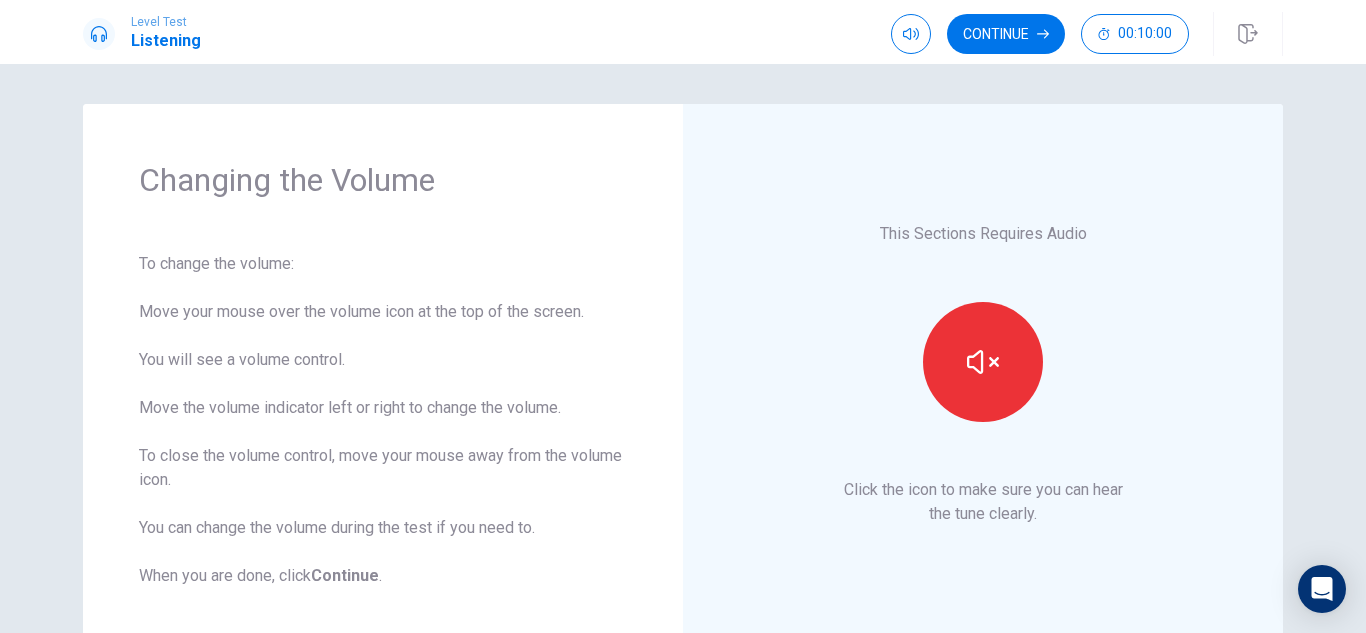 click on "Changing the Volume To change the volume:
Move your mouse over the volume icon at the top of the screen.
You will see a volume control.
Move the volume indicator left or right to change the volume.
To close the volume control, move your mouse away from the volume icon.
You can change the volume during the test if you need to.
When you are done, click  Continue . To change the volume:
Move your mouse over the volume icon at the top of the screen.
You will see a volume control.
Move the volume indicator left or right to change the volume.
To close the volume control, move your mouse away from the volume icon.
You can change the volume during the test if you need to.
When you are done, click  Continue . This Sections Requires Audio Click the icon to make sure you can hear   the tune clearly. © Copyright  2025" at bounding box center (683, 348) 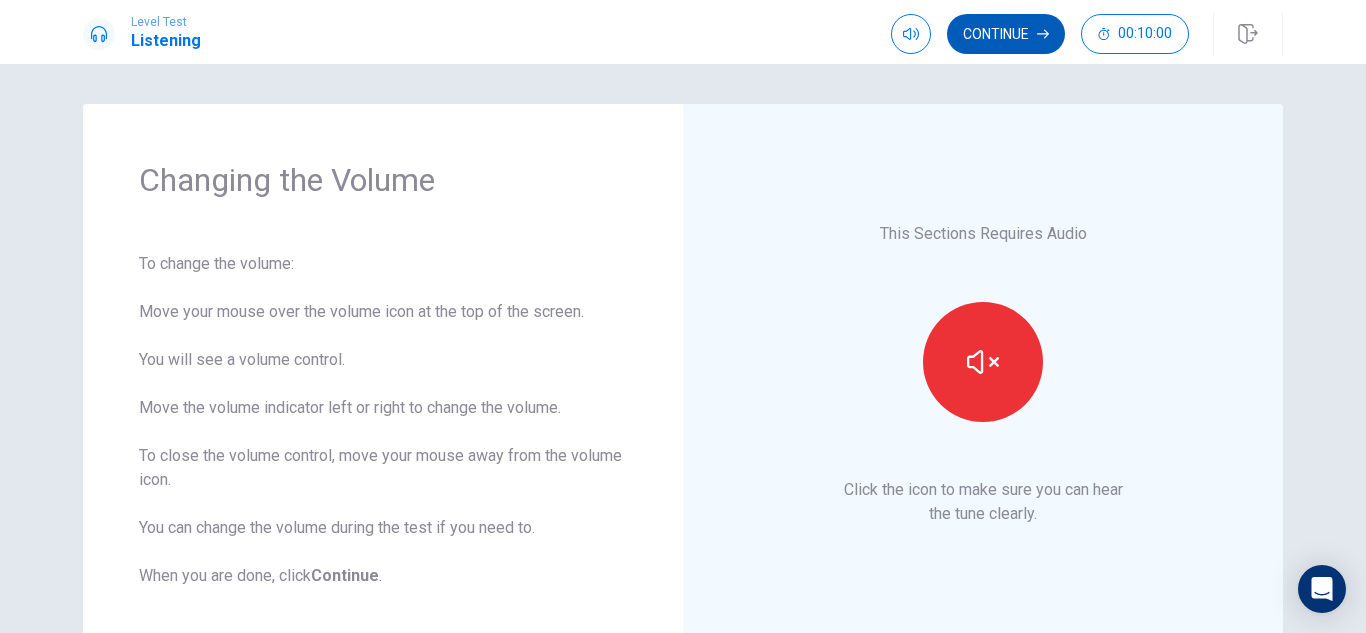 click 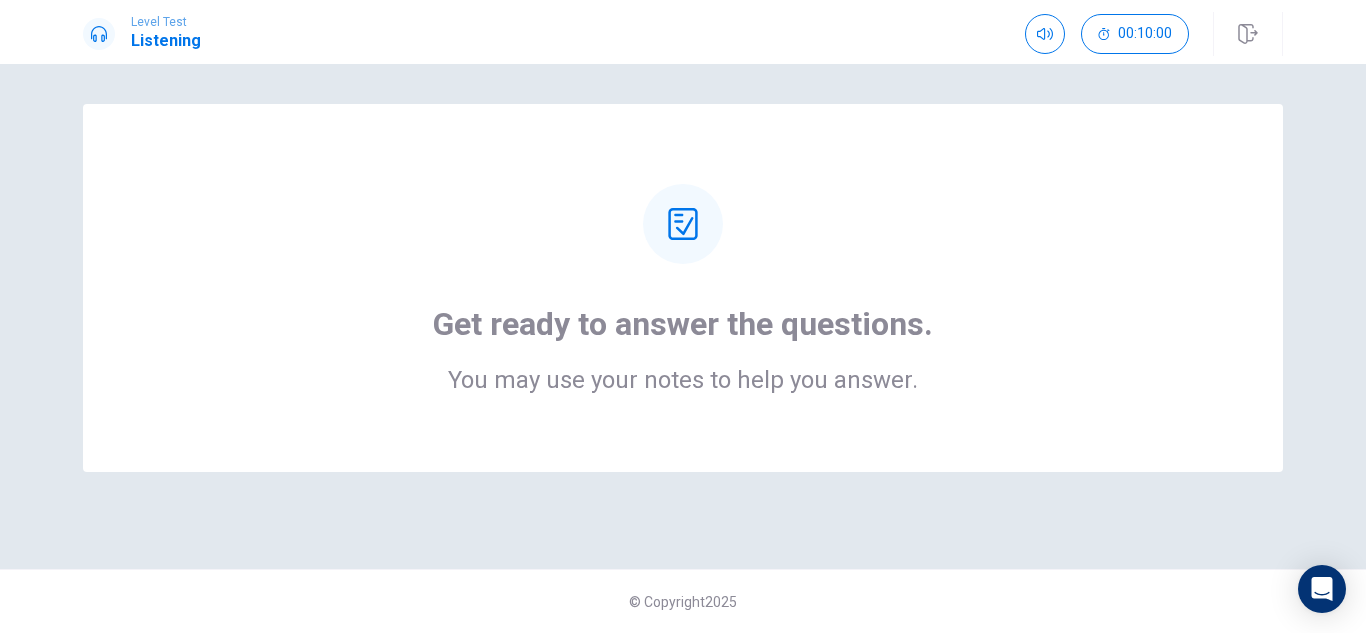 click at bounding box center [683, 224] 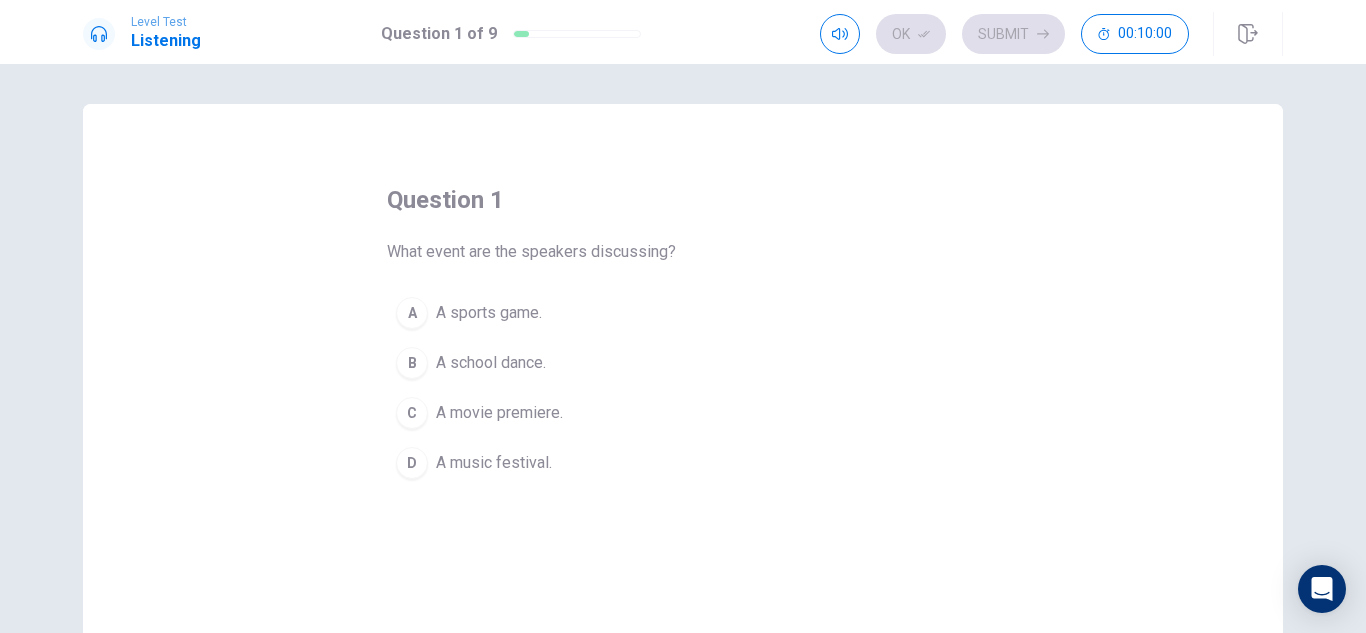 click on "What event are the speakers discussing?" at bounding box center (531, 252) 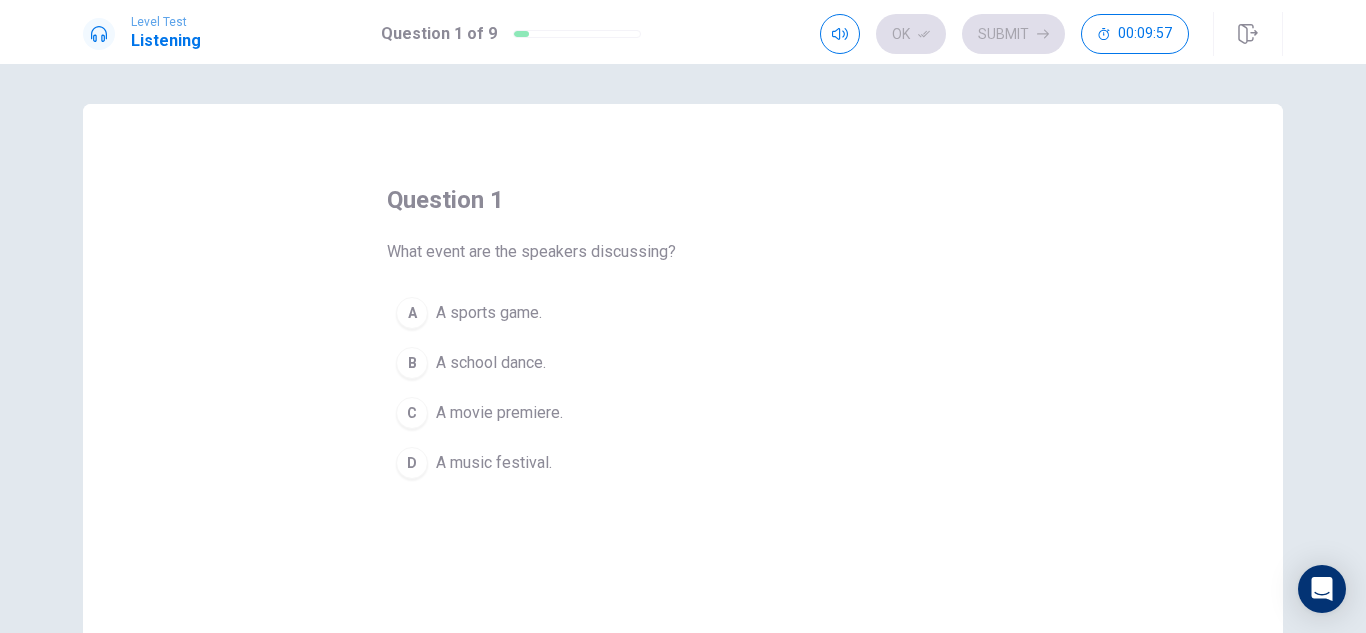 click on "A music festival." at bounding box center [494, 463] 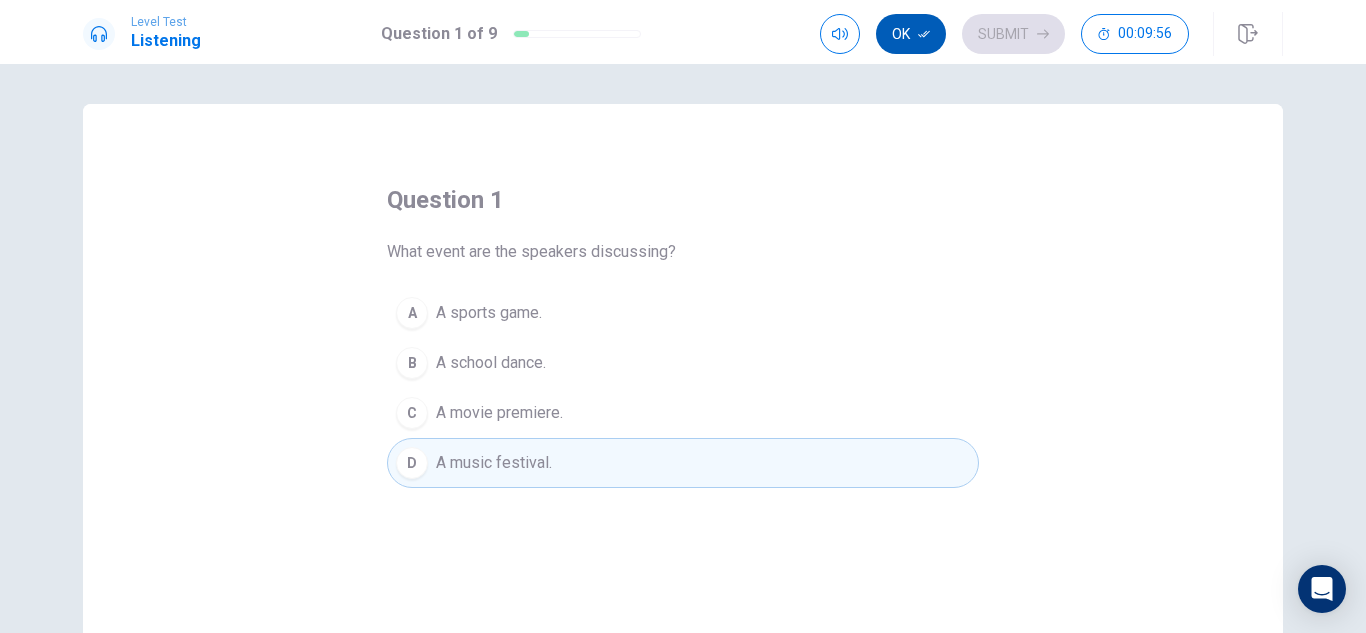 click on "Ok" at bounding box center (911, 34) 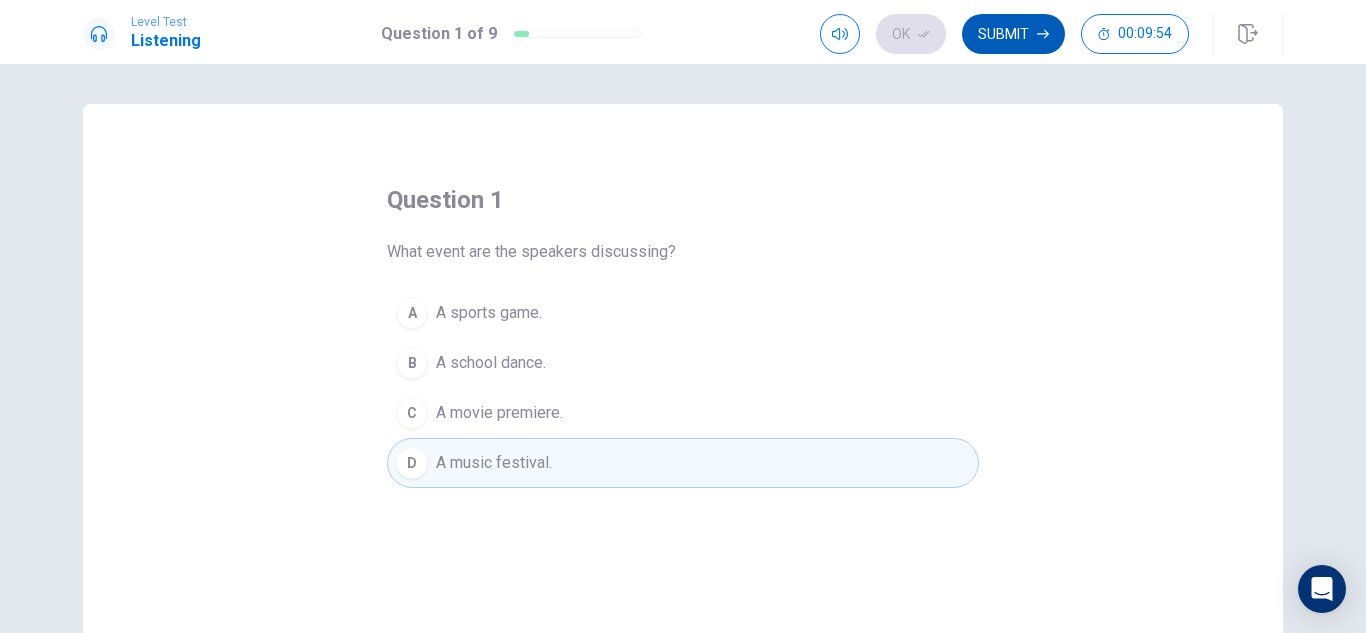 click on "Submit" at bounding box center (1013, 34) 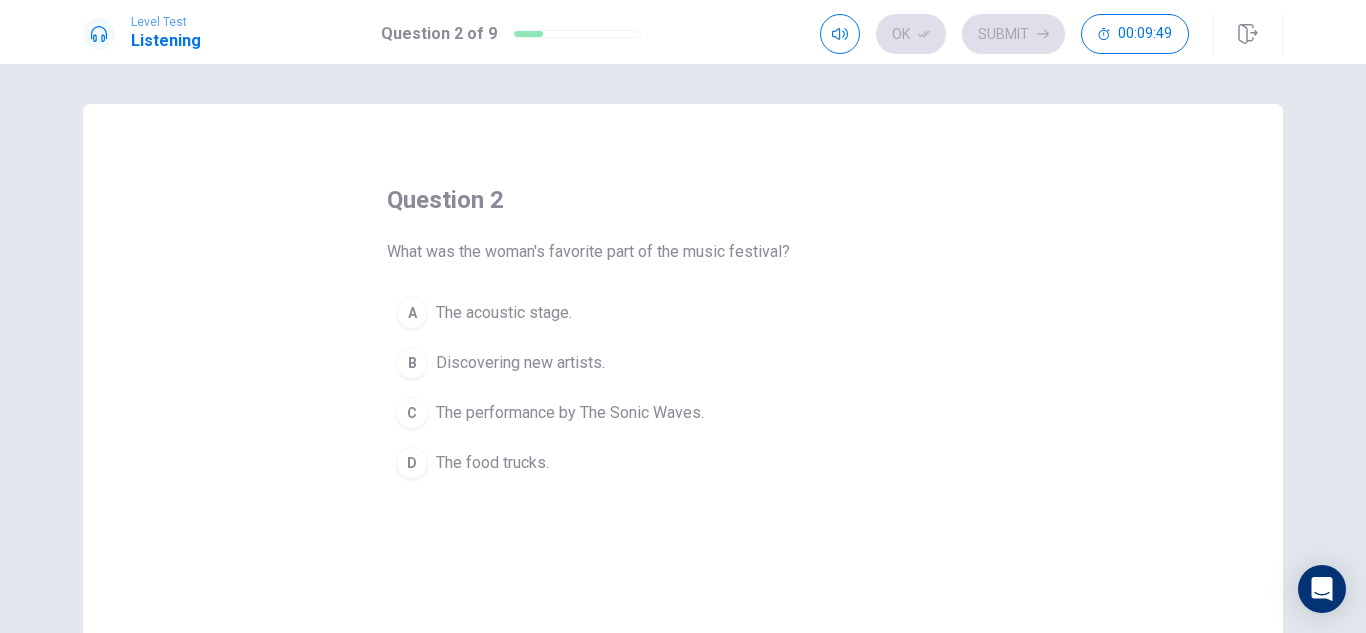 click on "The performance by The Sonic Waves." at bounding box center (570, 413) 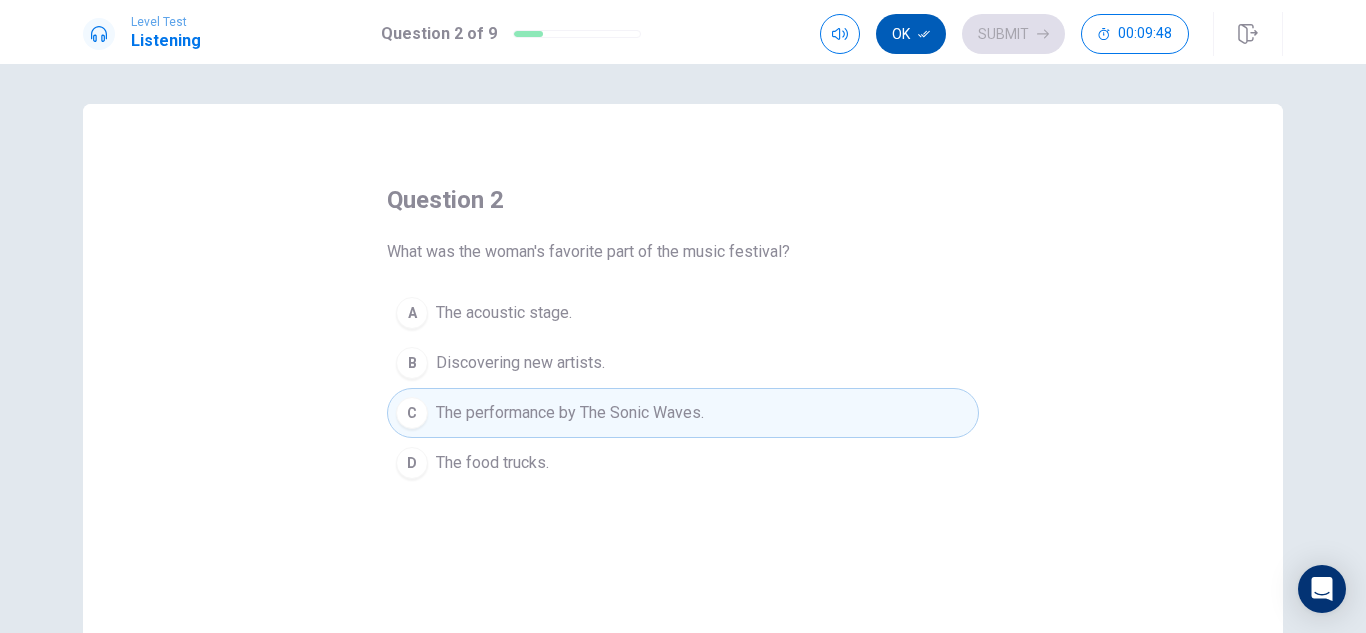 click 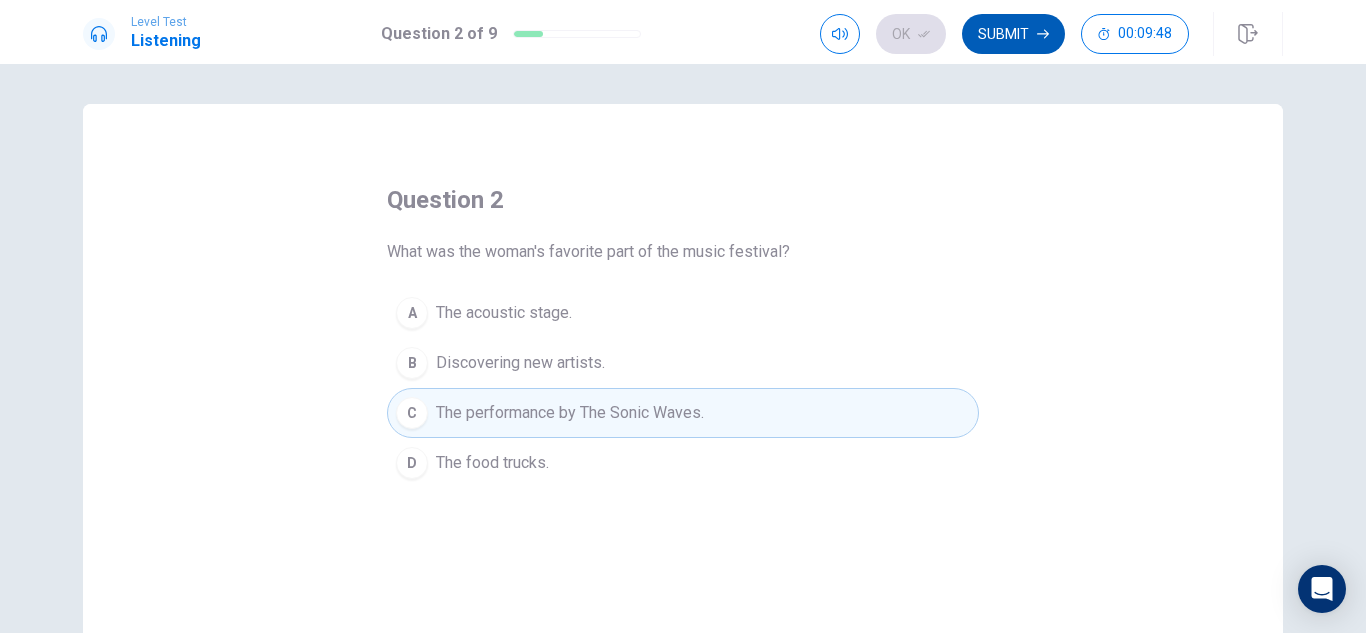 click on "Submit" at bounding box center [1013, 34] 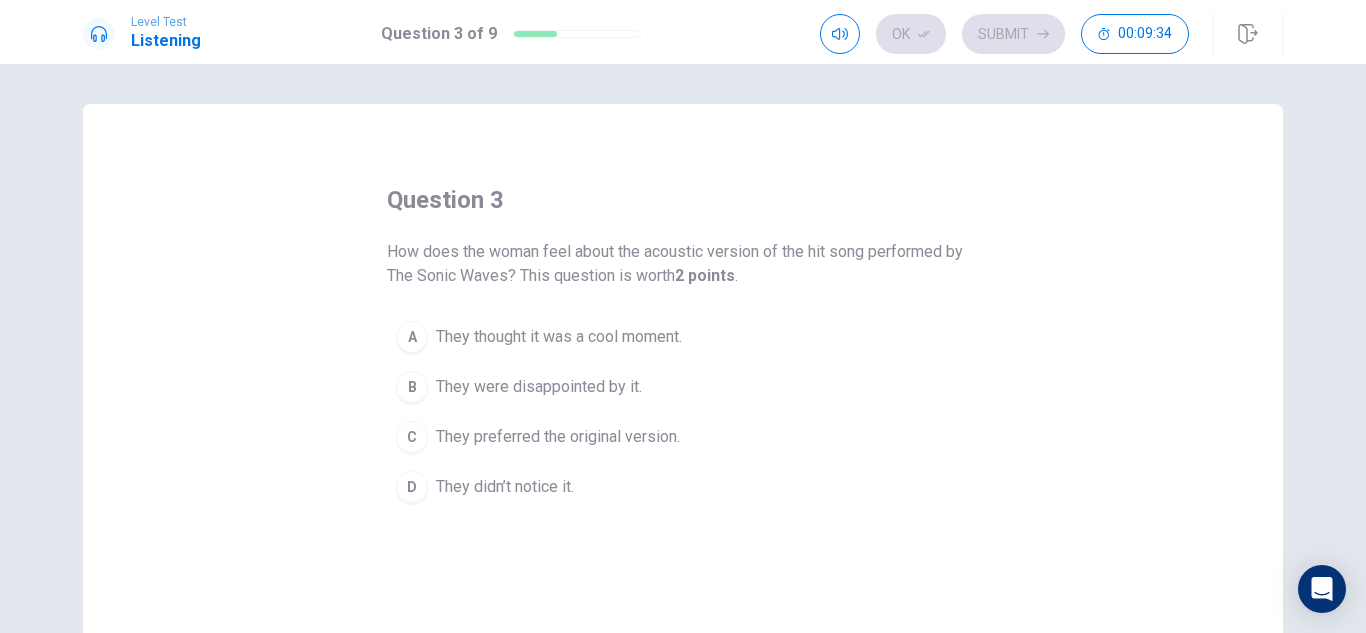 click on "D" at bounding box center (412, 487) 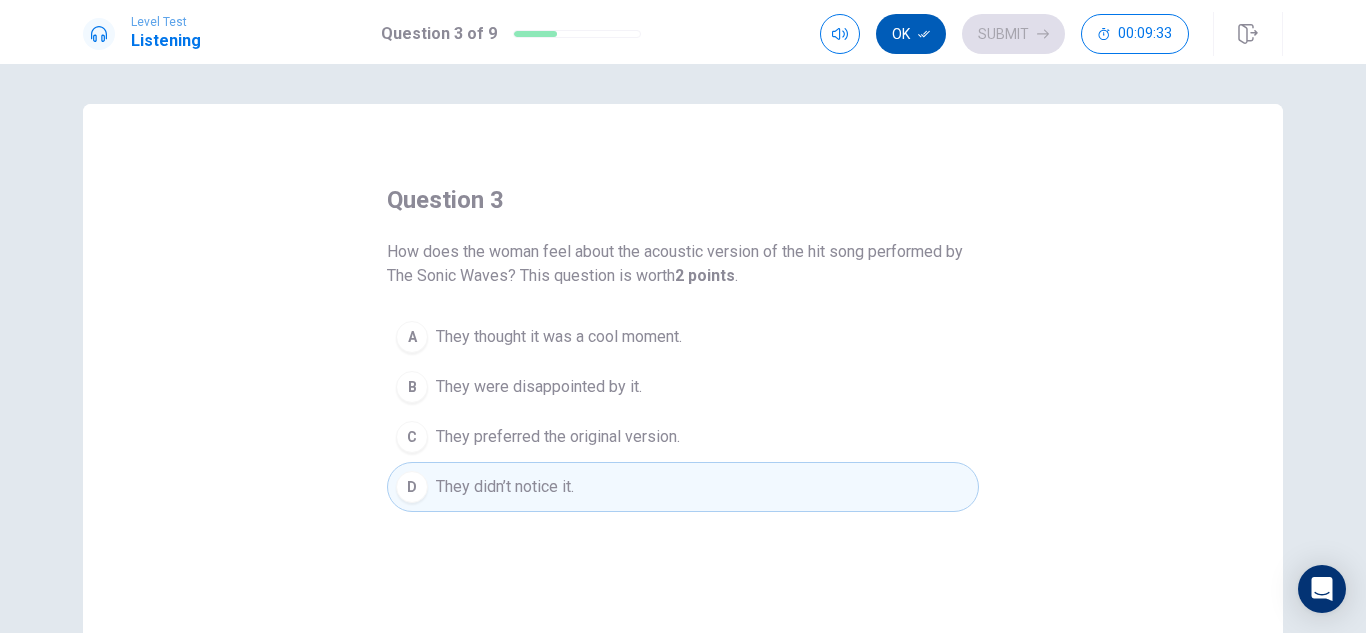 click 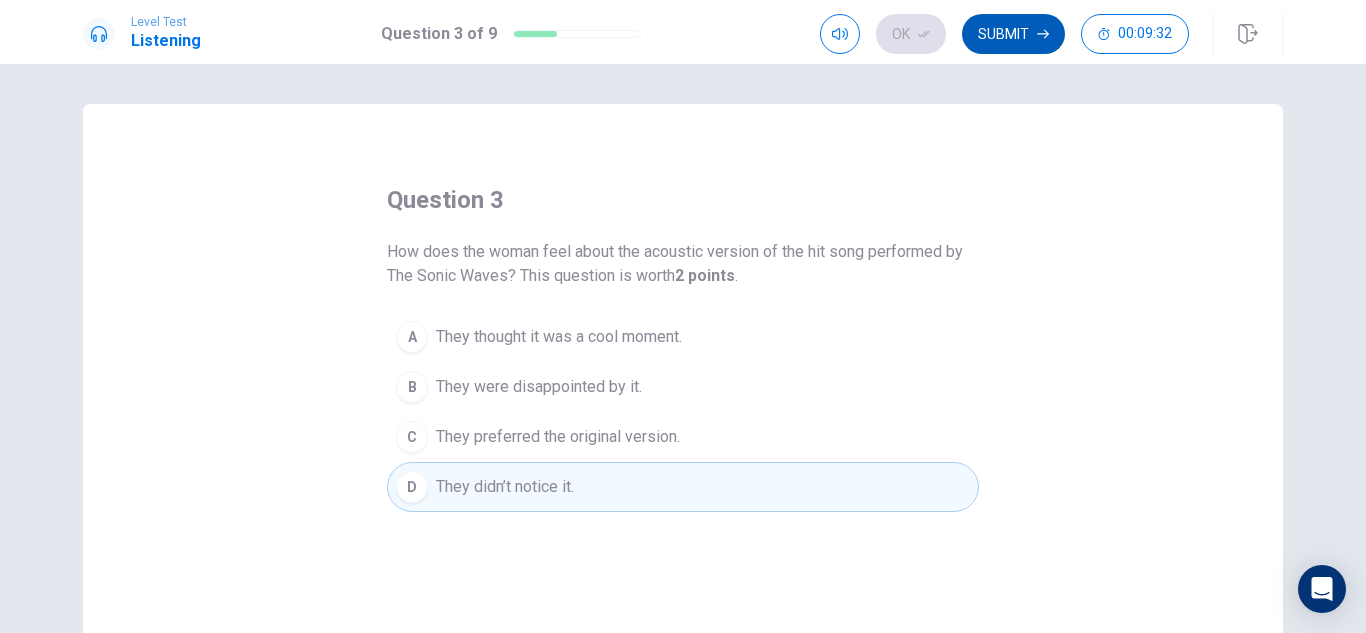click on "Submit" at bounding box center [1013, 34] 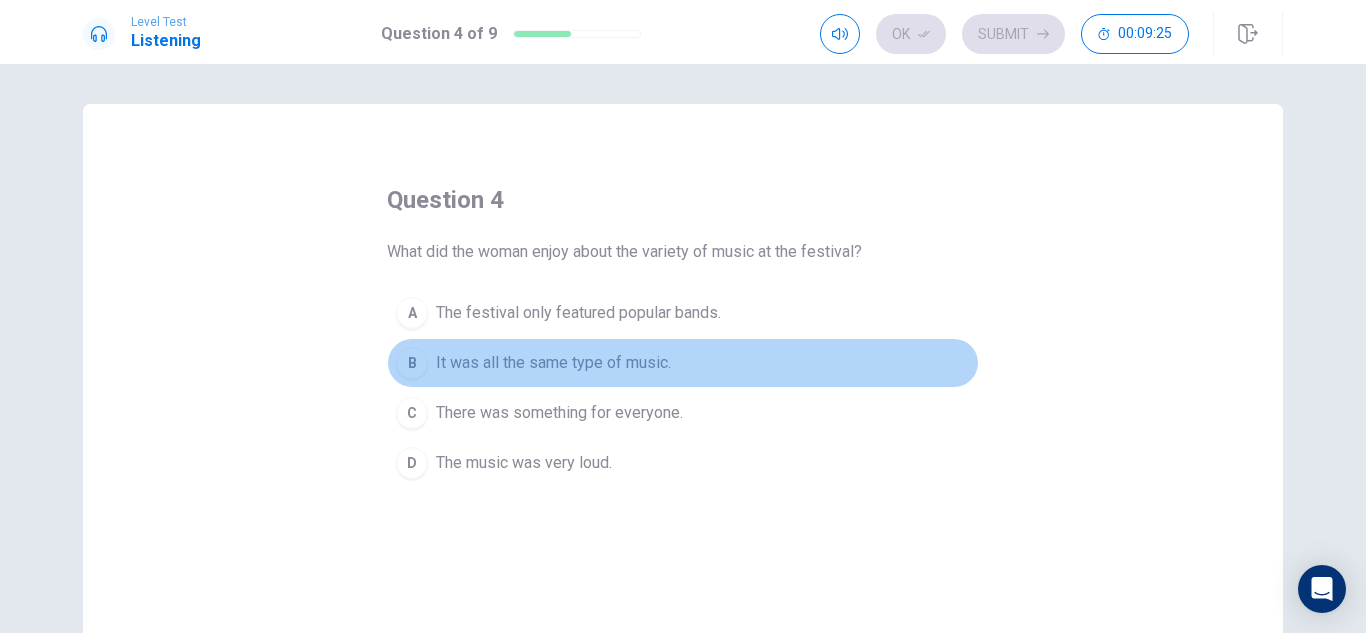 click on "It was all the same type of music." at bounding box center (553, 363) 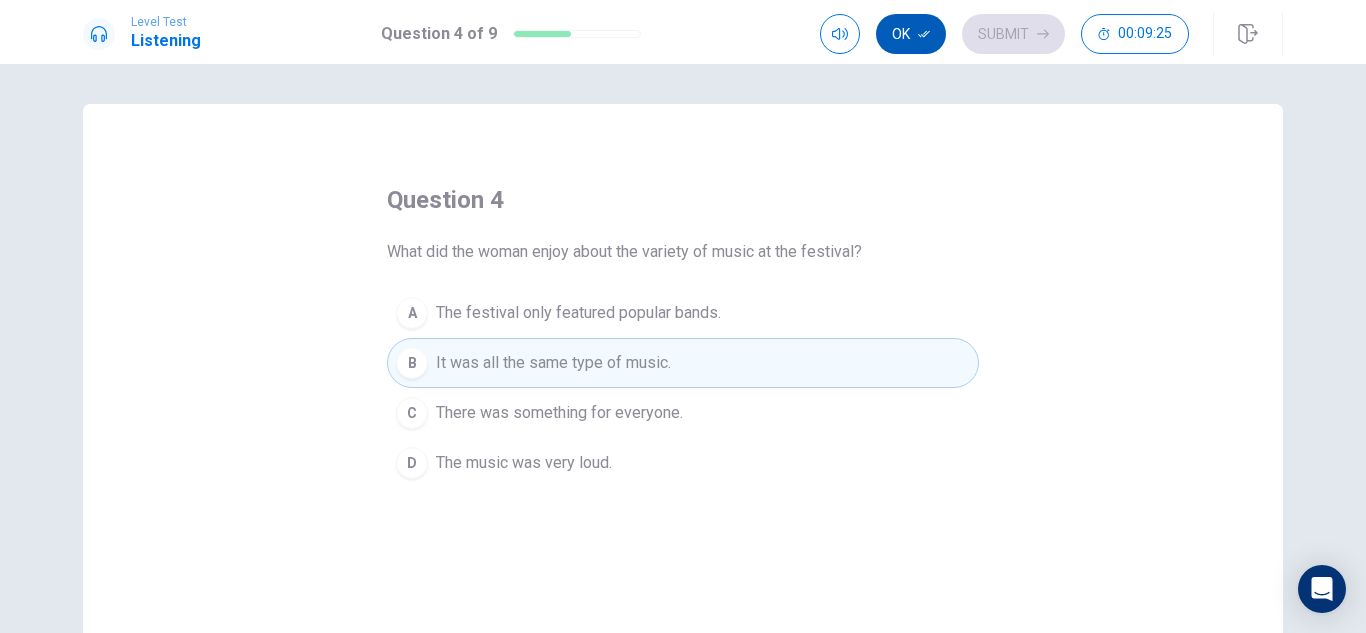 click on "Ok" at bounding box center (911, 34) 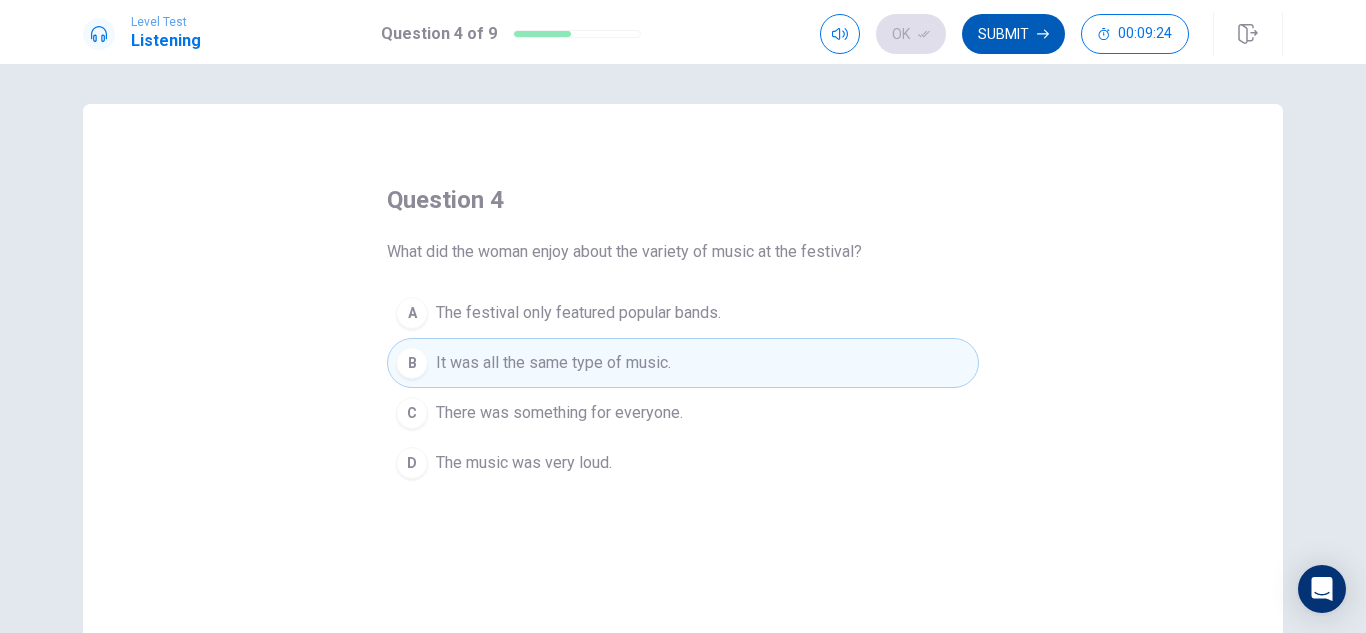 click on "Submit" at bounding box center [1013, 34] 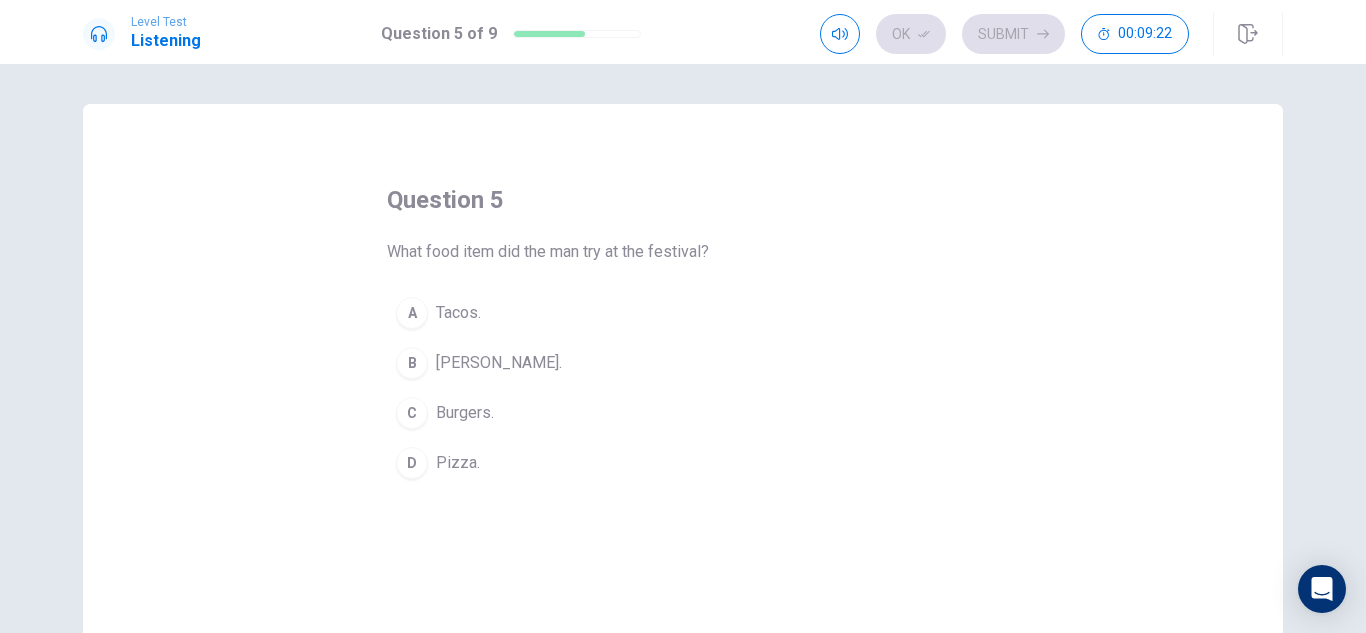 click on "B [PERSON_NAME]." at bounding box center [683, 363] 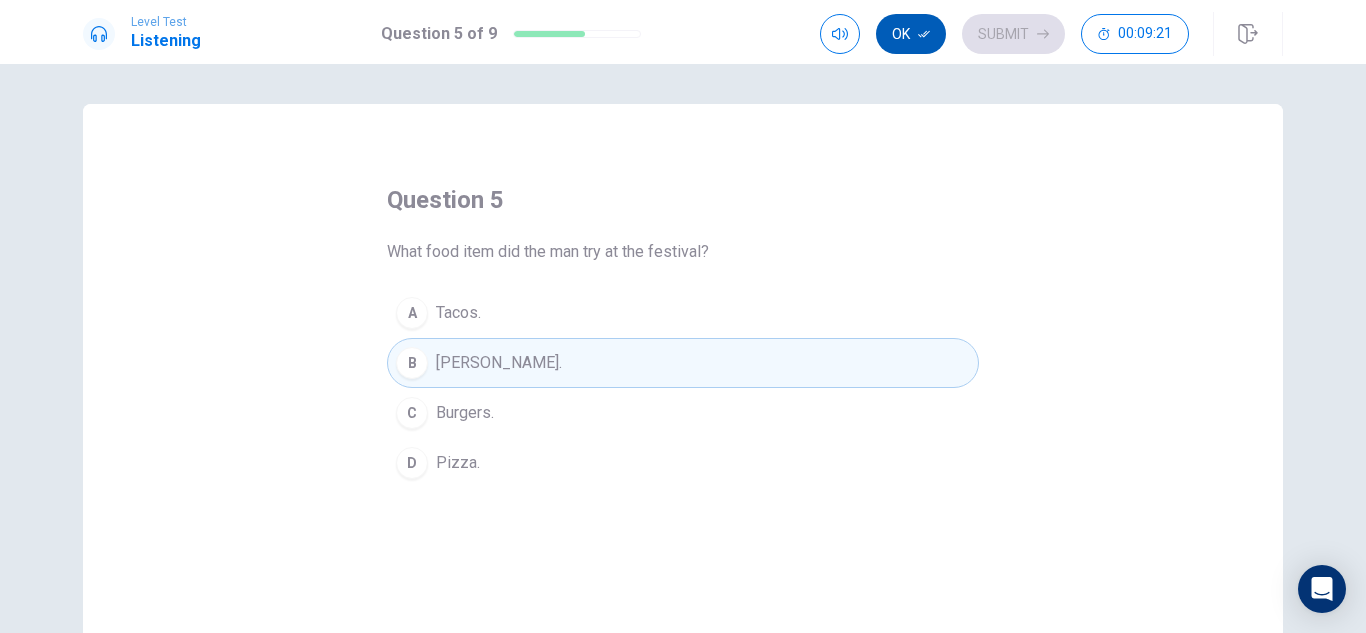 click 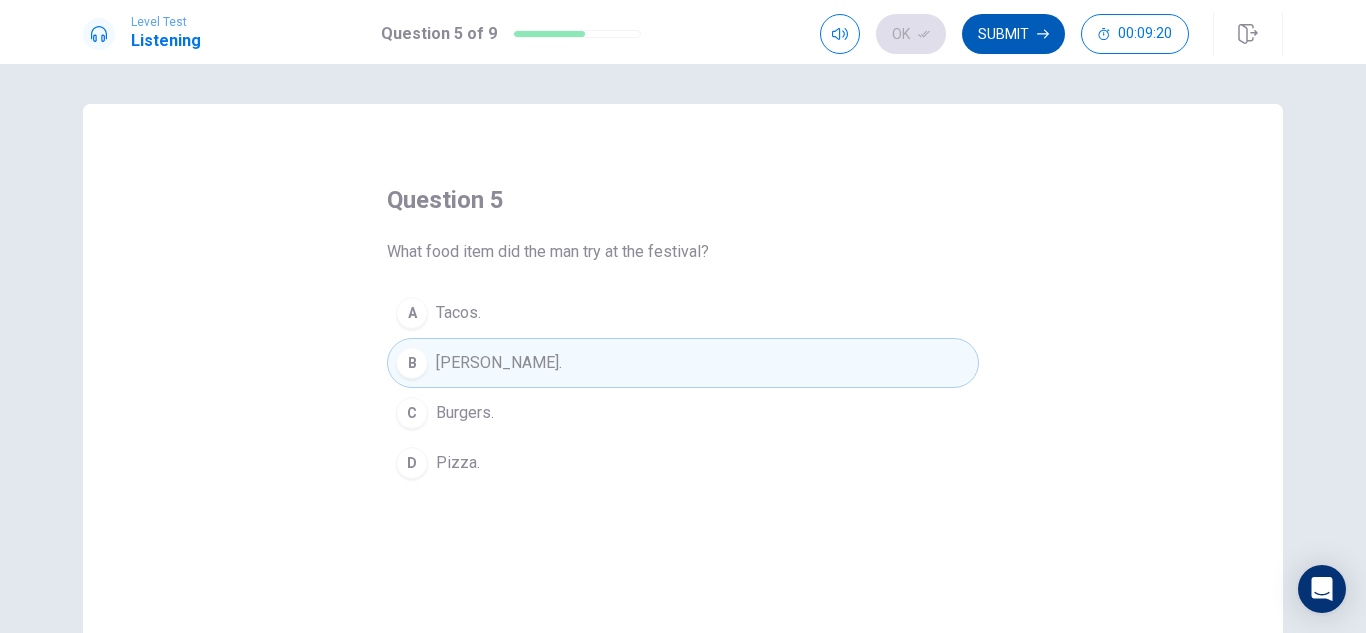 click on "Submit" at bounding box center [1013, 34] 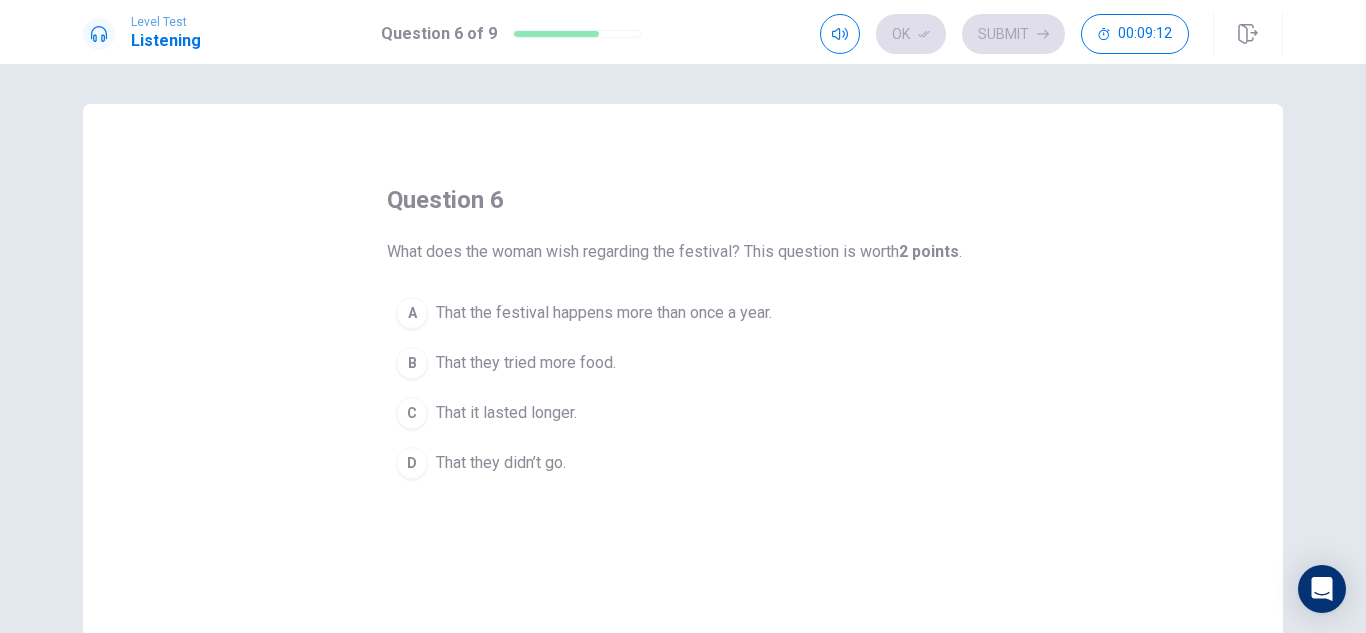 click on "That they tried more food." at bounding box center [526, 363] 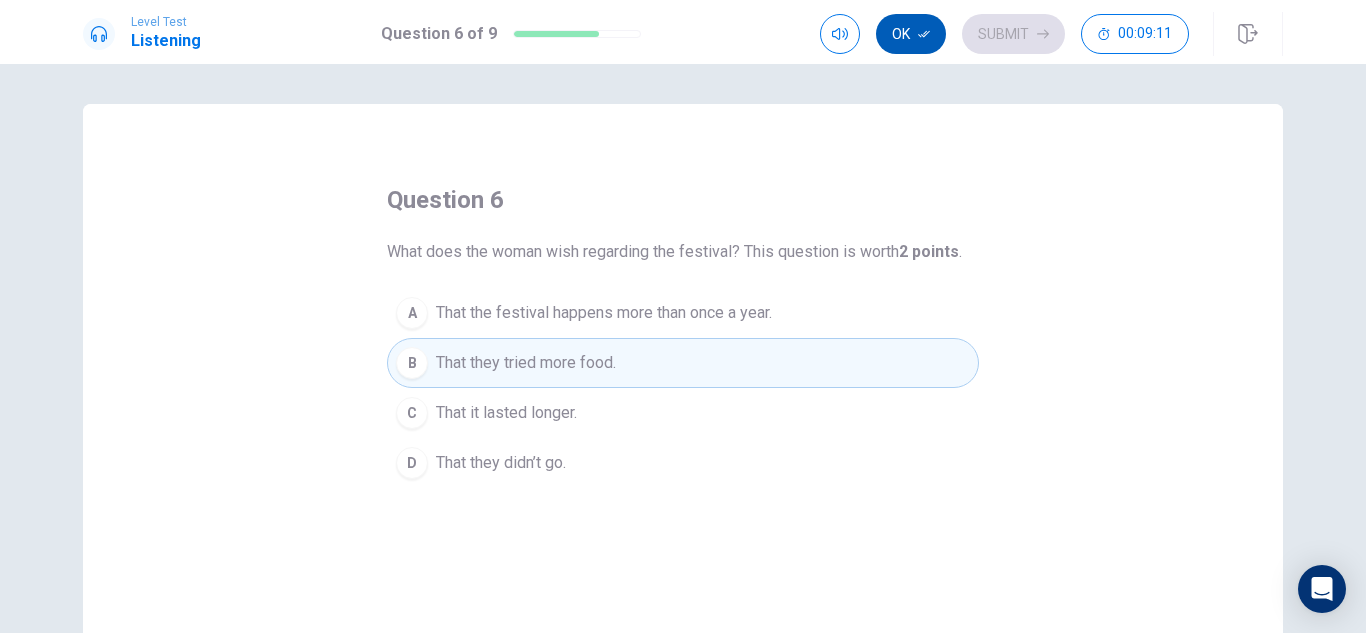 click on "Ok" at bounding box center [911, 34] 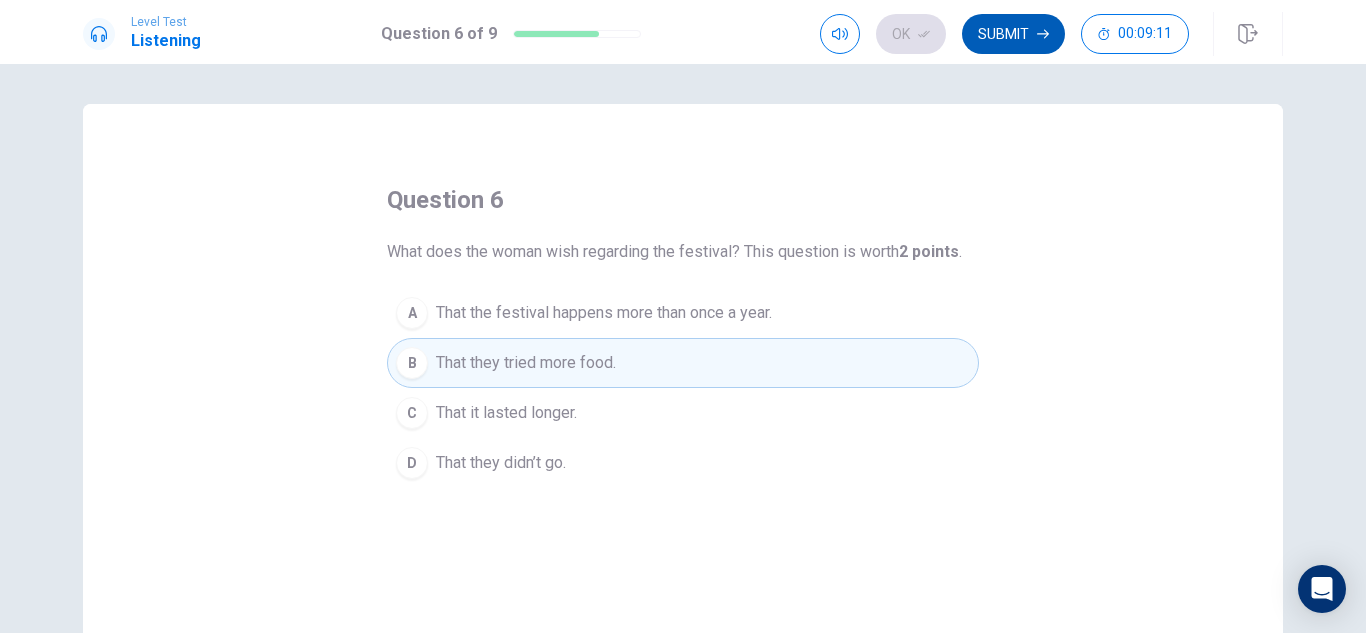 click on "Submit" at bounding box center [1013, 34] 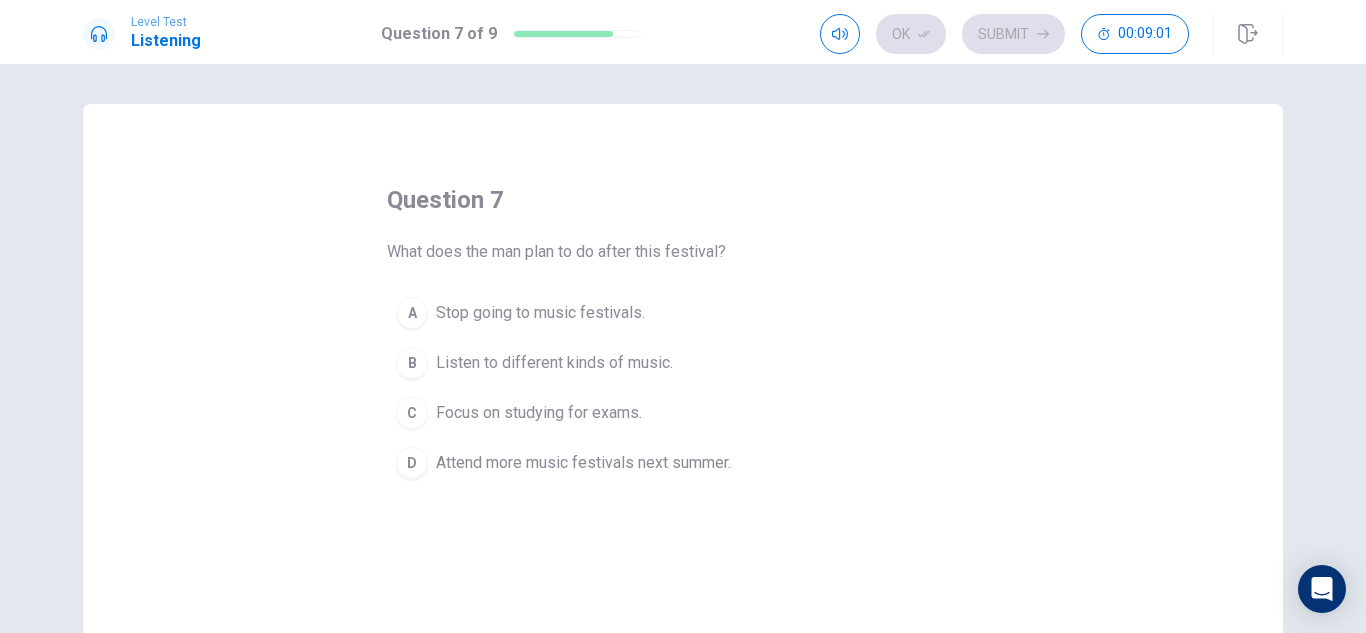 click on "Attend more music festivals next summer." at bounding box center [583, 463] 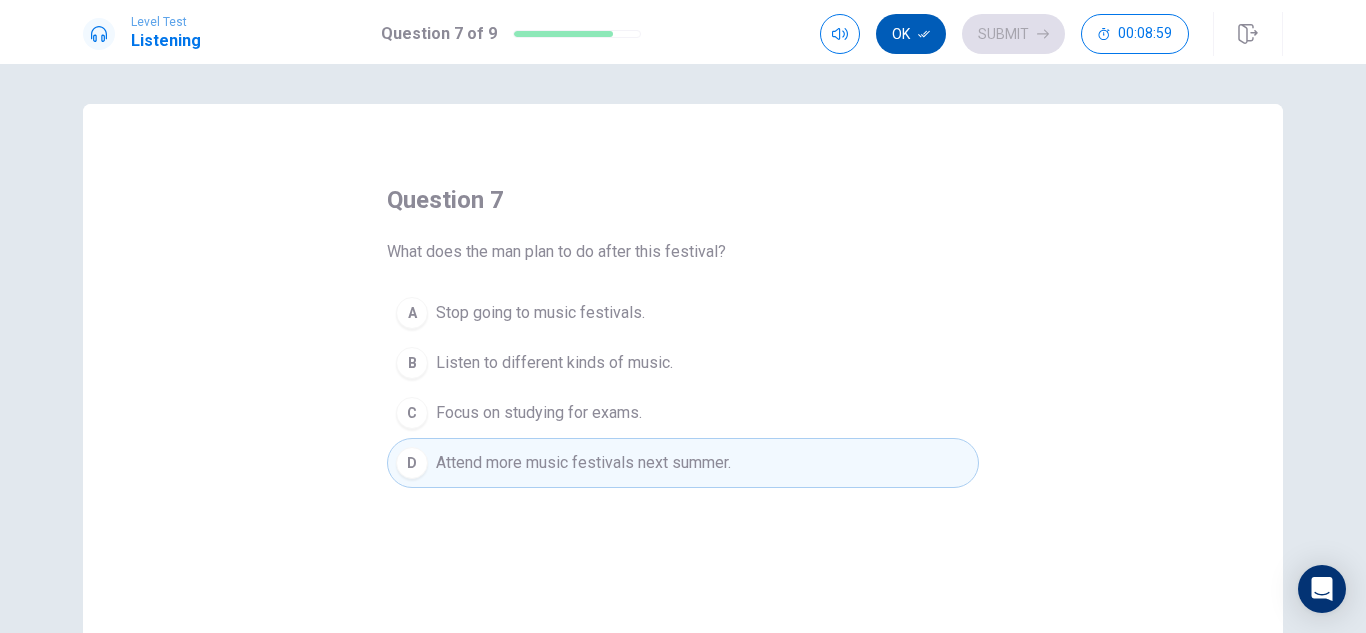 click on "Ok" at bounding box center (911, 34) 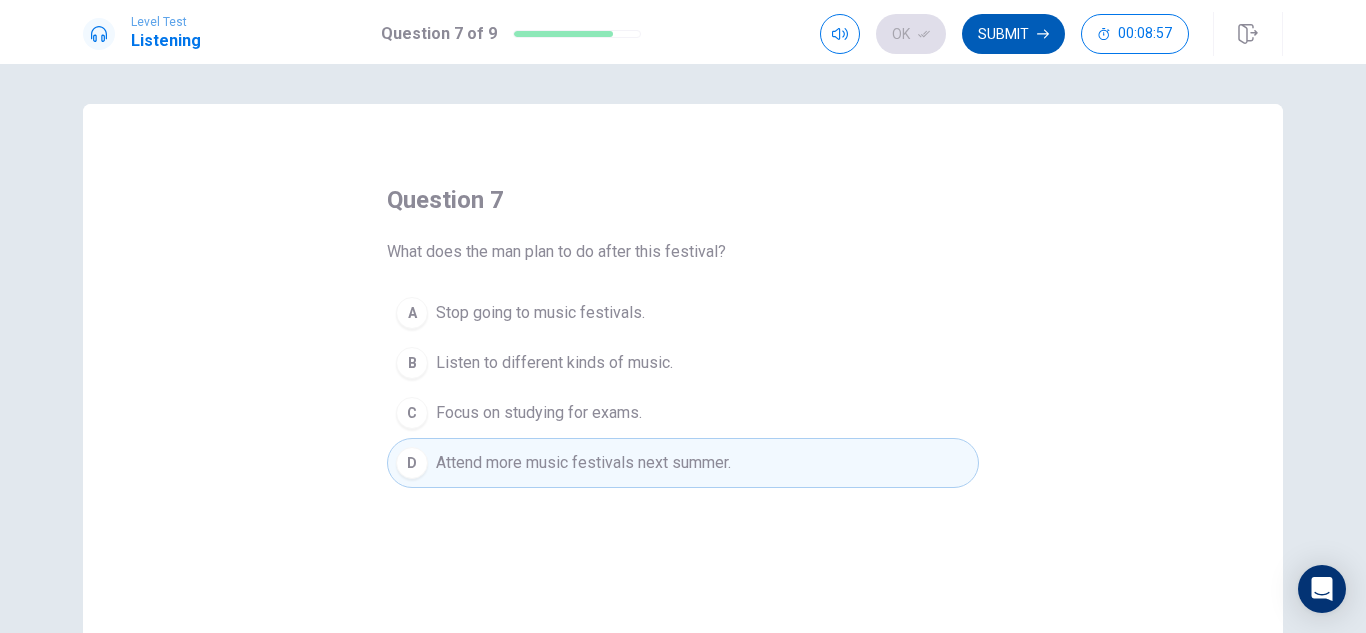 click on "Submit" at bounding box center (1013, 34) 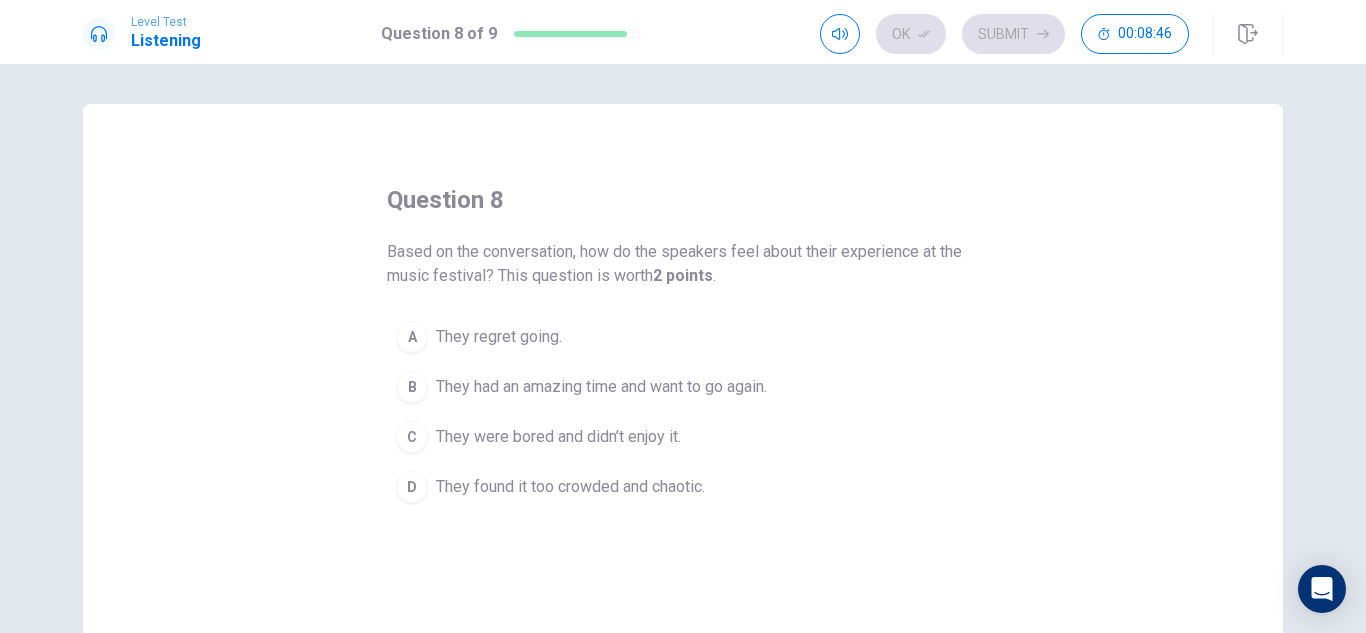 click on "They had an amazing time and want to go again." at bounding box center (601, 387) 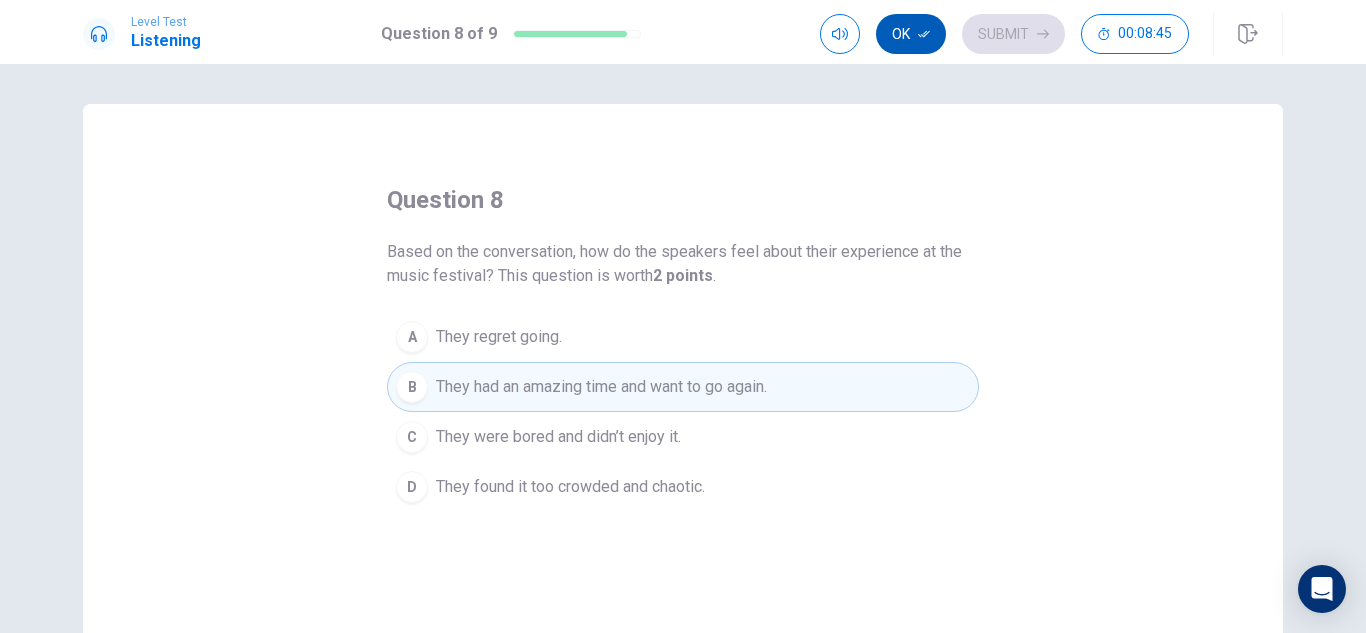 click 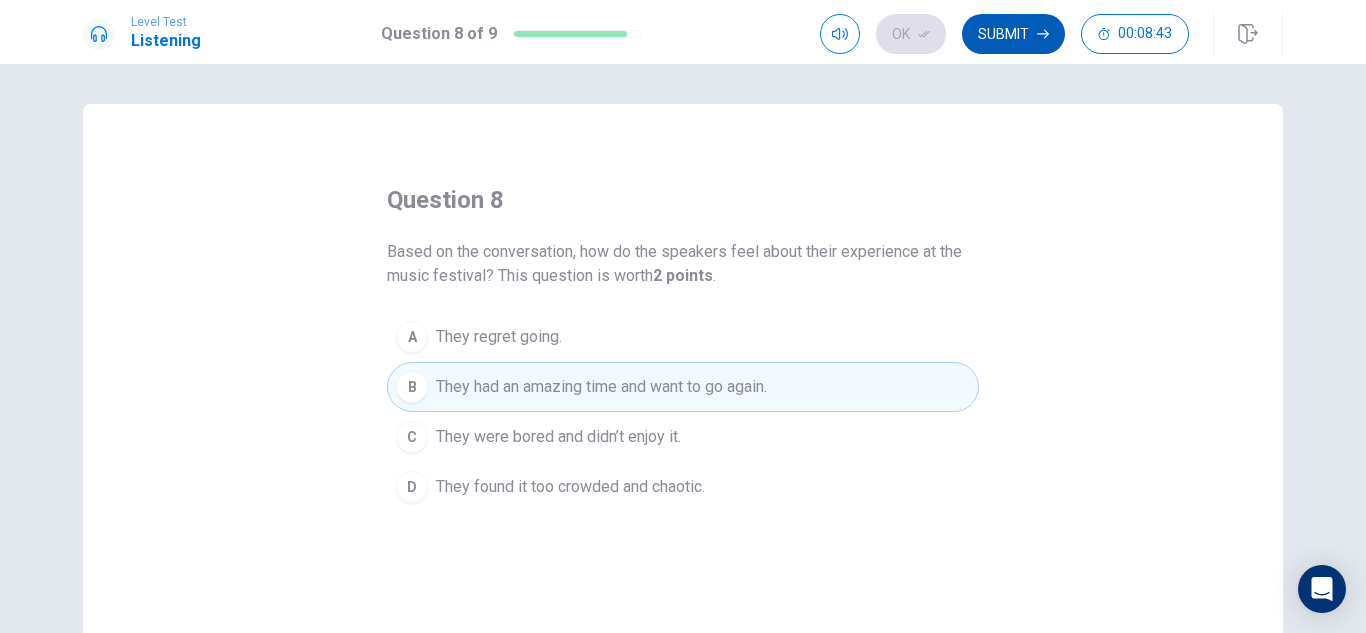 click on "Submit" at bounding box center [1013, 34] 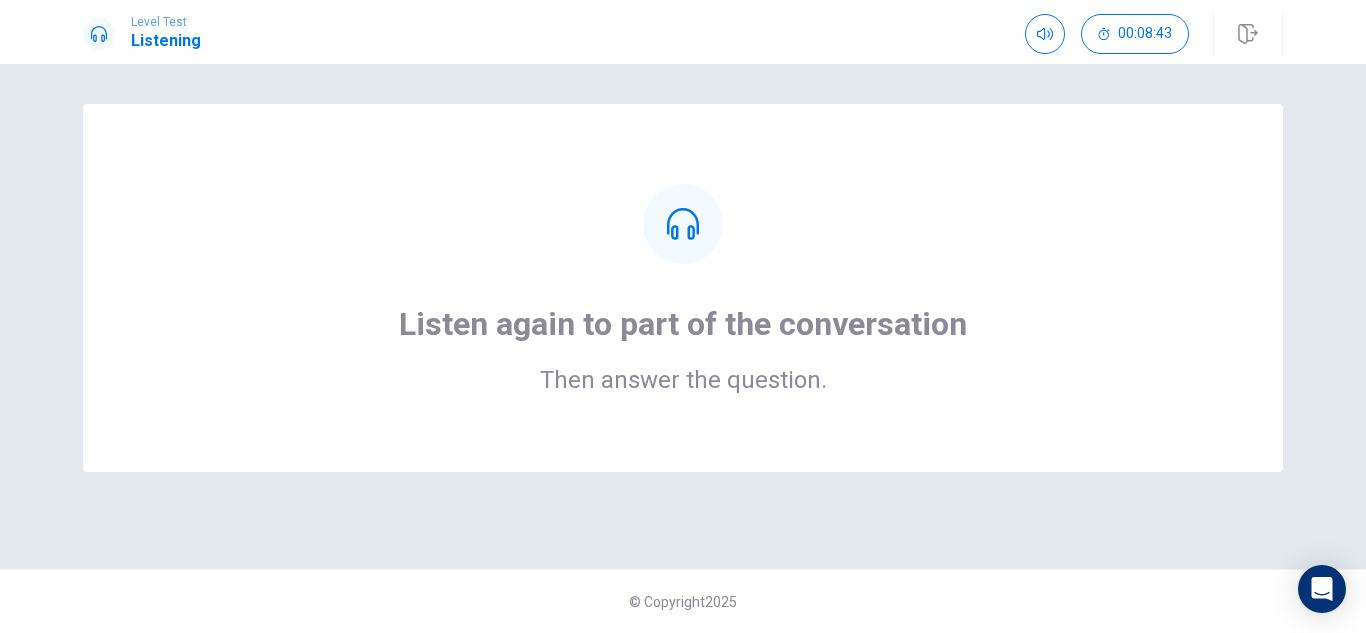 click 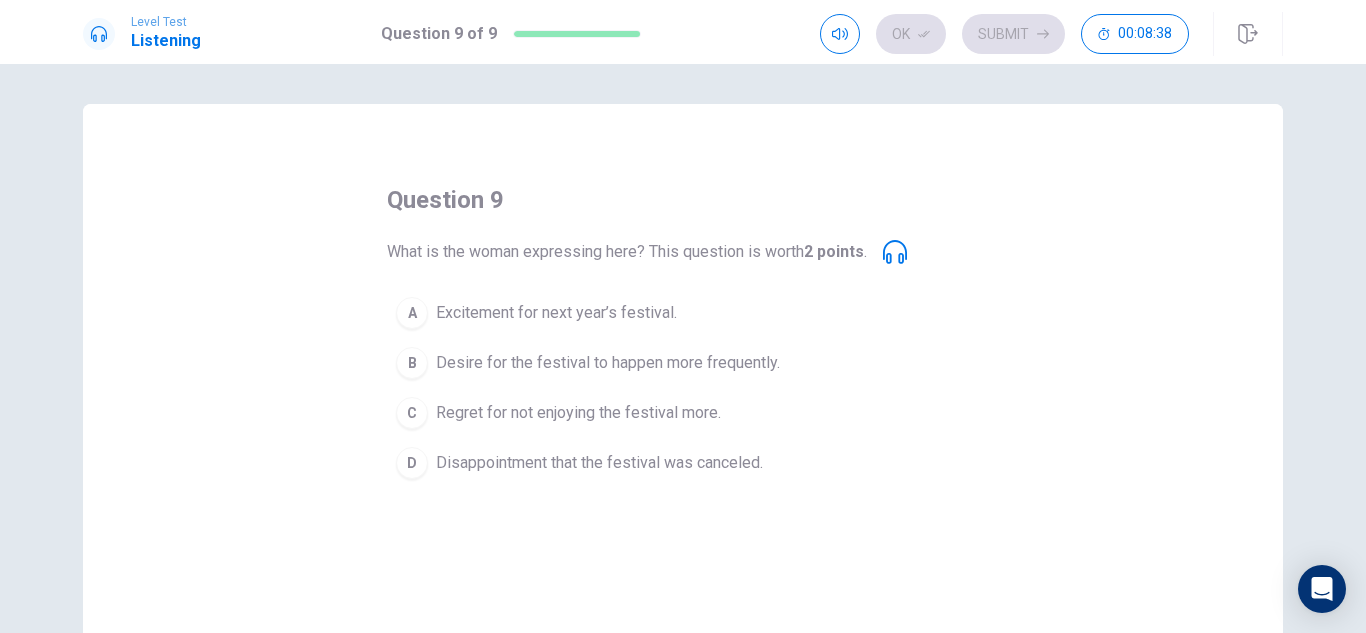click 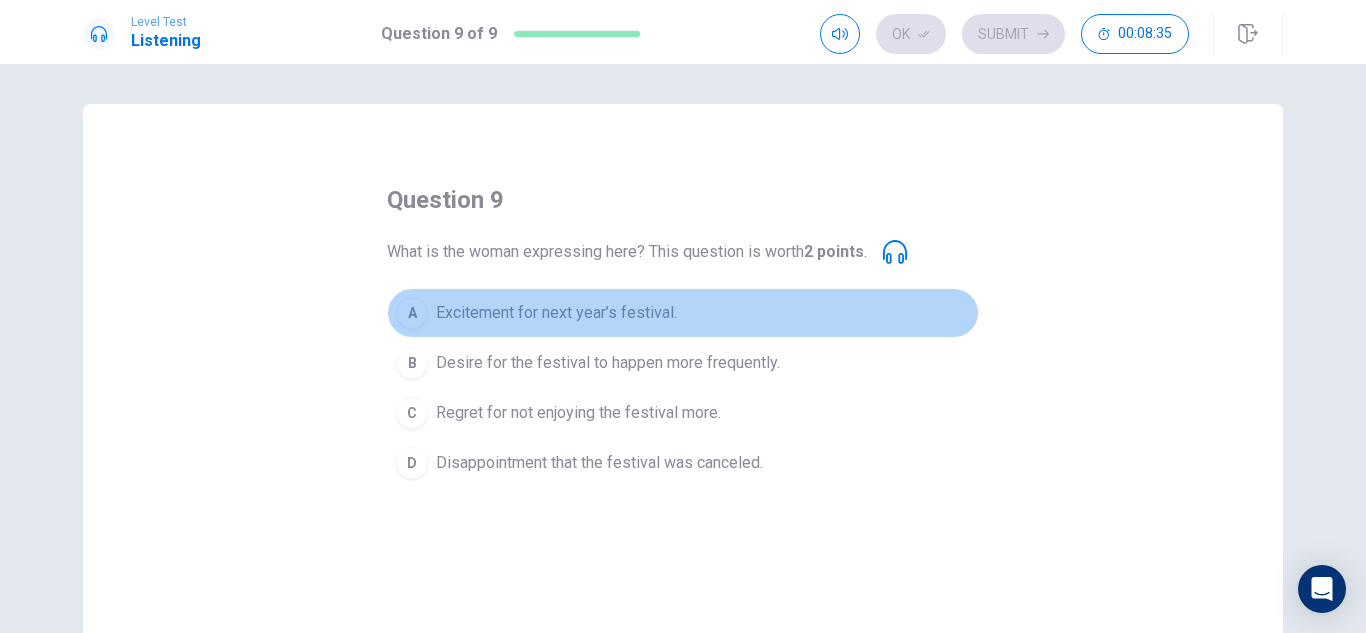 click on "A Excitement for next year’s festival." at bounding box center [683, 313] 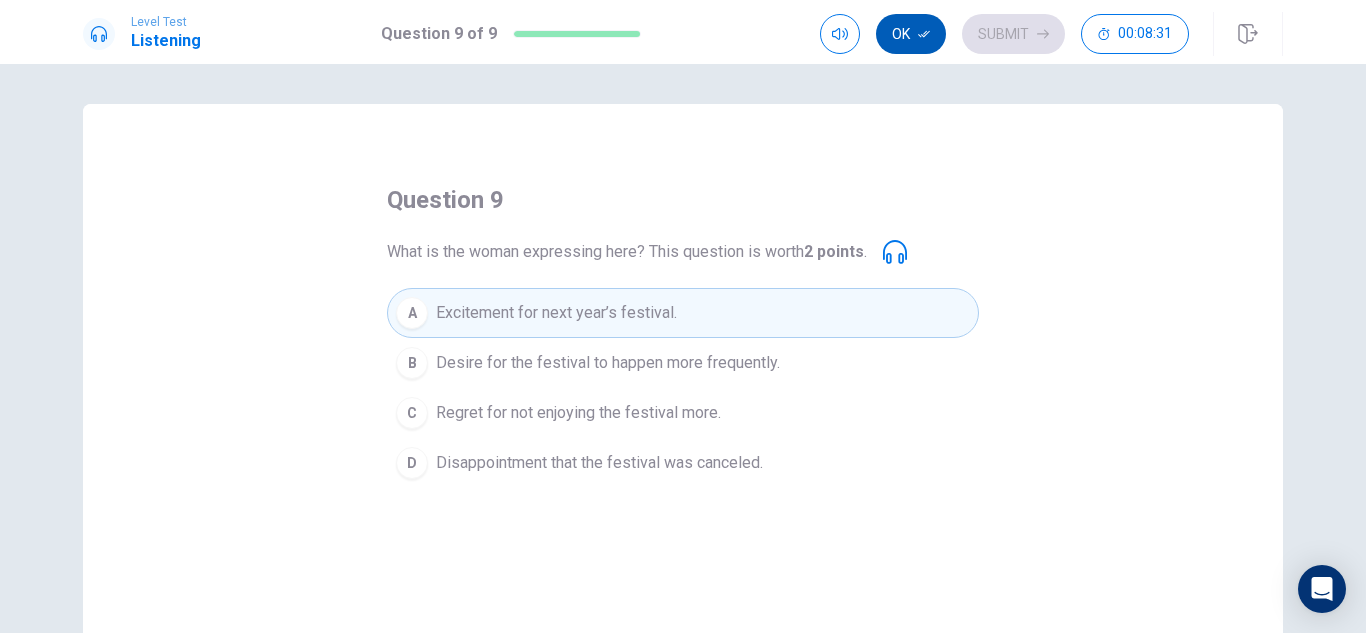 click on "Ok" at bounding box center (911, 34) 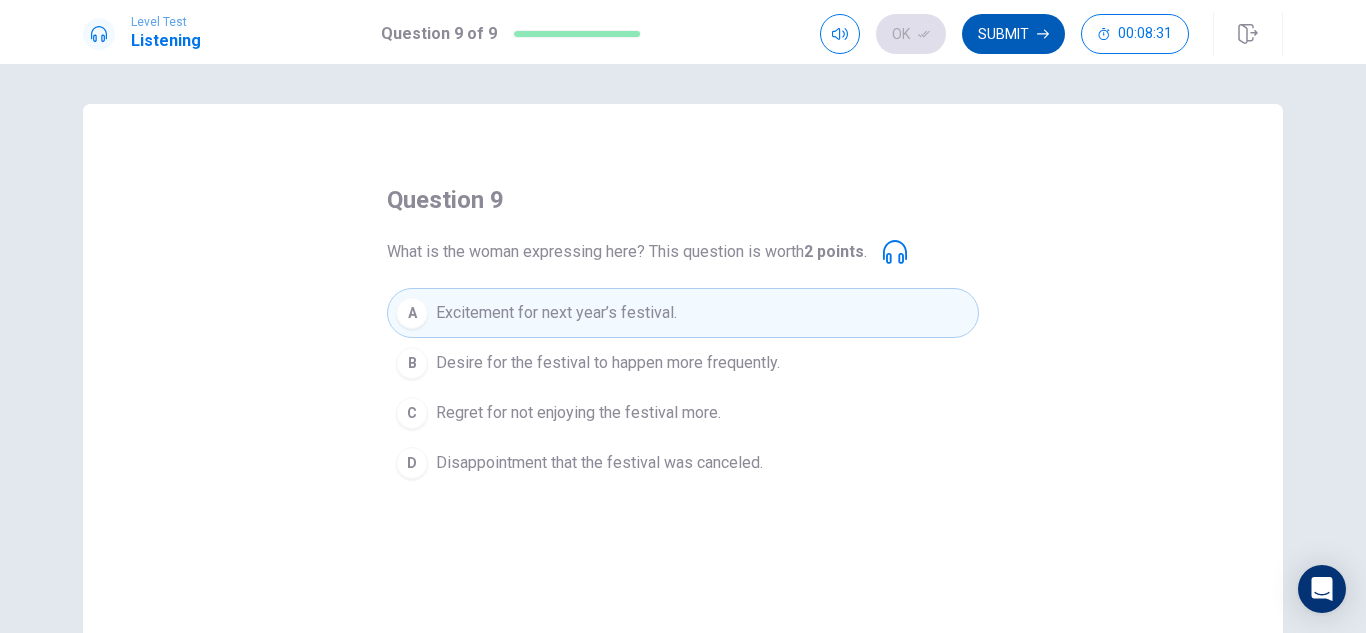 click on "Submit" at bounding box center (1013, 34) 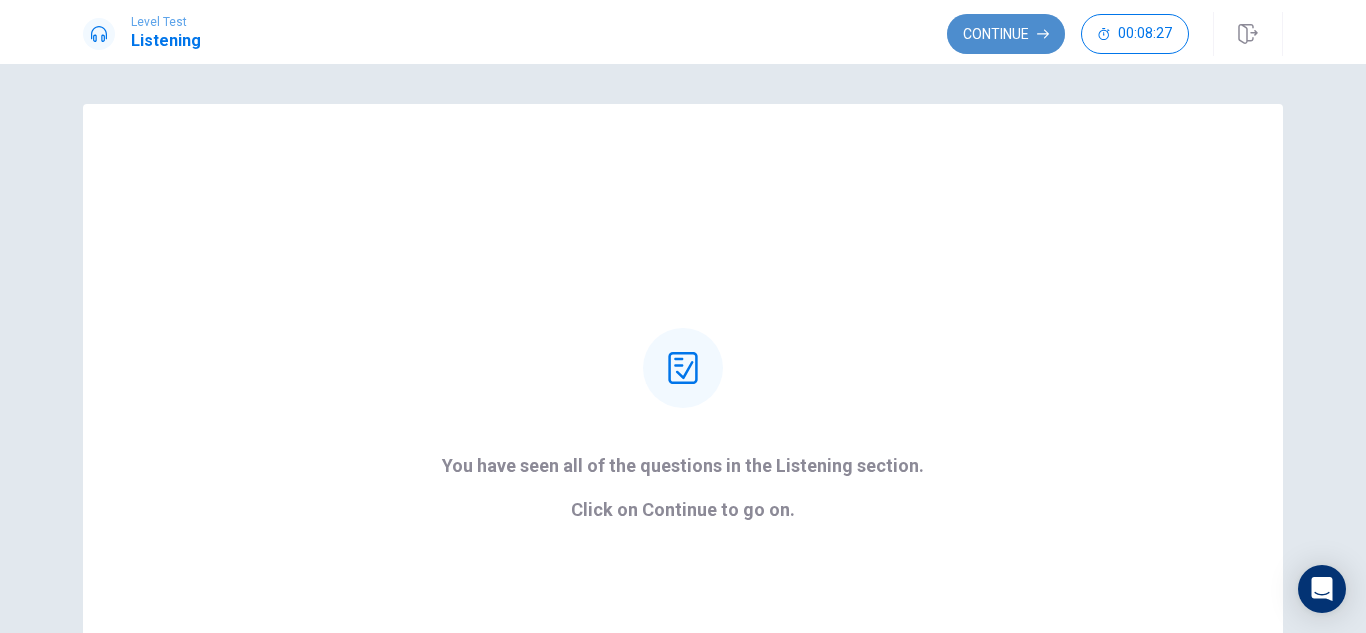 click on "Continue" at bounding box center (1006, 34) 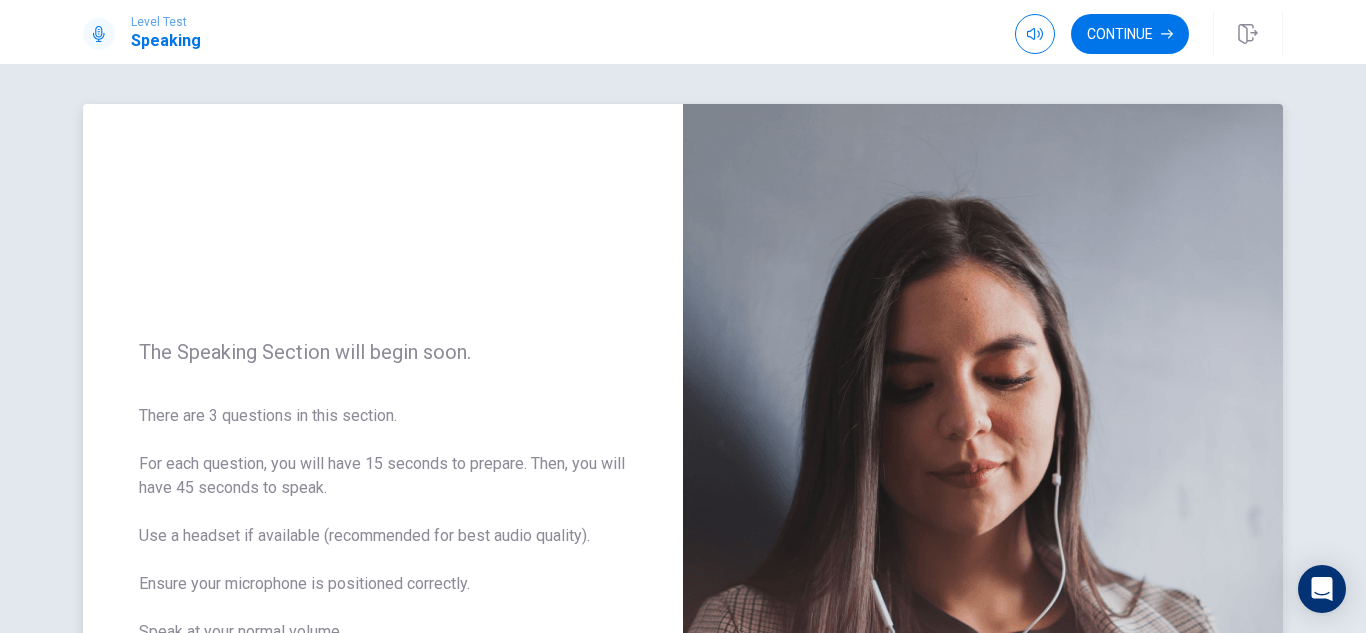 click on "The Speaking Section will begin soon. There are 3 questions in this section.
For each question, you will have 15 seconds to prepare. Then, you will have 45 seconds to speak.
Use a headset if available (recommended for best audio quality).
Ensure your microphone is positioned correctly.
Speak at your normal volume.
Follow the instructions on each screen.
Click  CONTINUE  to move on." at bounding box center (383, 540) 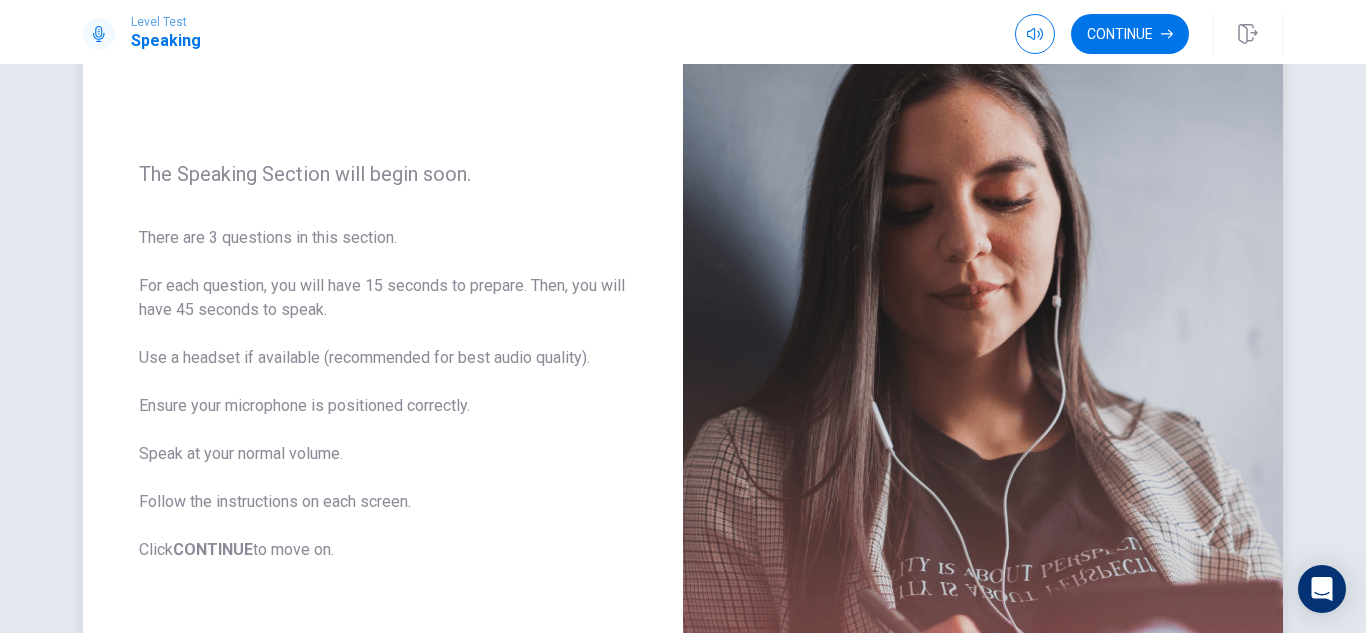 scroll, scrollTop: 171, scrollLeft: 0, axis: vertical 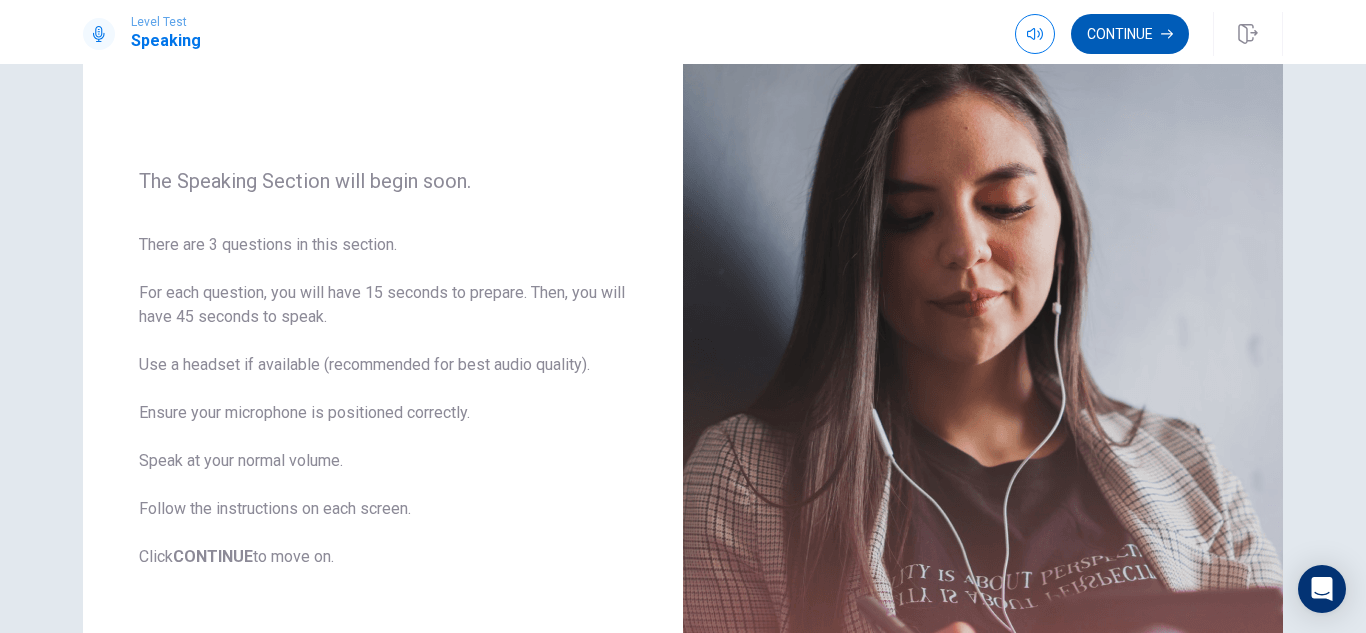 click on "Continue" at bounding box center (1130, 34) 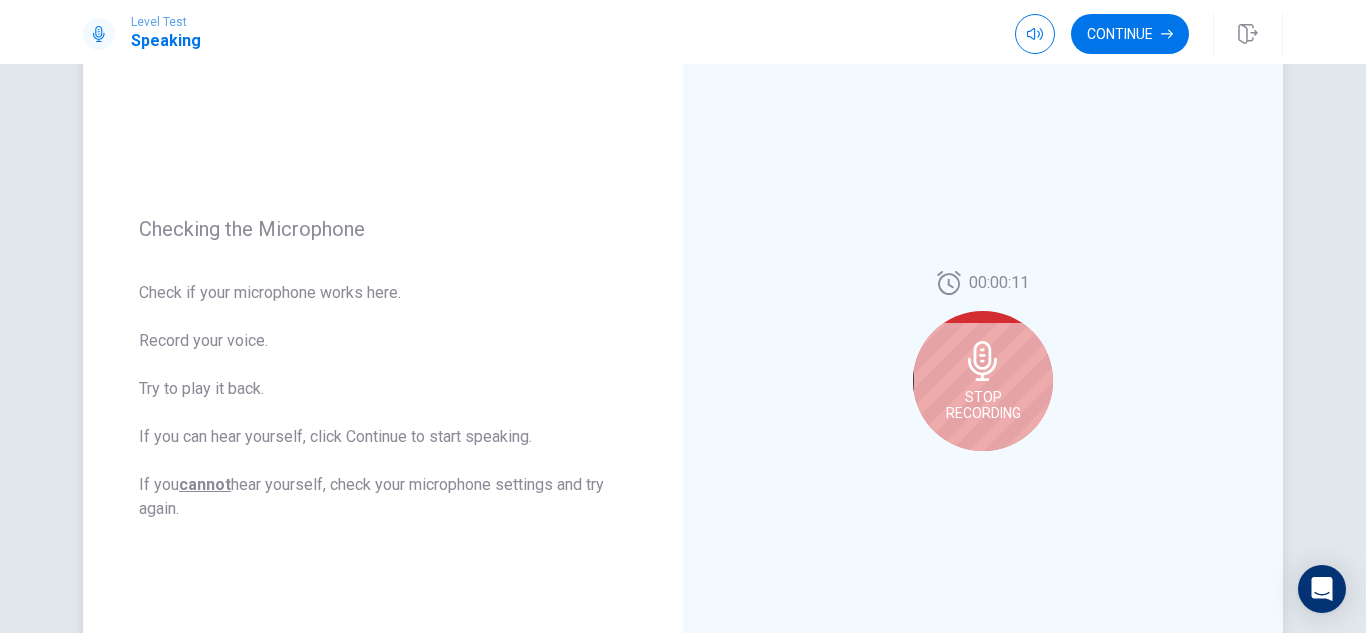 click on "Stop   Recording" at bounding box center [983, 405] 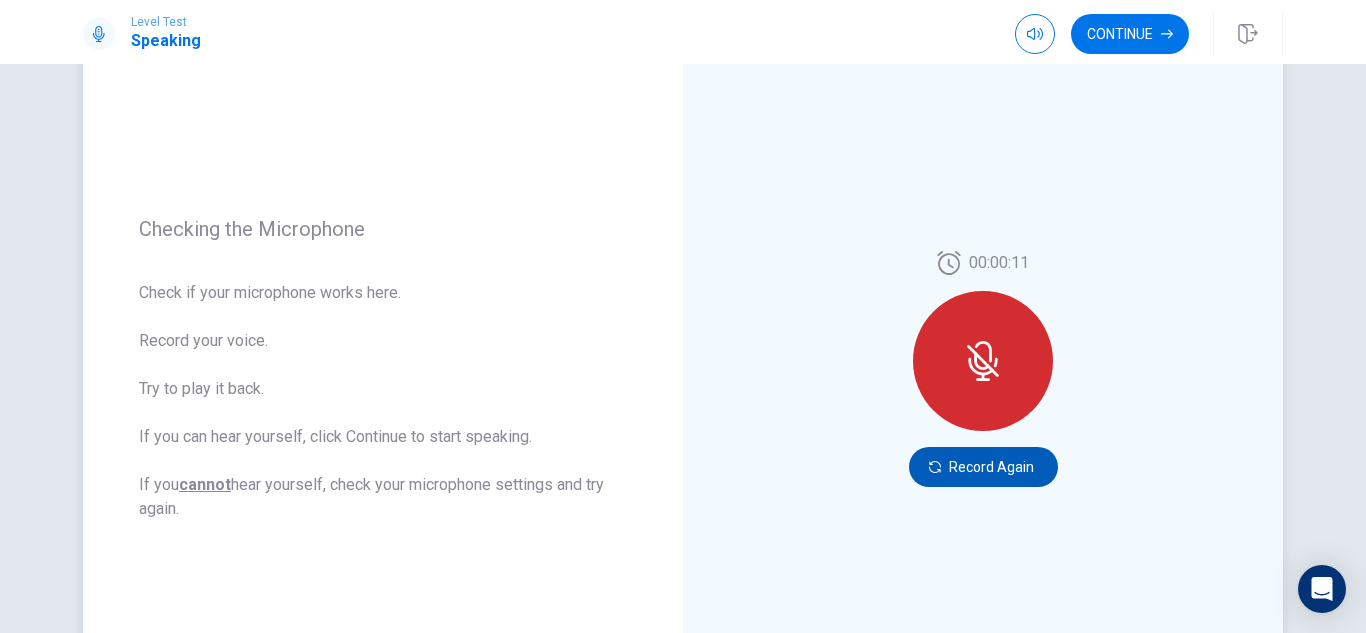 click on "Record Again" at bounding box center [983, 467] 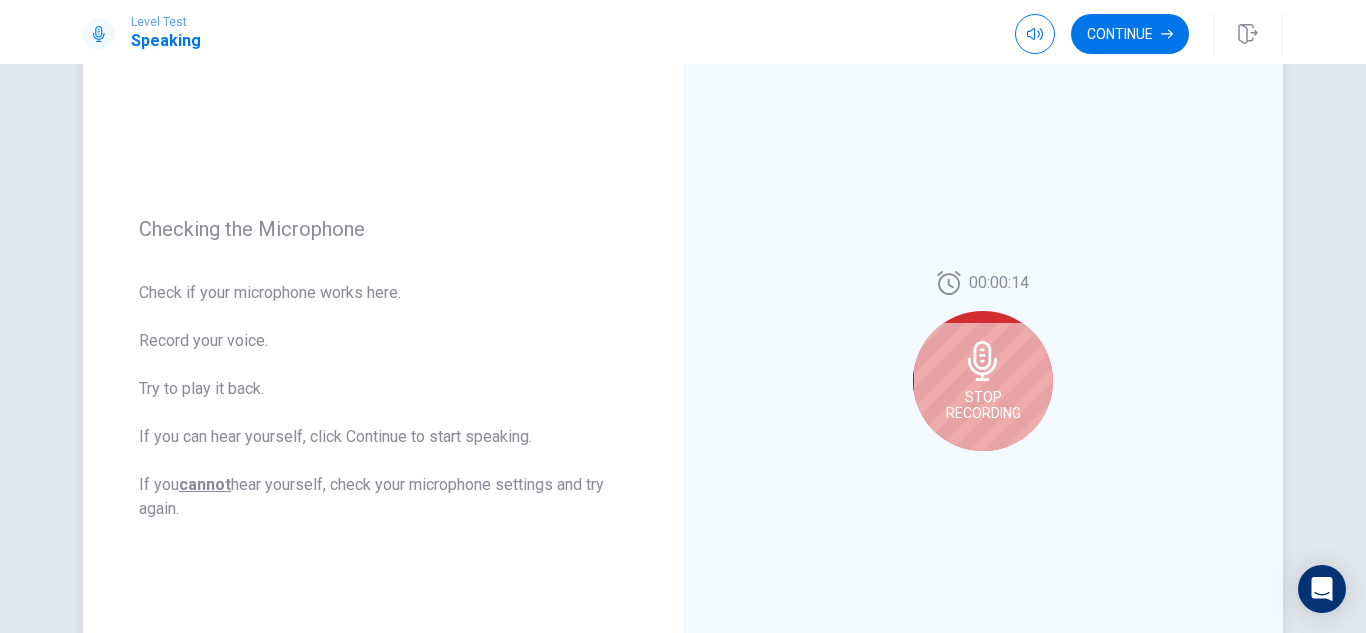 click on "Stop   Recording" at bounding box center [983, 405] 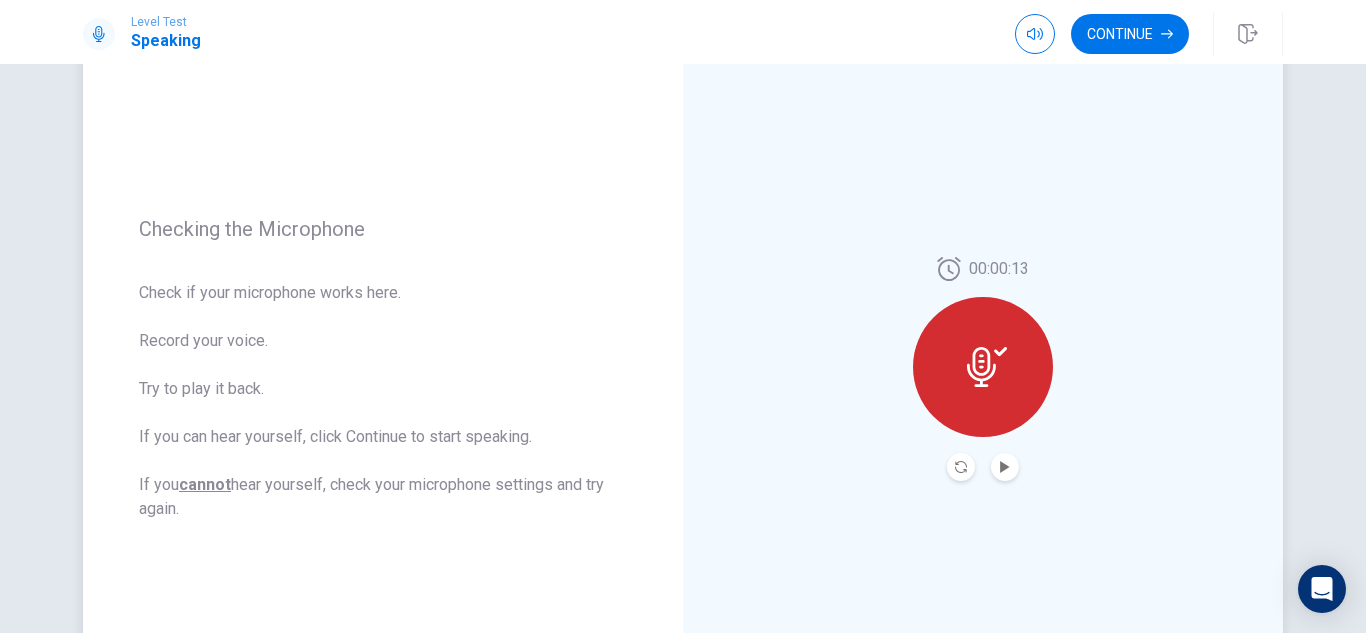 click at bounding box center (1005, 467) 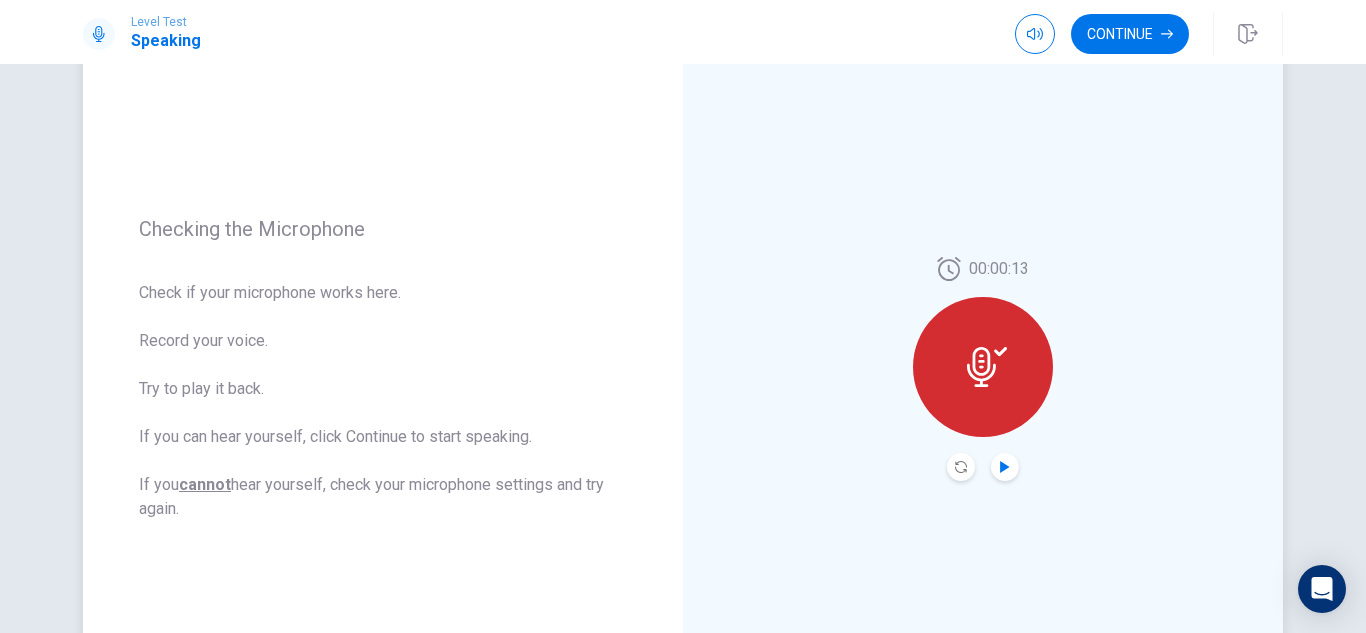 click 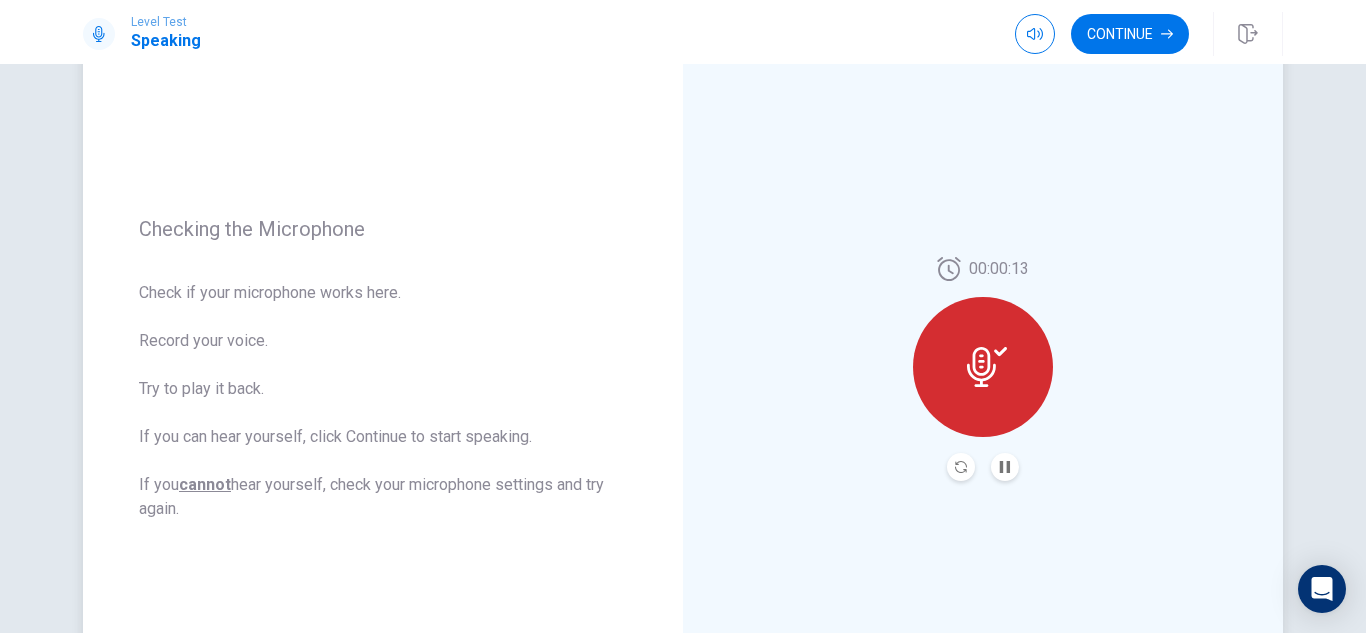click at bounding box center (1005, 467) 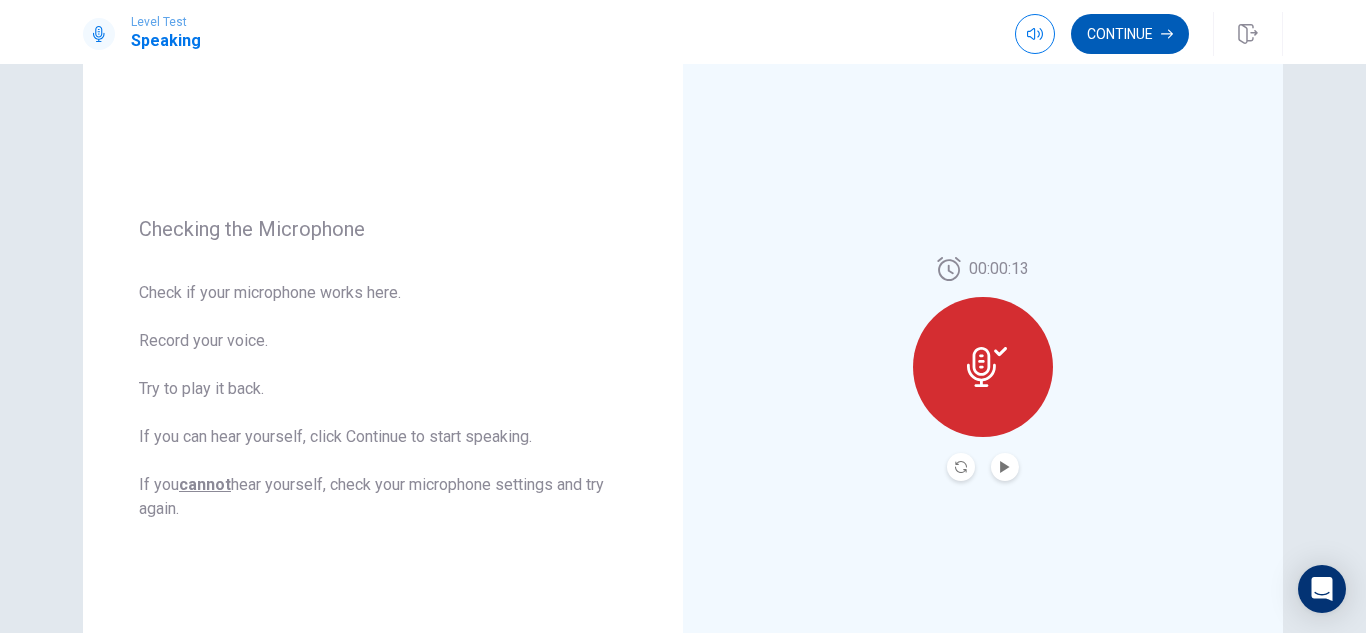 click 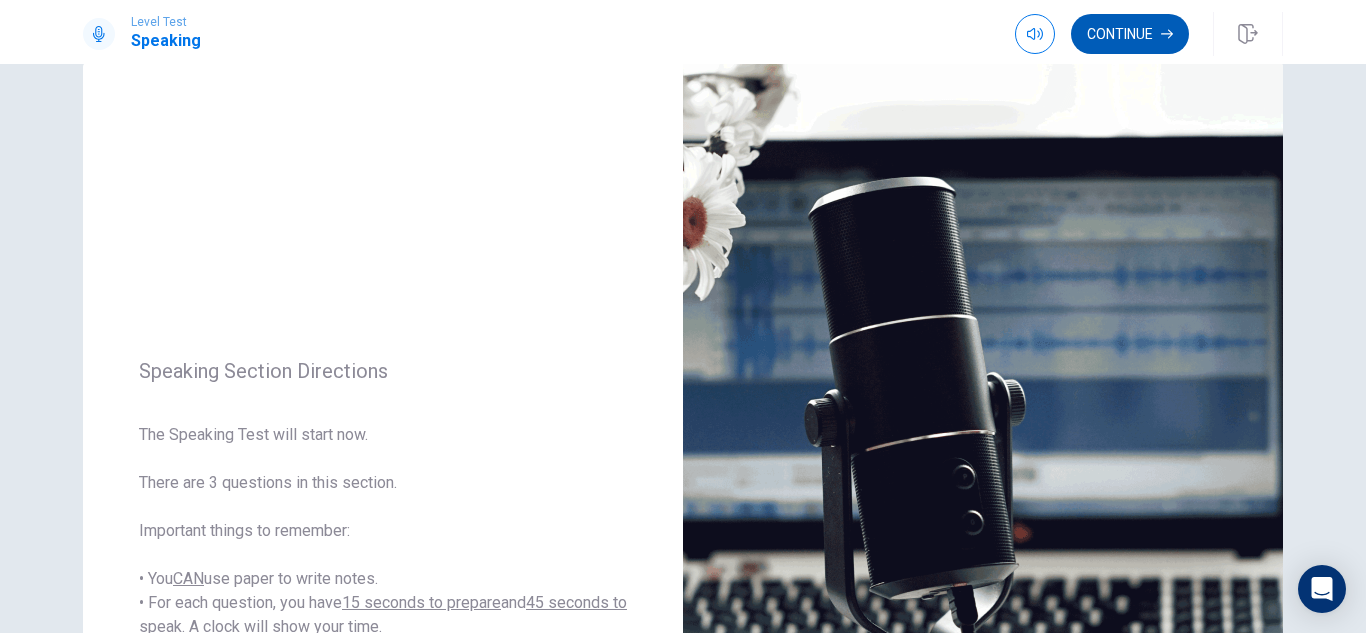 scroll, scrollTop: 37, scrollLeft: 0, axis: vertical 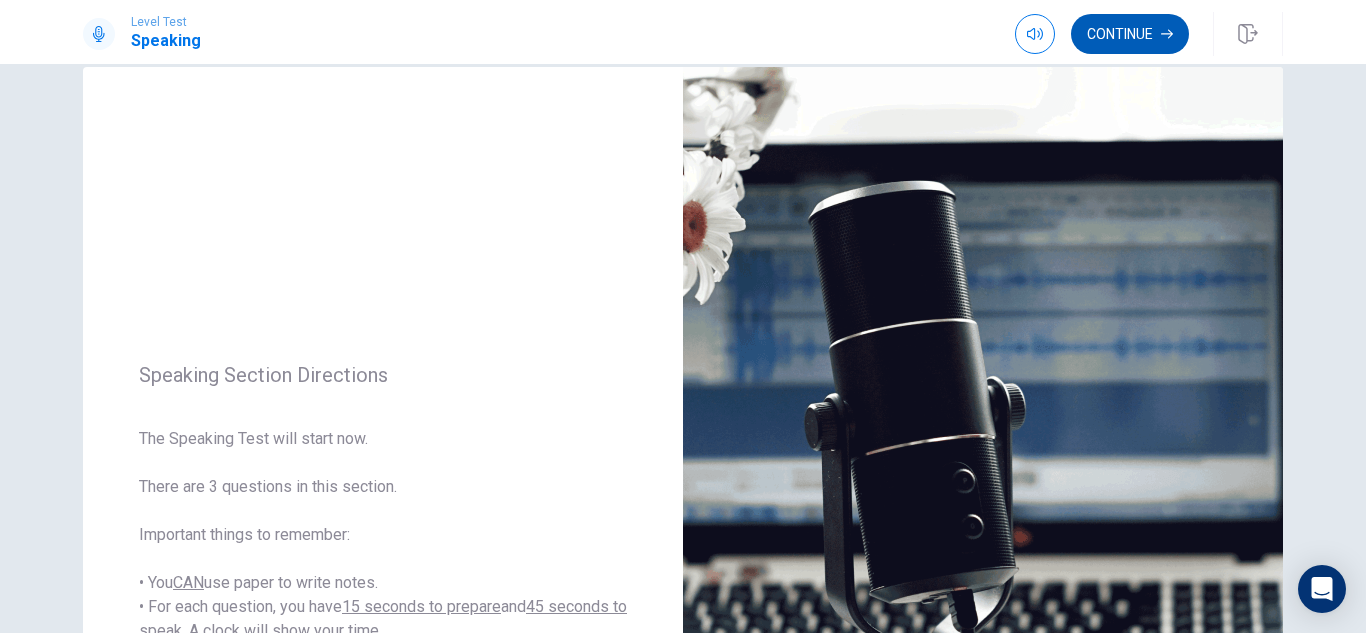 click on "Continue" at bounding box center [1130, 34] 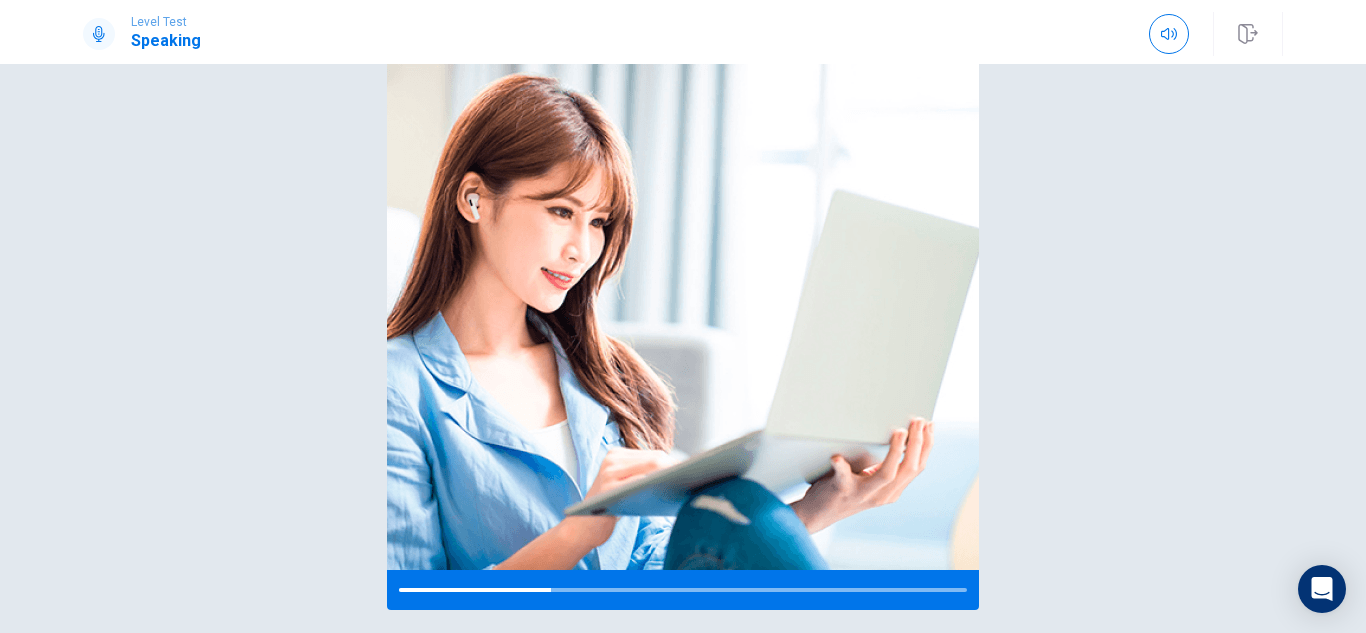 scroll, scrollTop: 185, scrollLeft: 0, axis: vertical 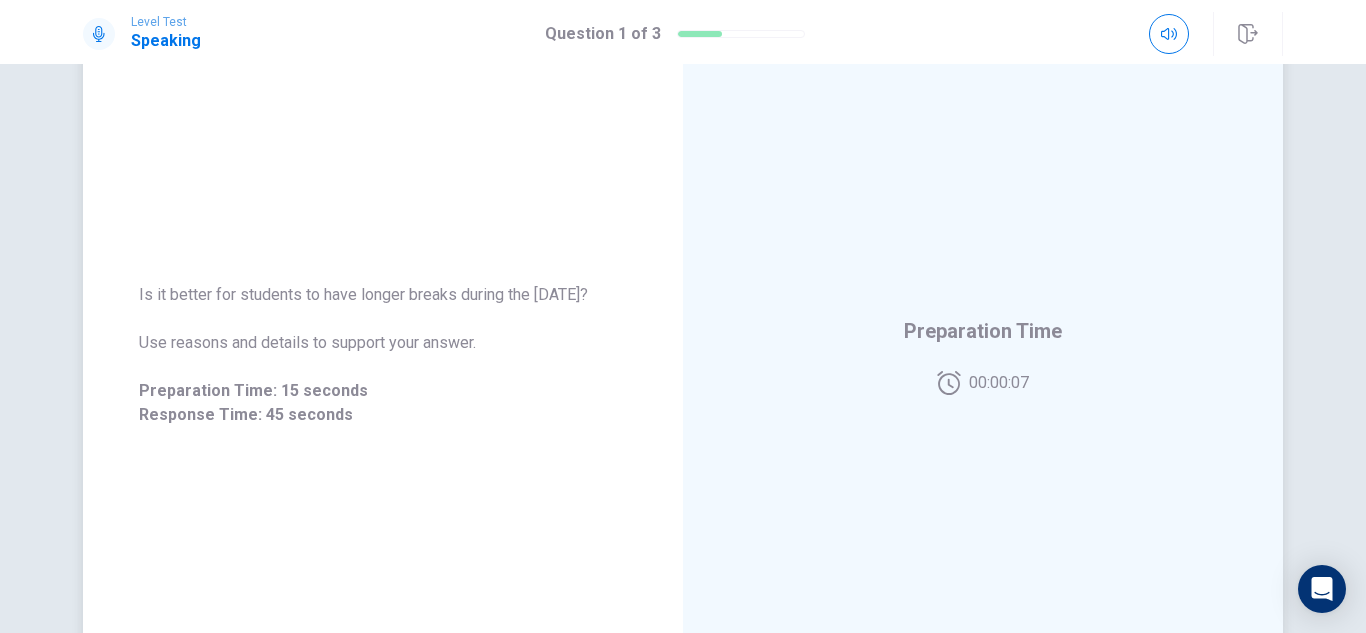 click on "Preparation Time 00:00:07" at bounding box center [983, 355] 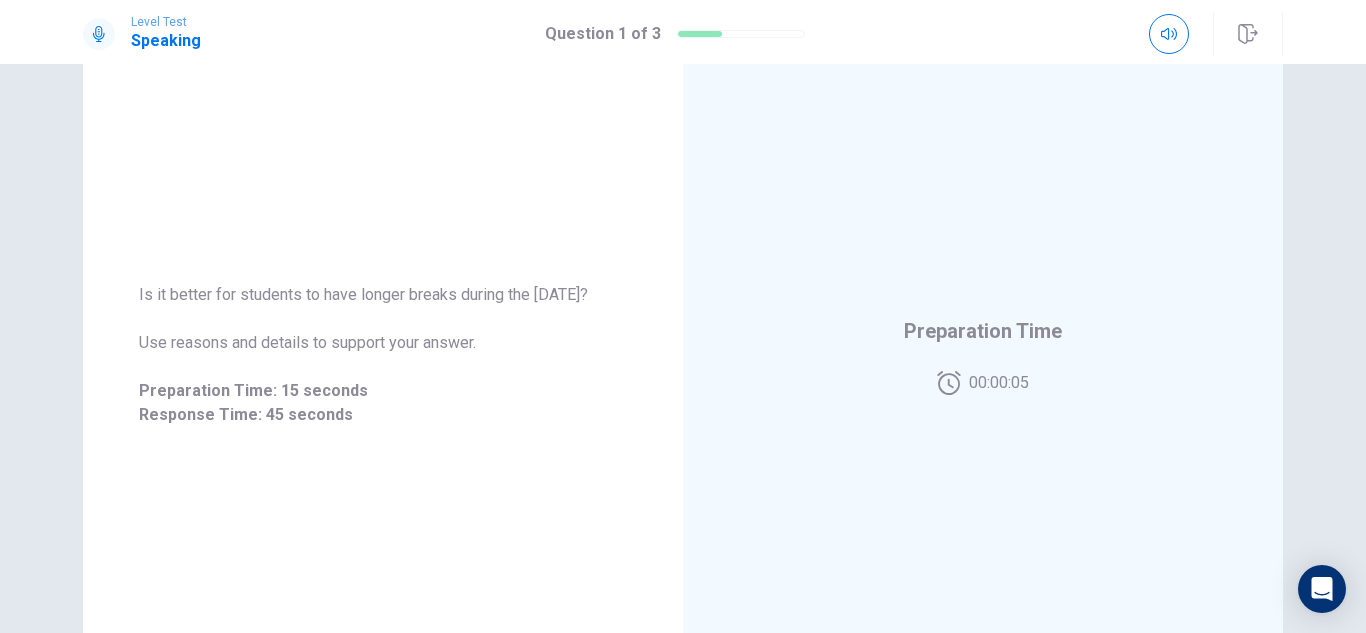 click on "Level Test   Speaking Question 1 of 3" at bounding box center [683, 32] 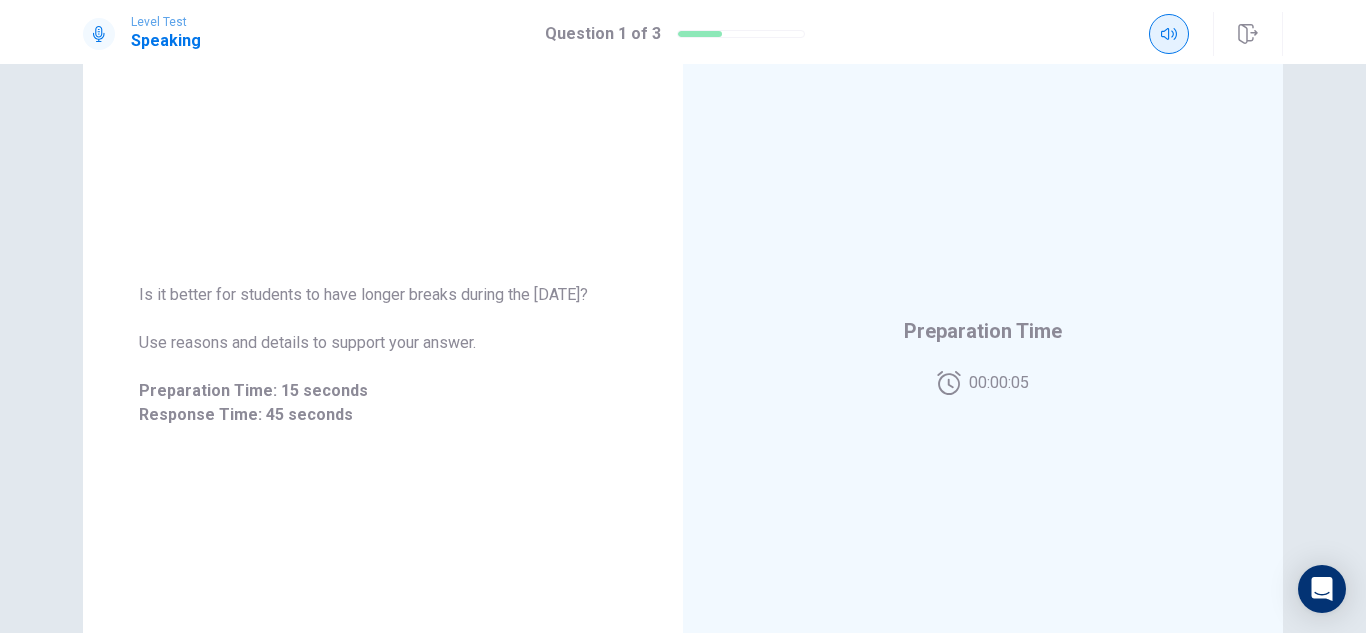 click 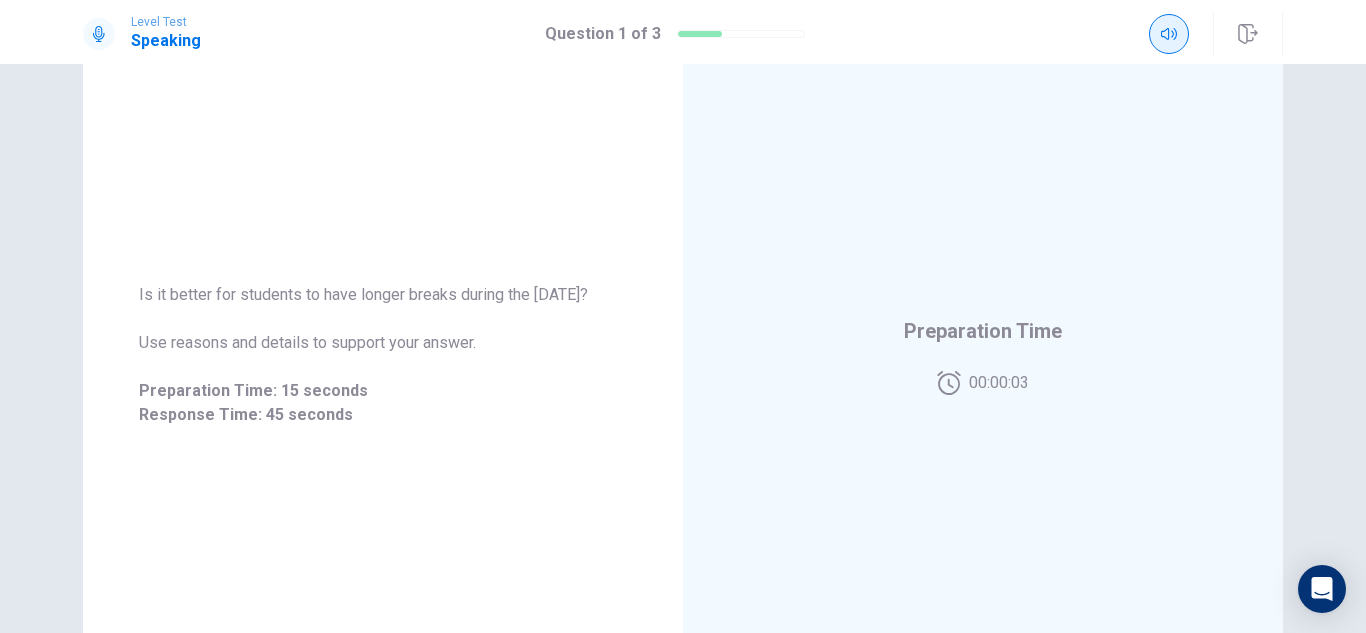 click at bounding box center [1169, 34] 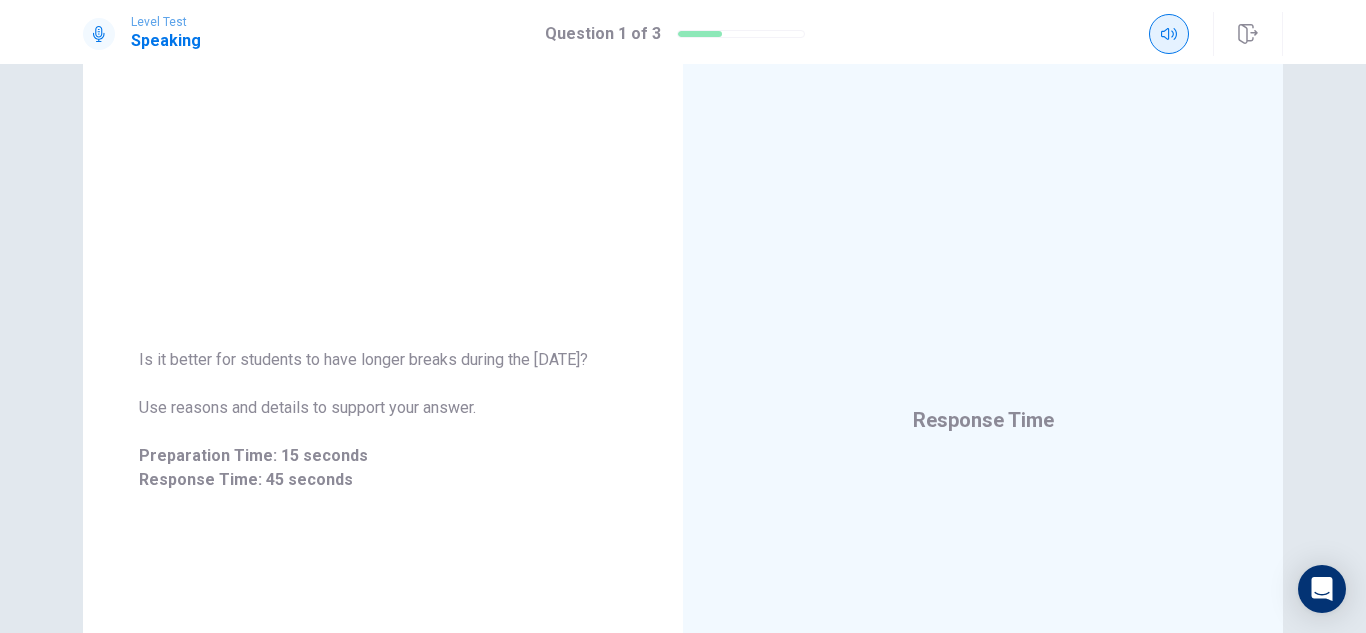 scroll, scrollTop: 116, scrollLeft: 0, axis: vertical 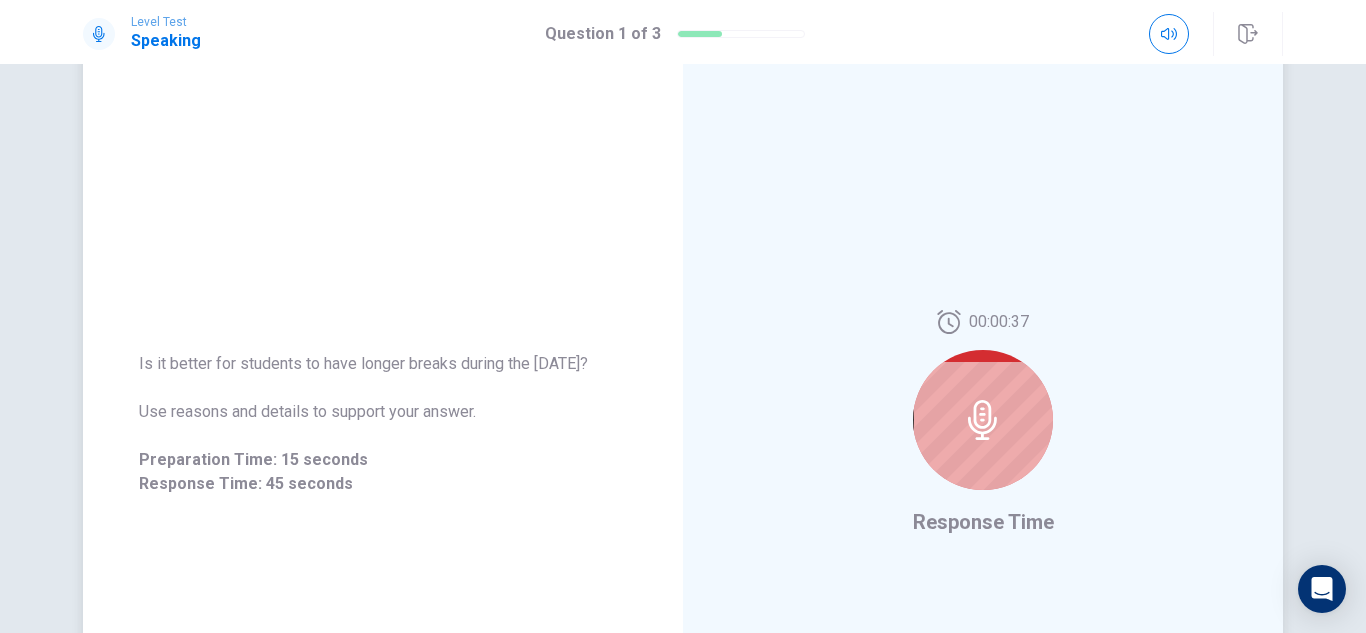 click 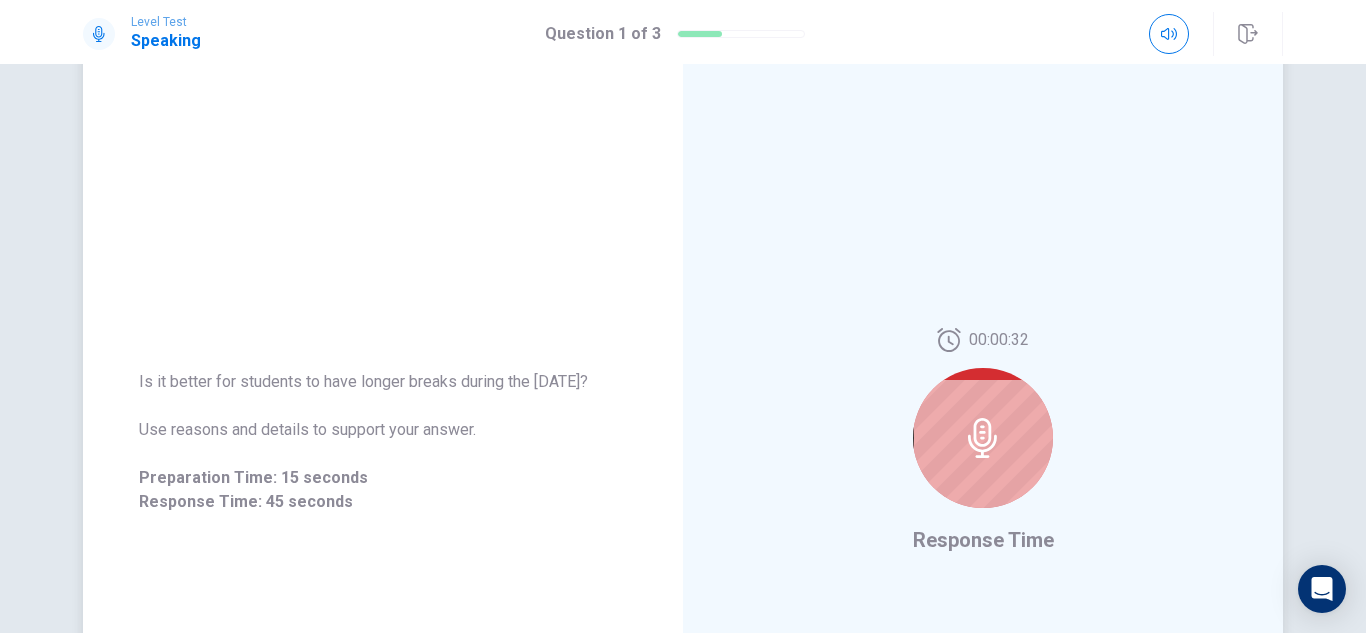scroll, scrollTop: 96, scrollLeft: 0, axis: vertical 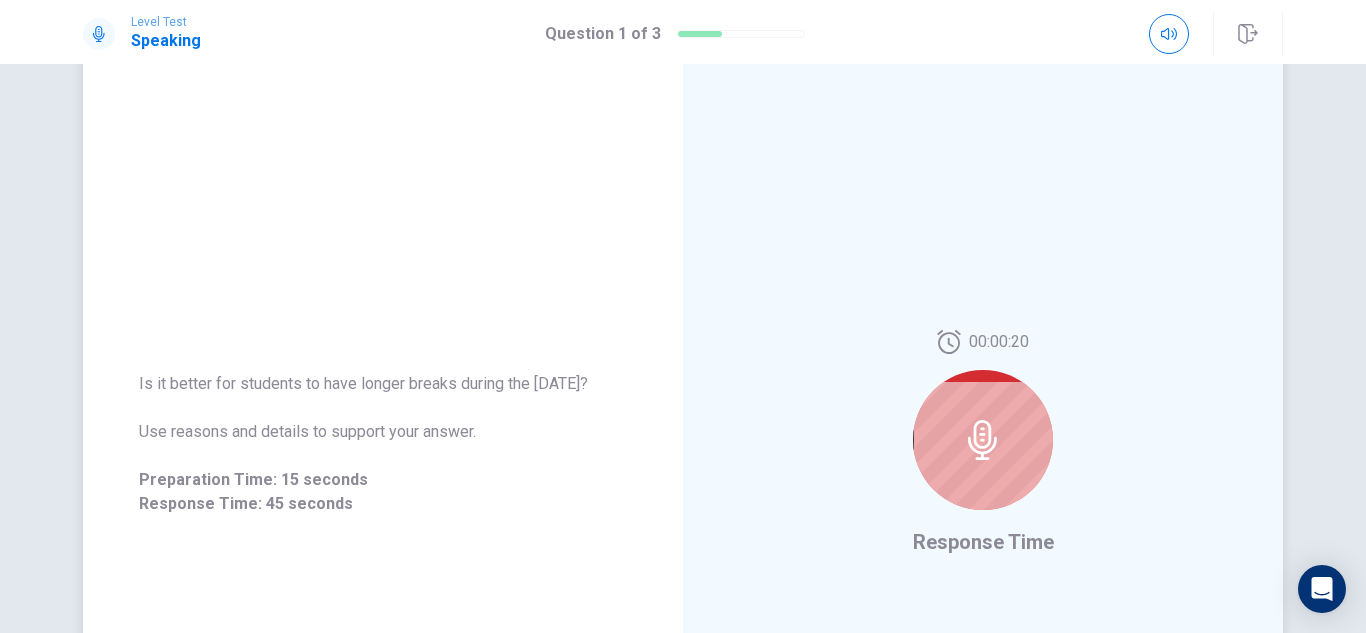 click 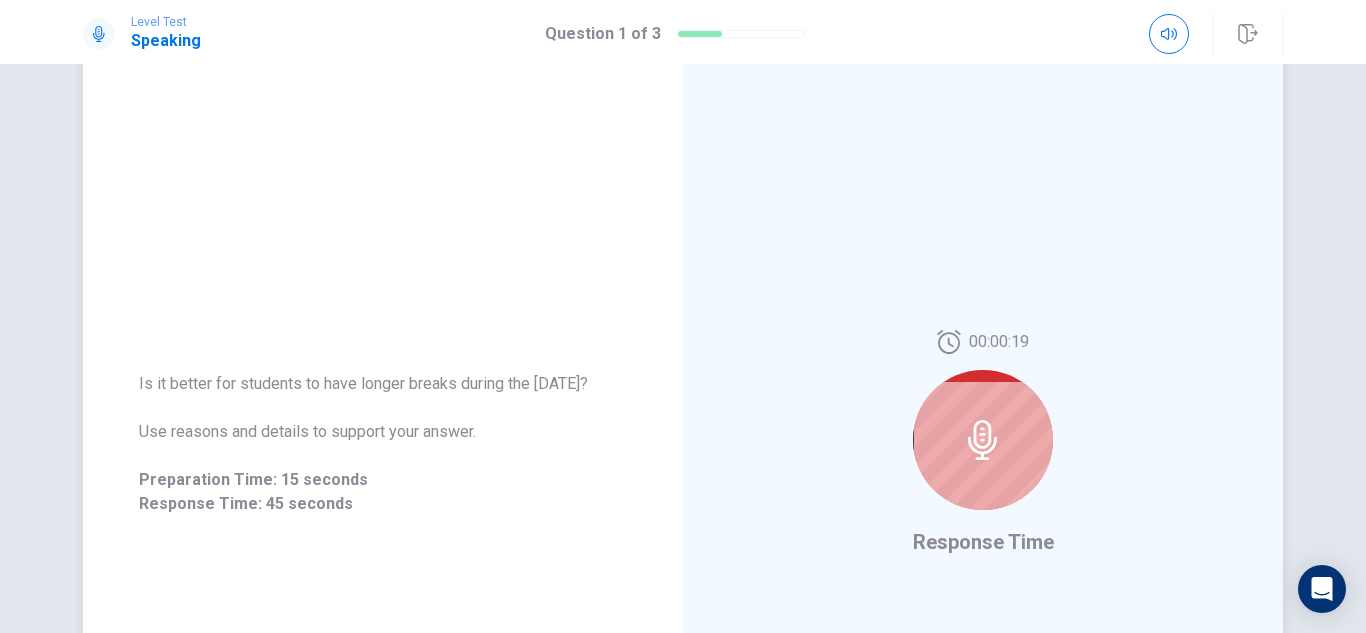 click at bounding box center [983, 440] 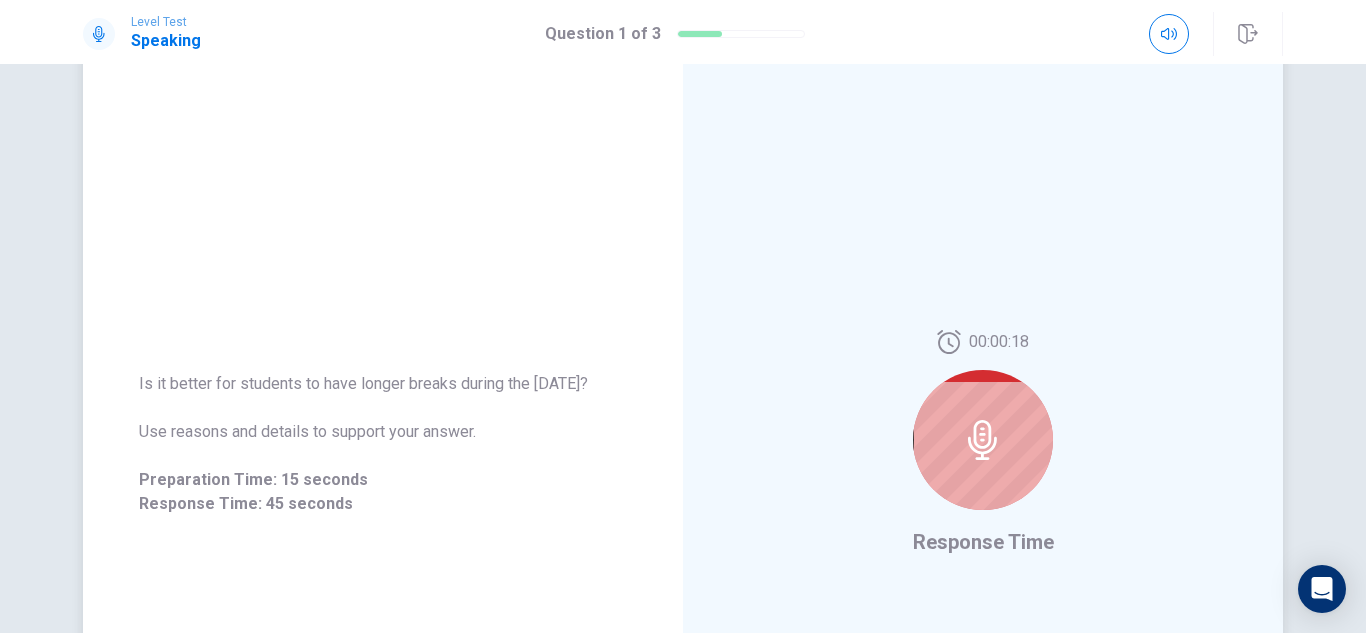 click 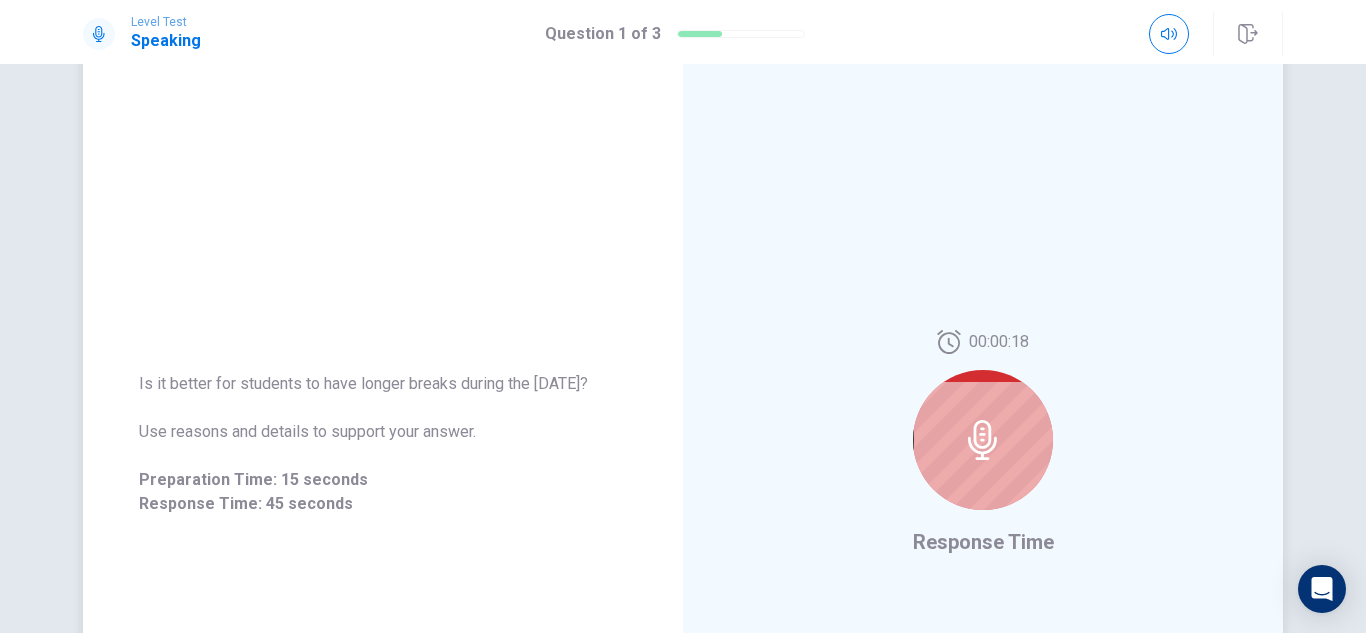 click 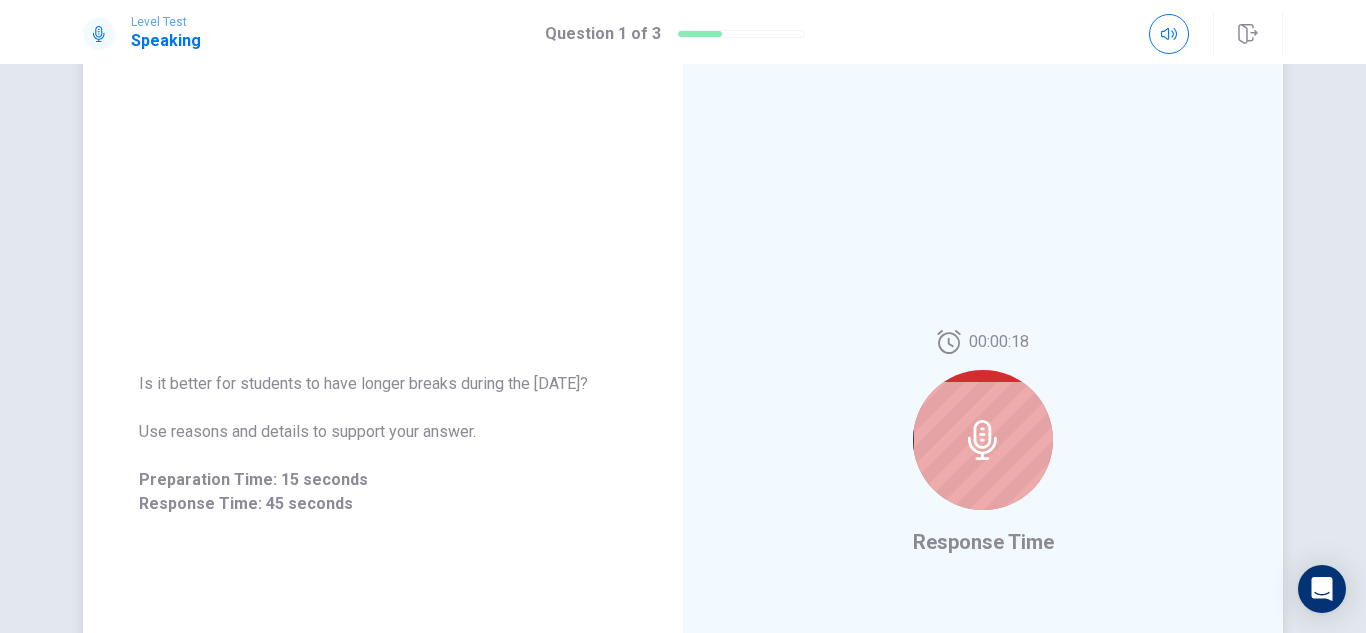 click 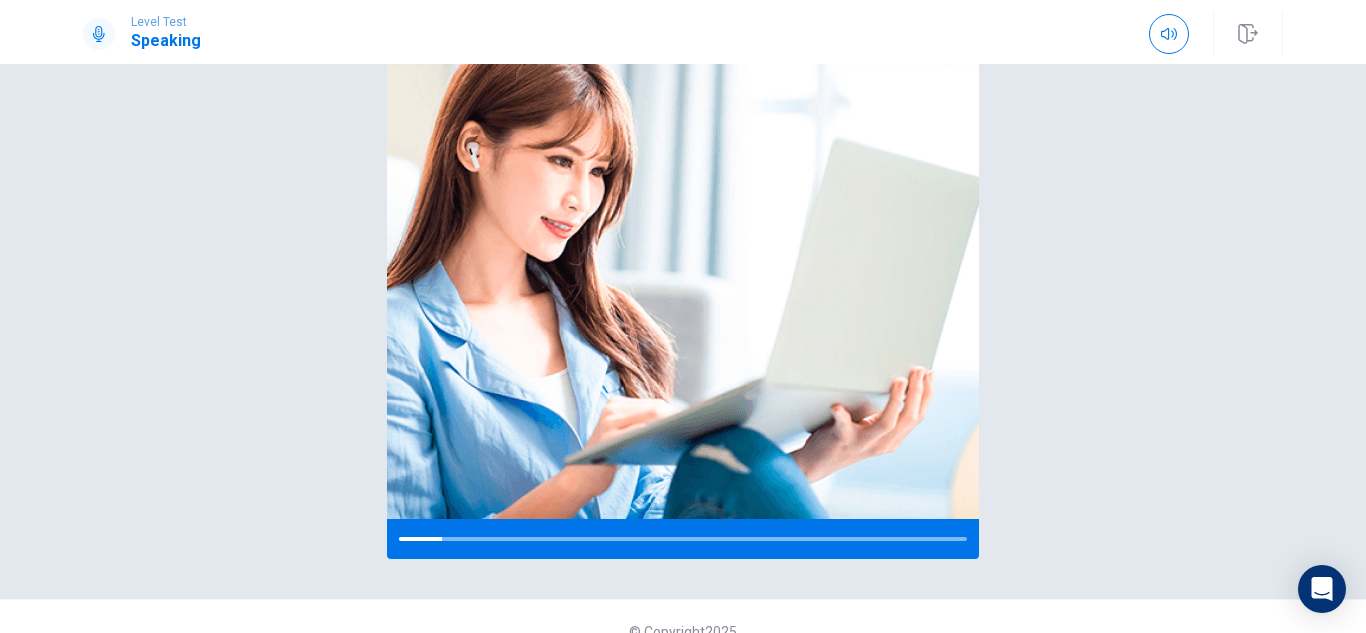 scroll, scrollTop: 212, scrollLeft: 0, axis: vertical 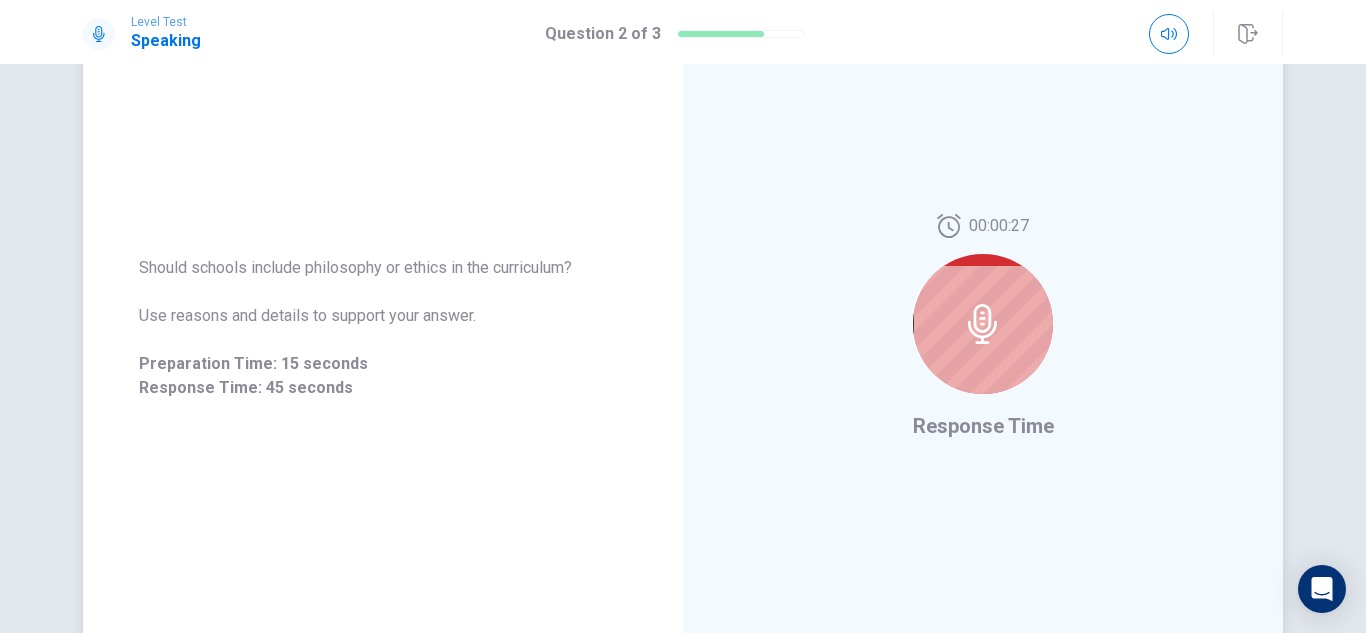 click 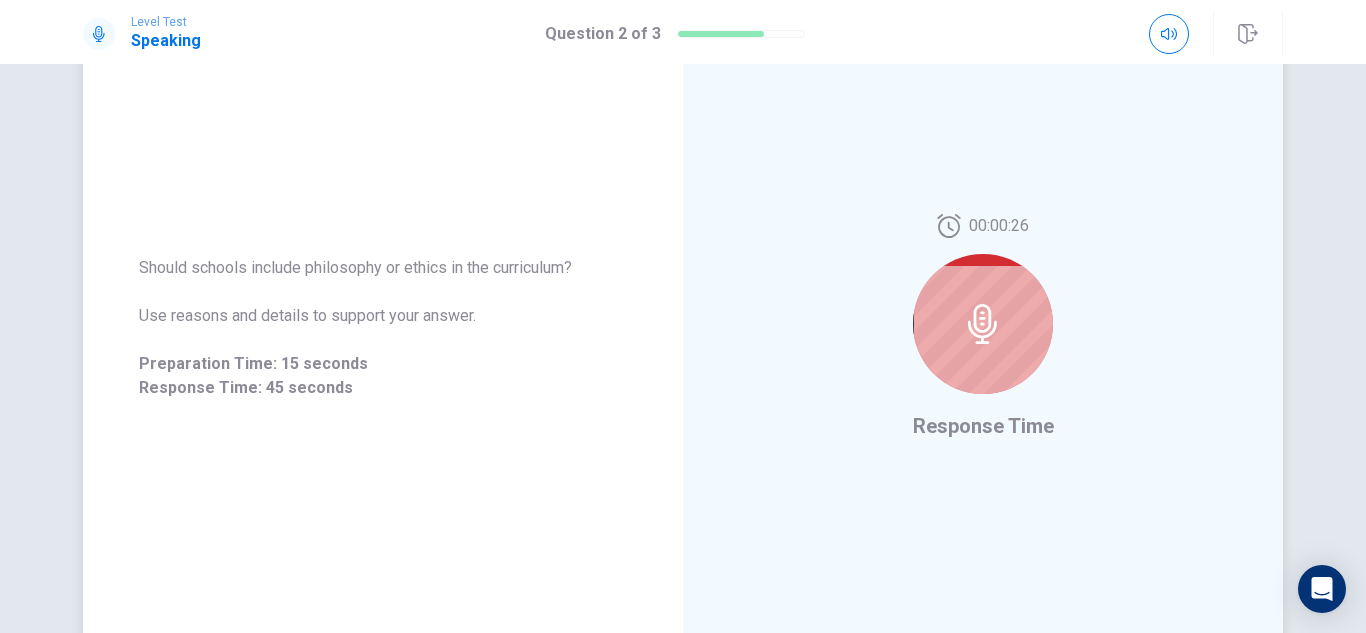 click 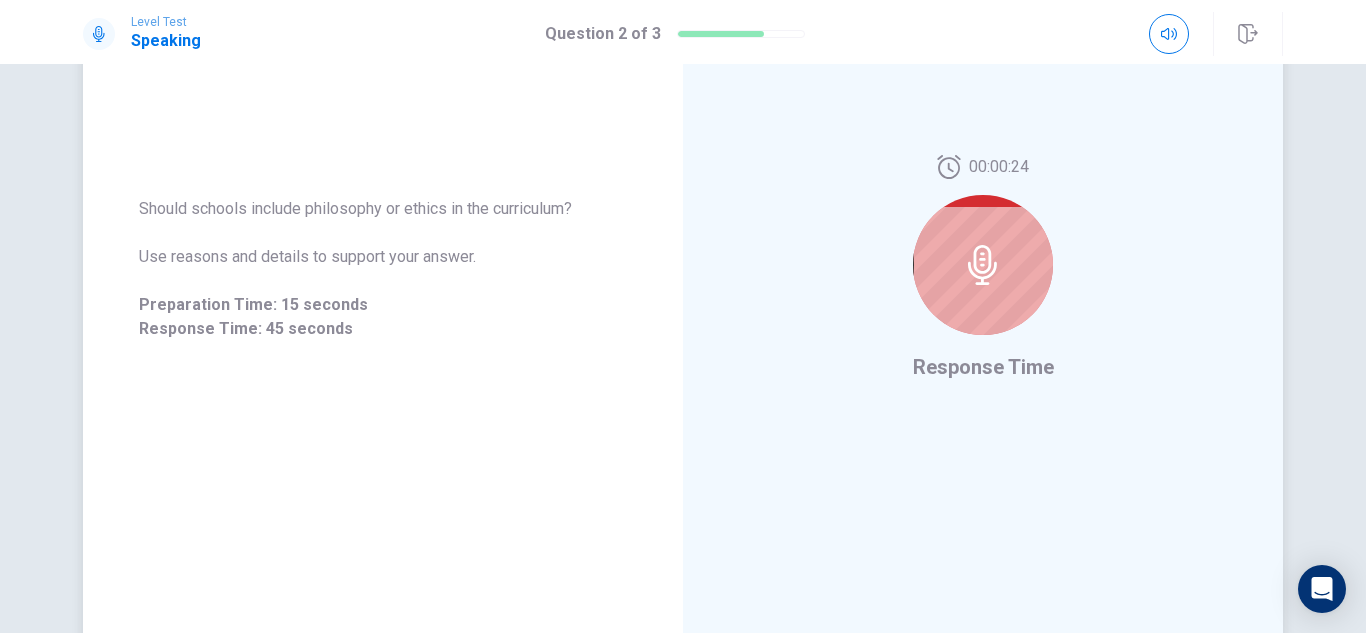 click on "Response Time" at bounding box center [983, 367] 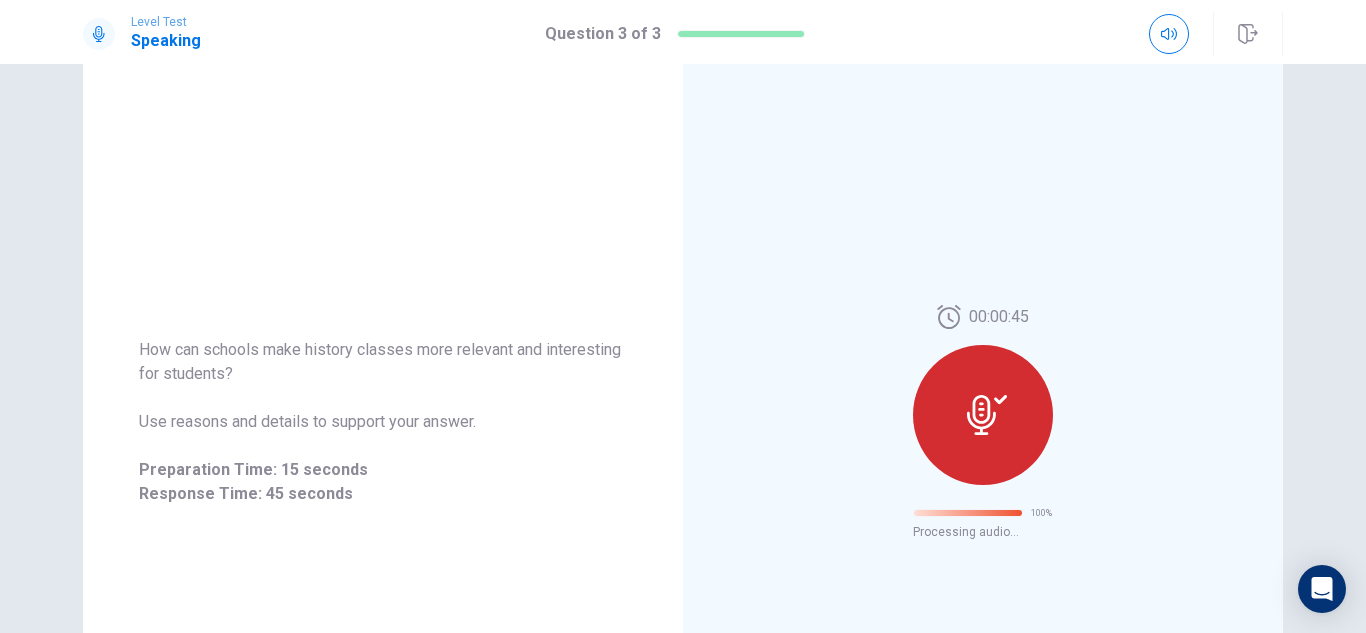 scroll, scrollTop: 111, scrollLeft: 0, axis: vertical 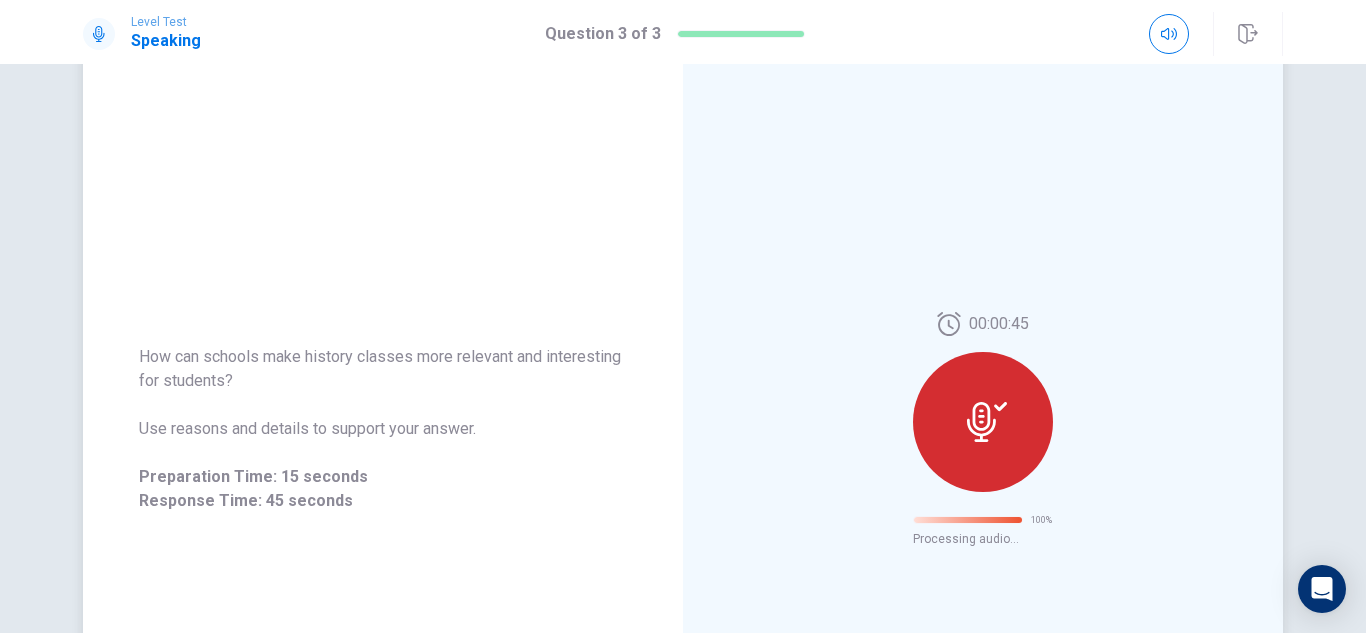 click 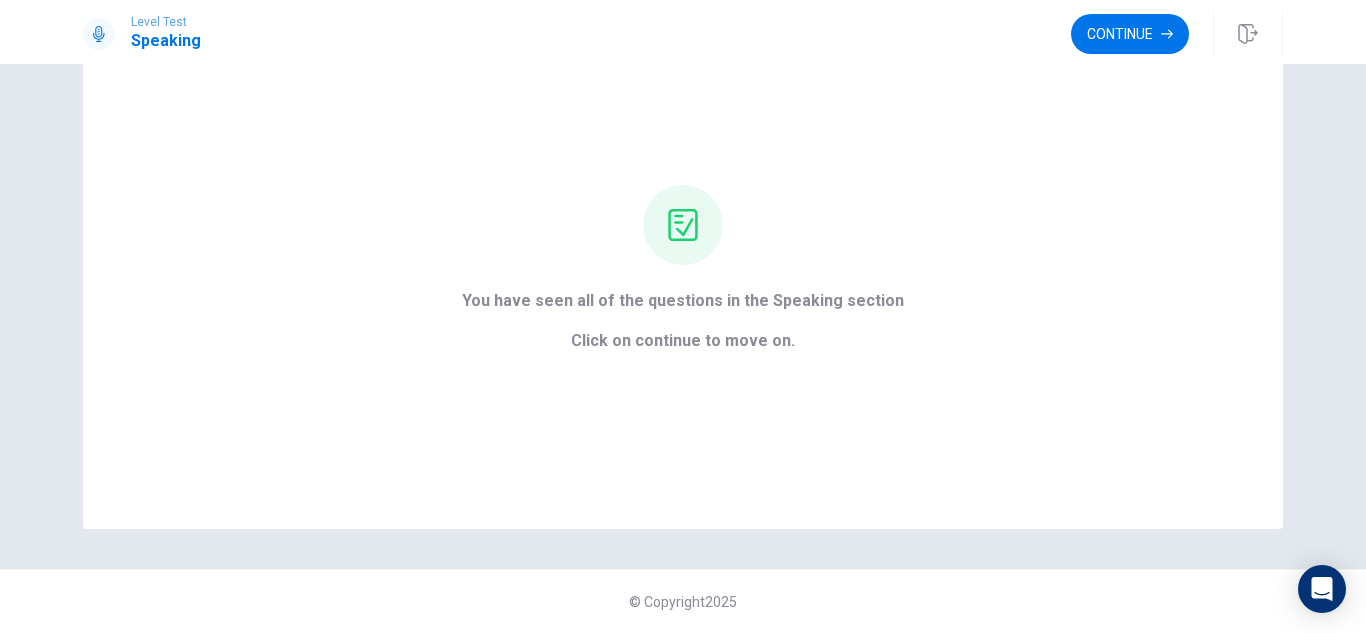 scroll, scrollTop: 94, scrollLeft: 0, axis: vertical 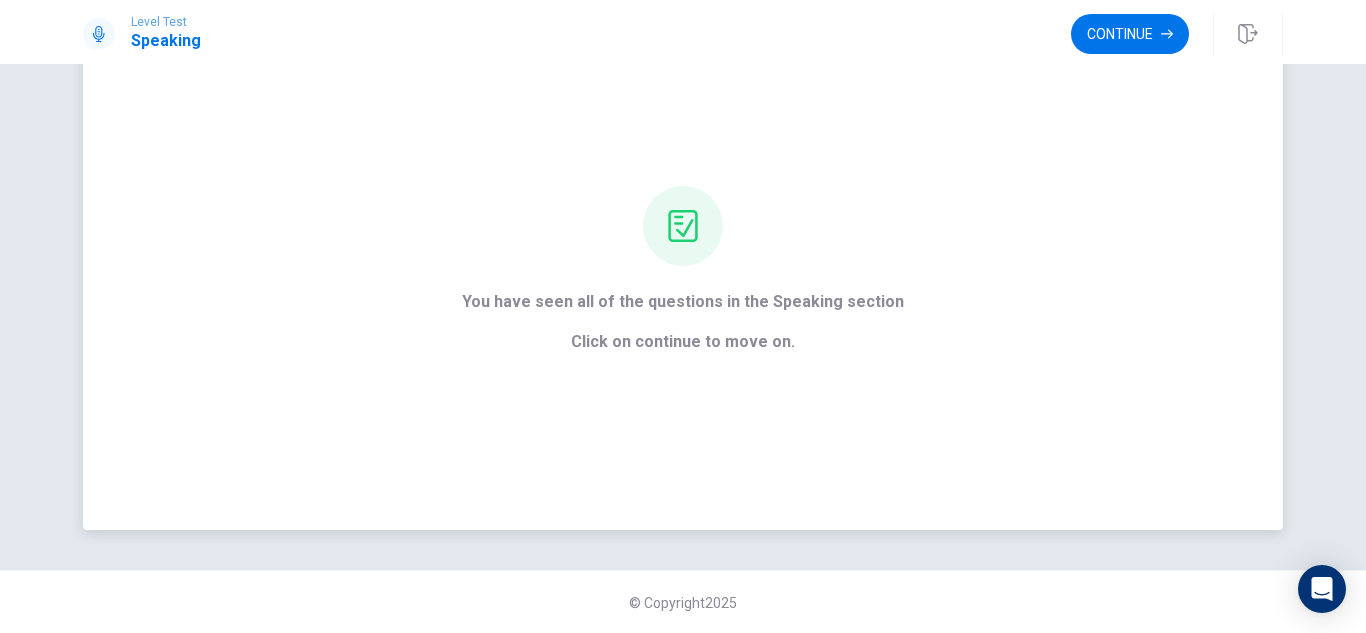 click on "You have seen all of the questions in the Speaking section Click on continue to move on." at bounding box center (683, 270) 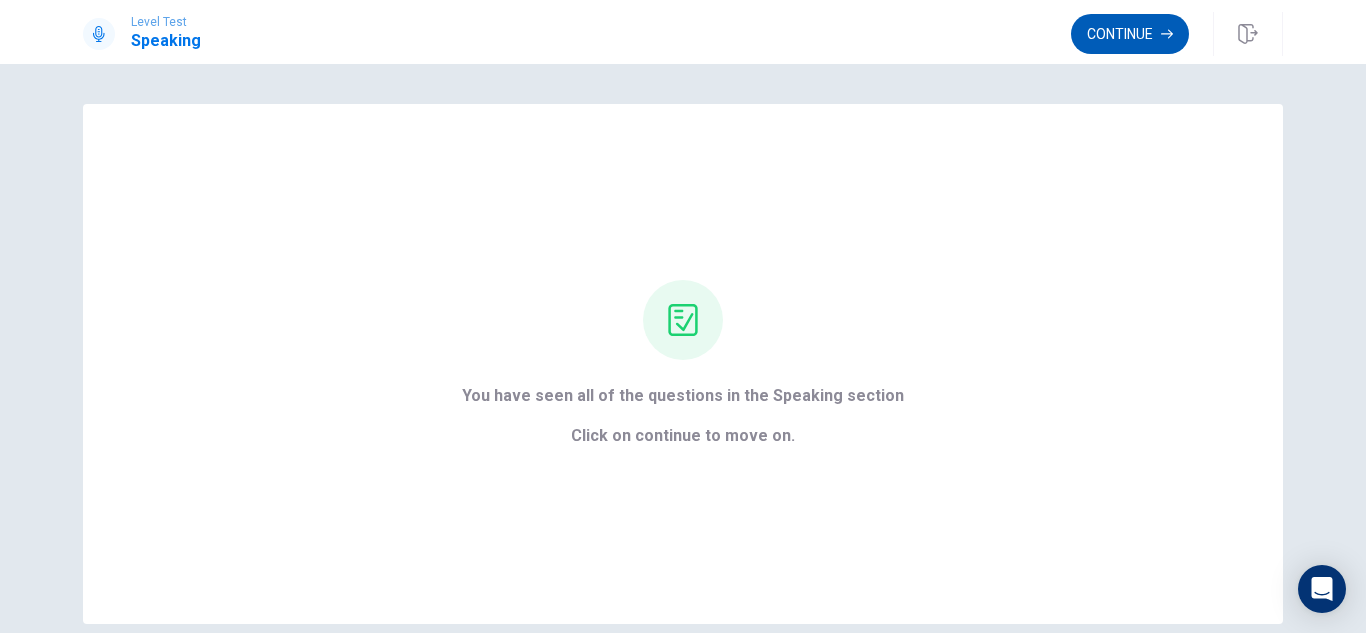 click on "Continue" at bounding box center [1130, 34] 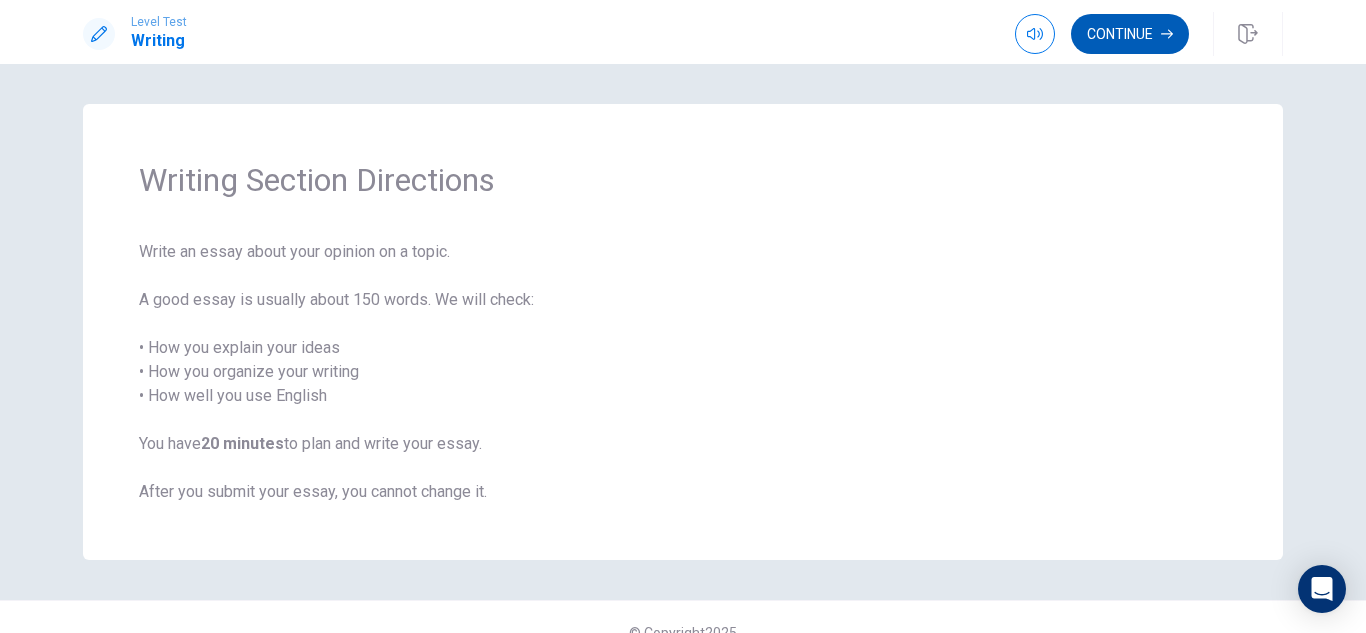 scroll, scrollTop: 31, scrollLeft: 0, axis: vertical 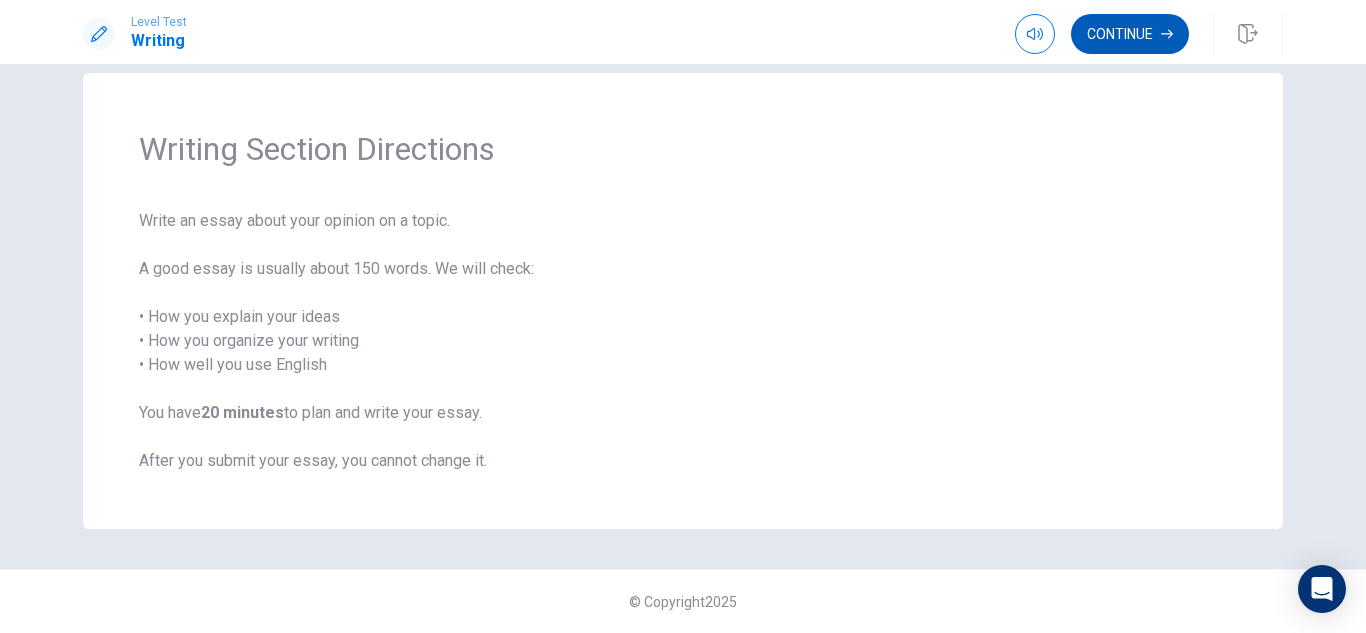 click on "Continue" at bounding box center [1130, 34] 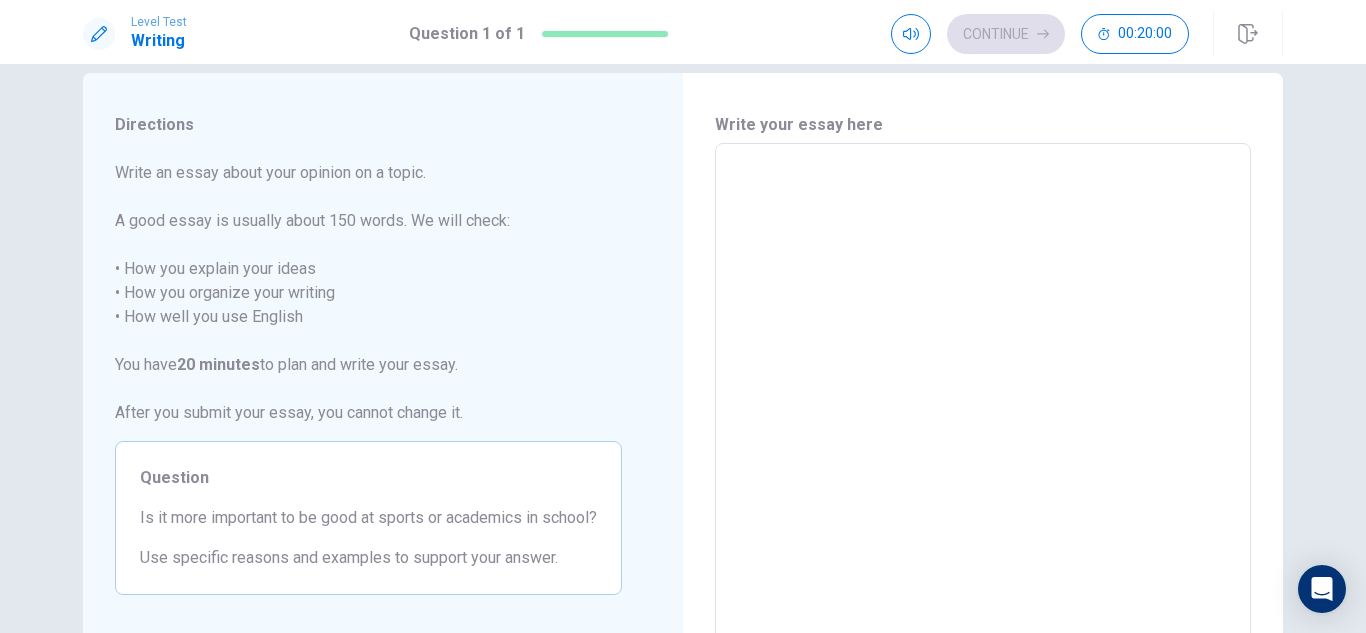click at bounding box center [983, 420] 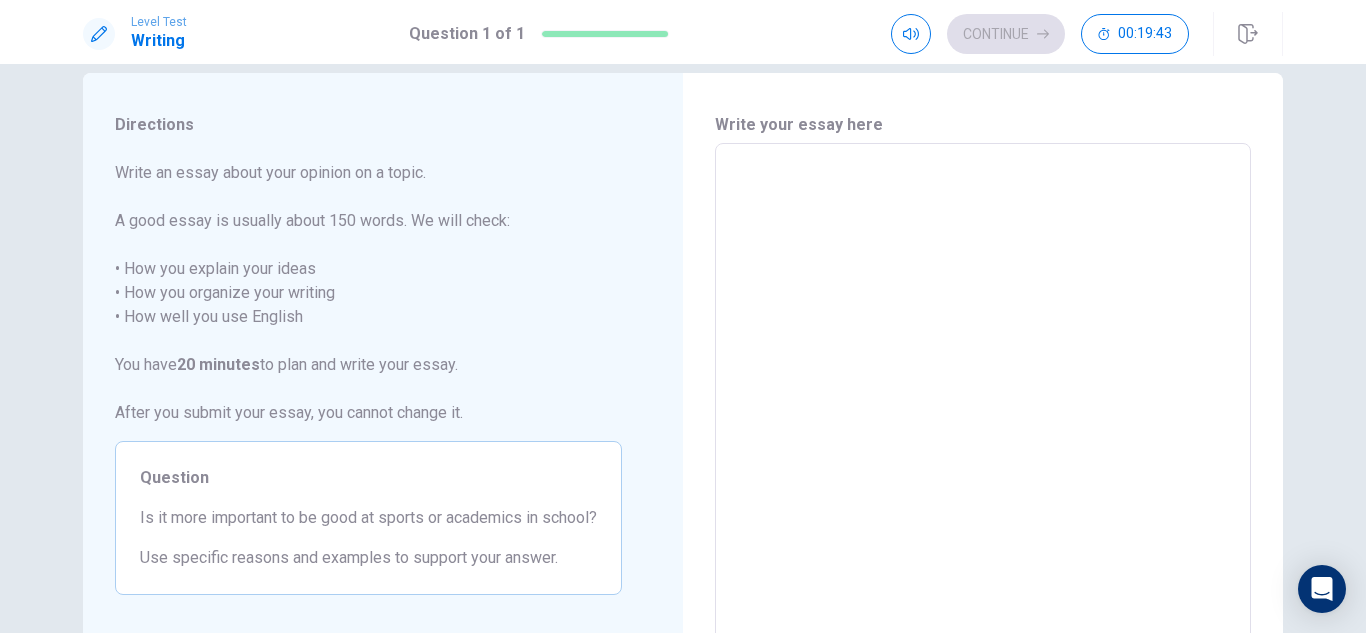 type on "i" 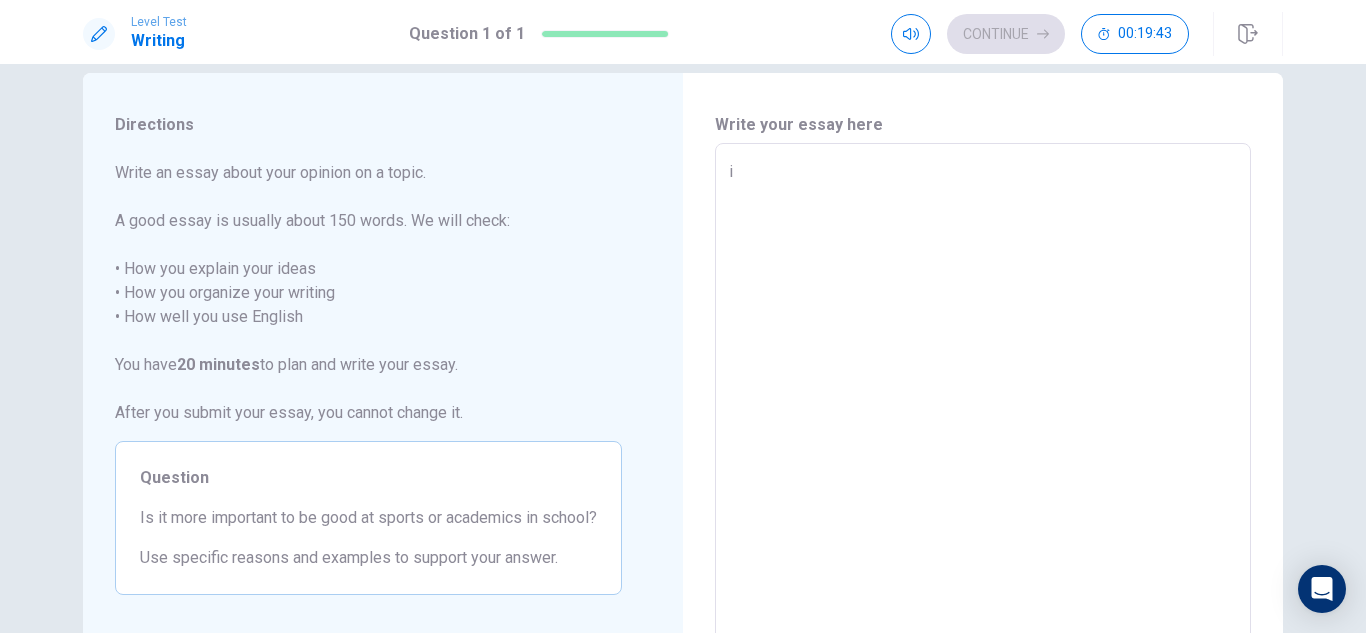 type on "x" 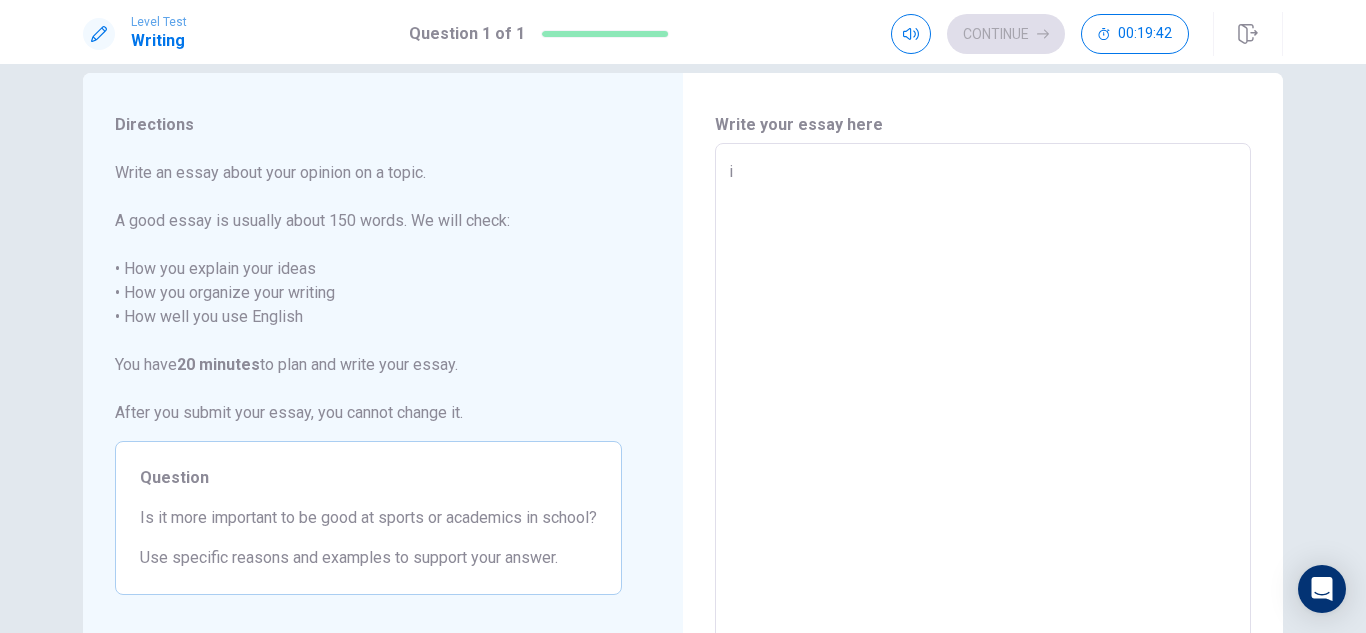 type 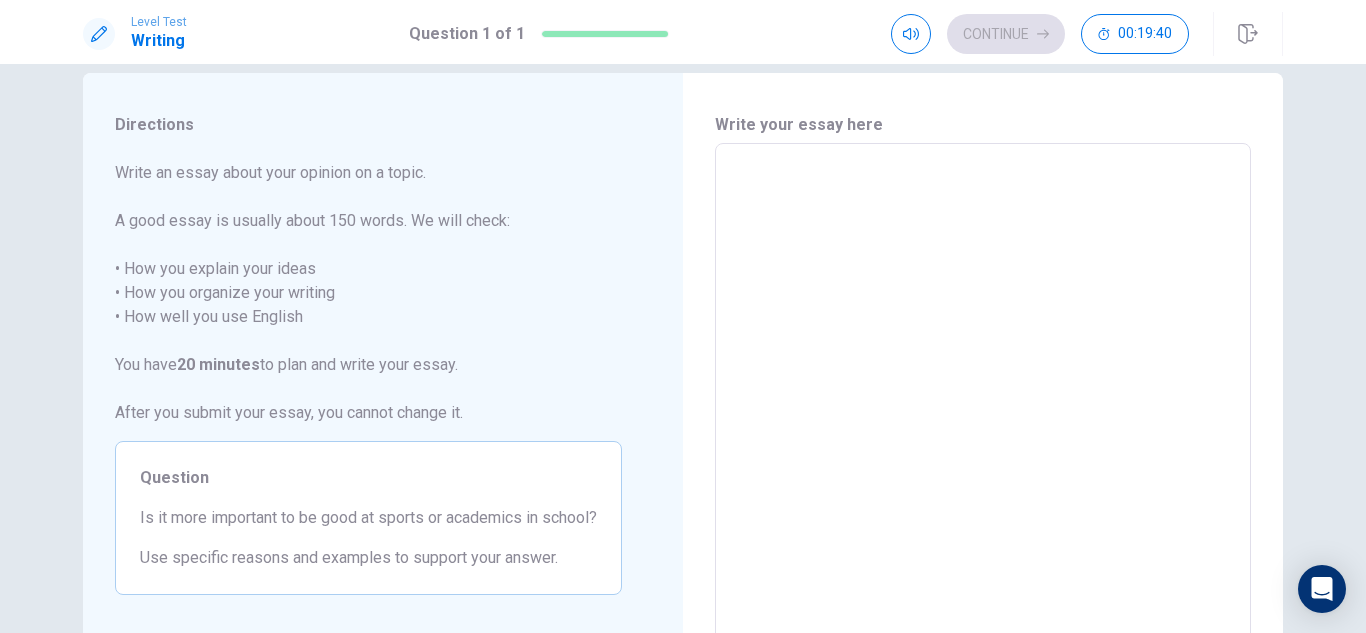 type on "i" 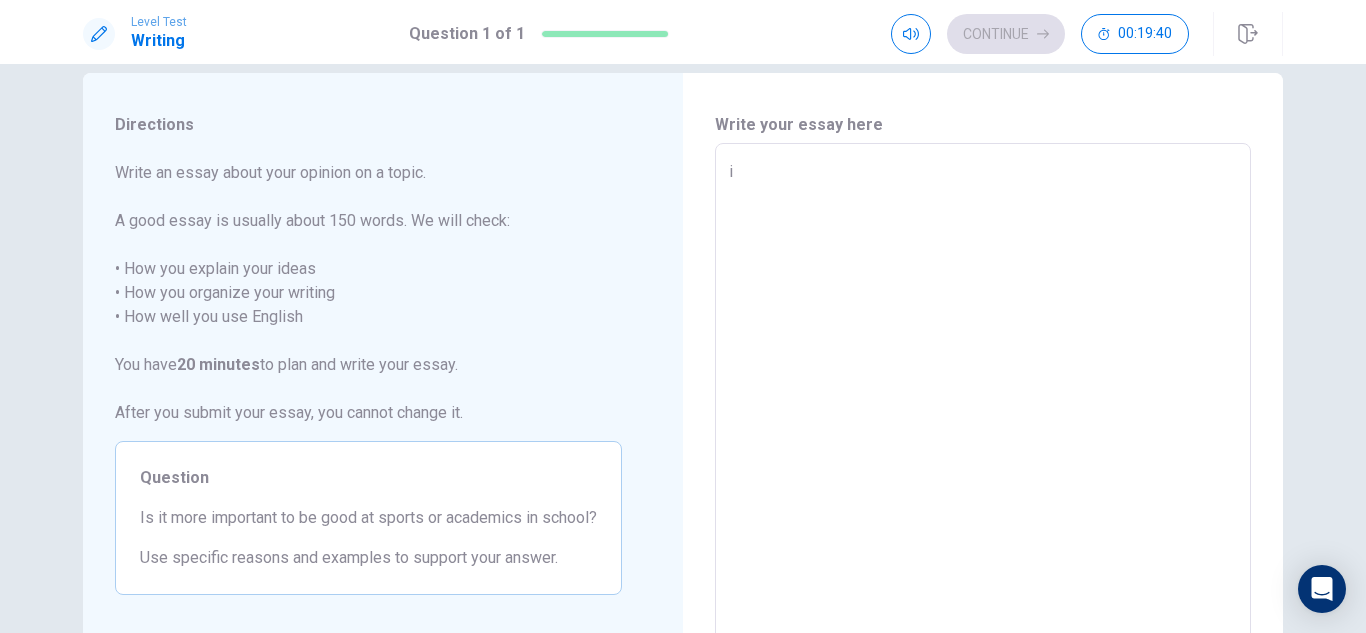 type on "x" 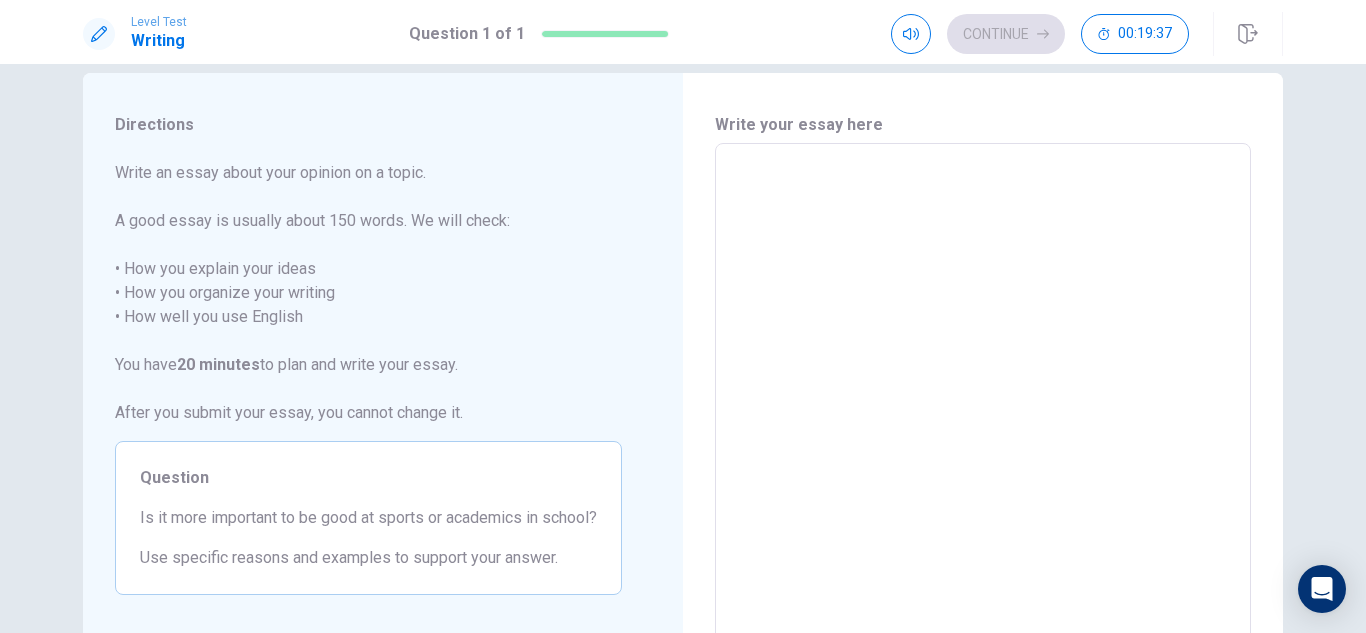 type on "I" 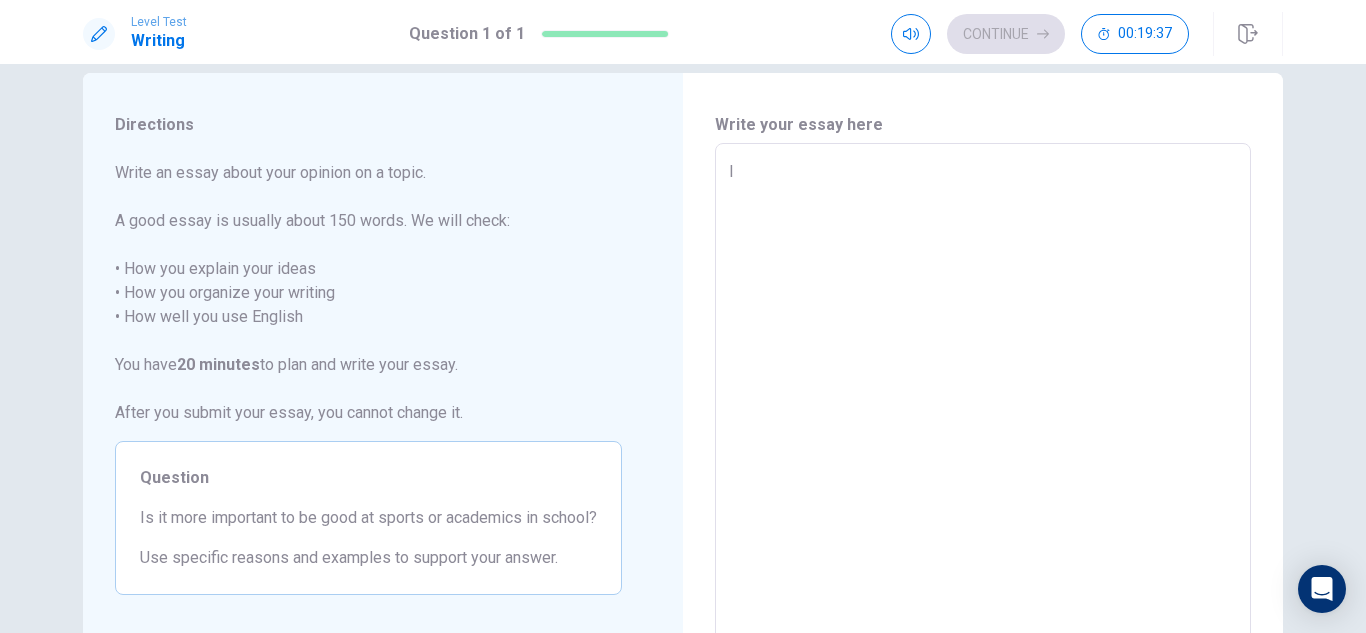 type on "x" 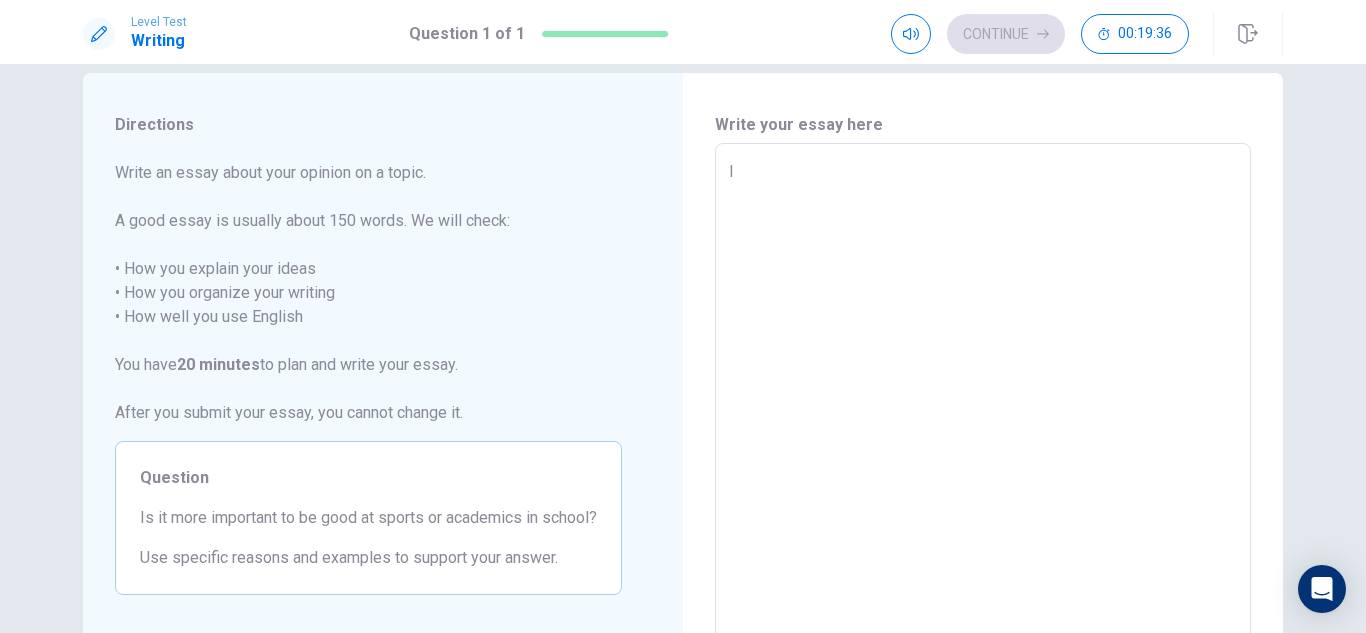type on "I" 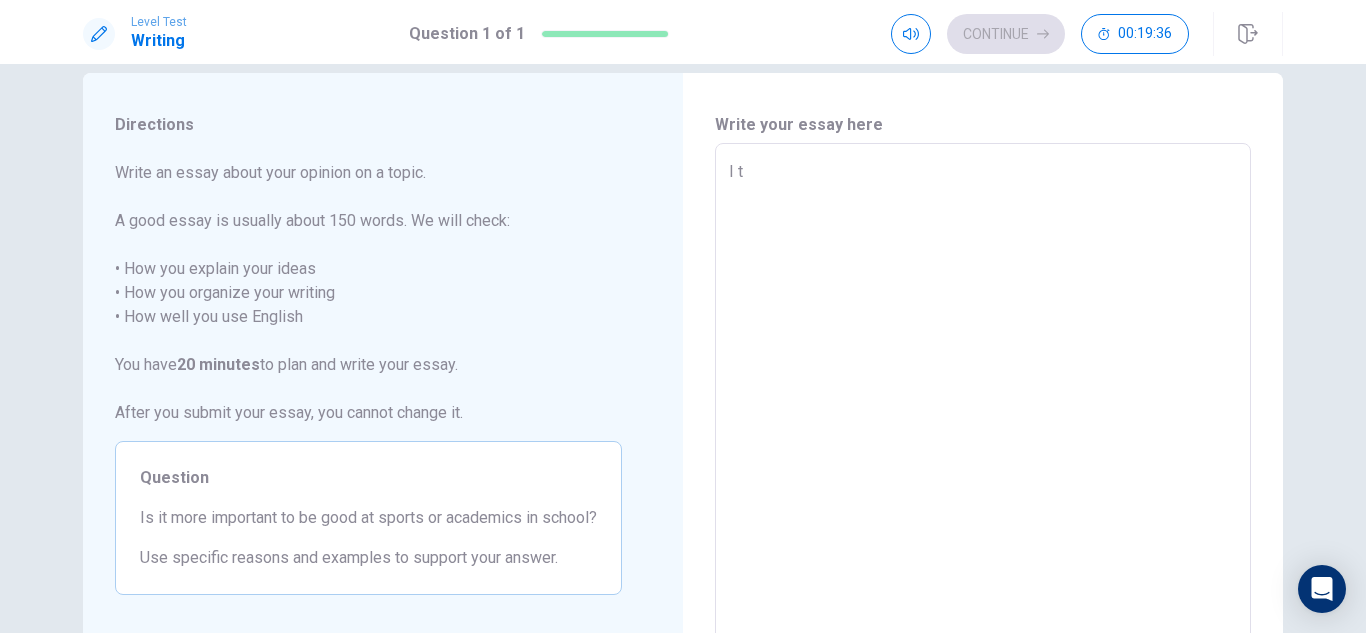 type on "x" 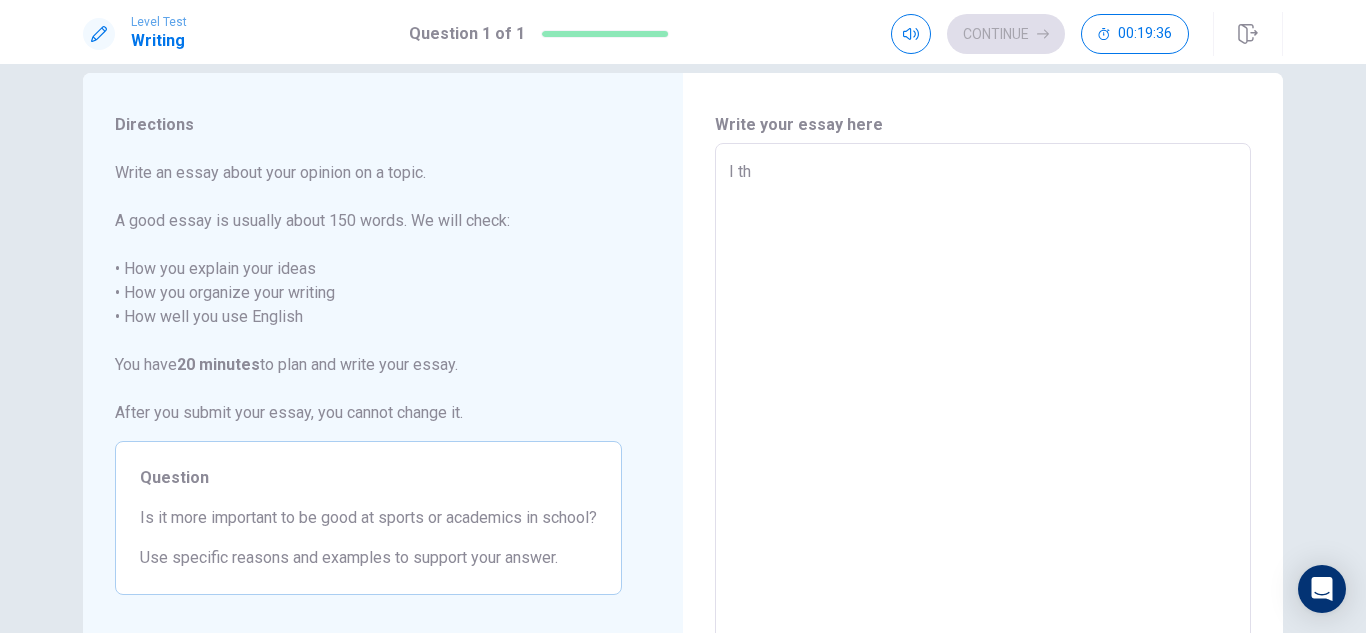 type on "x" 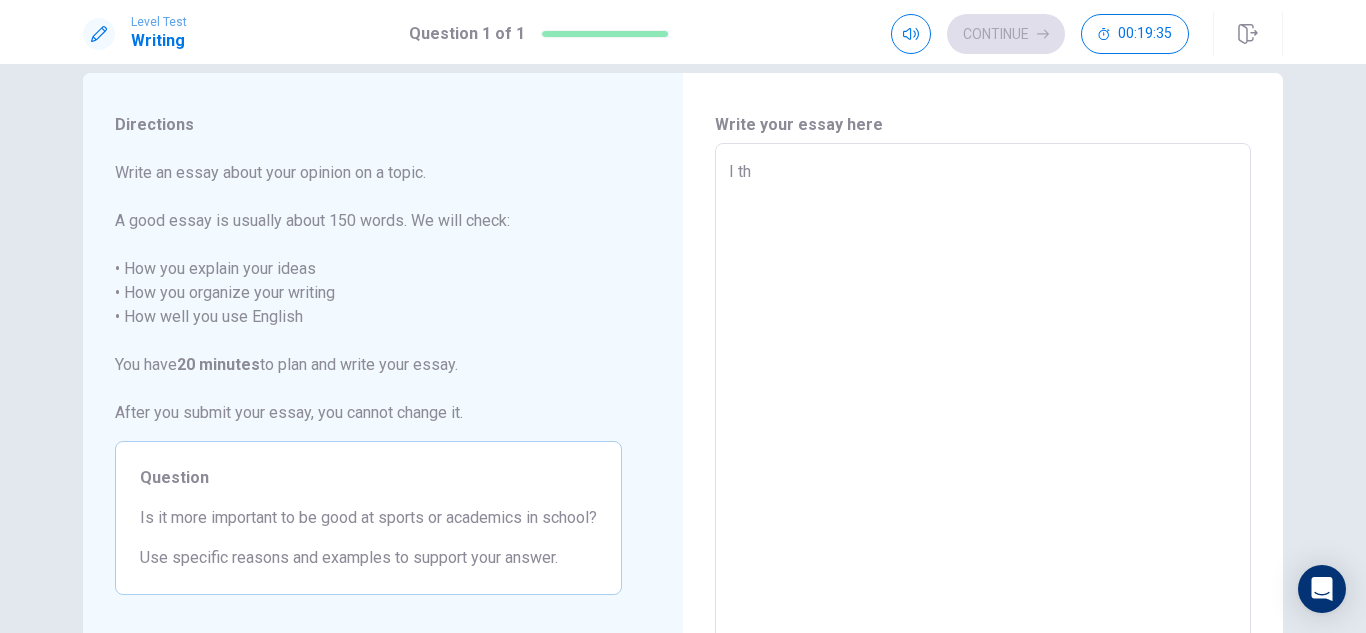 type on "I thi" 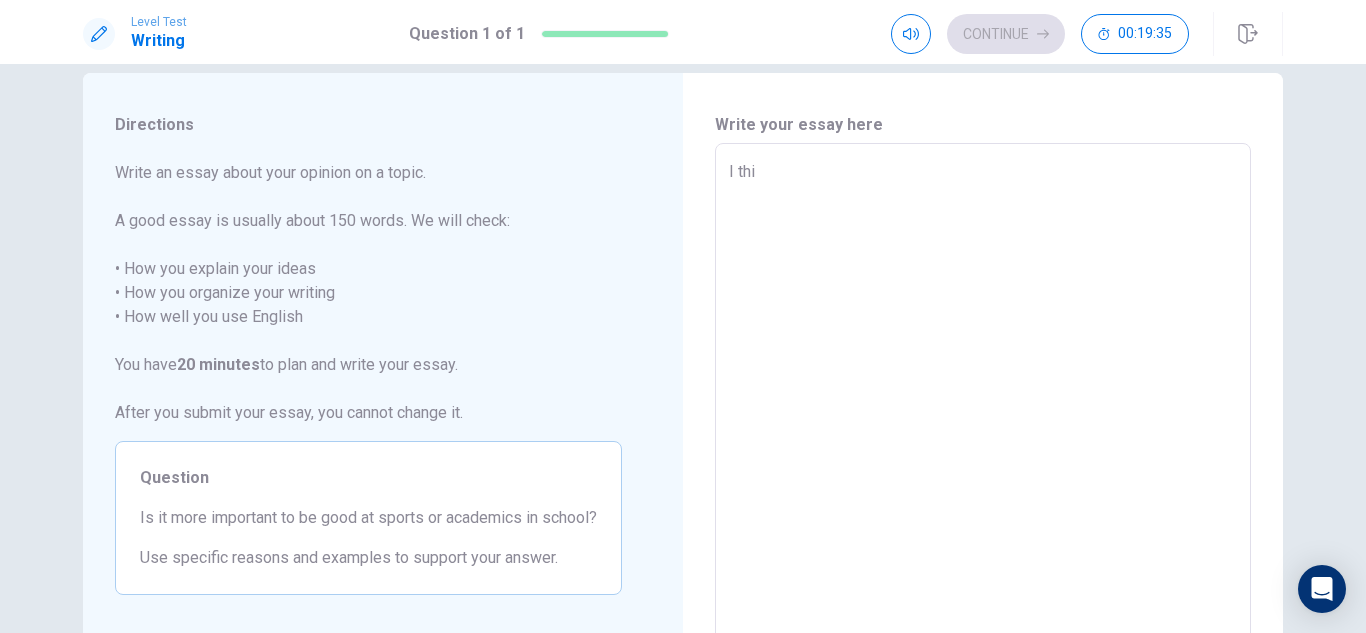 type on "x" 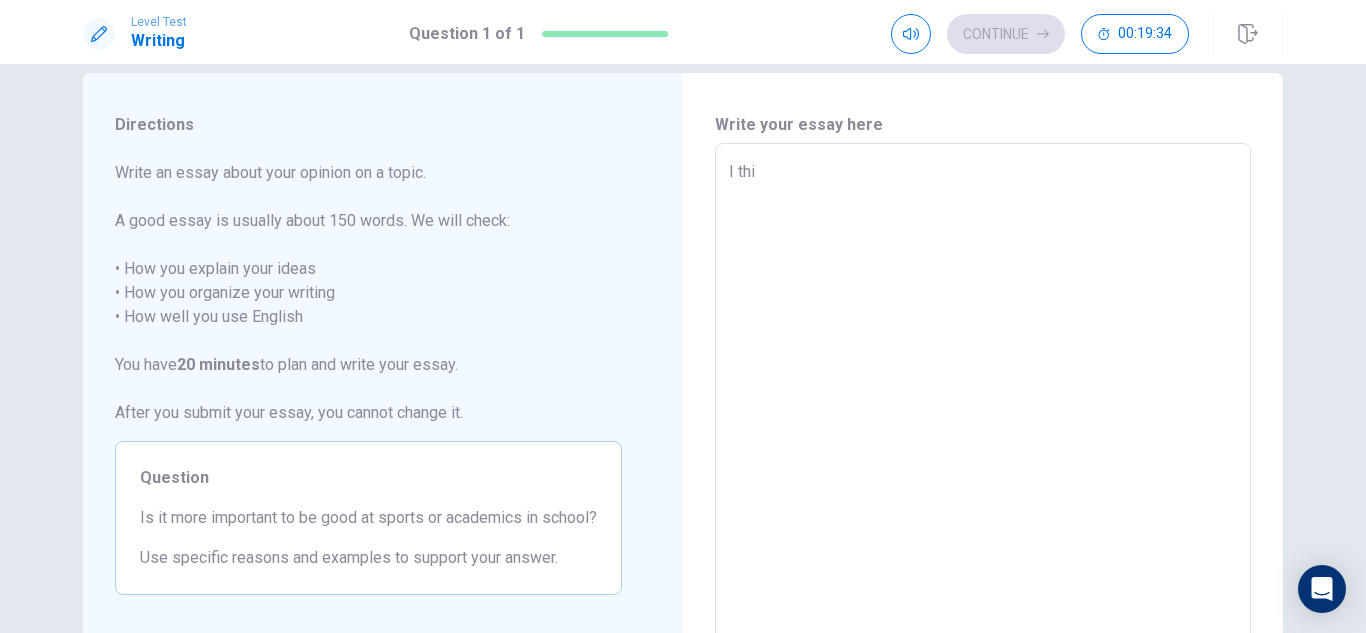 type on "I thin" 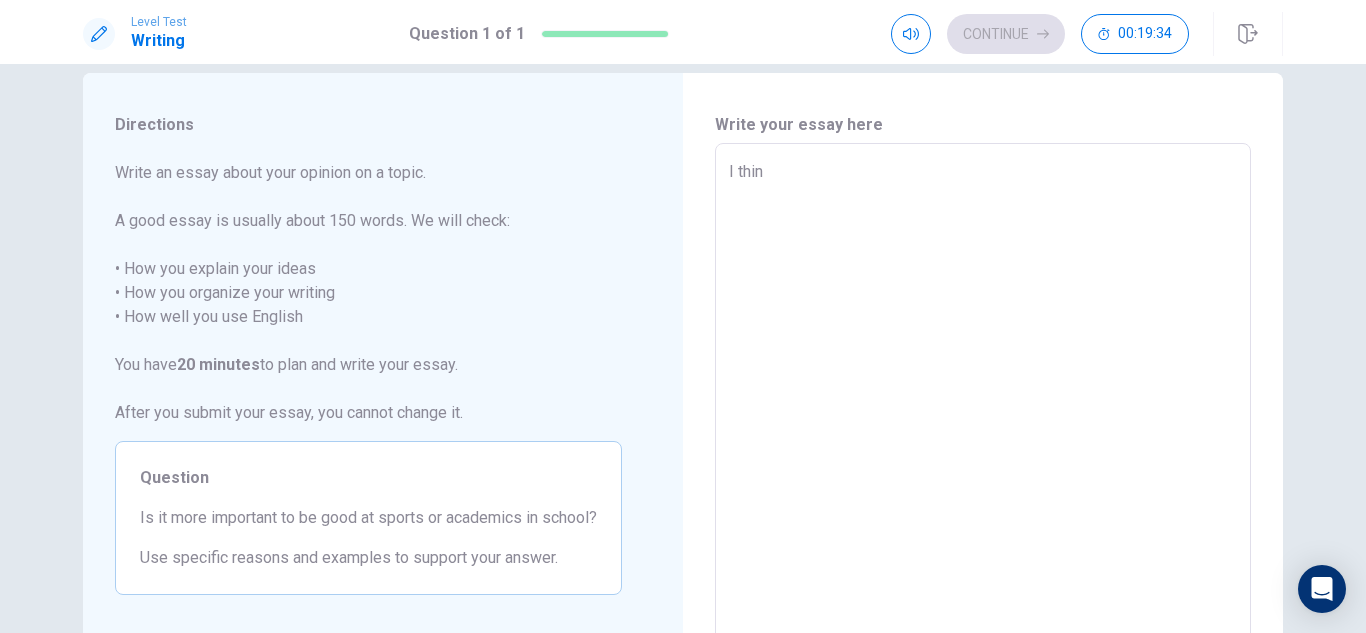 type on "x" 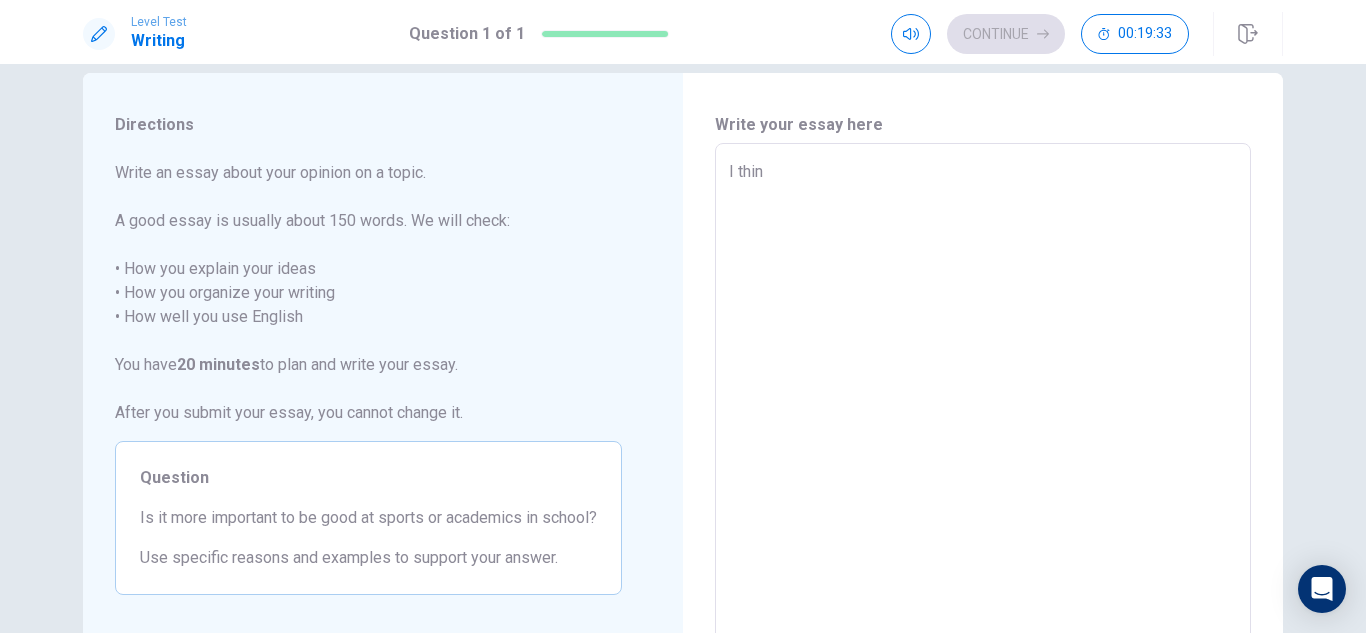type on "I think" 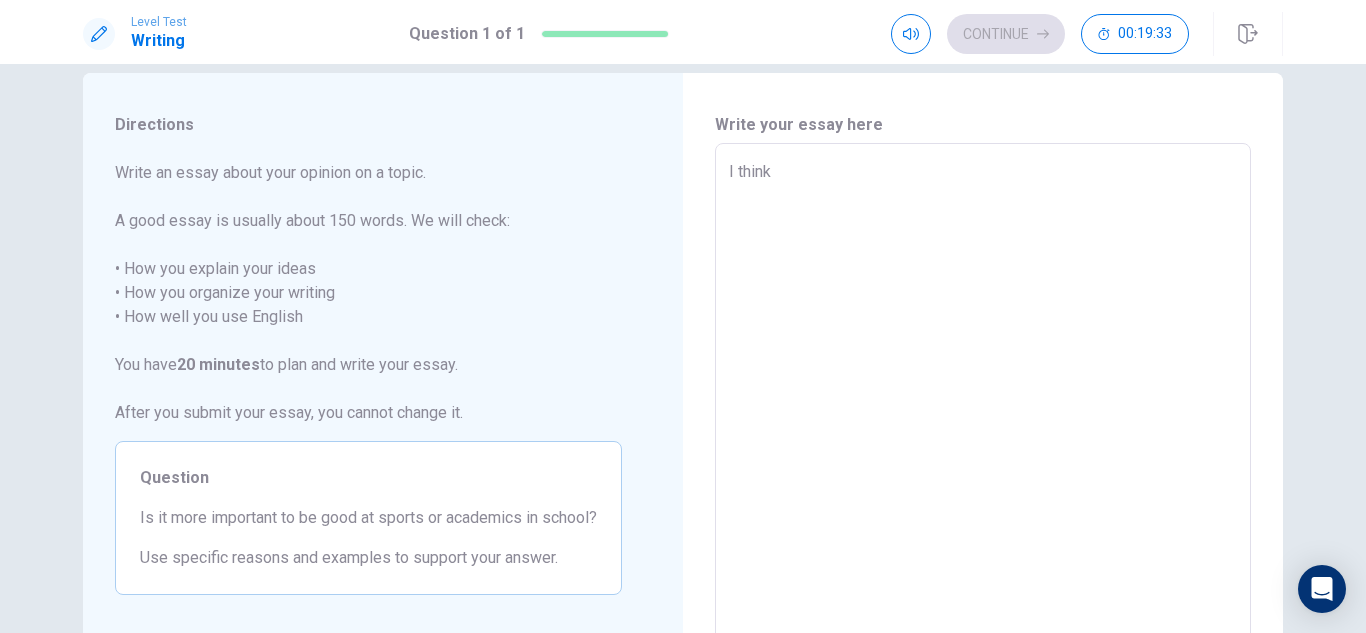 type on "x" 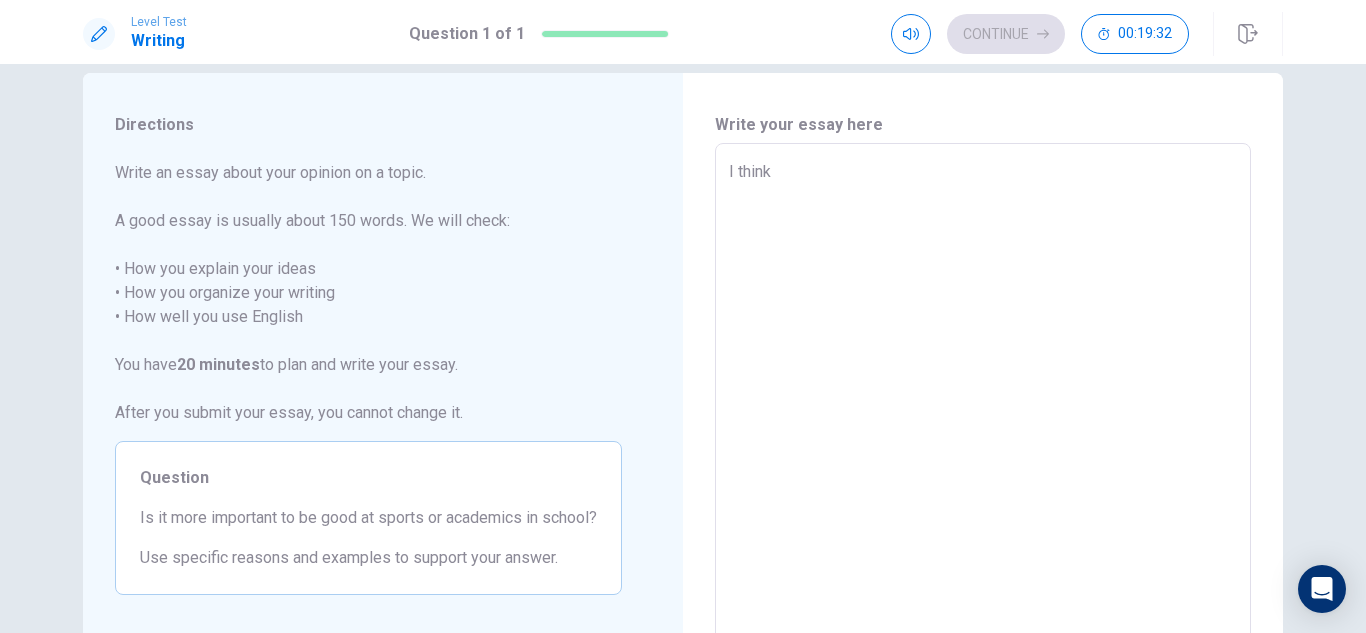 type on "I think l" 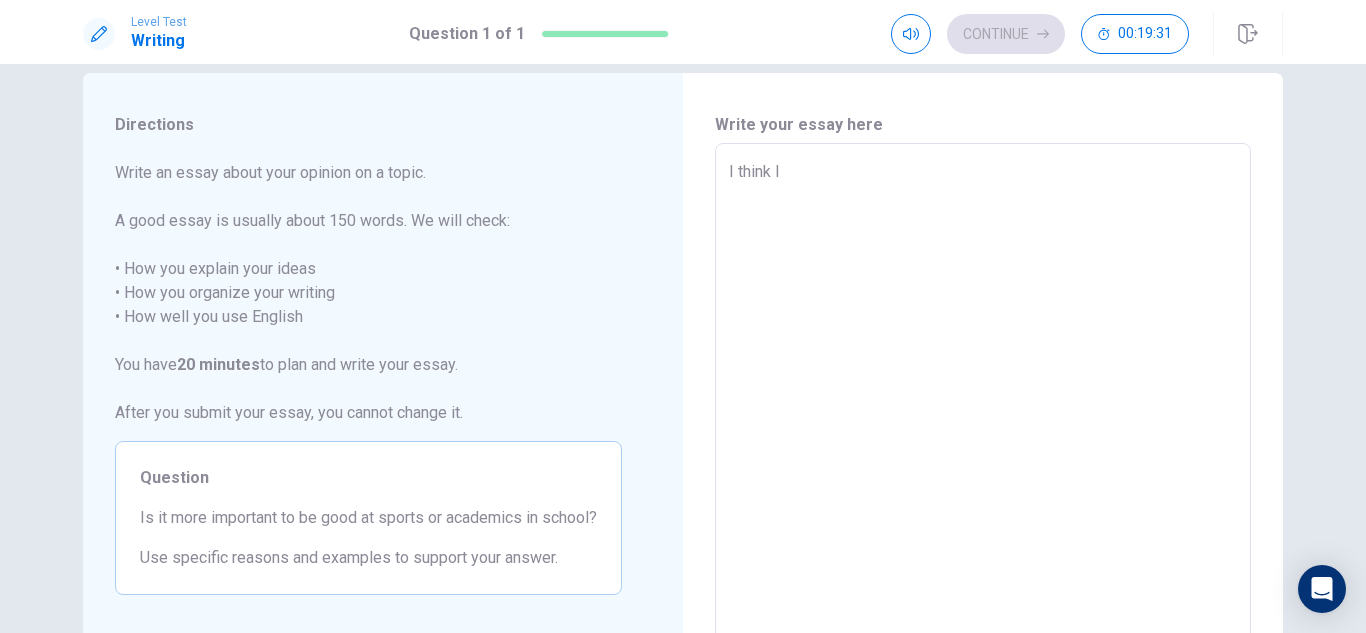 type on "x" 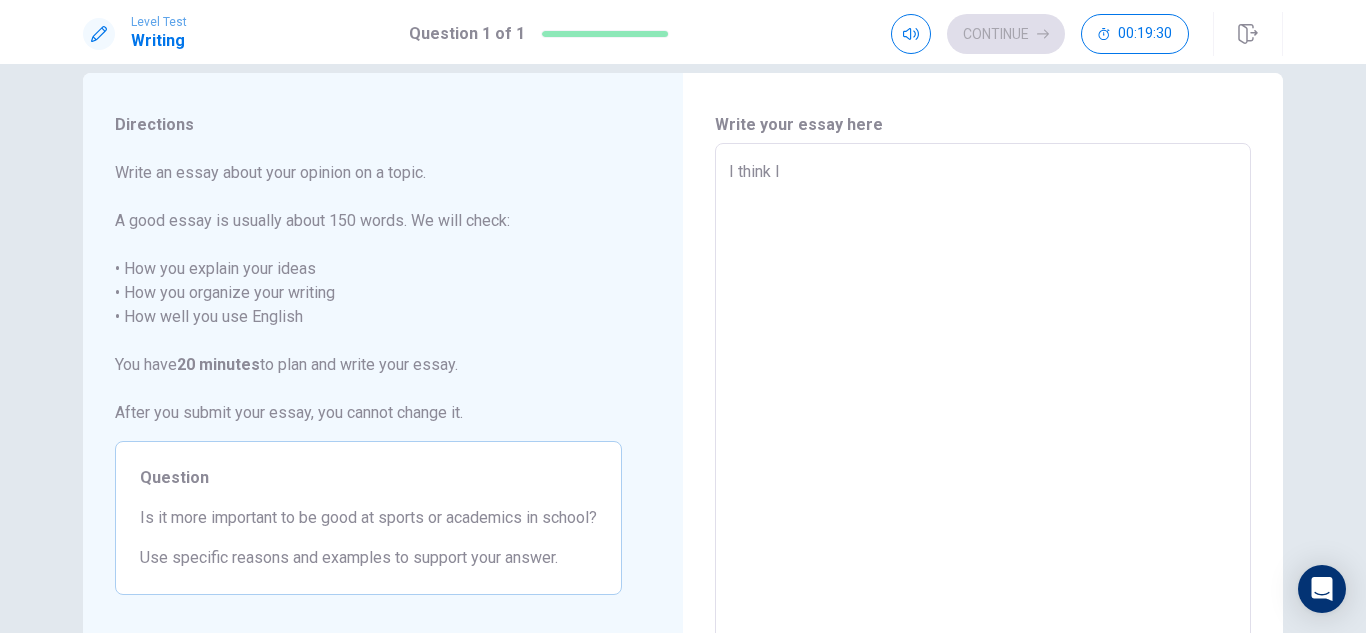 type on "I think" 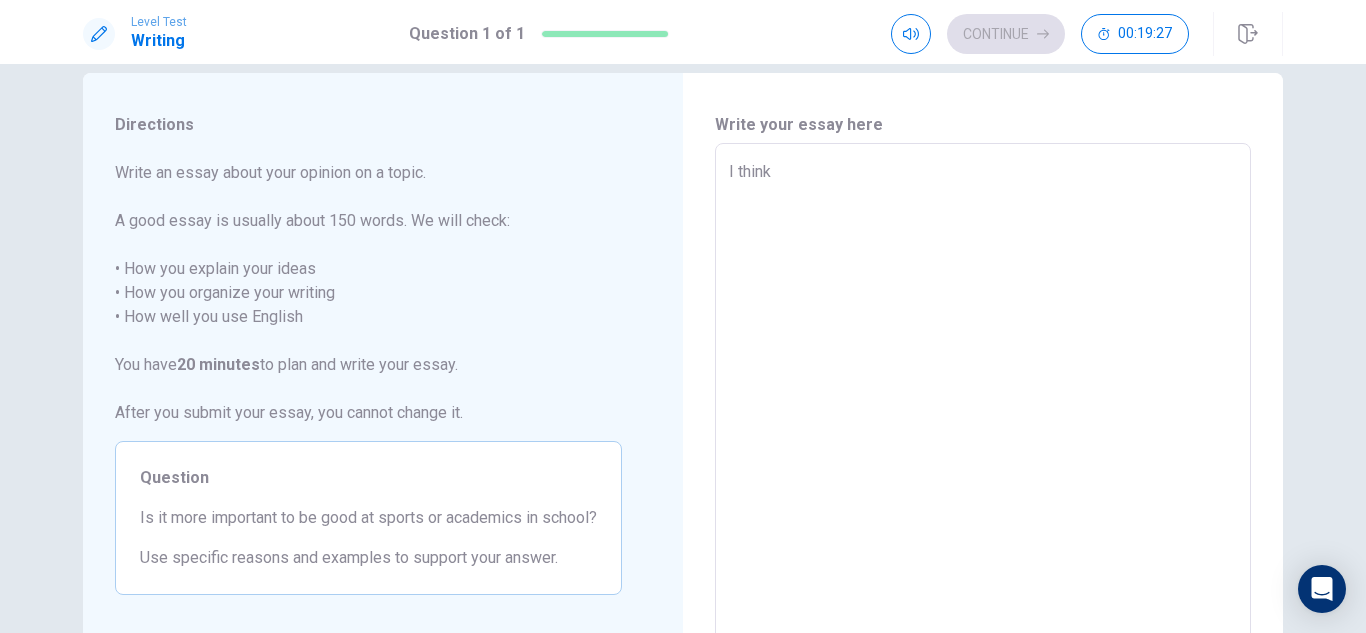 type on "x" 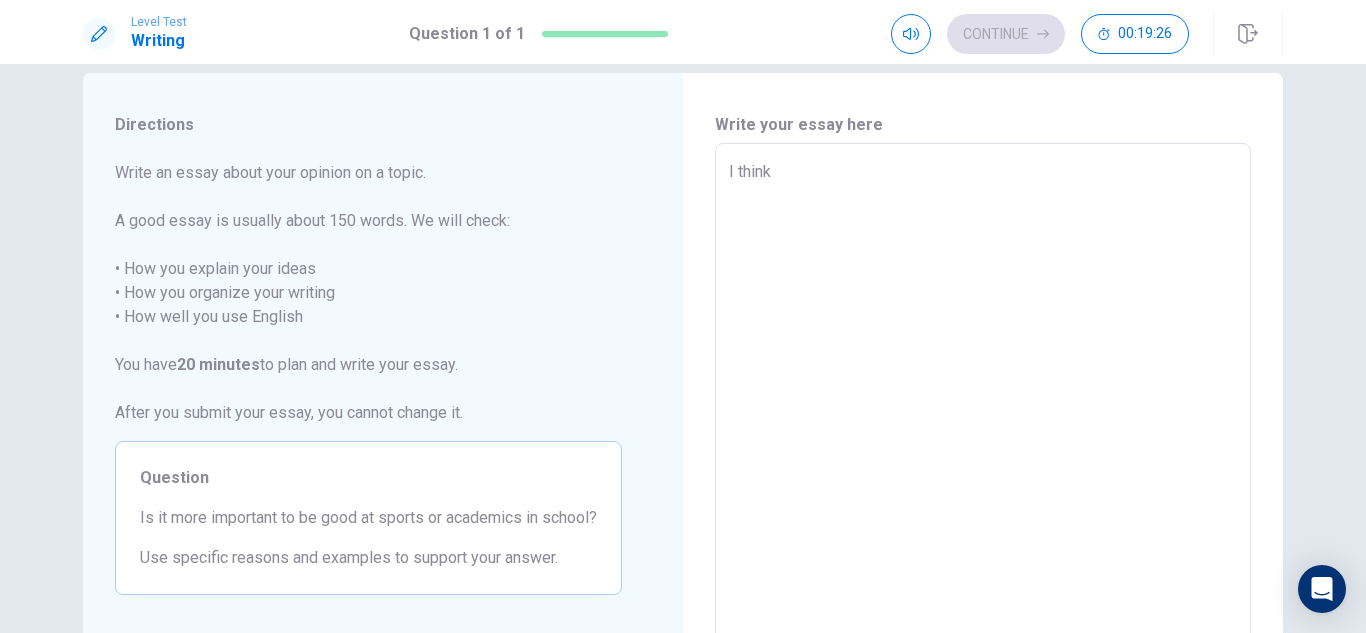 type on "I think s" 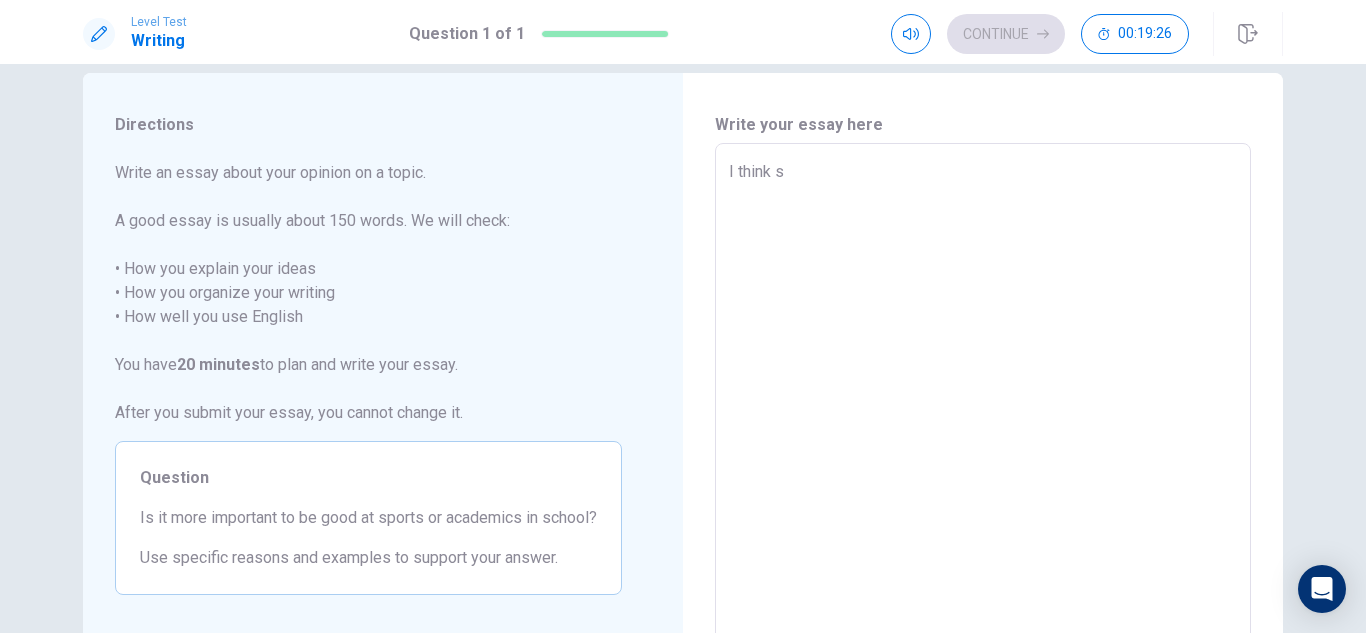 type on "x" 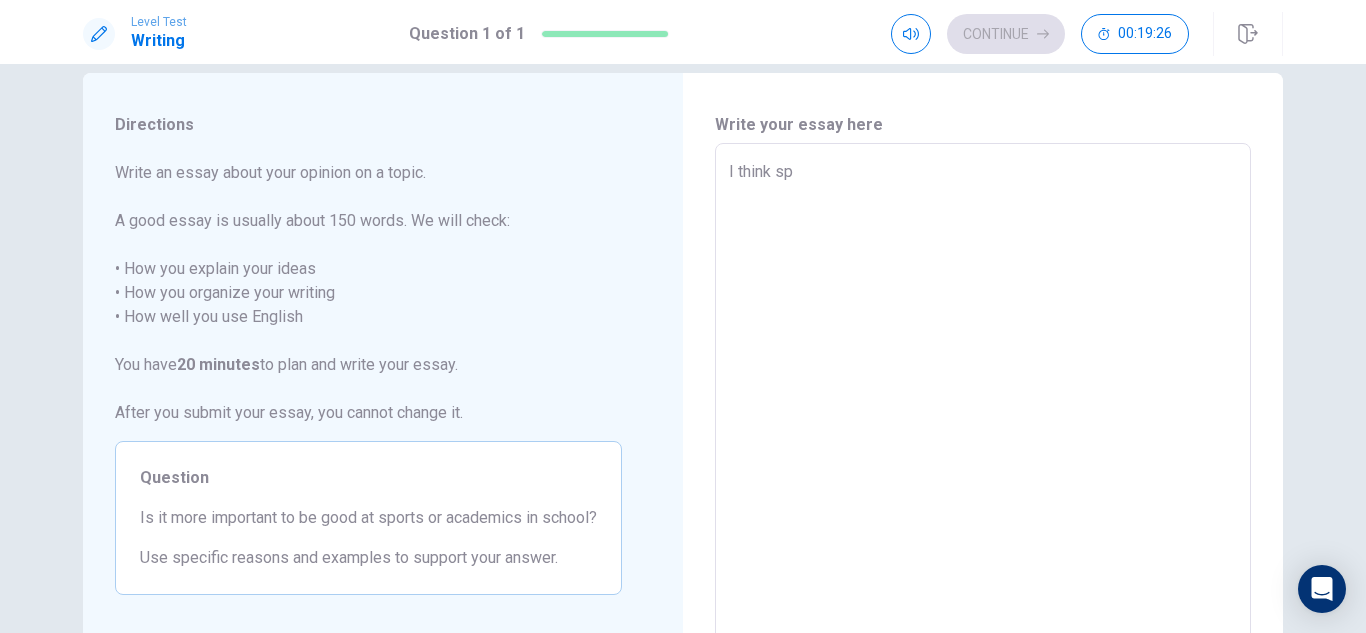 type on "x" 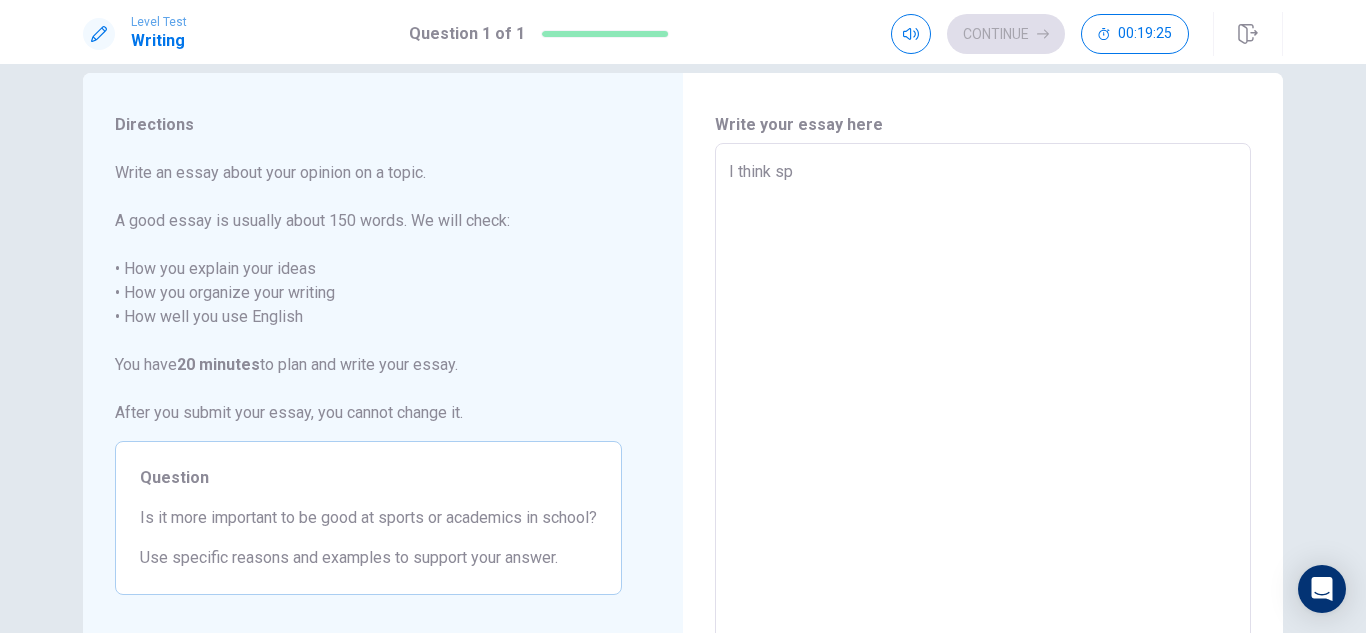 type on "I think spo" 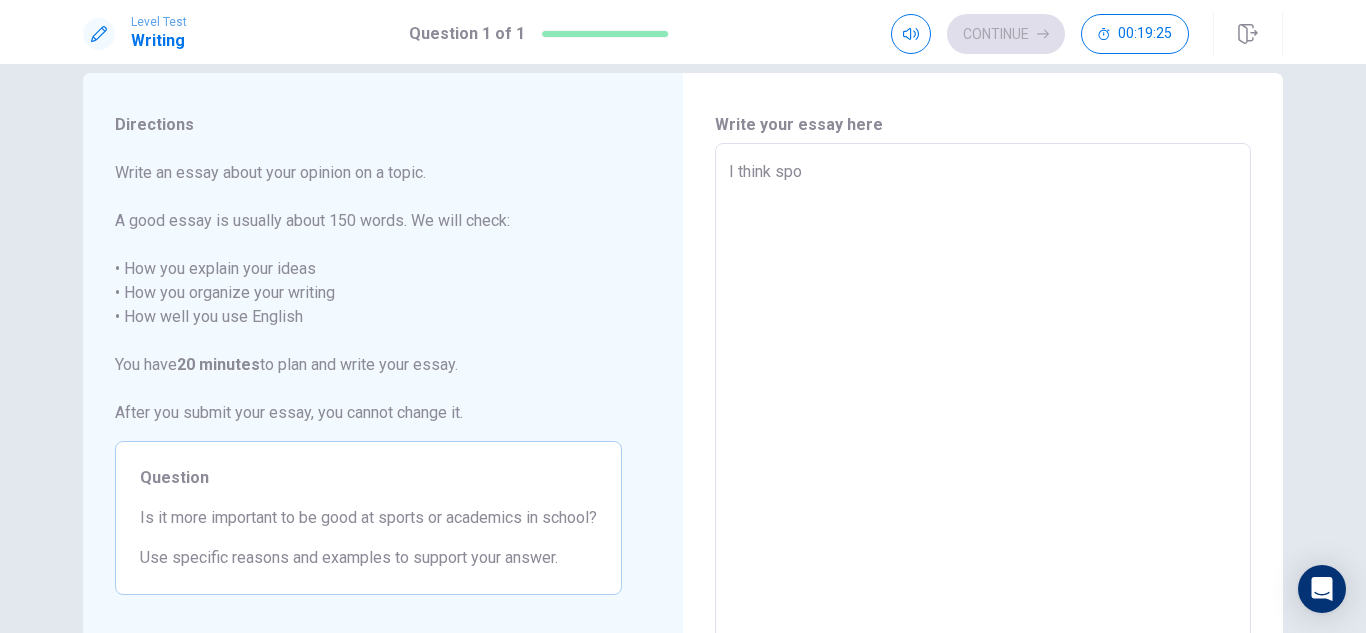 type on "x" 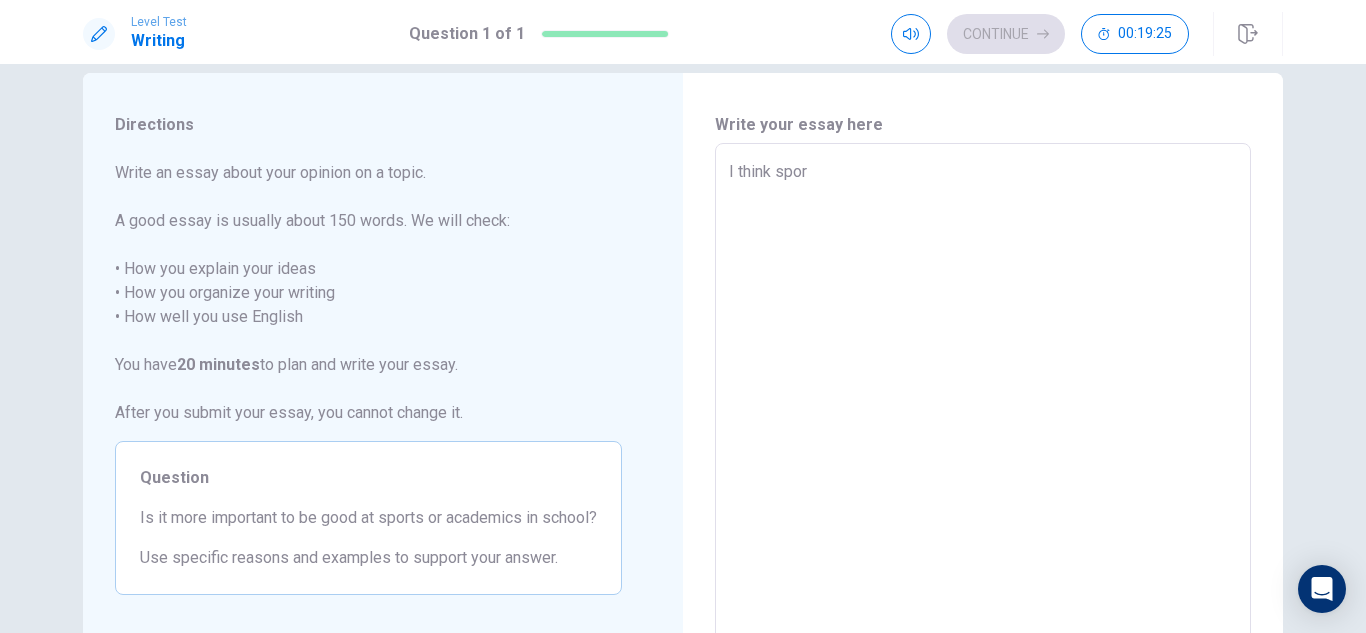 type on "x" 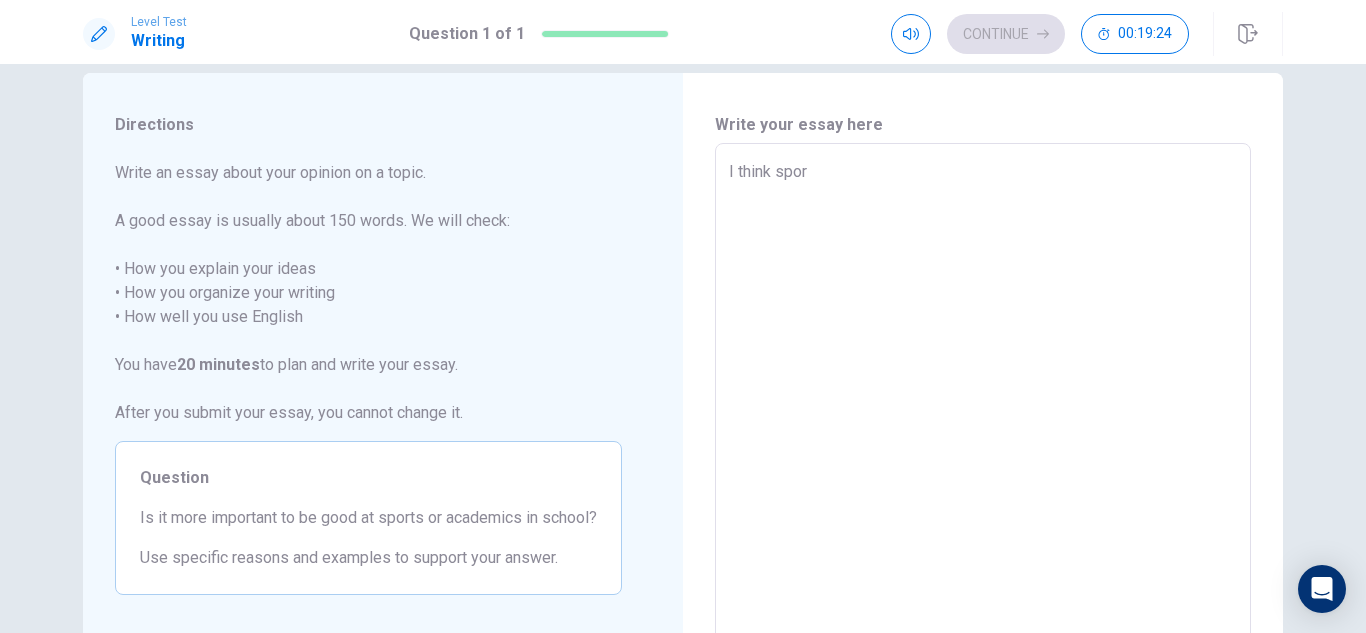 type on "I think sport" 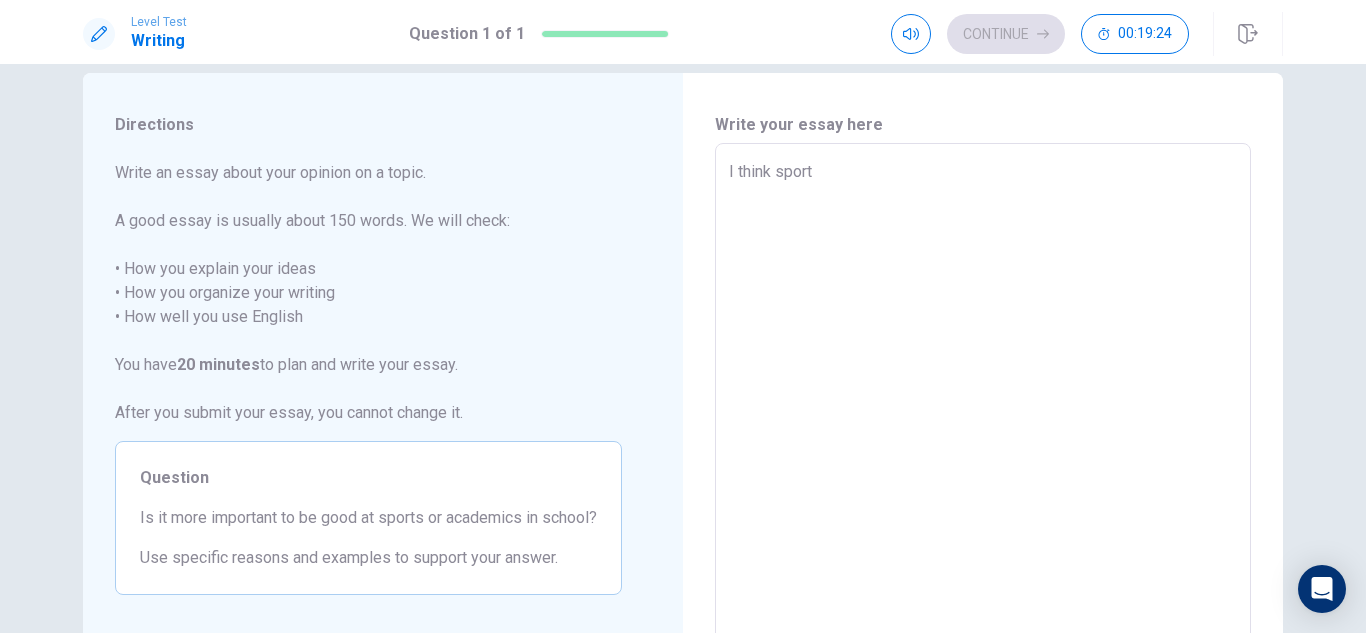 type on "x" 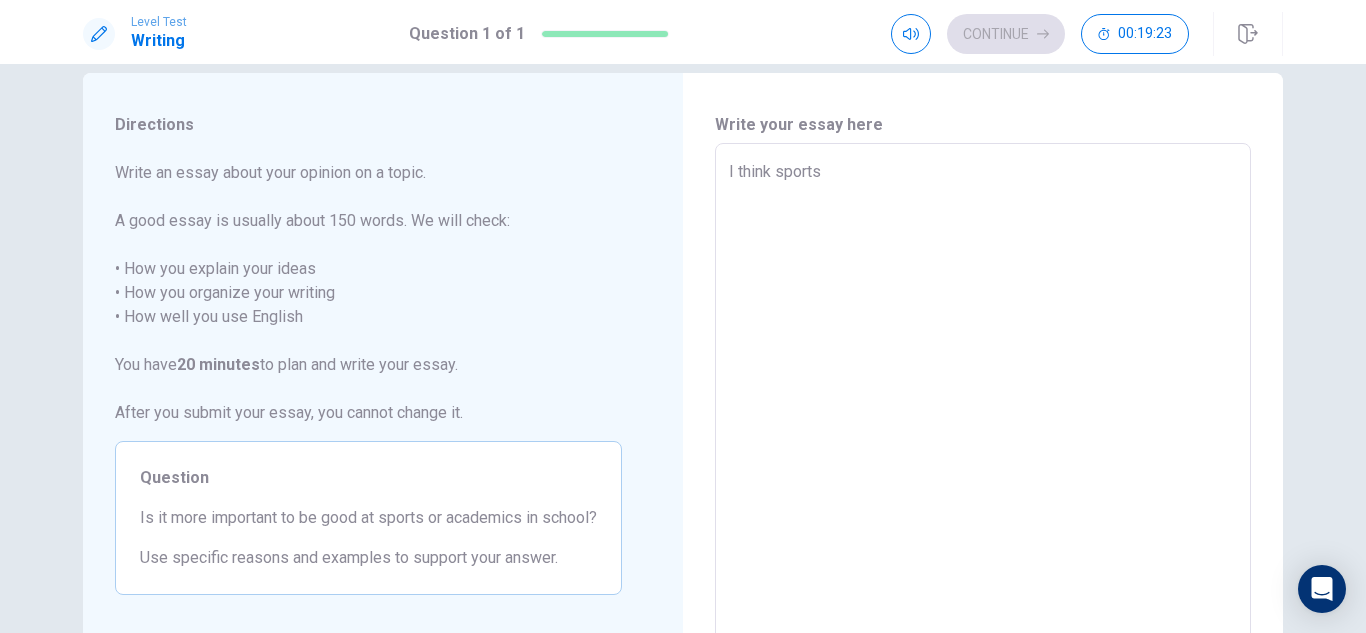 type on "x" 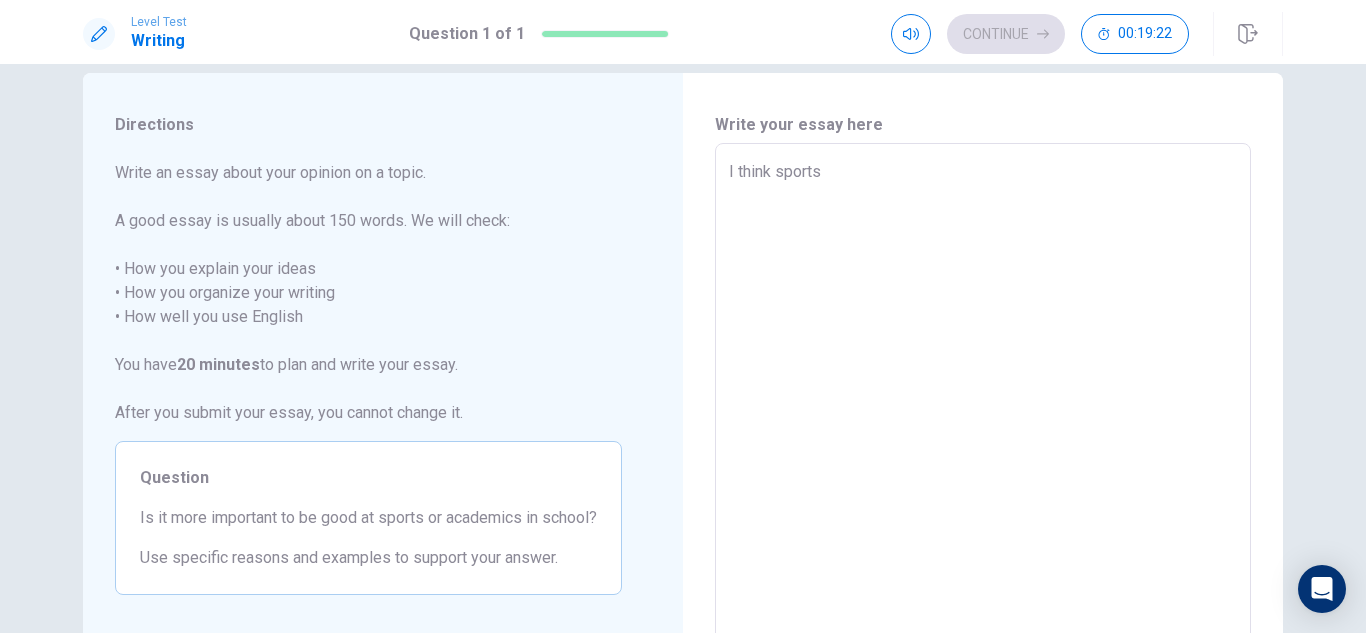 type on "I think sport" 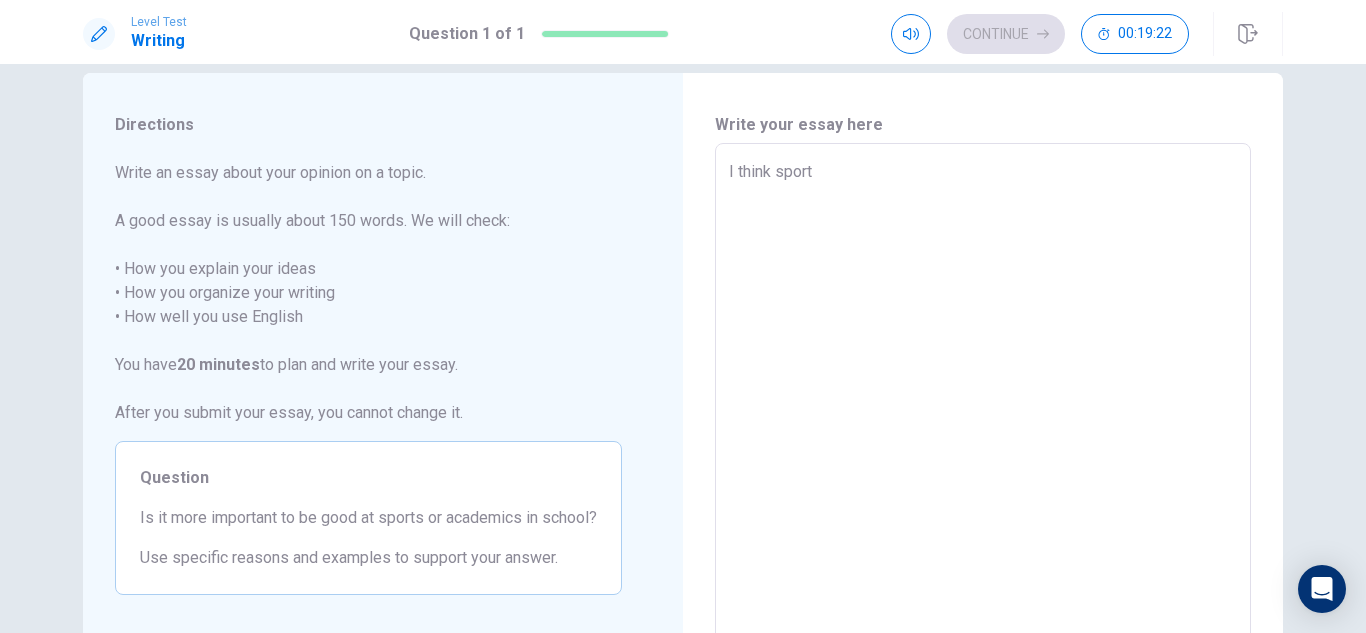 type on "I think spor" 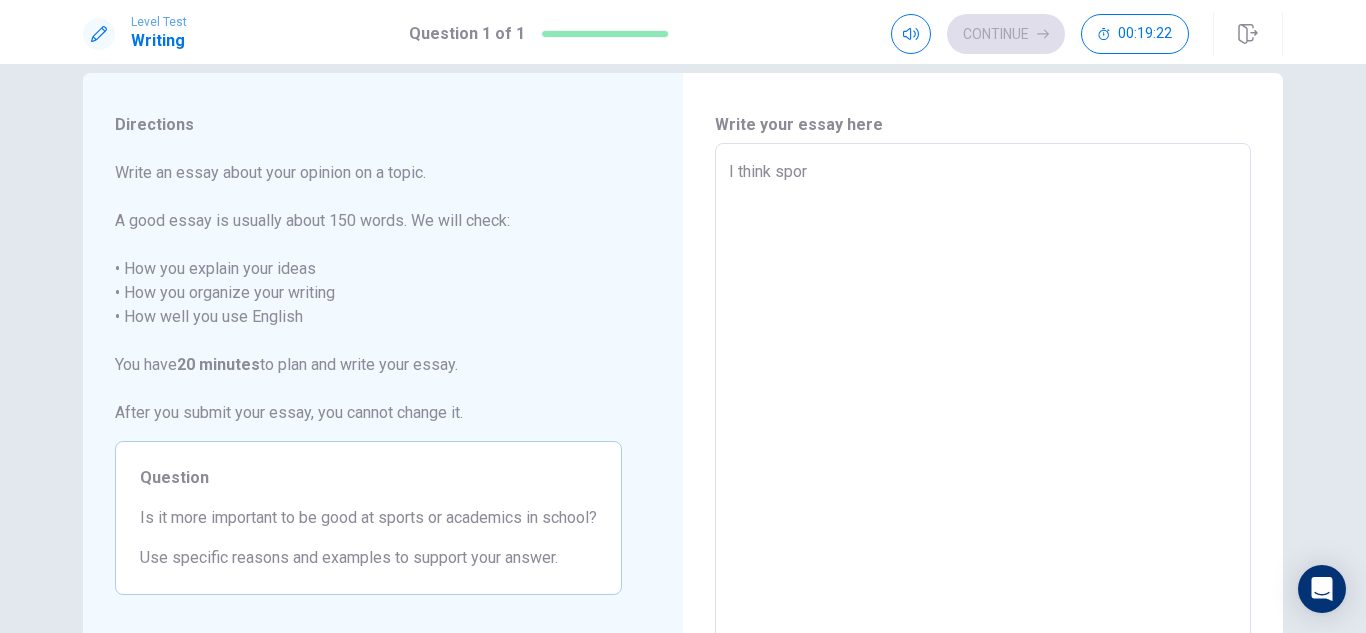 type on "x" 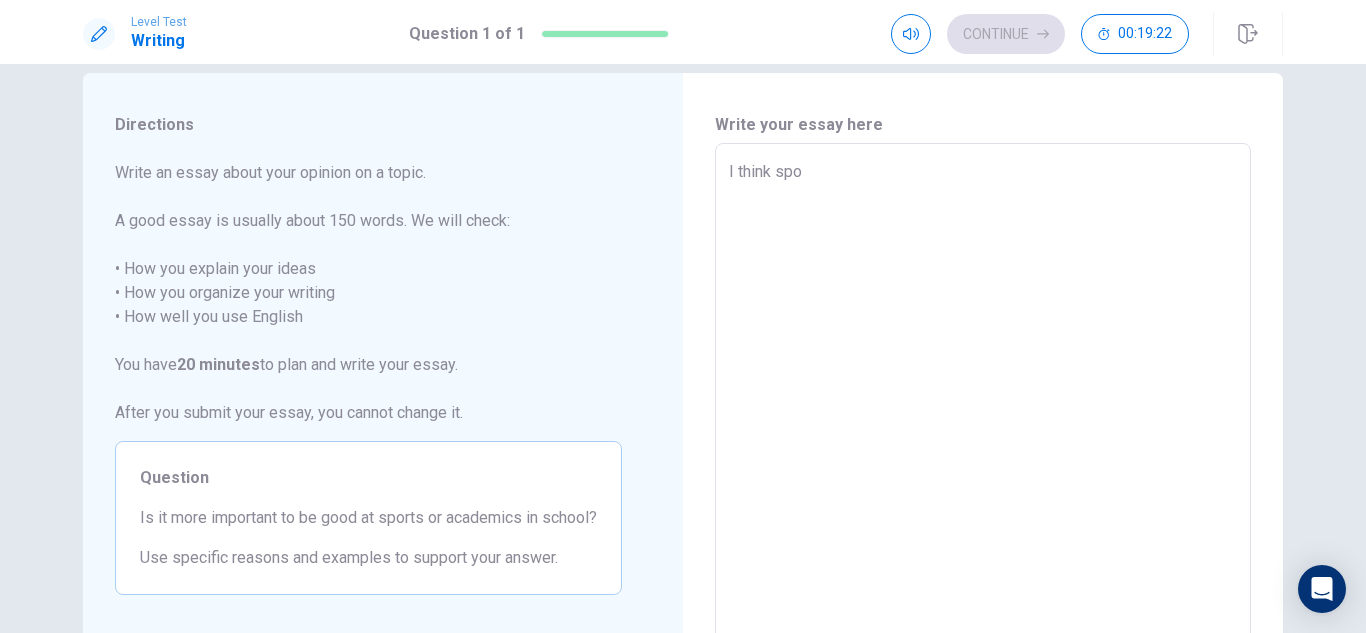 type on "x" 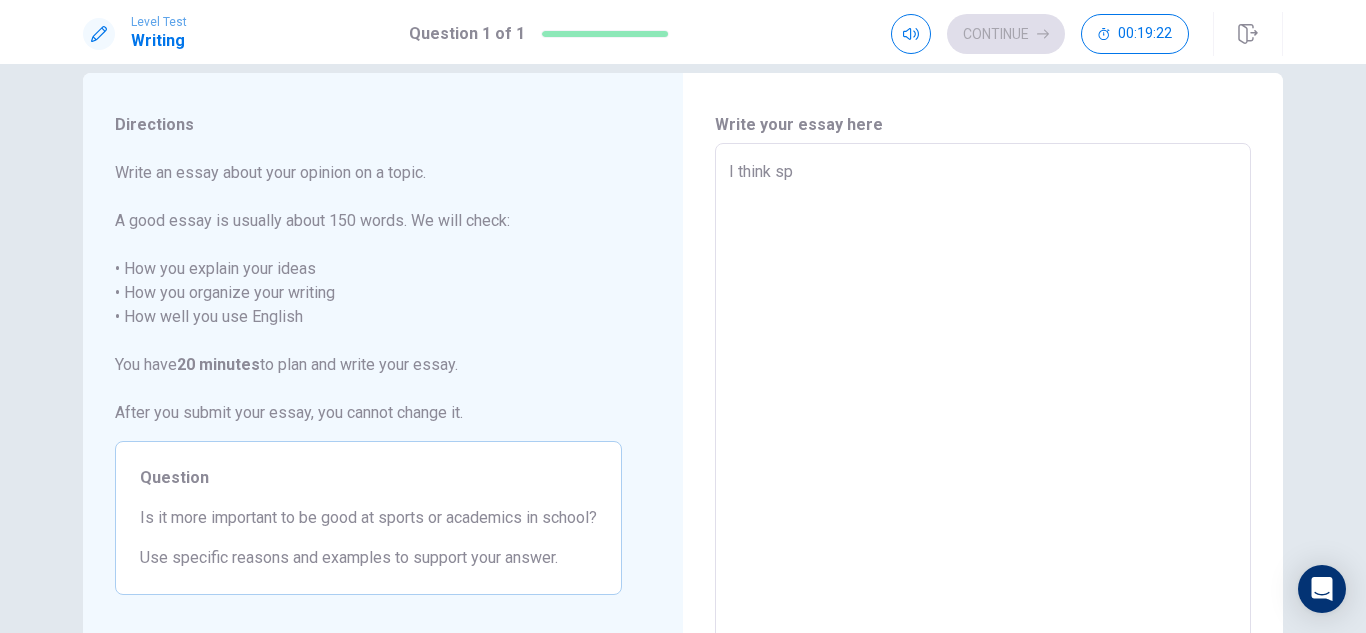 type on "x" 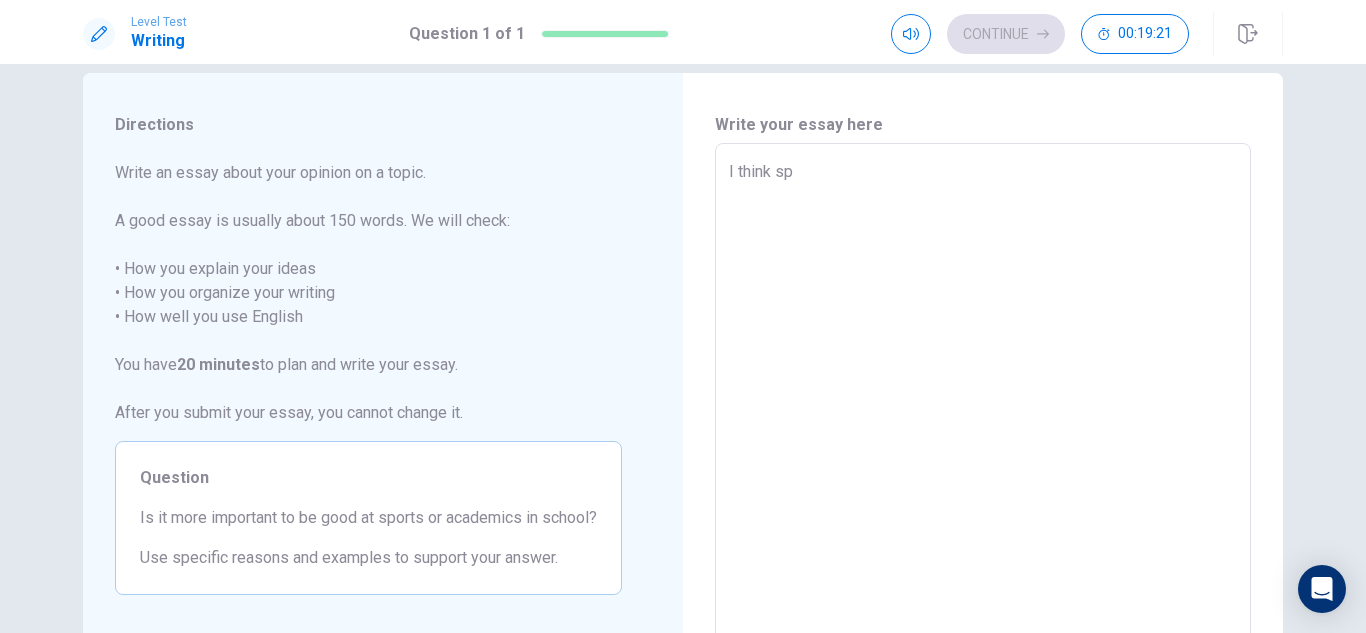 type on "I think s" 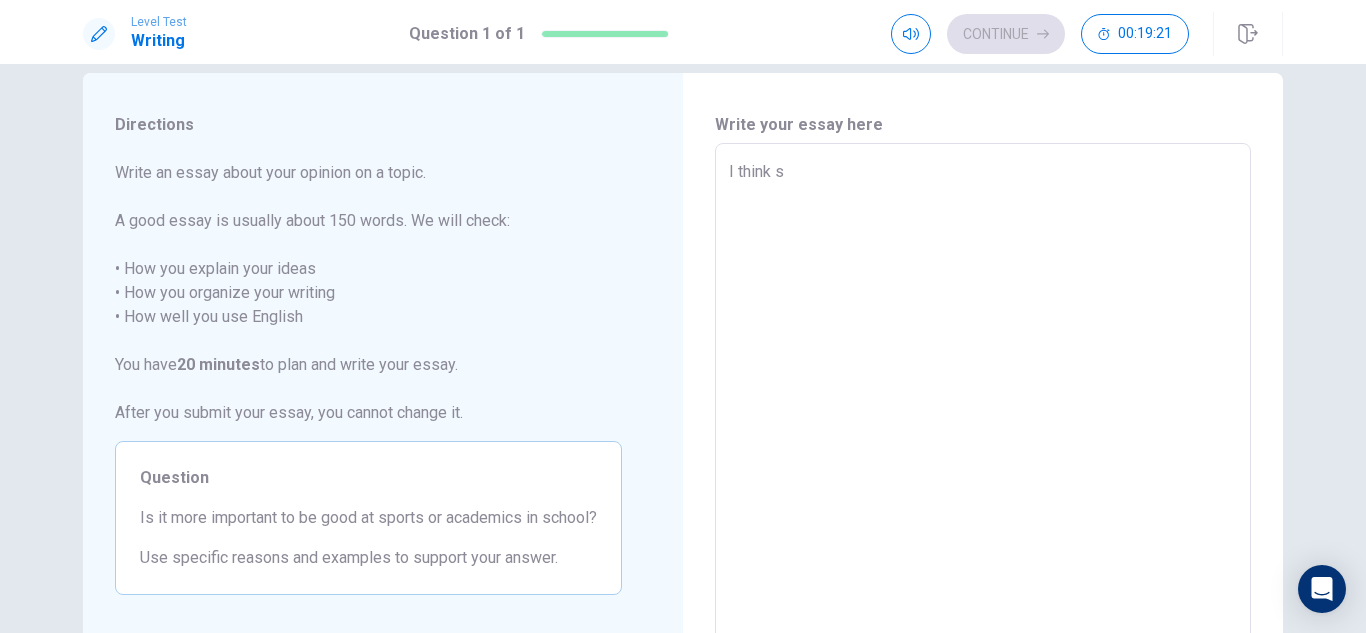 type on "I think" 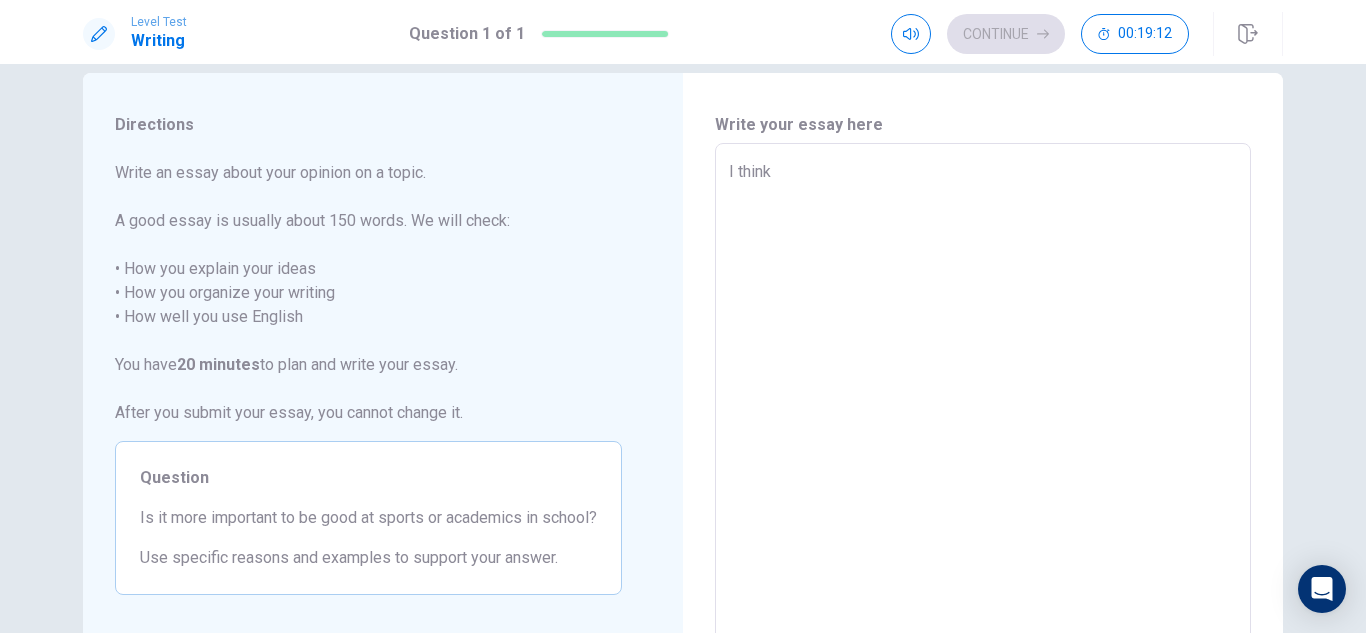 type on "x" 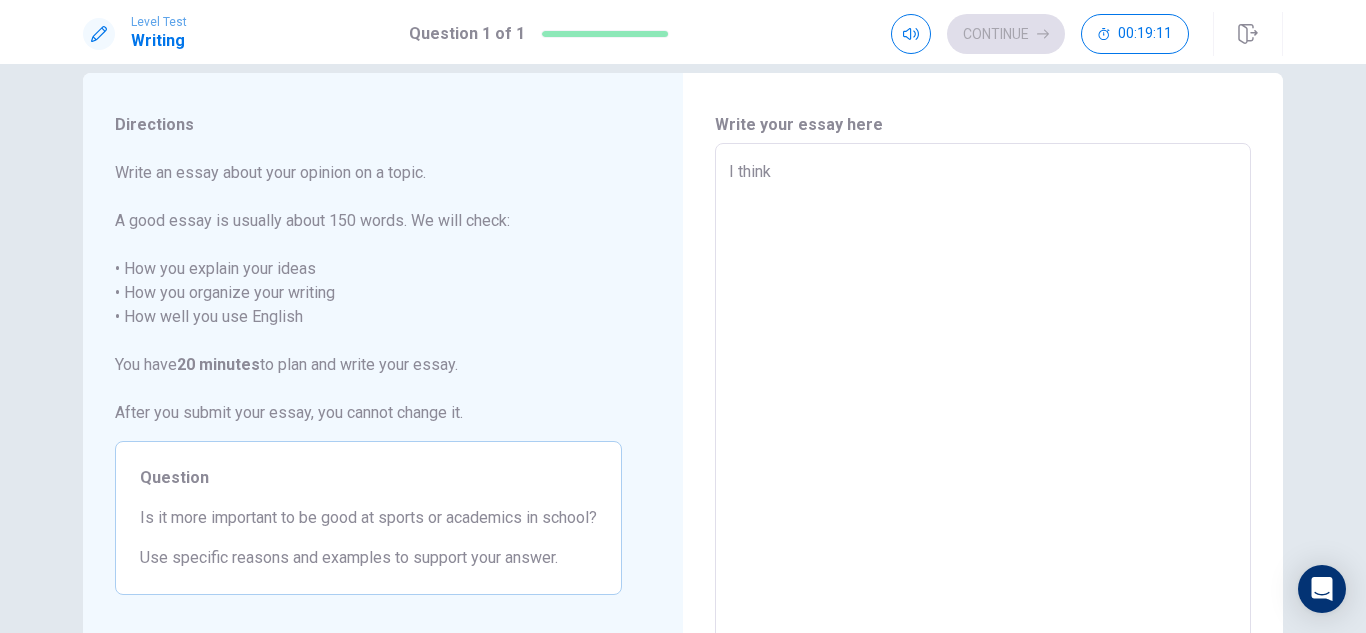 type on "I think s" 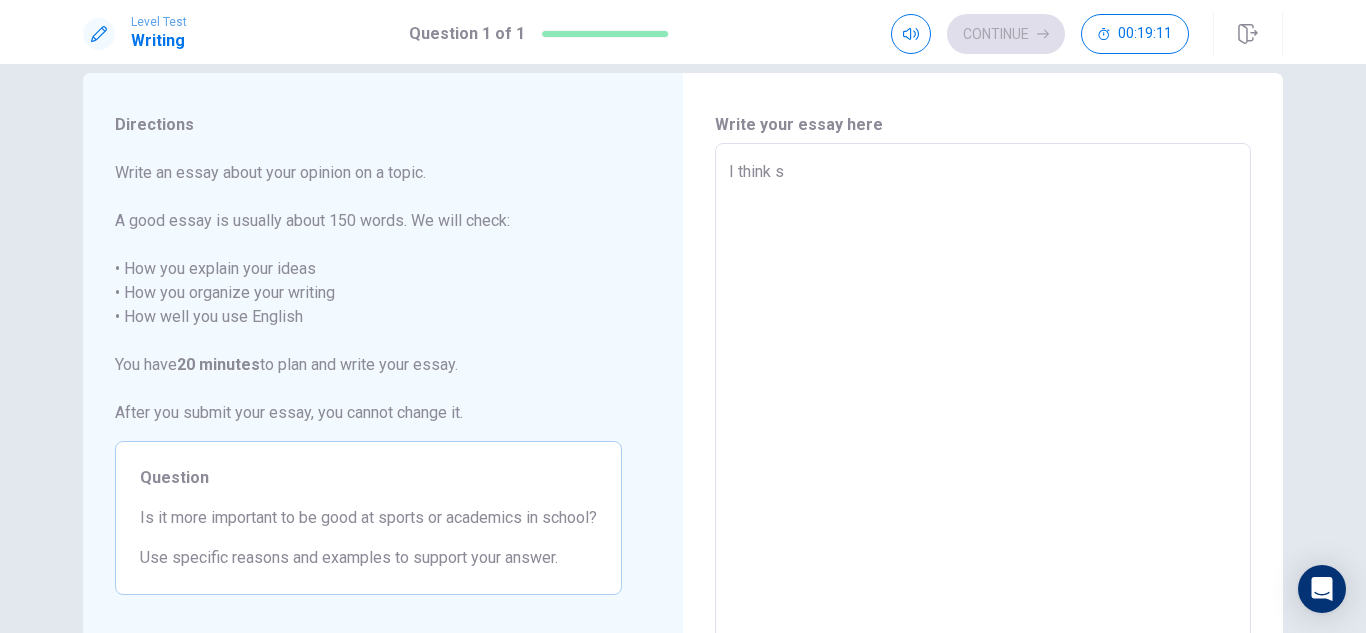 type on "x" 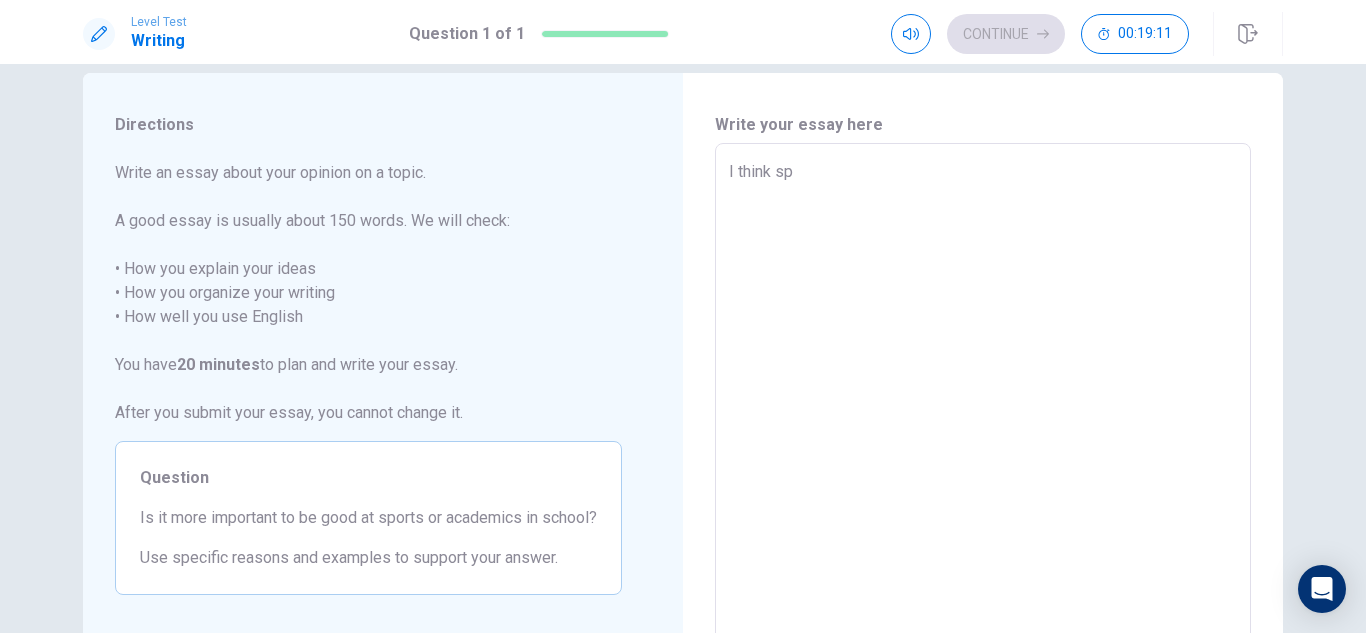 type on "x" 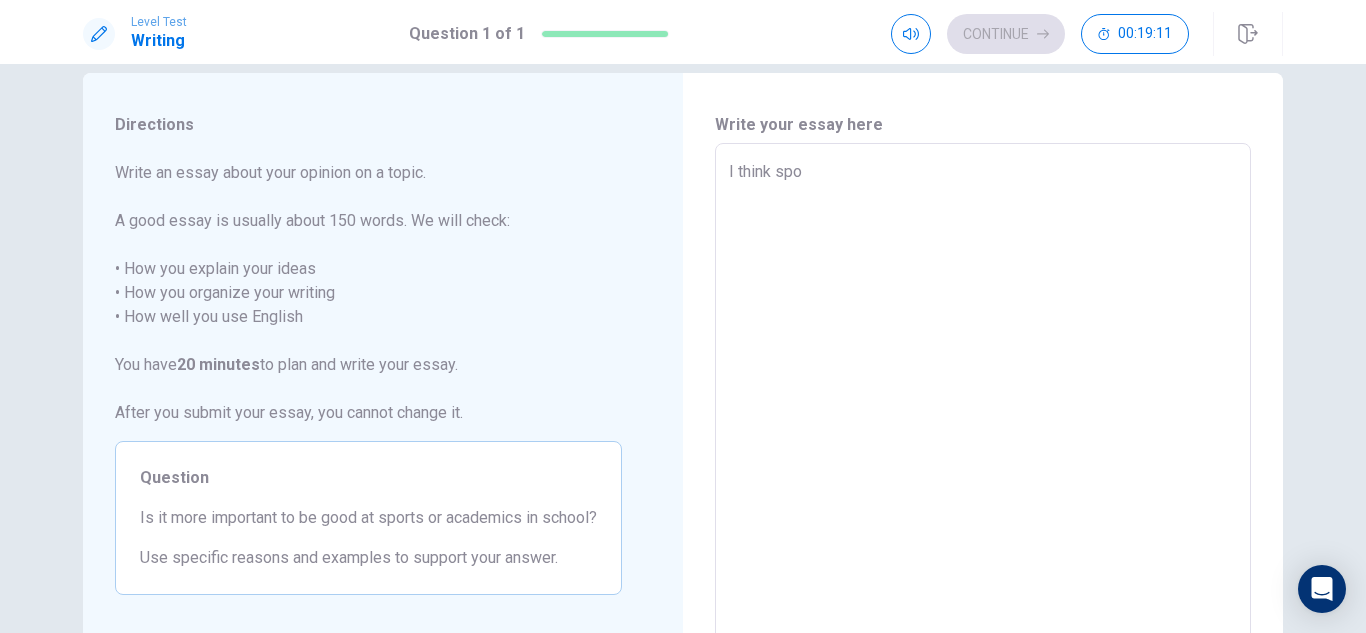 type on "x" 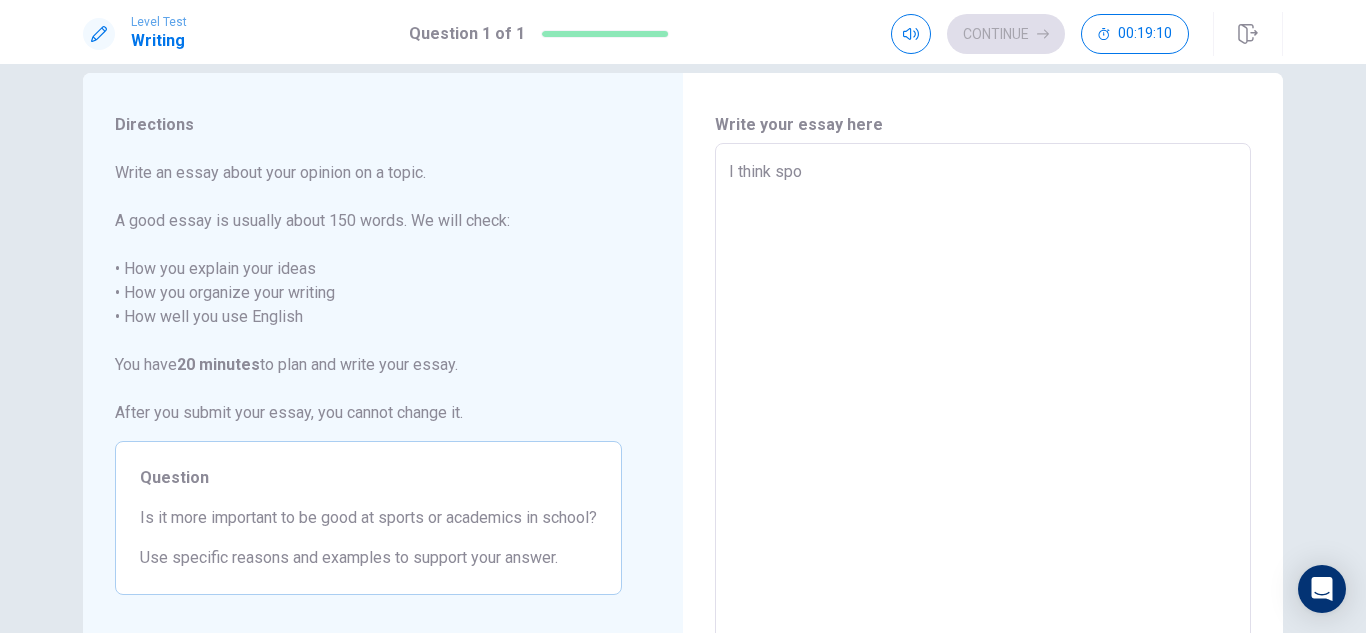 type on "I think spot" 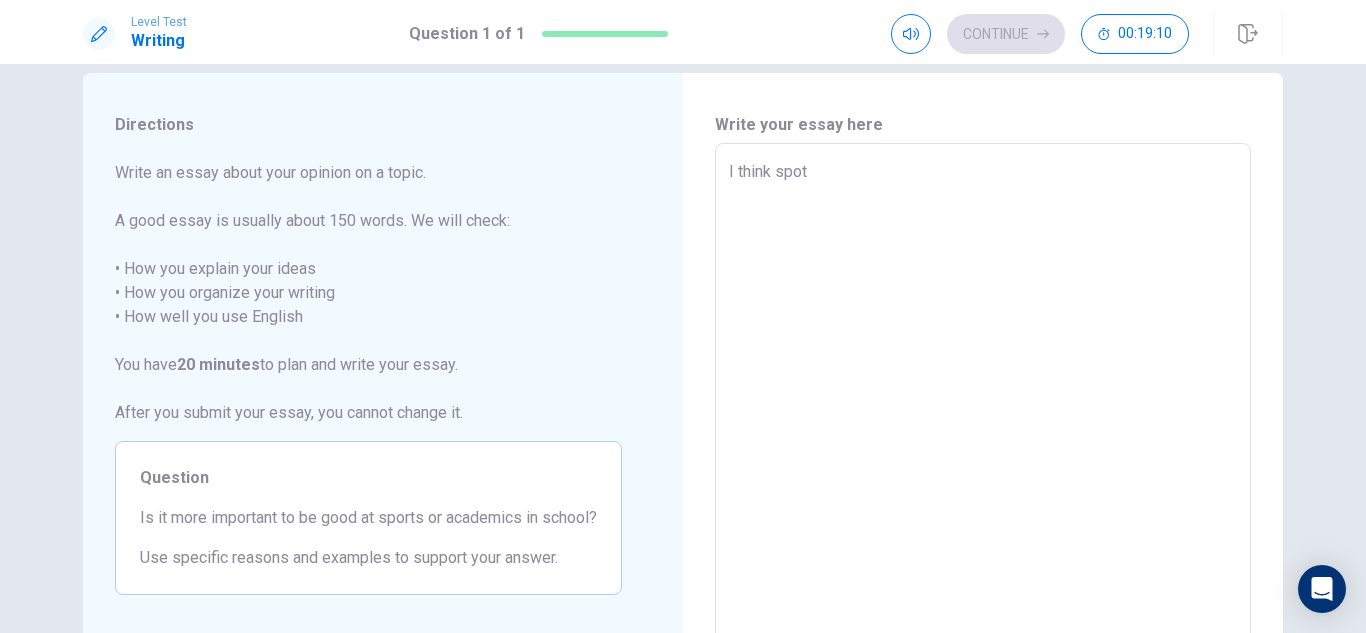 type on "x" 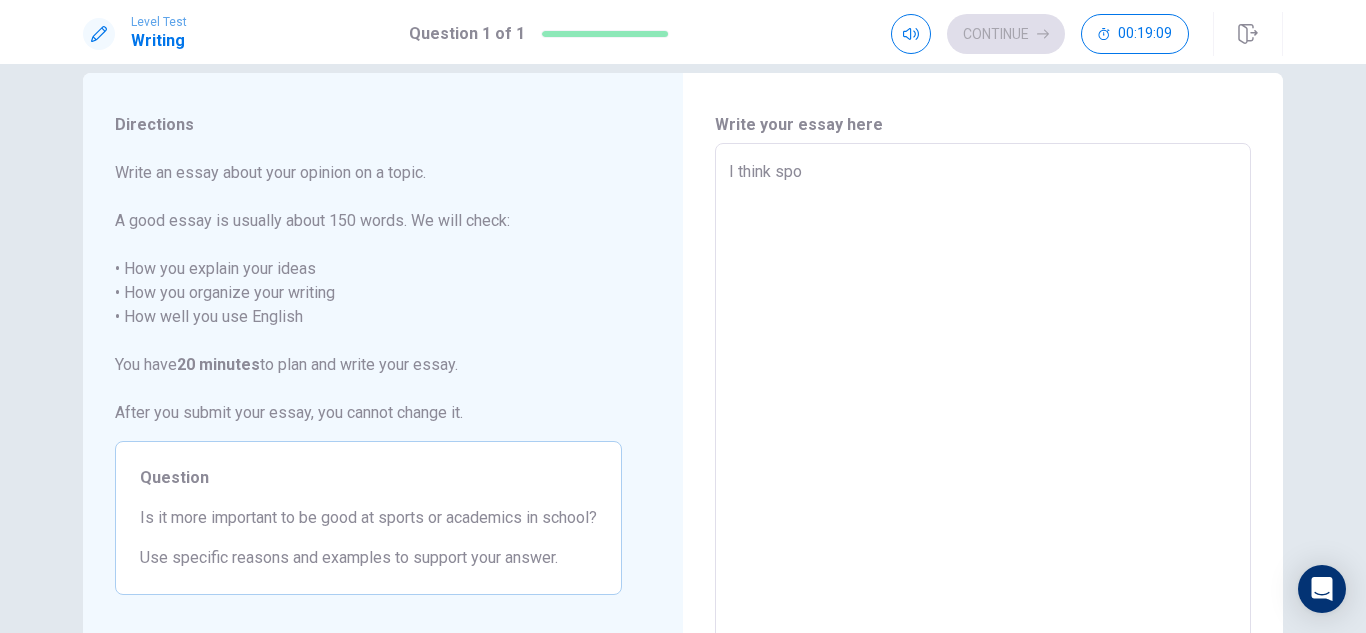 type on "x" 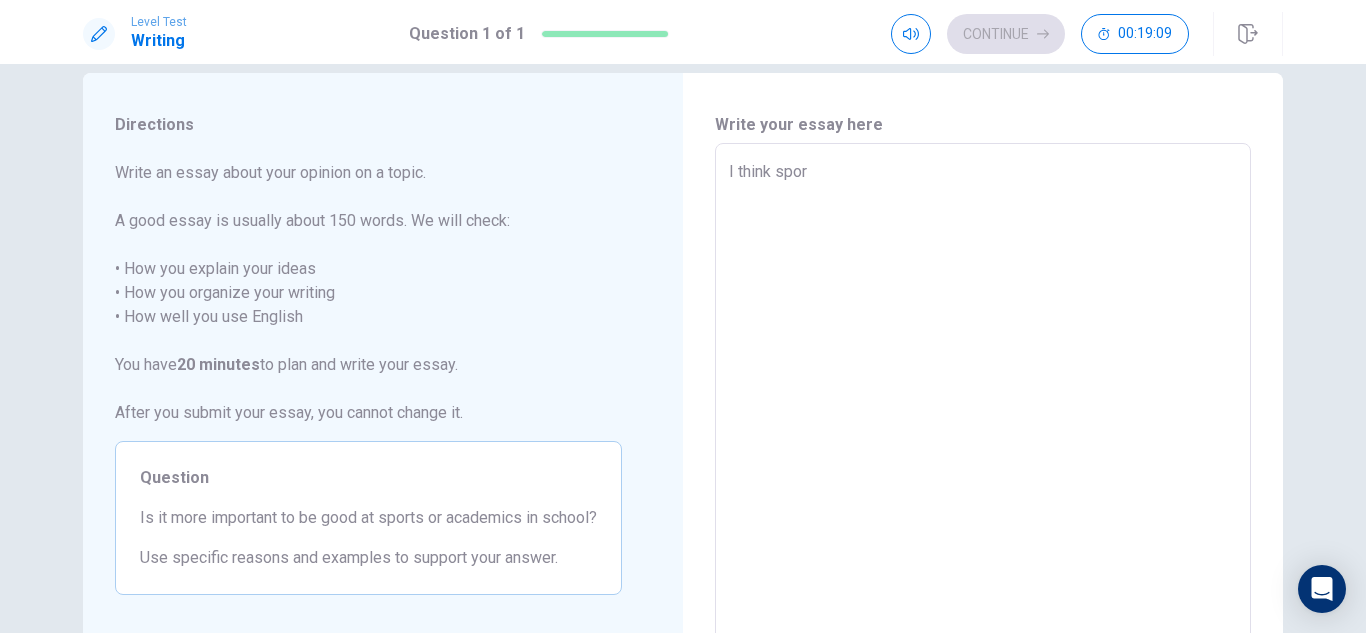 type on "x" 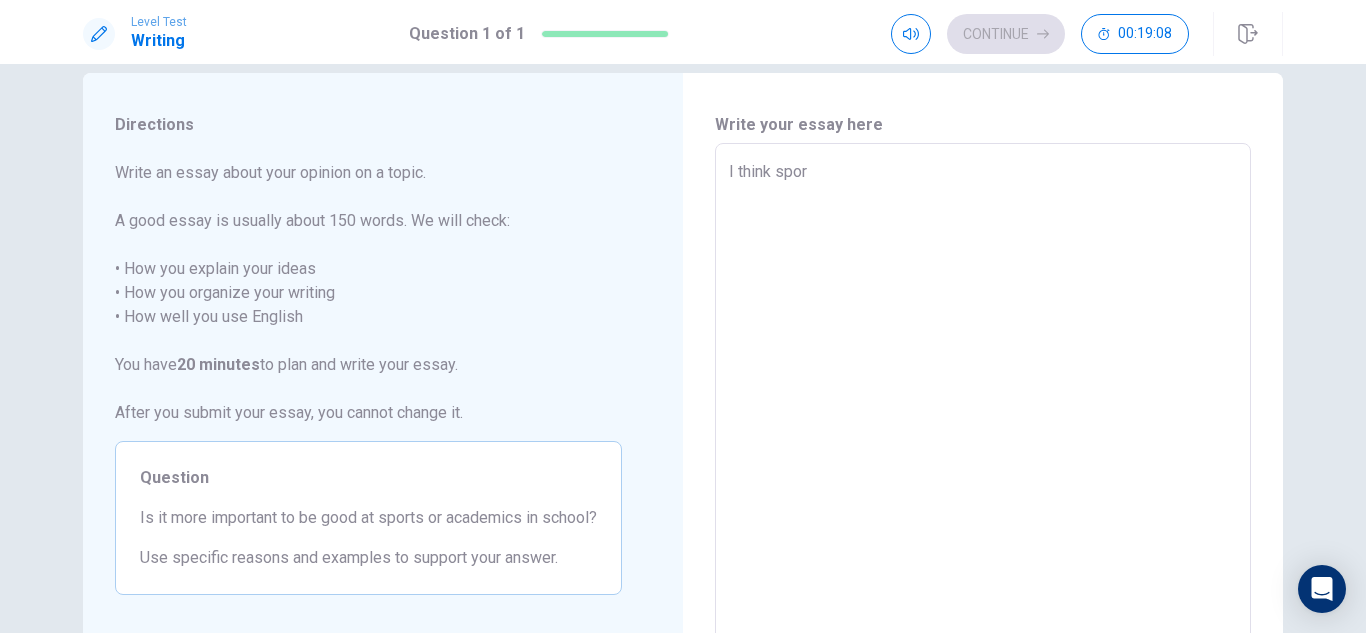 type on "I think sport" 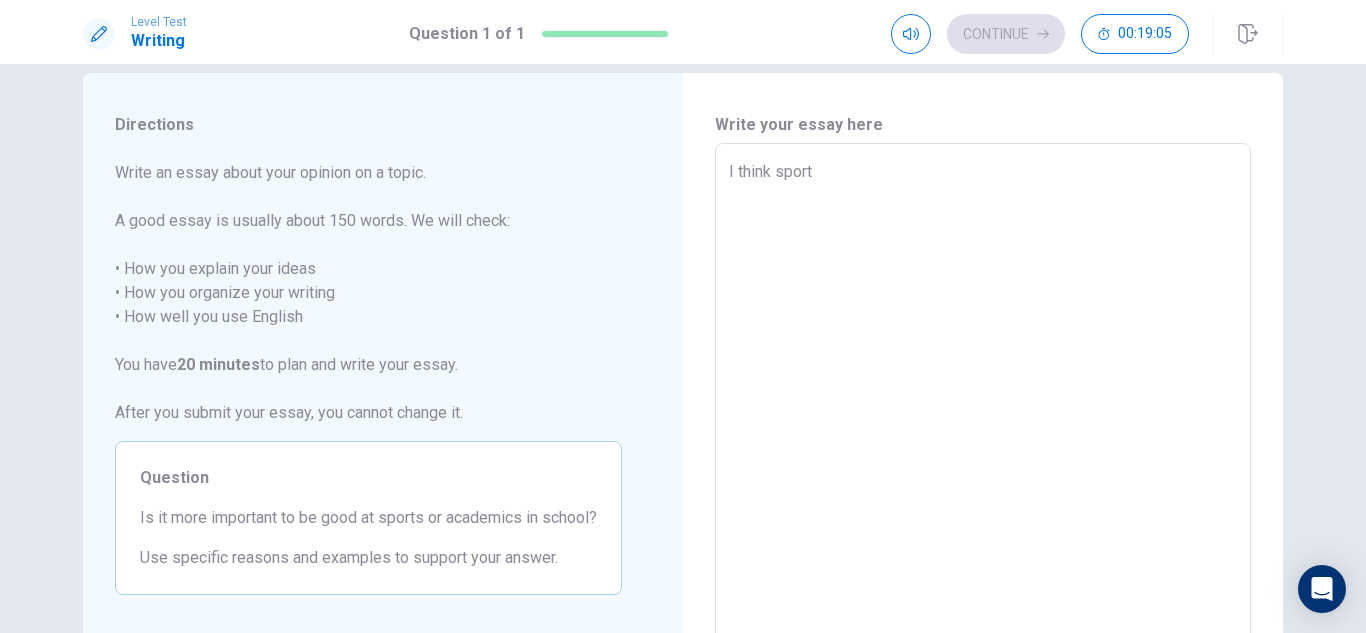 type on "x" 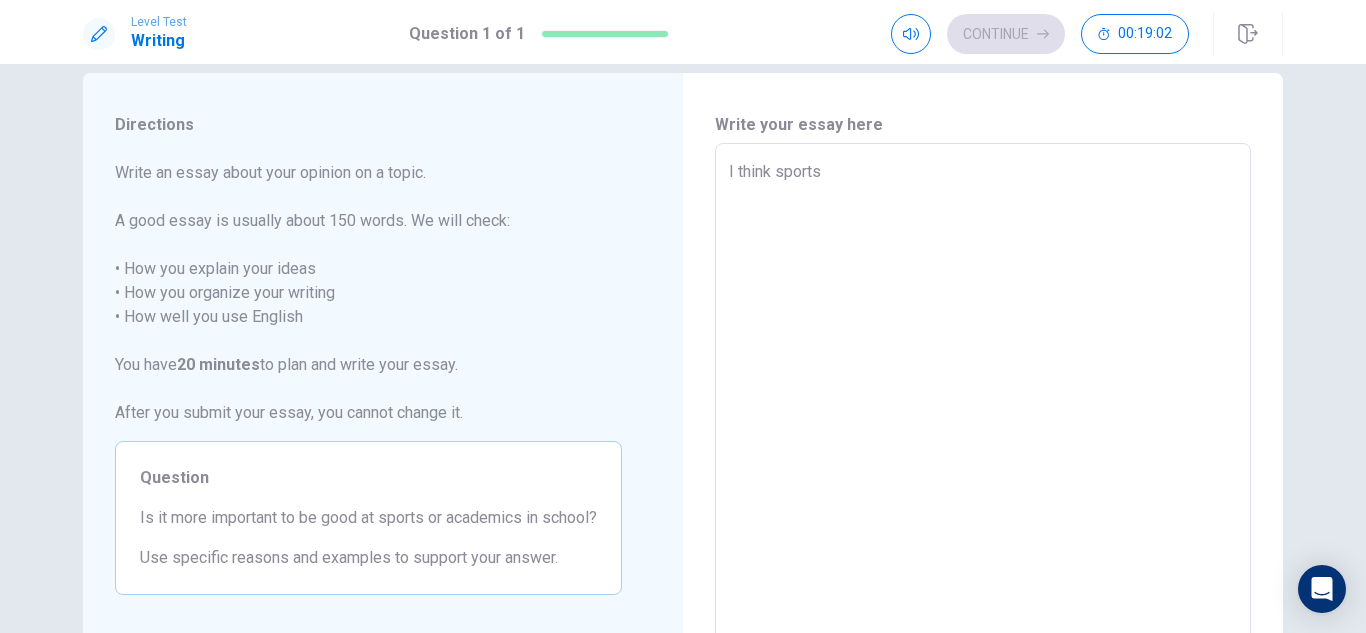 type on "x" 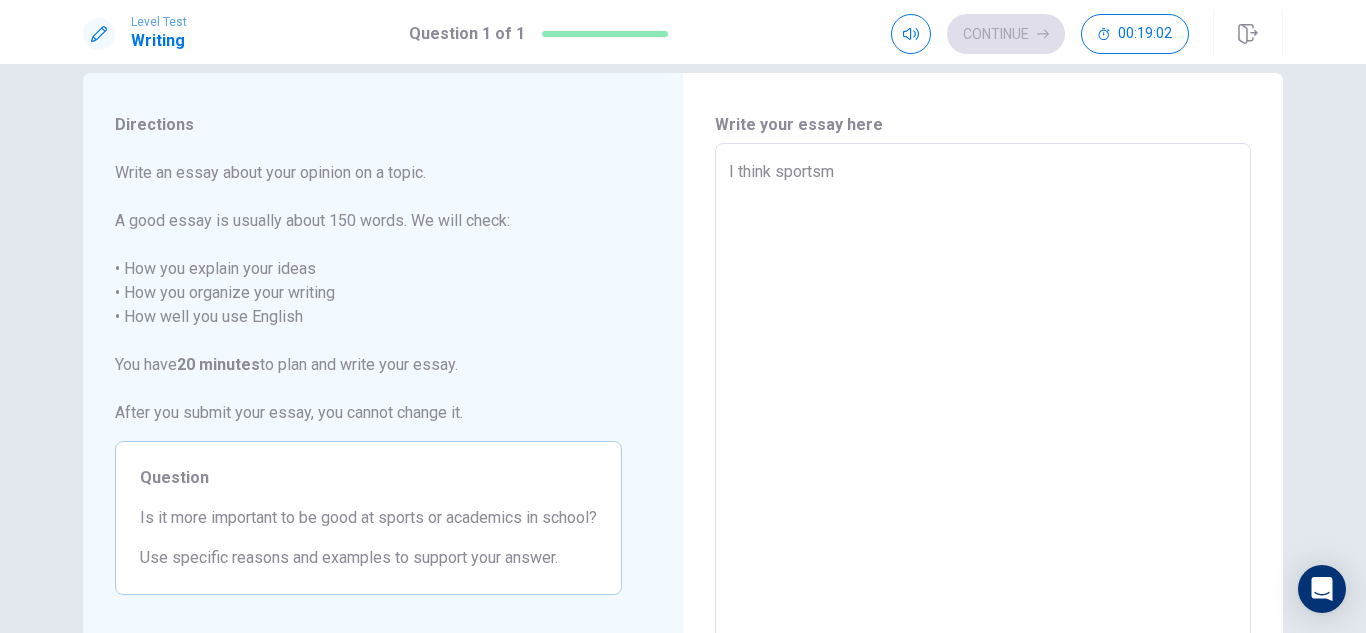 type on "x" 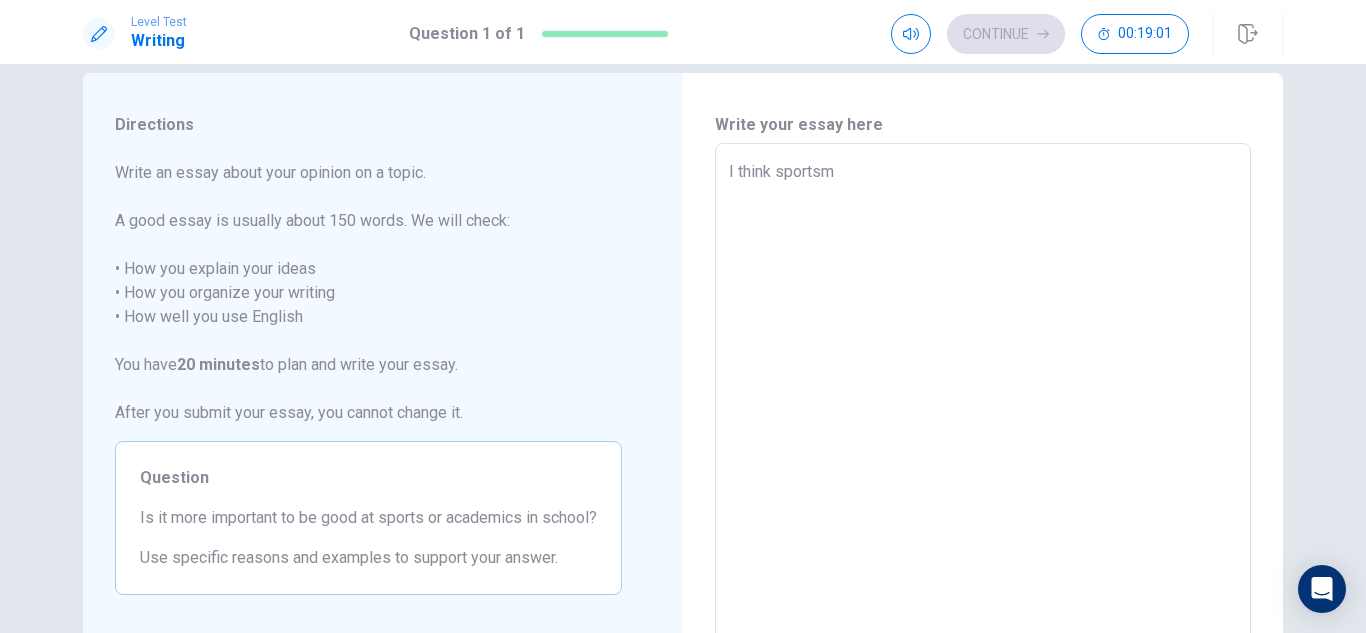 type on "I think sportsmo" 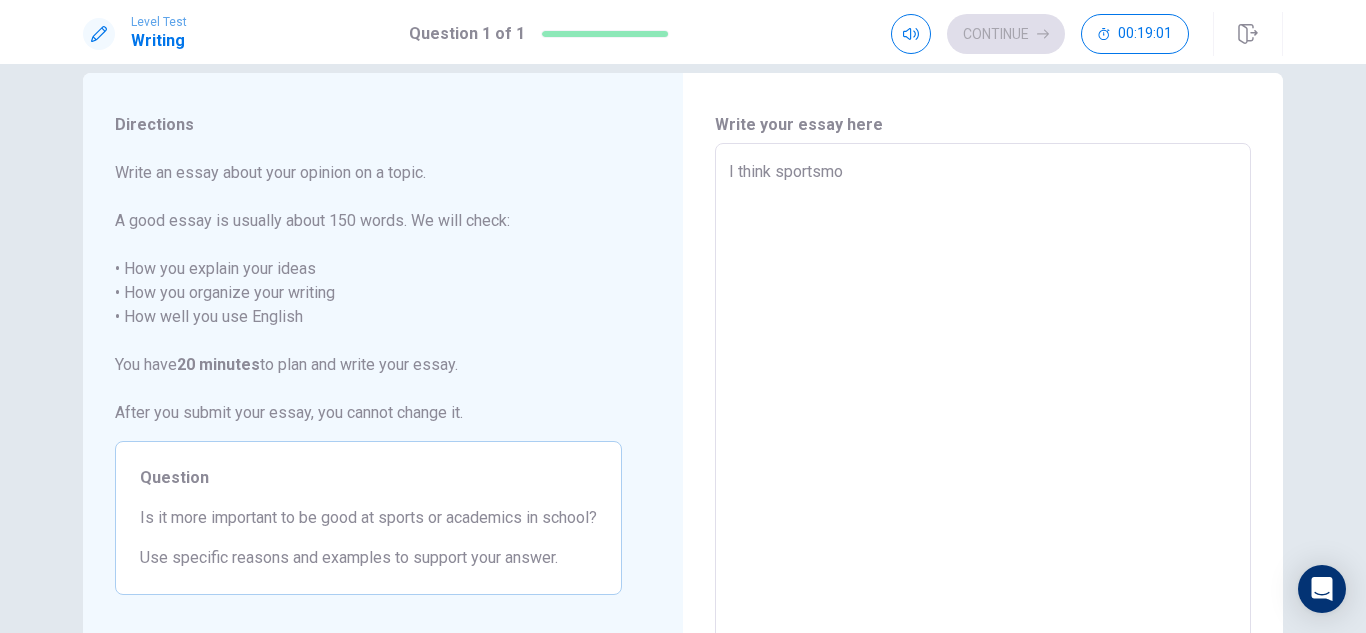 type on "x" 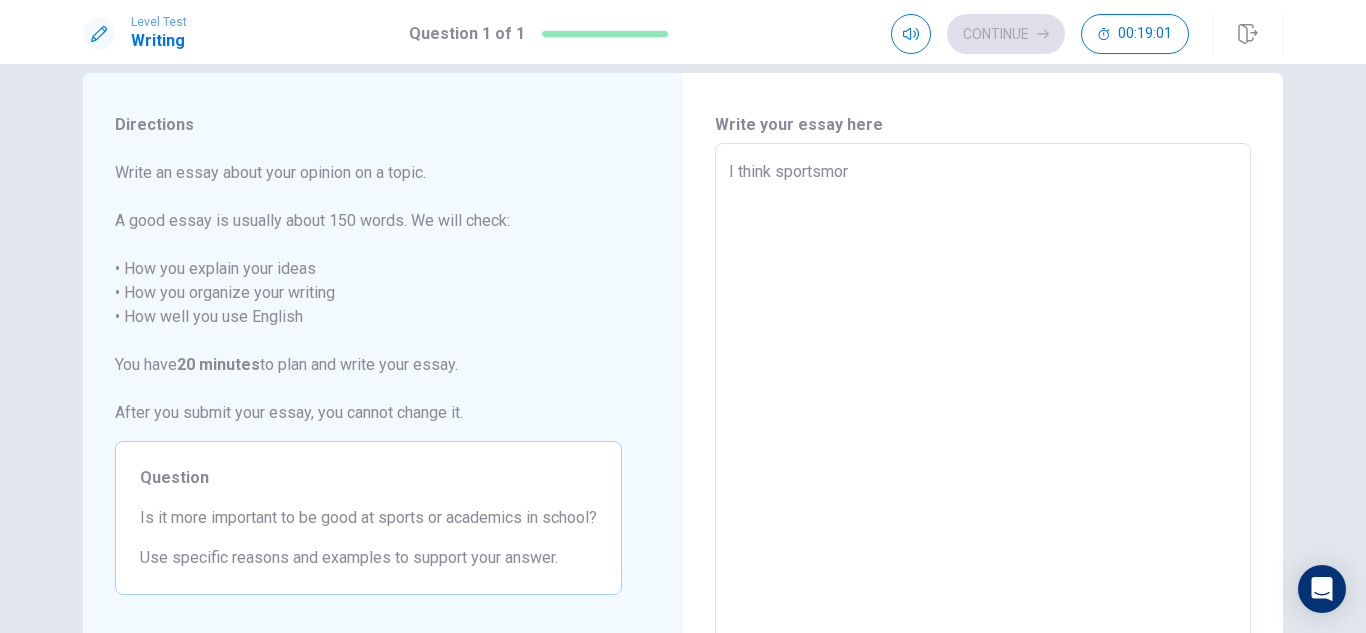 type on "x" 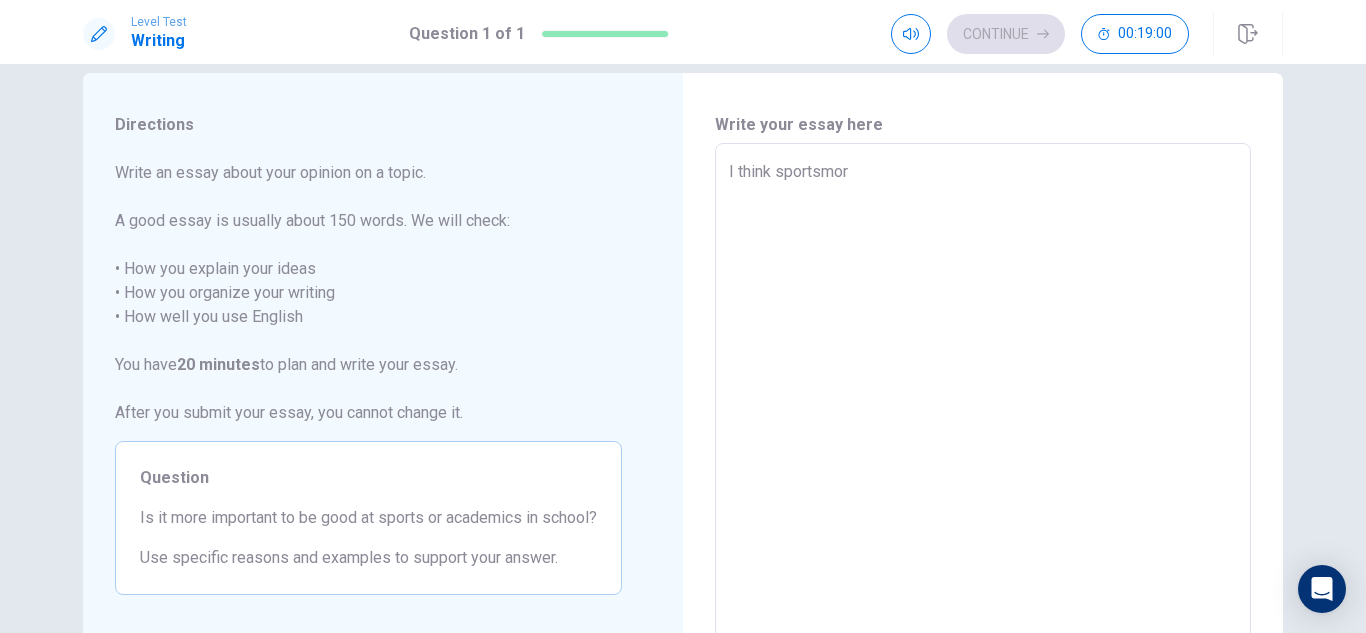 type on "I think sportsmore" 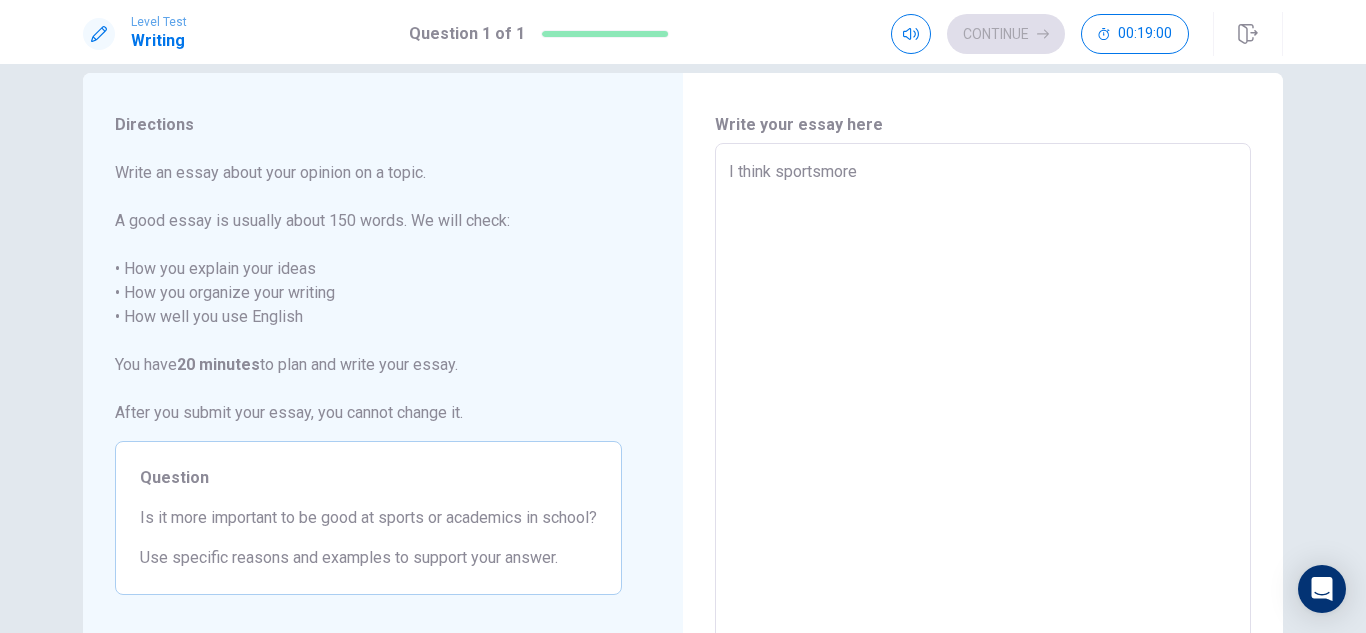 type on "x" 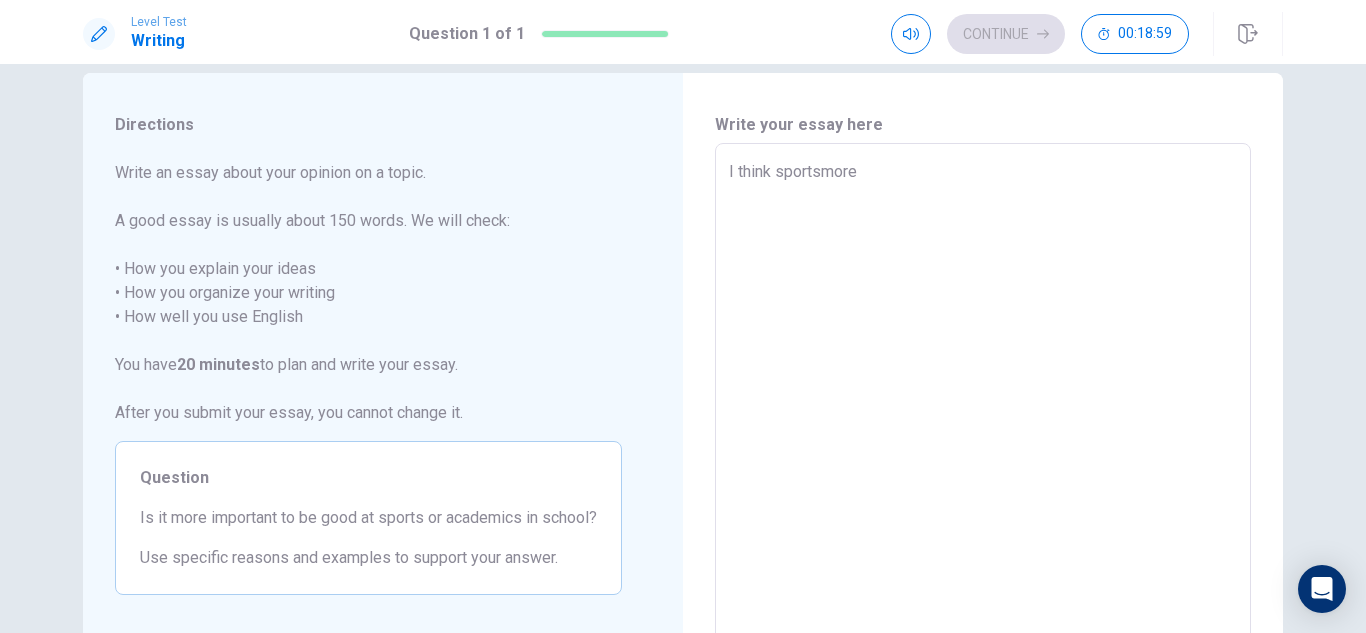 type on "I think sportsmore" 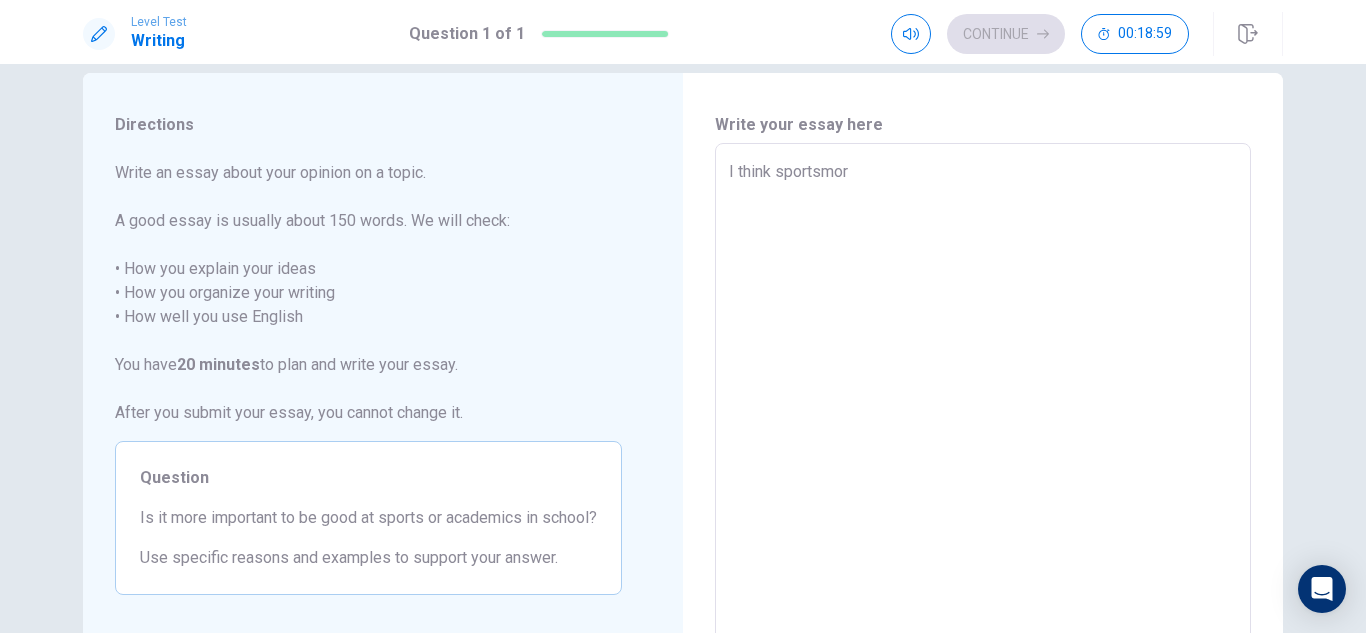 type on "x" 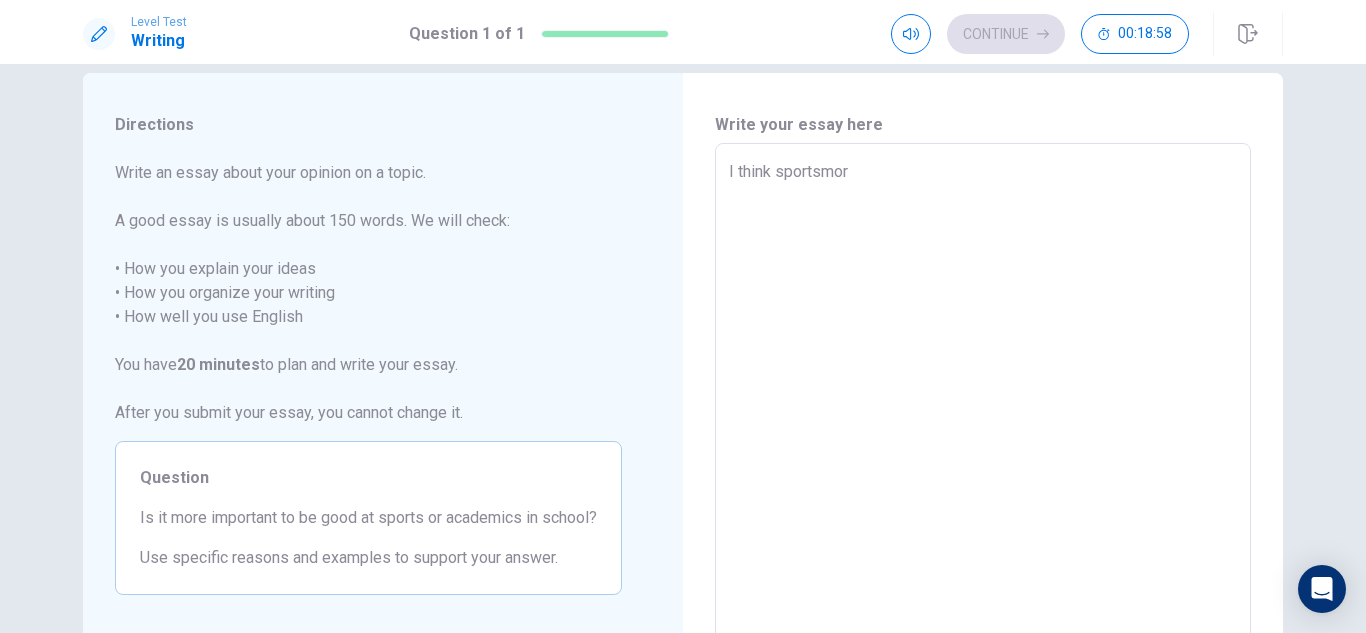type on "I think sportsmo" 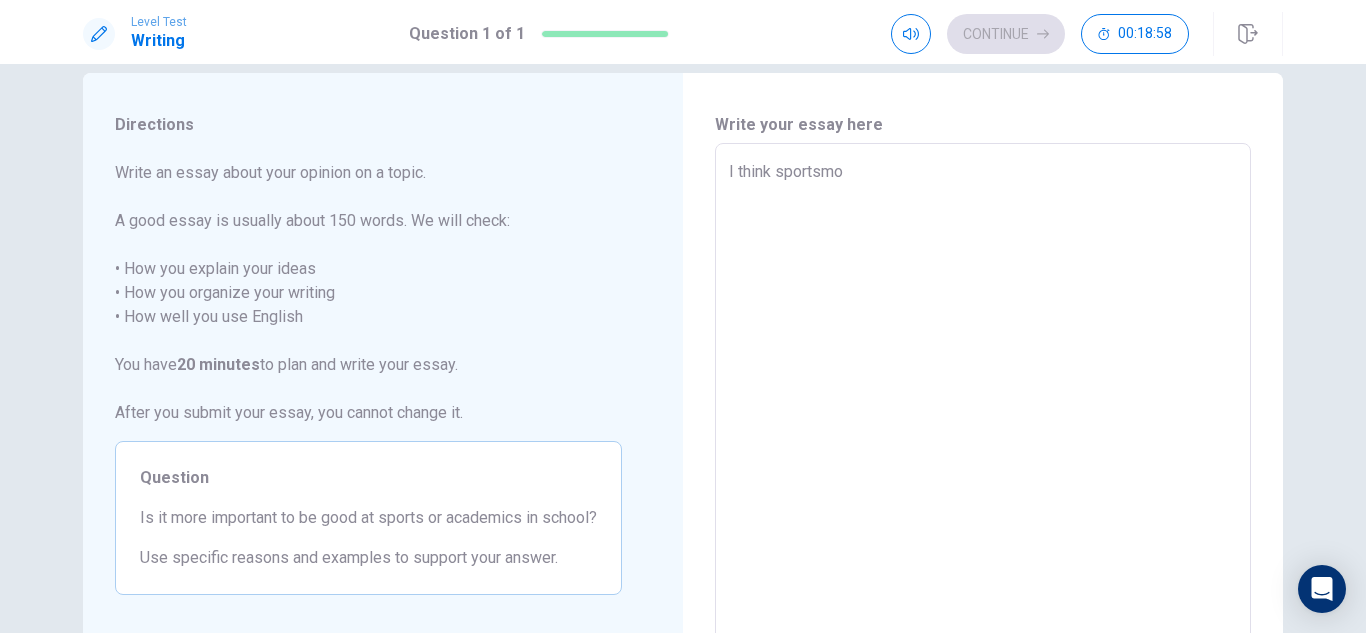 type on "x" 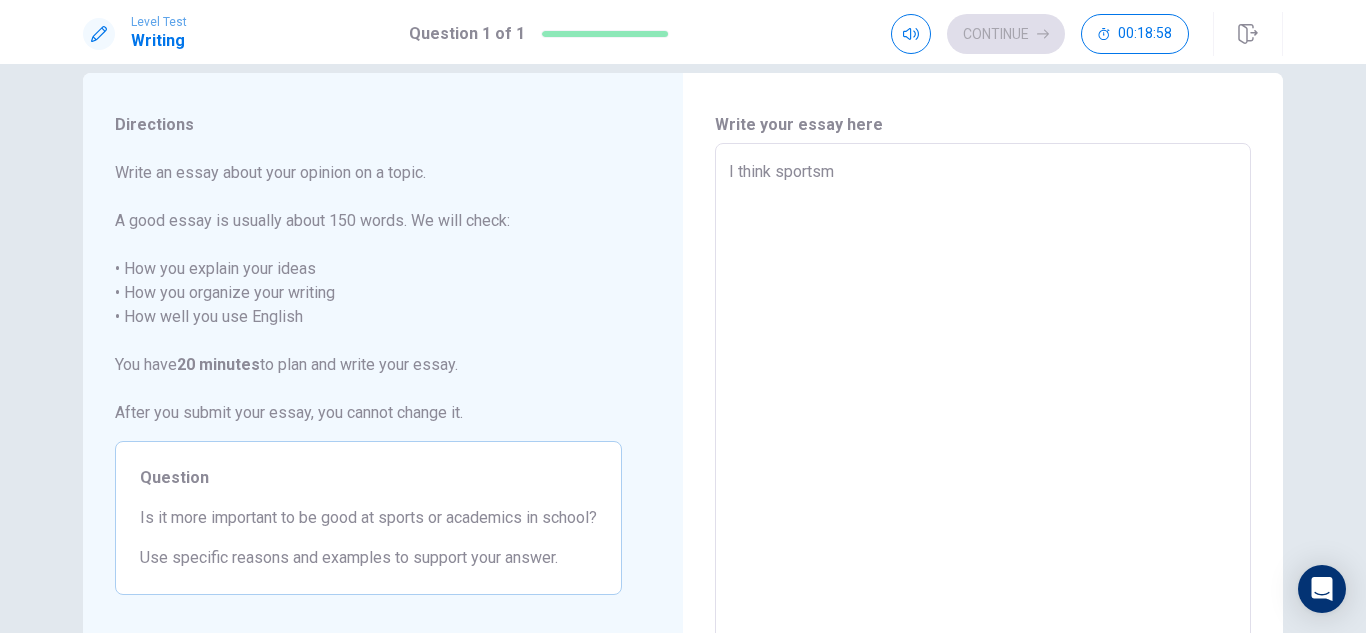 type on "x" 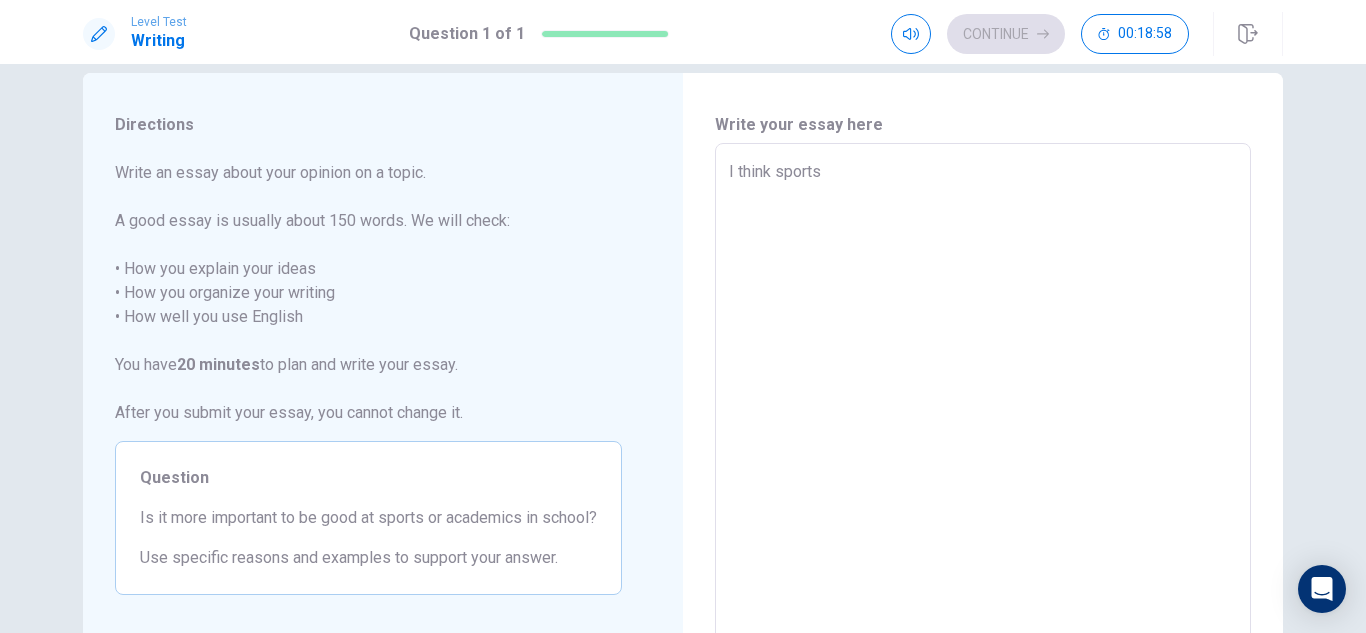 type on "x" 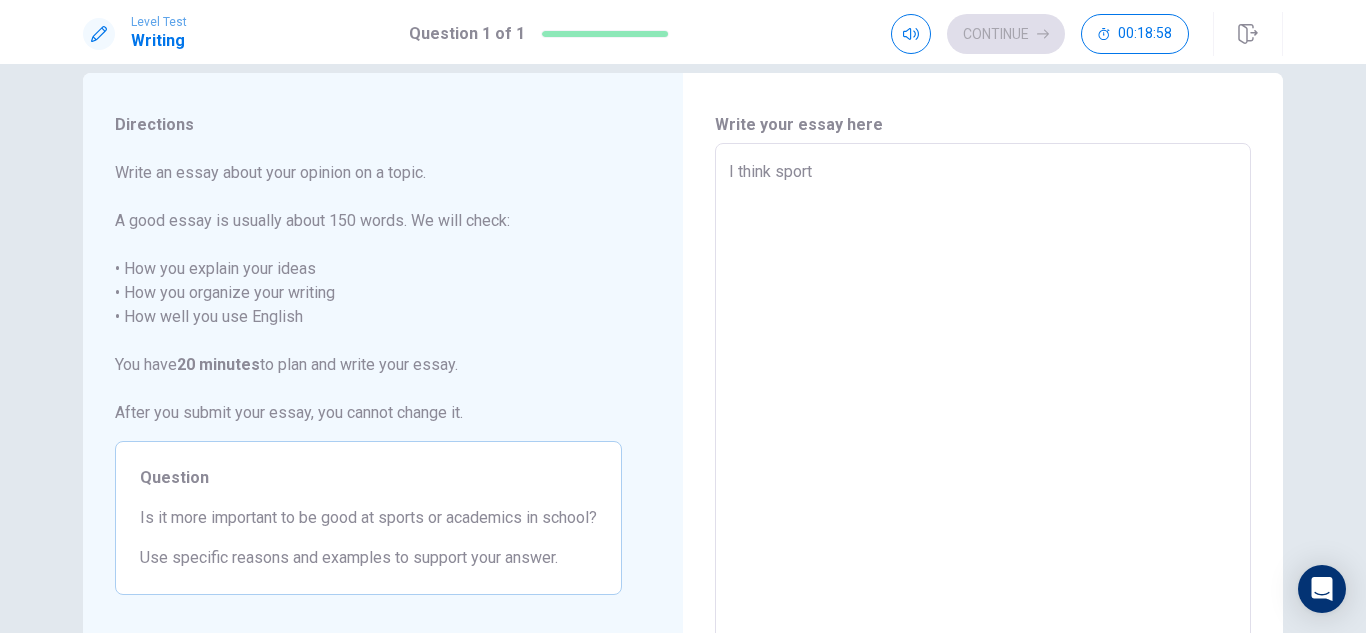 type on "x" 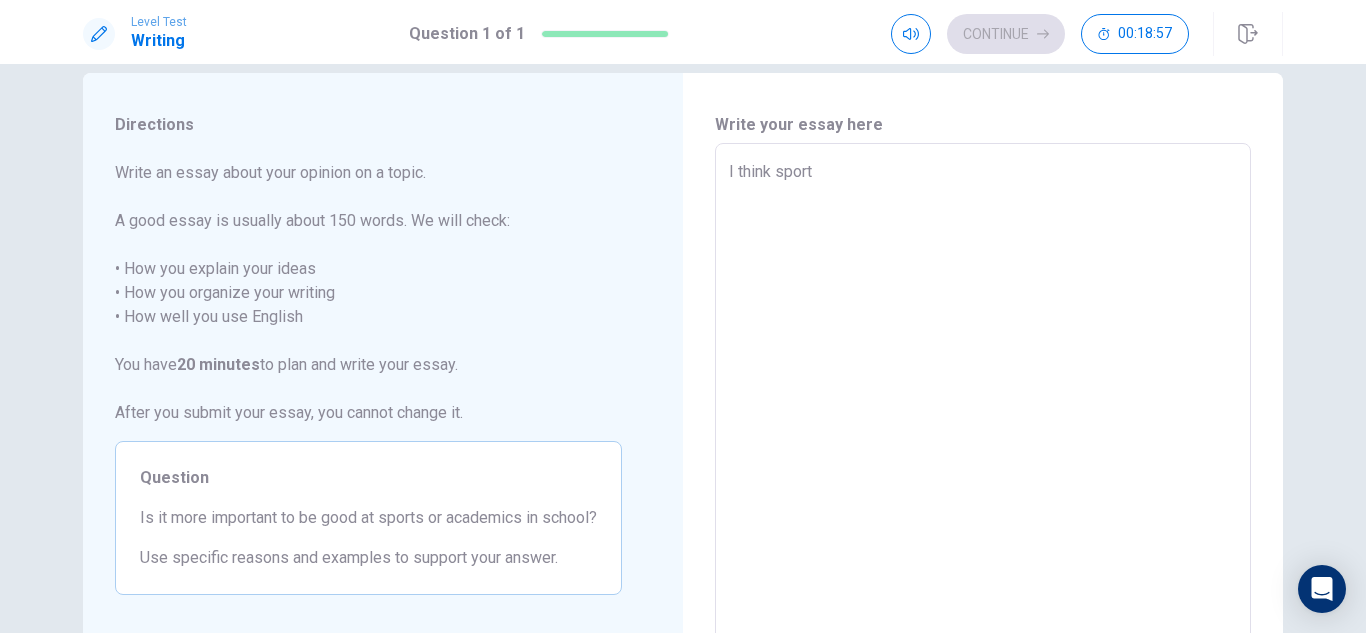 type on "I think sports" 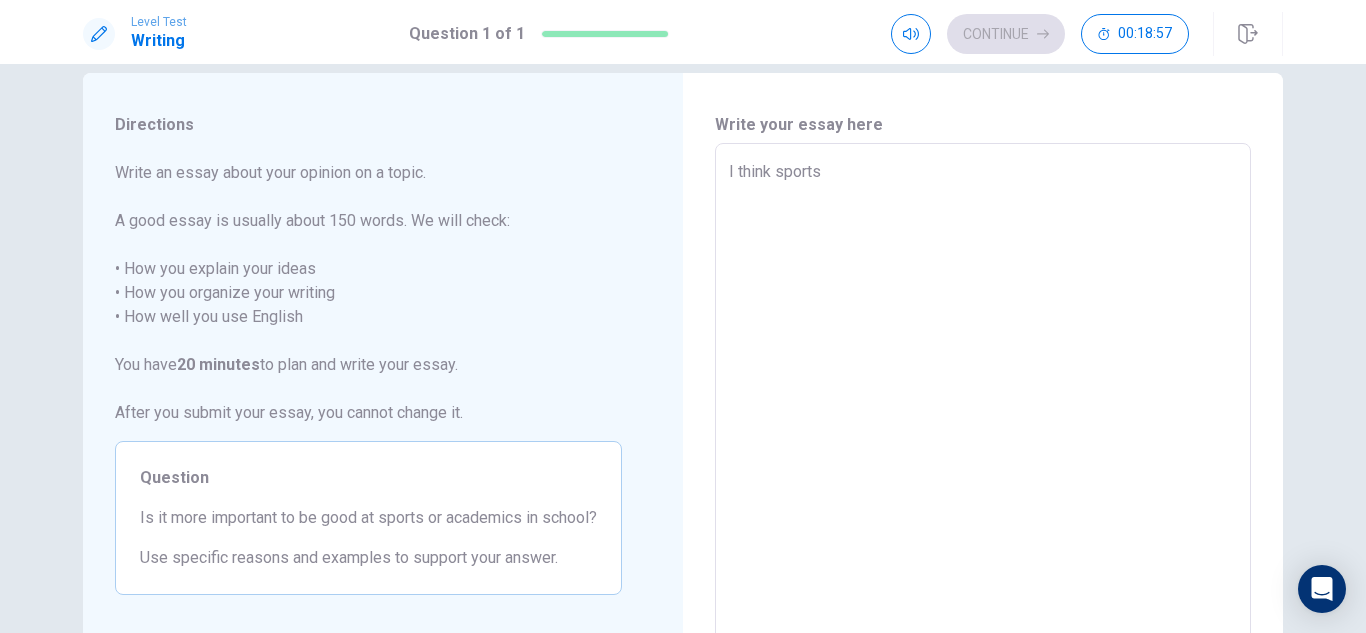 type on "x" 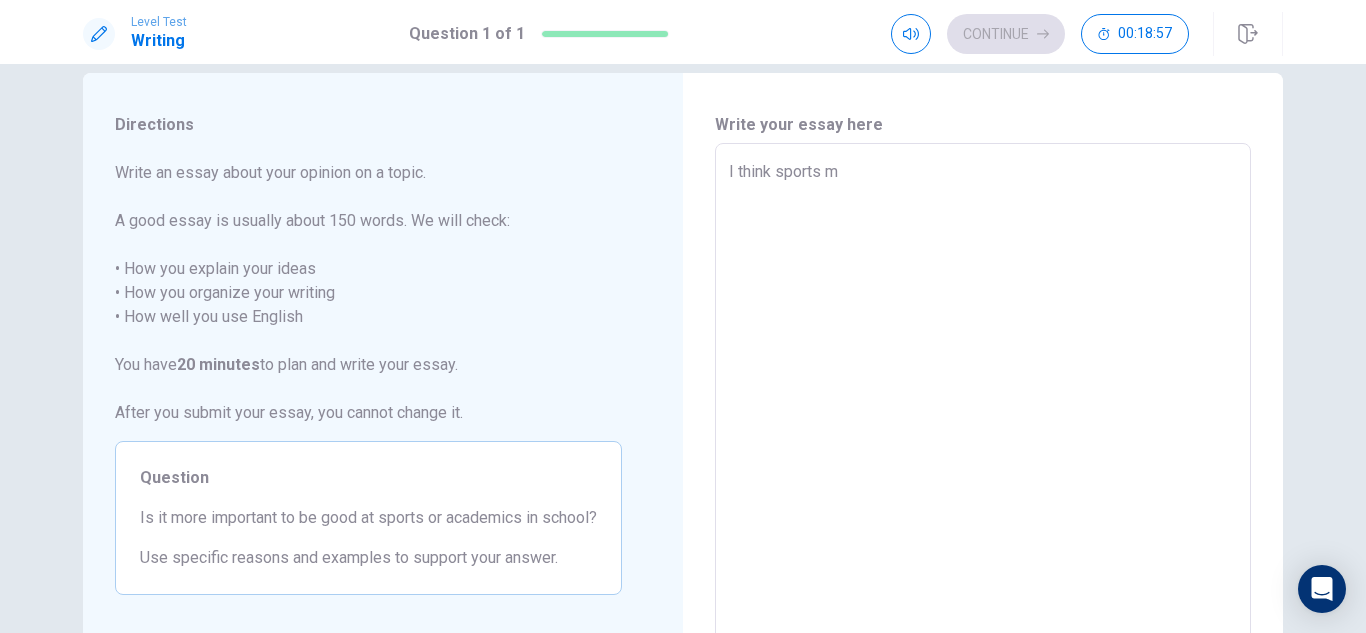 type on "x" 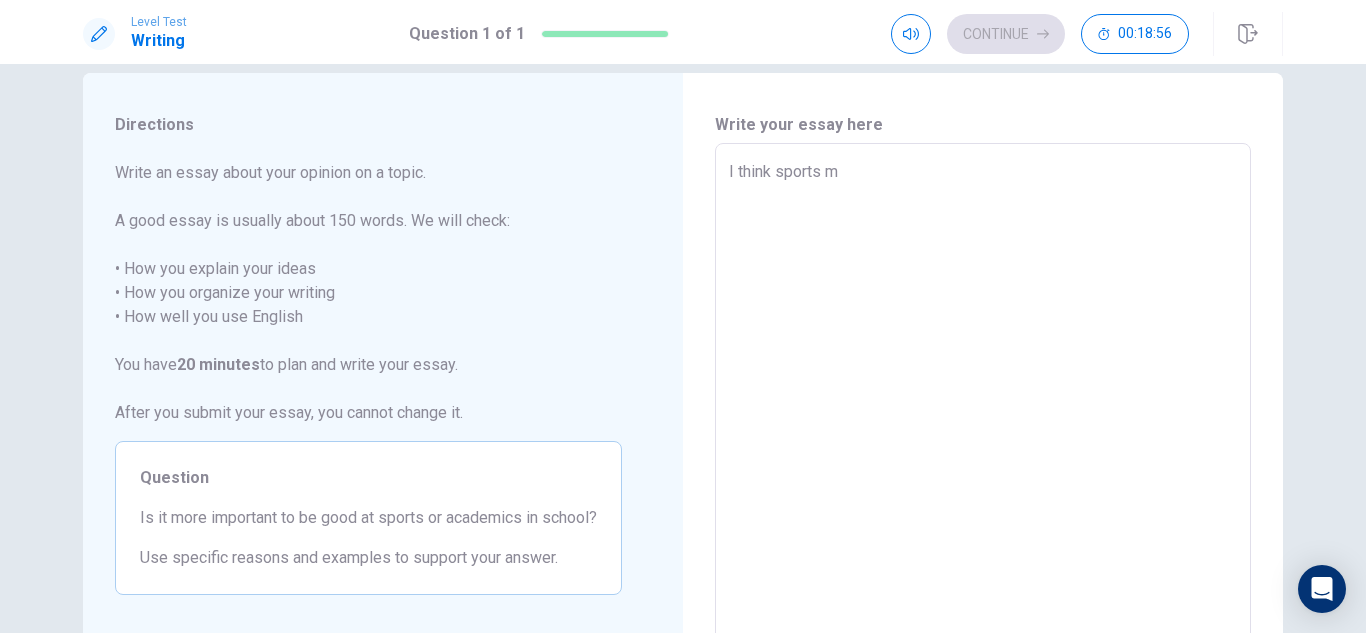 type on "I think sports mo" 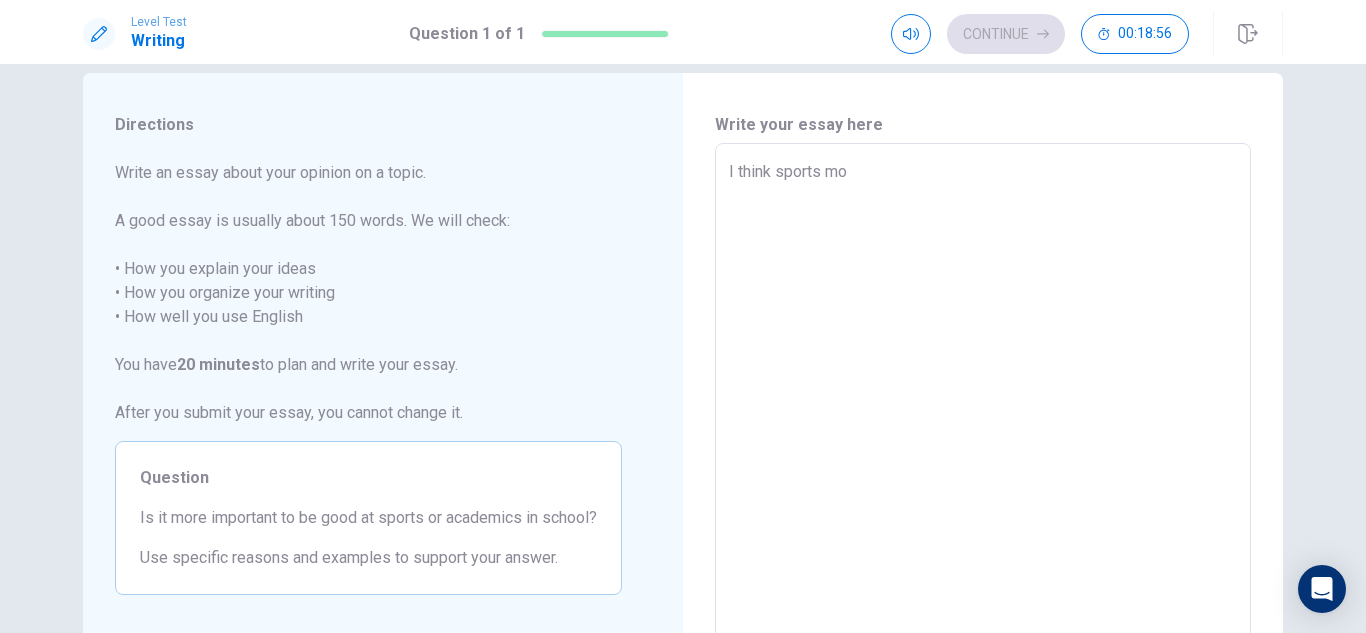 type on "x" 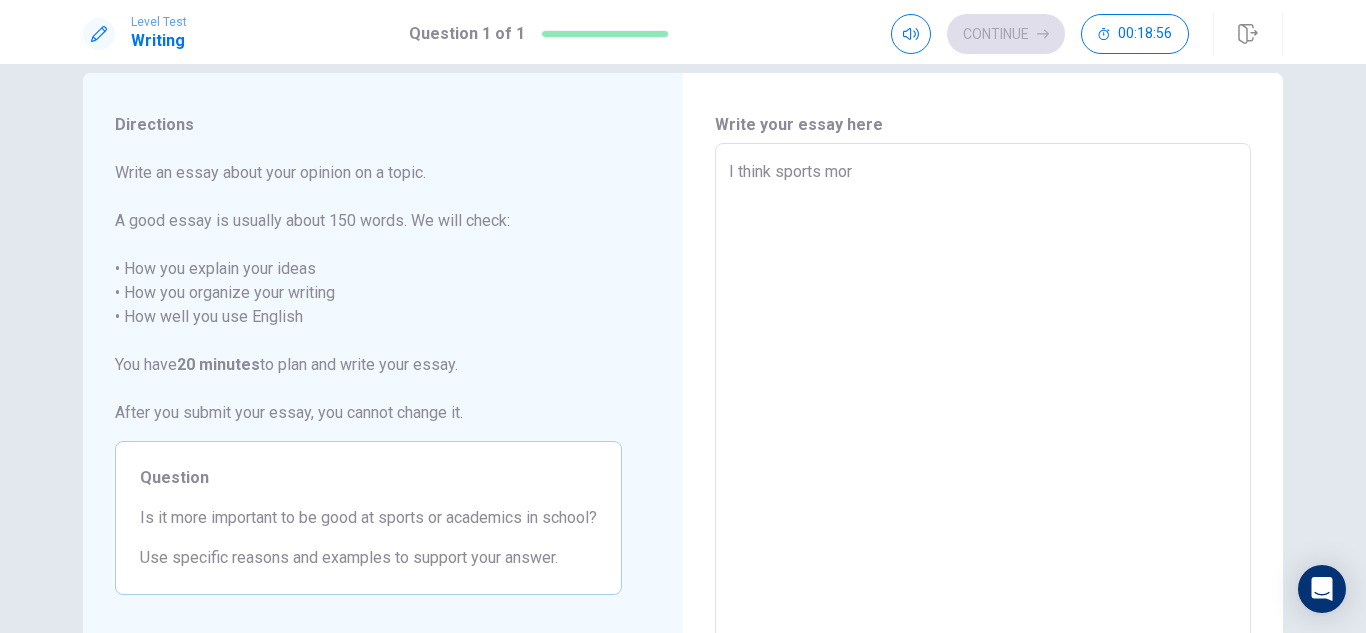 type on "x" 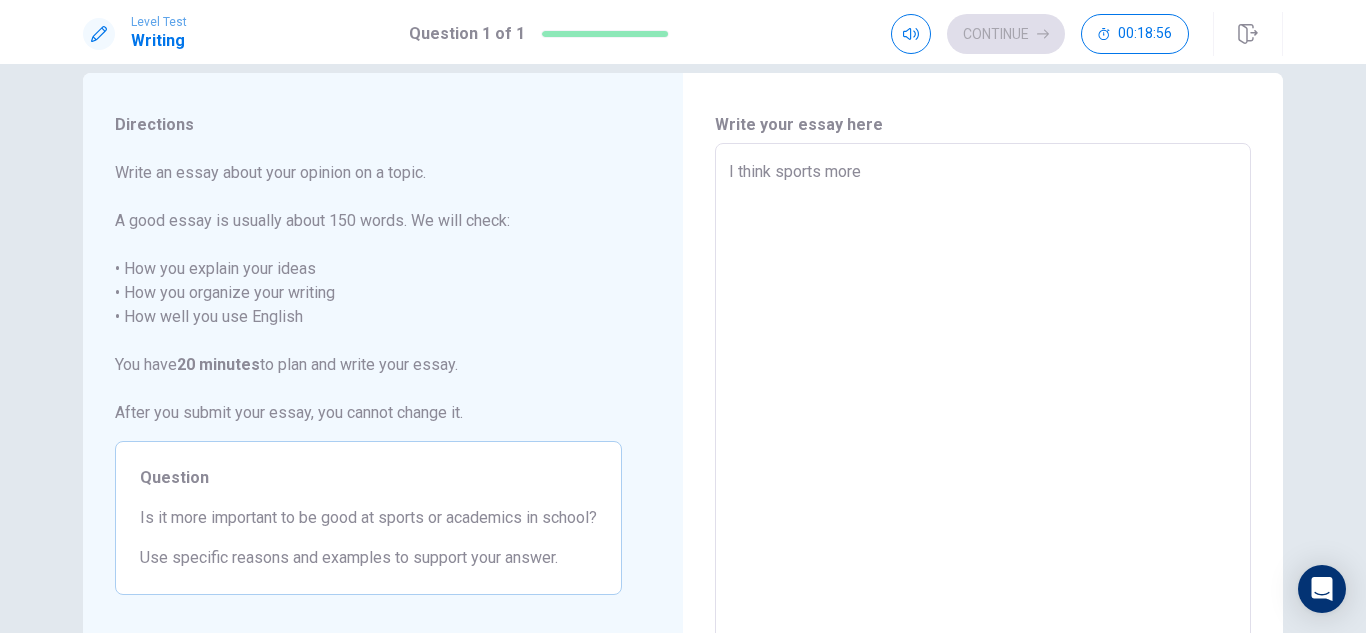 type on "x" 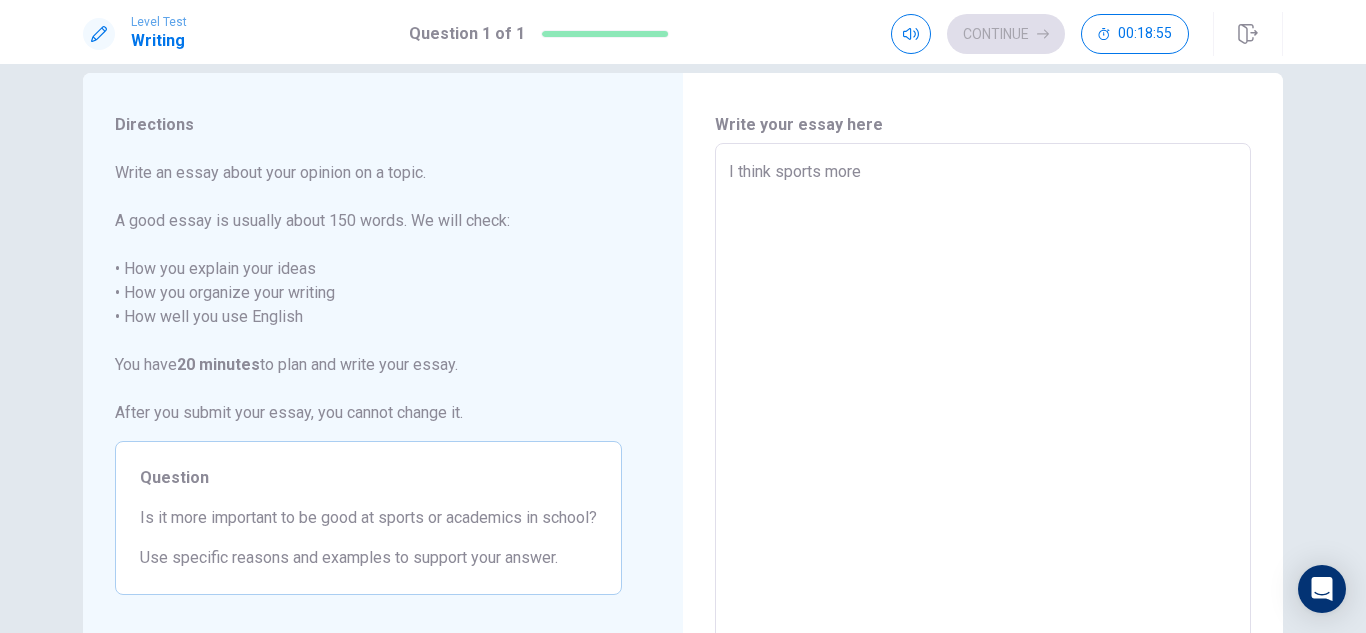 type on "I think sports more i" 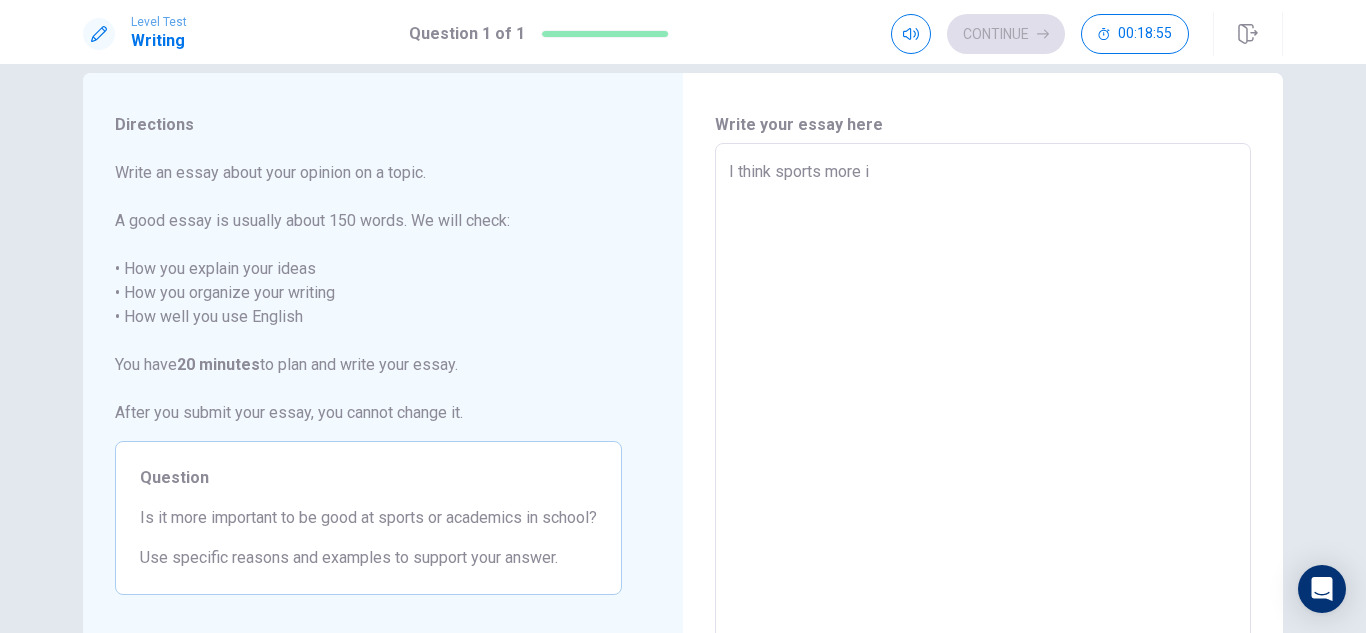 type on "x" 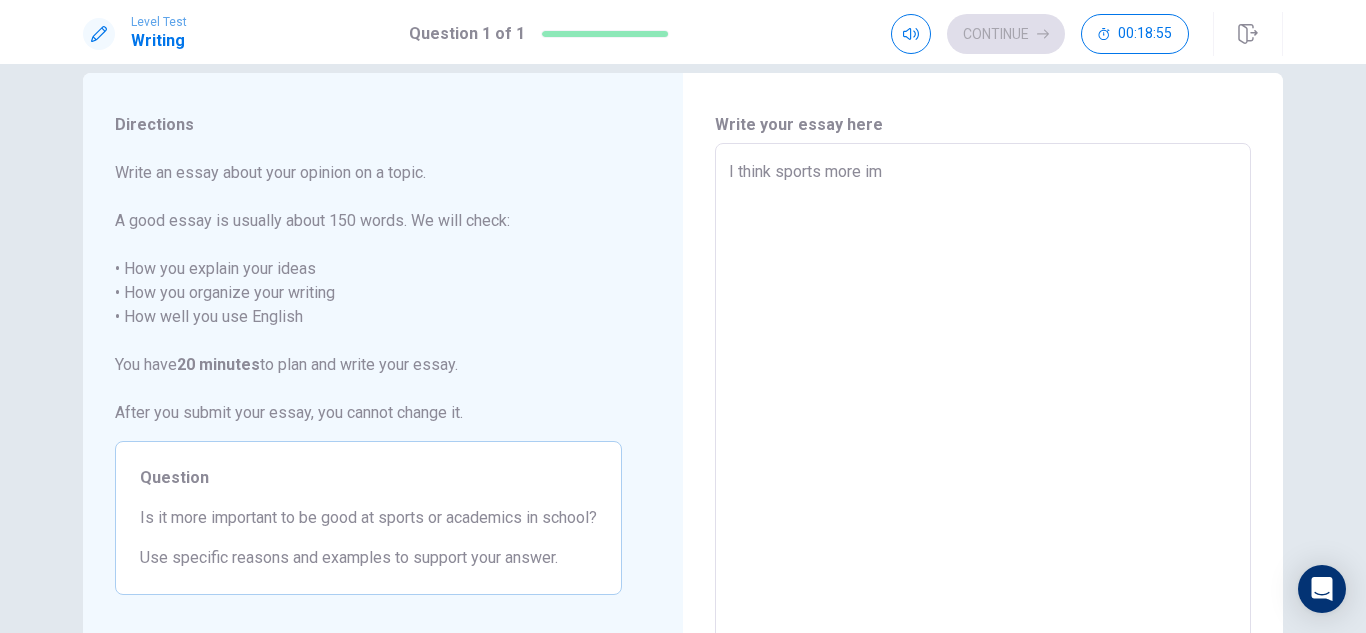 type on "x" 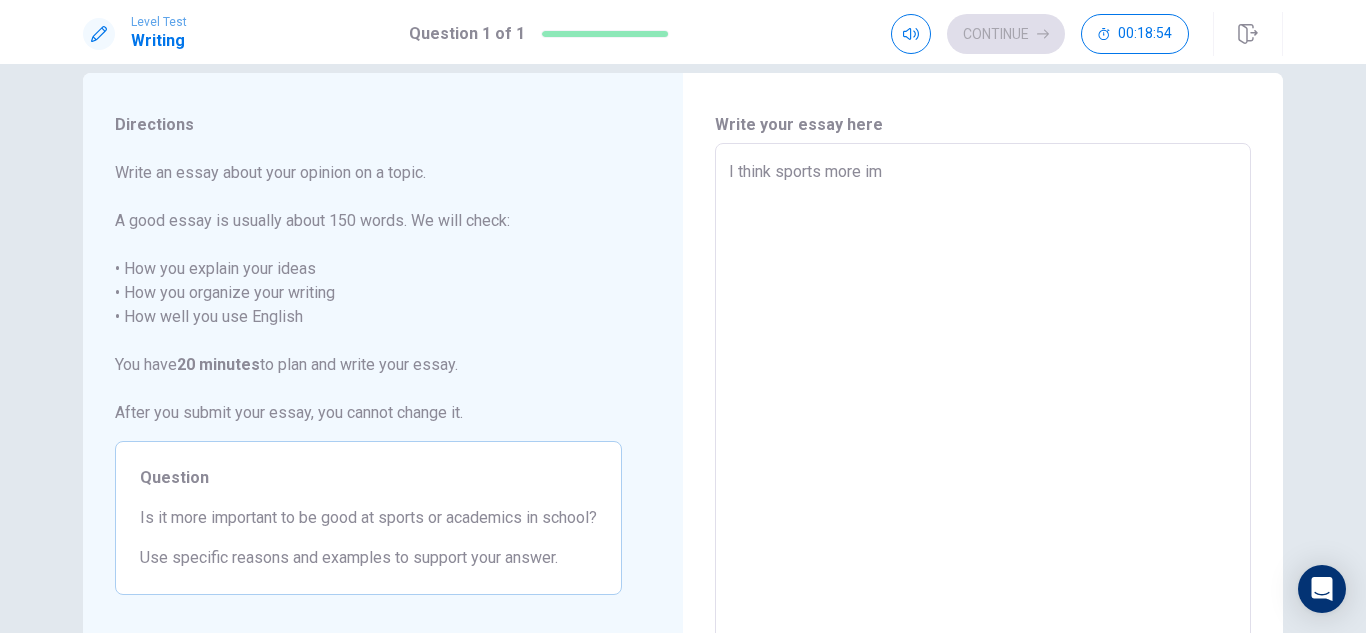 type on "I think sports more imp" 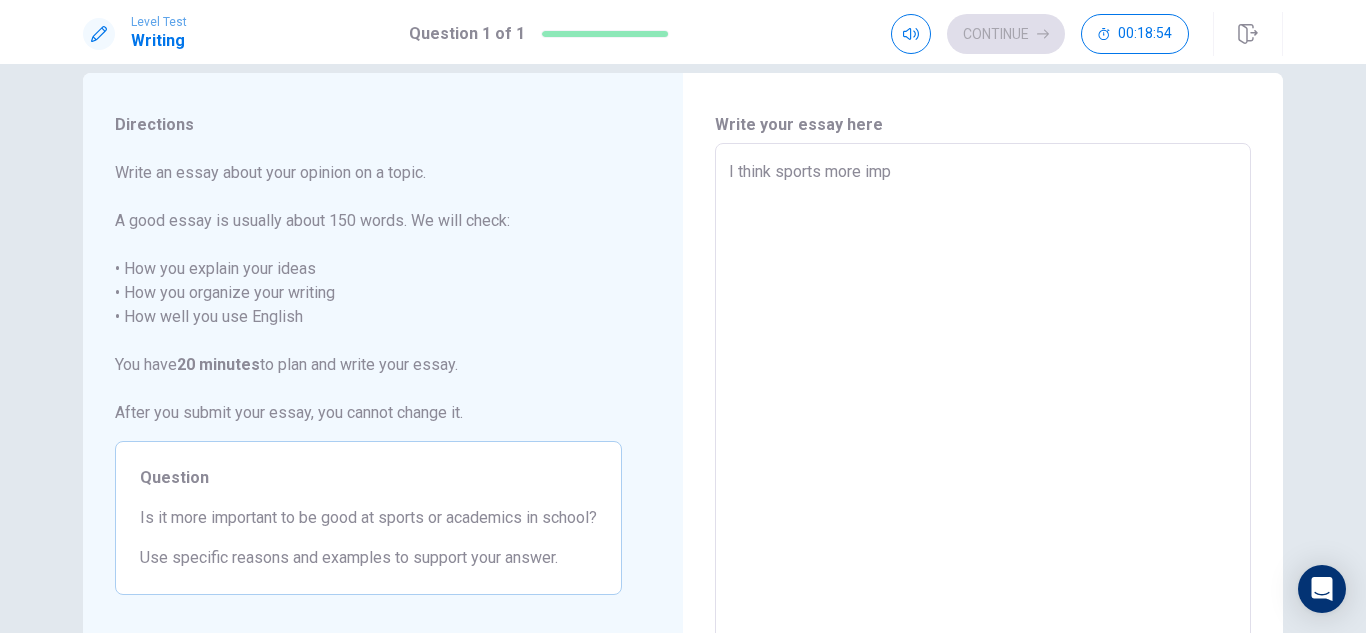 type on "x" 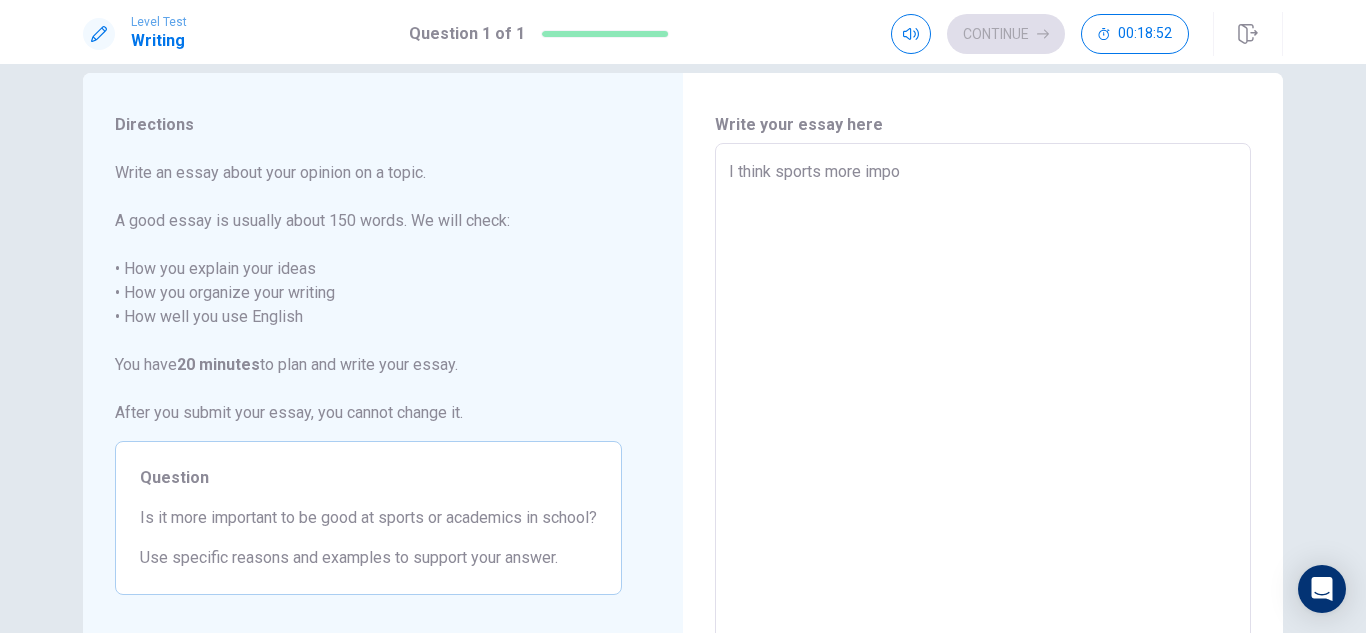 type on "x" 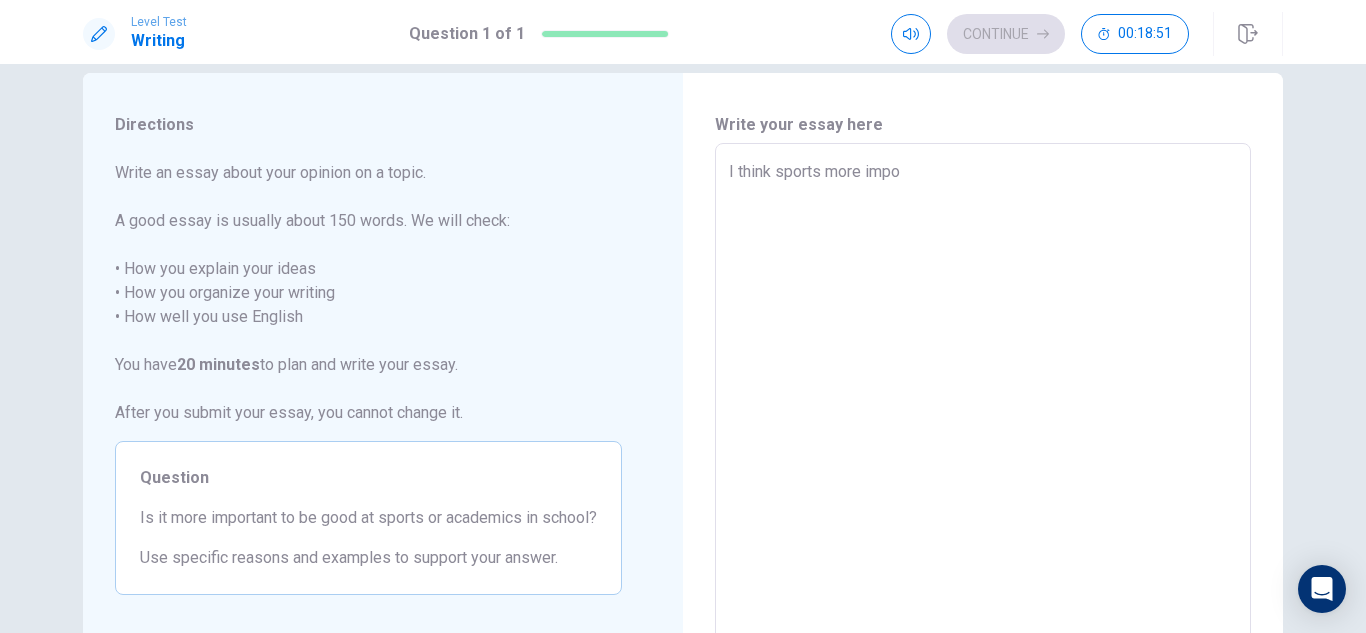 type on "I think sports more impor" 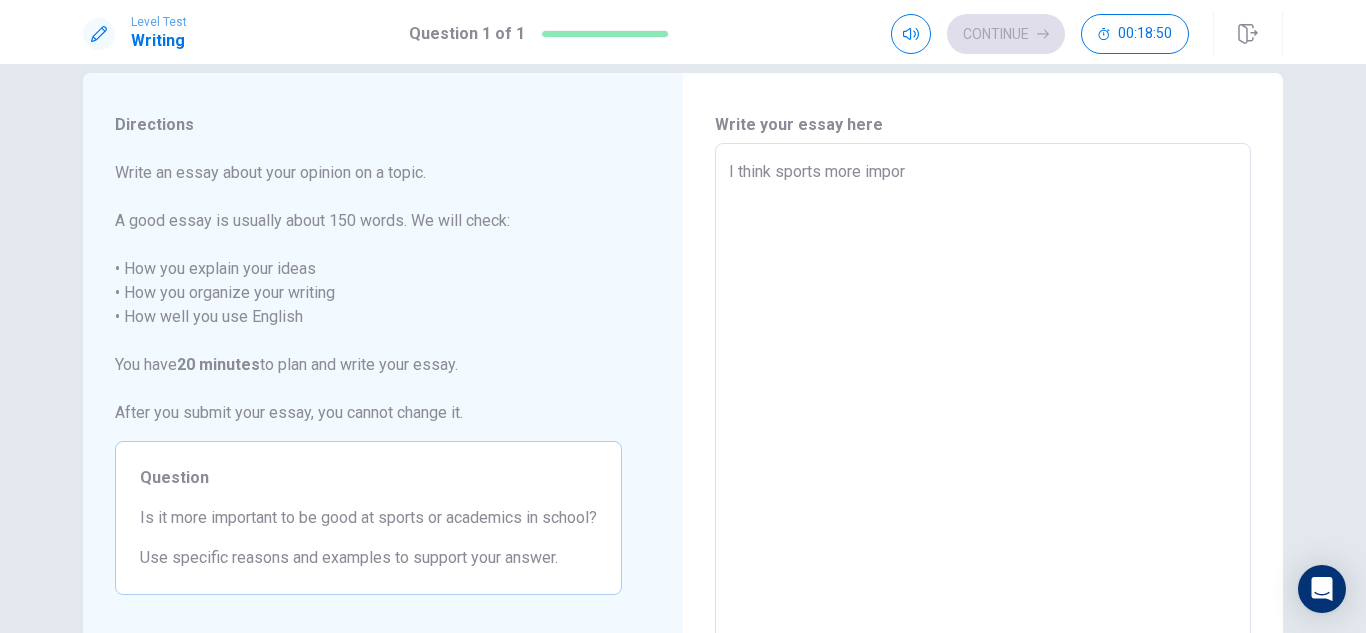 type on "x" 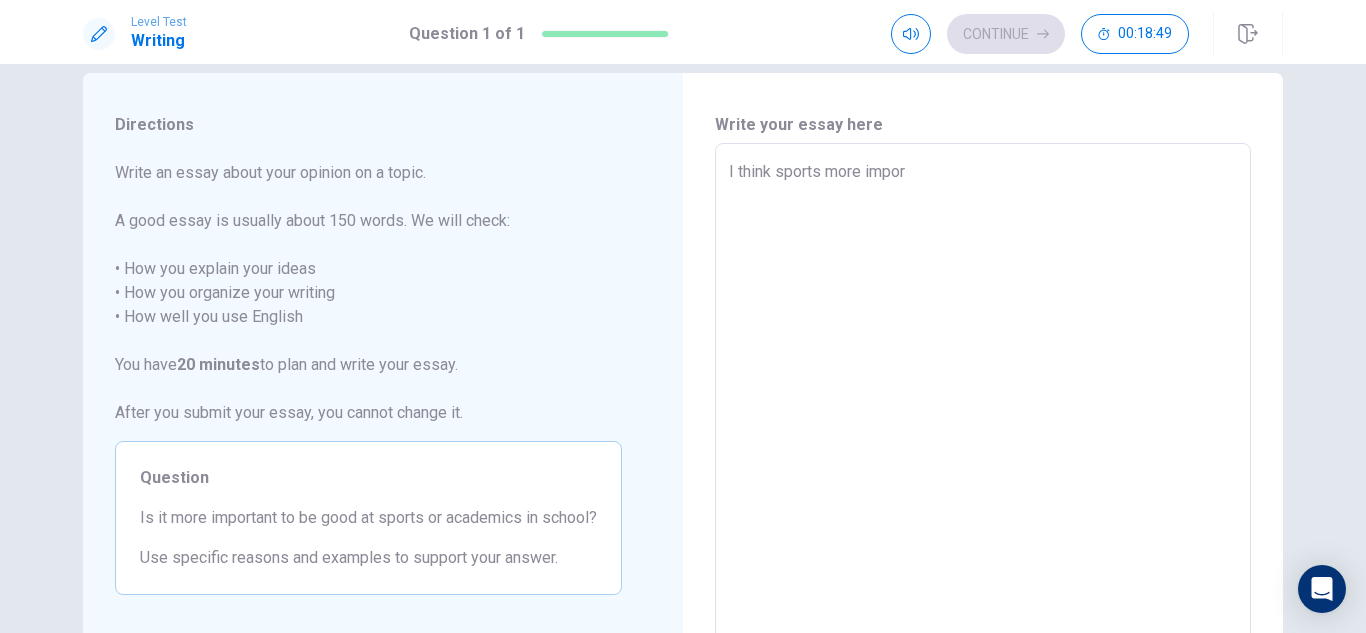 type on "I think sports more import" 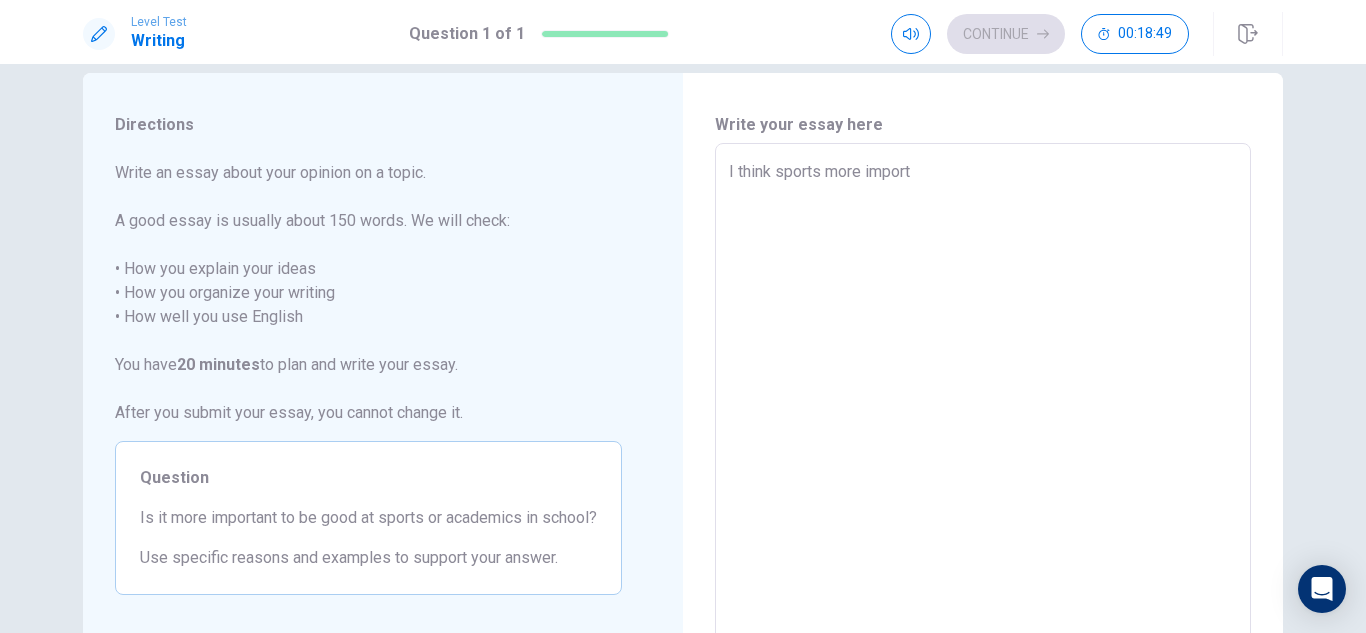 type on "x" 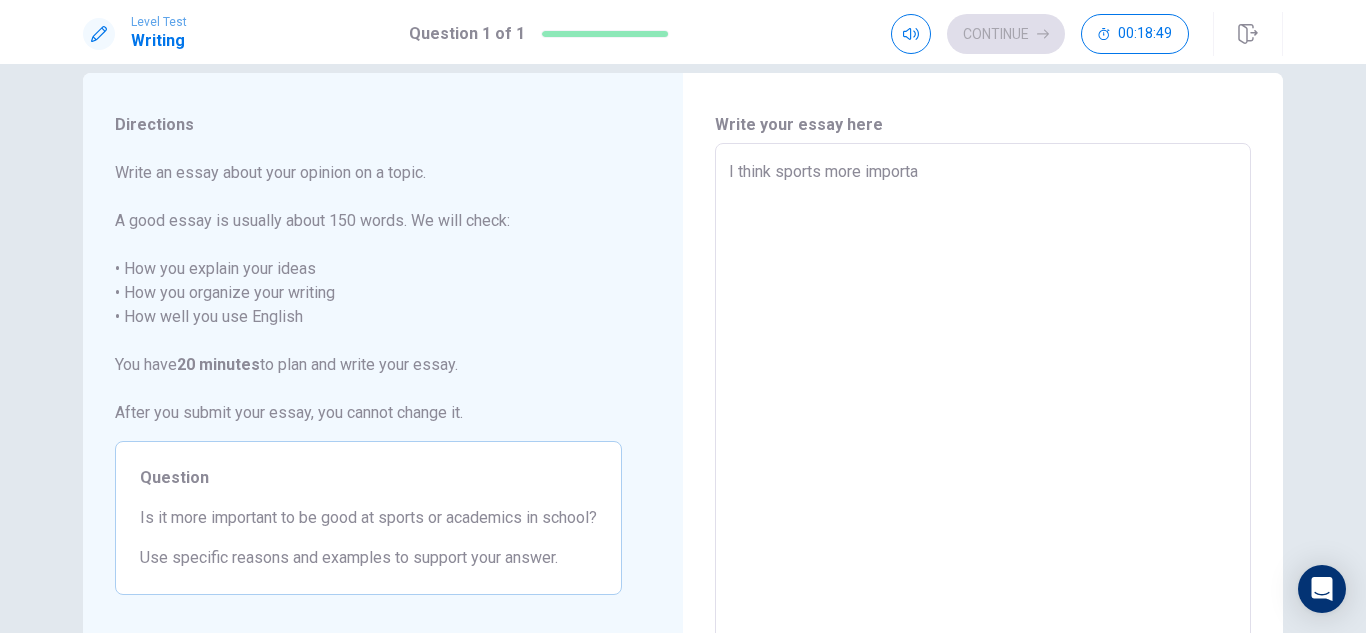 type on "x" 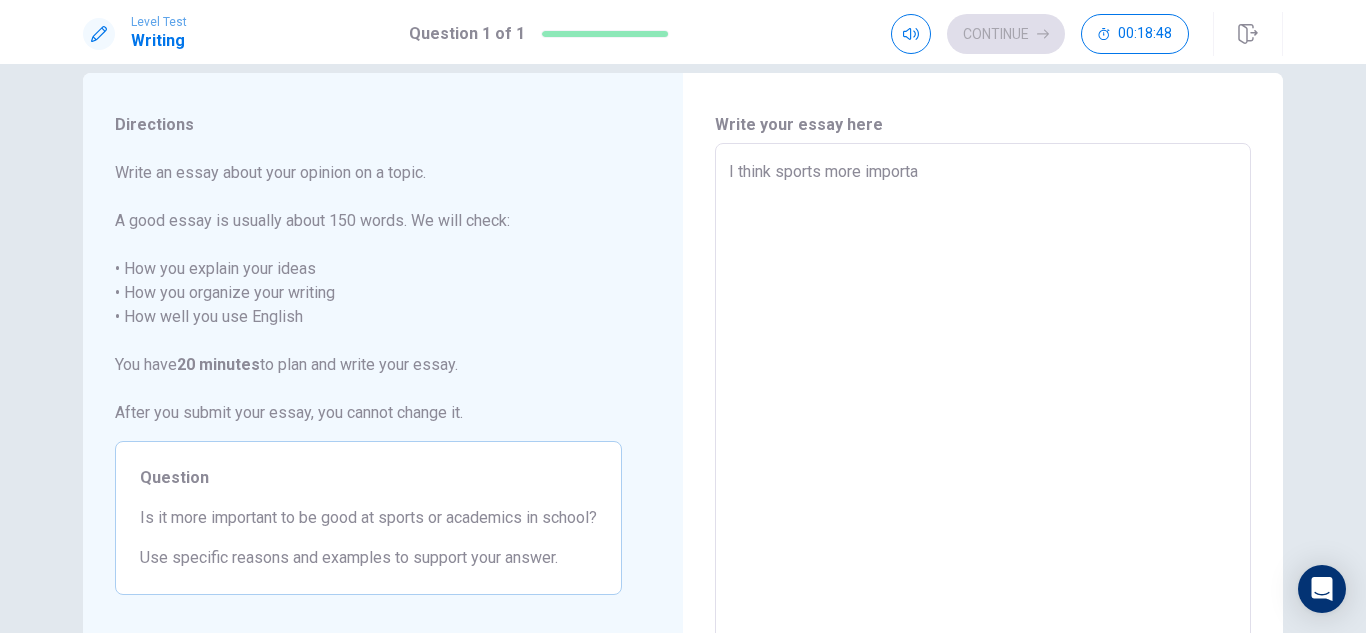 type on "I think sports more importan" 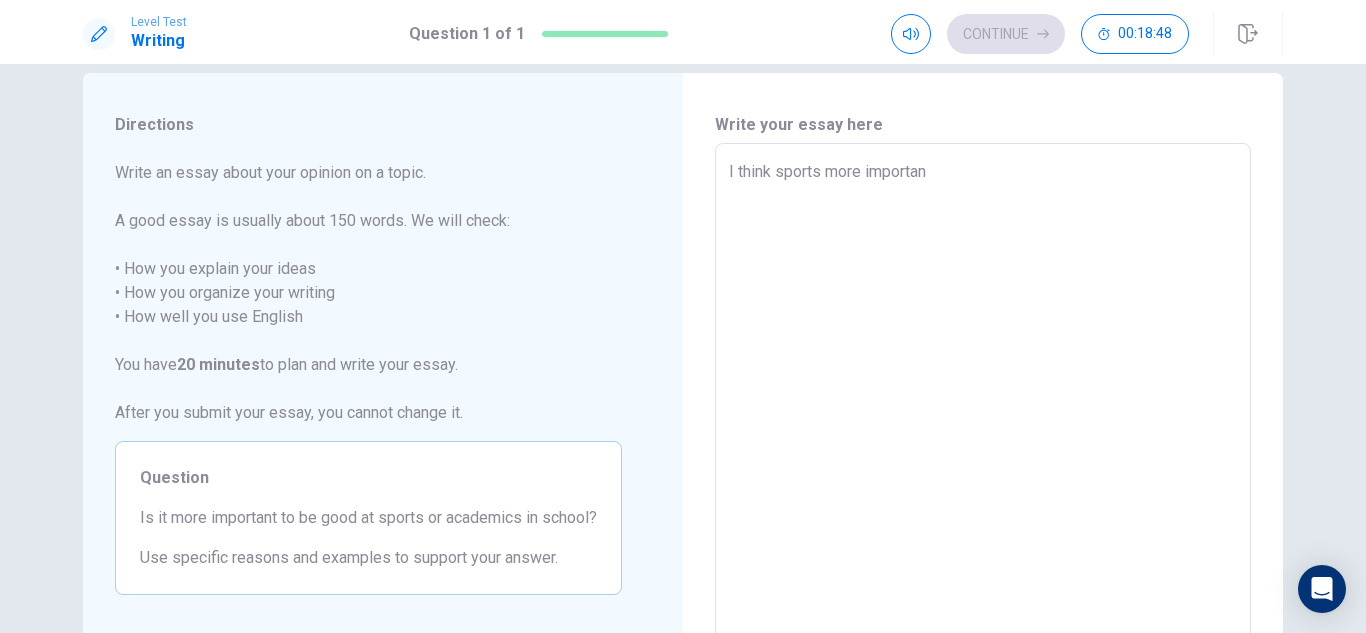type on "x" 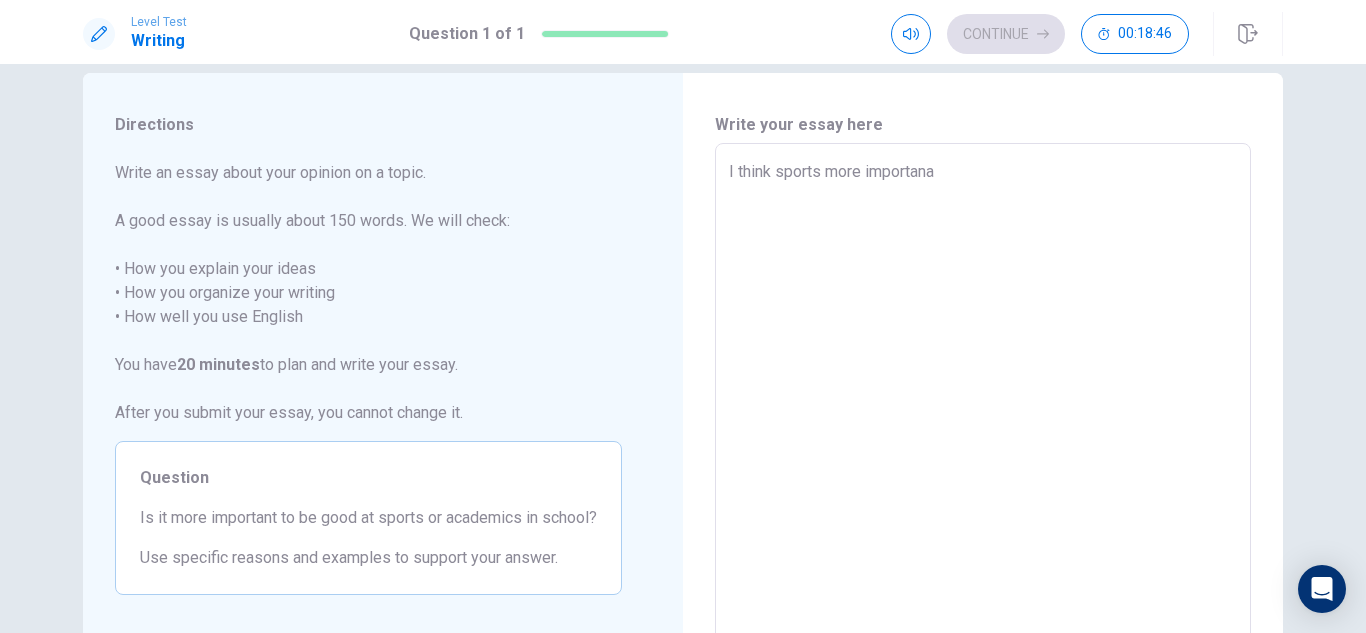 type on "x" 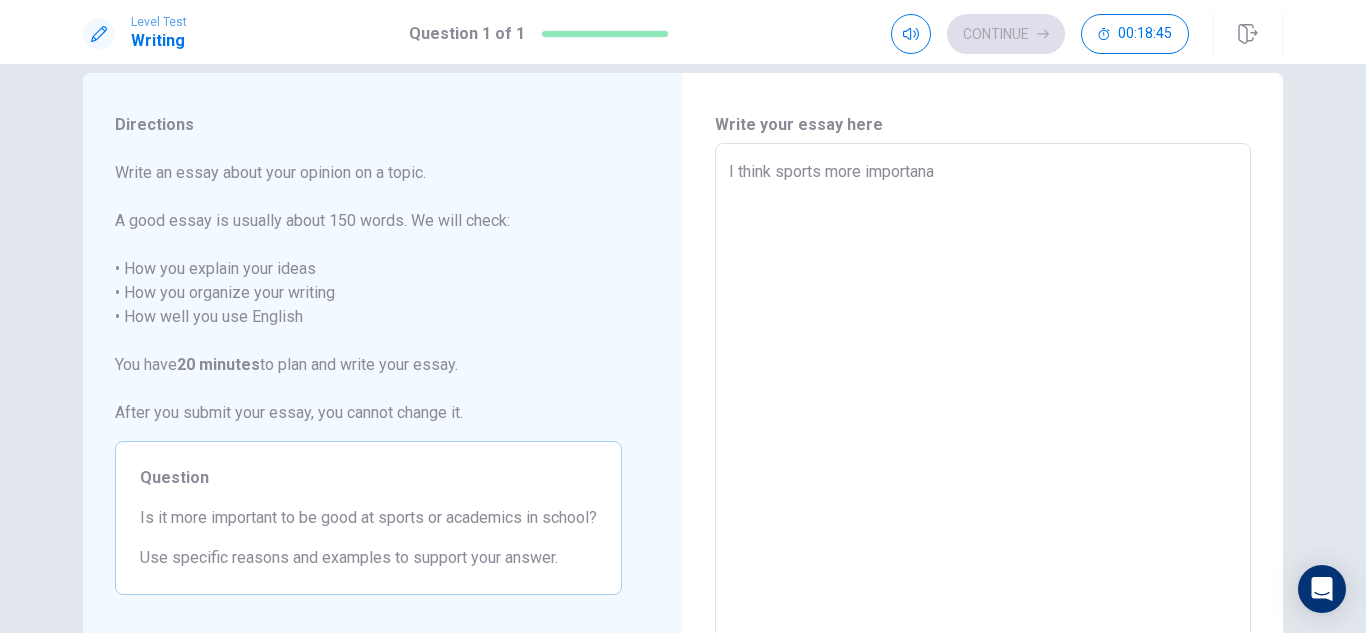 type on "I think sports more importan" 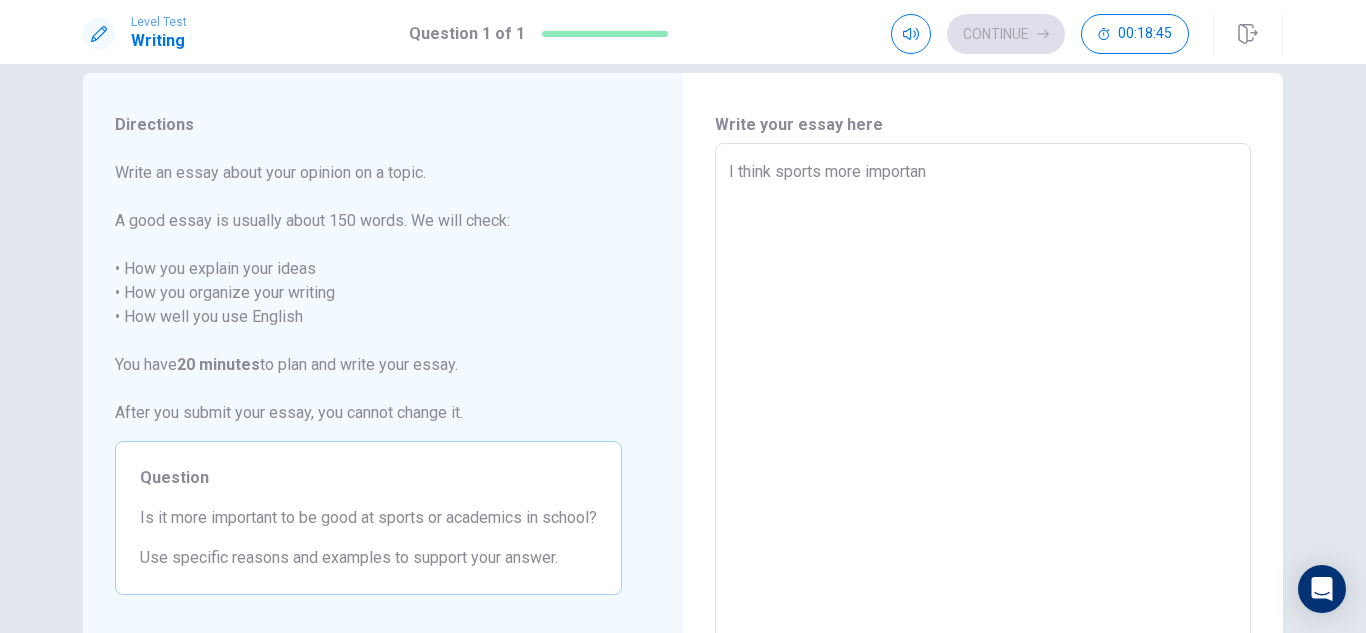 type on "x" 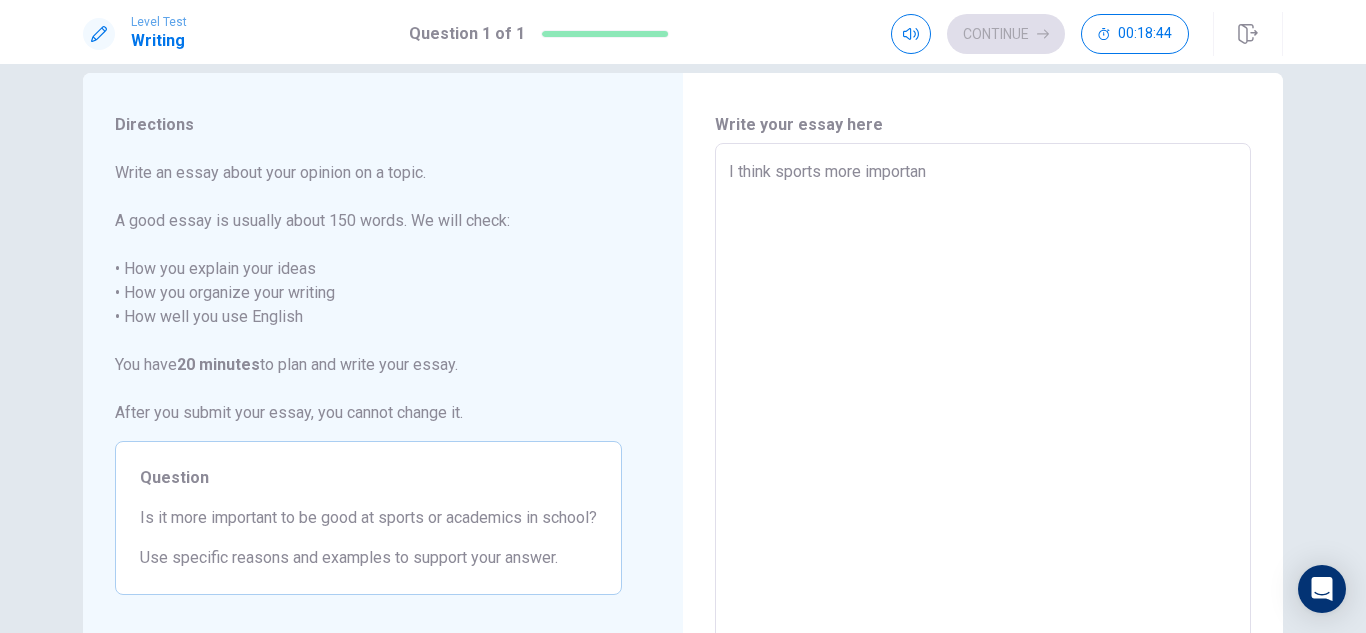 type on "I think sports more important" 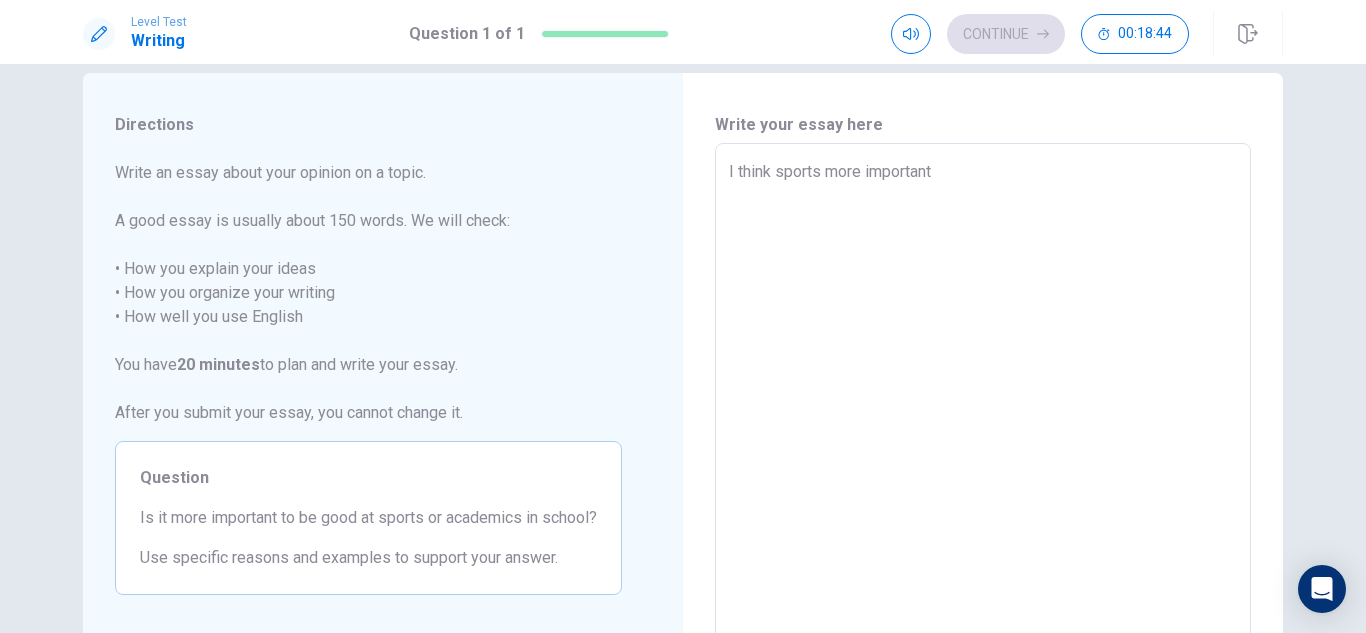 type on "x" 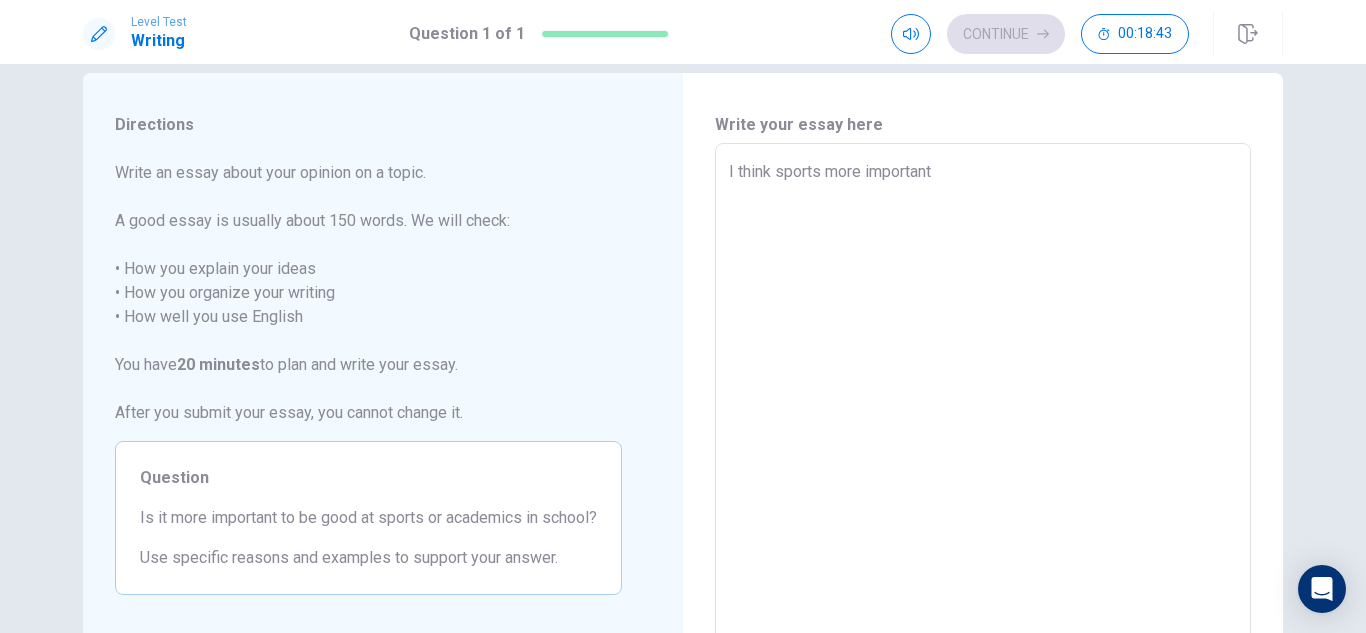type on "I think sports more important" 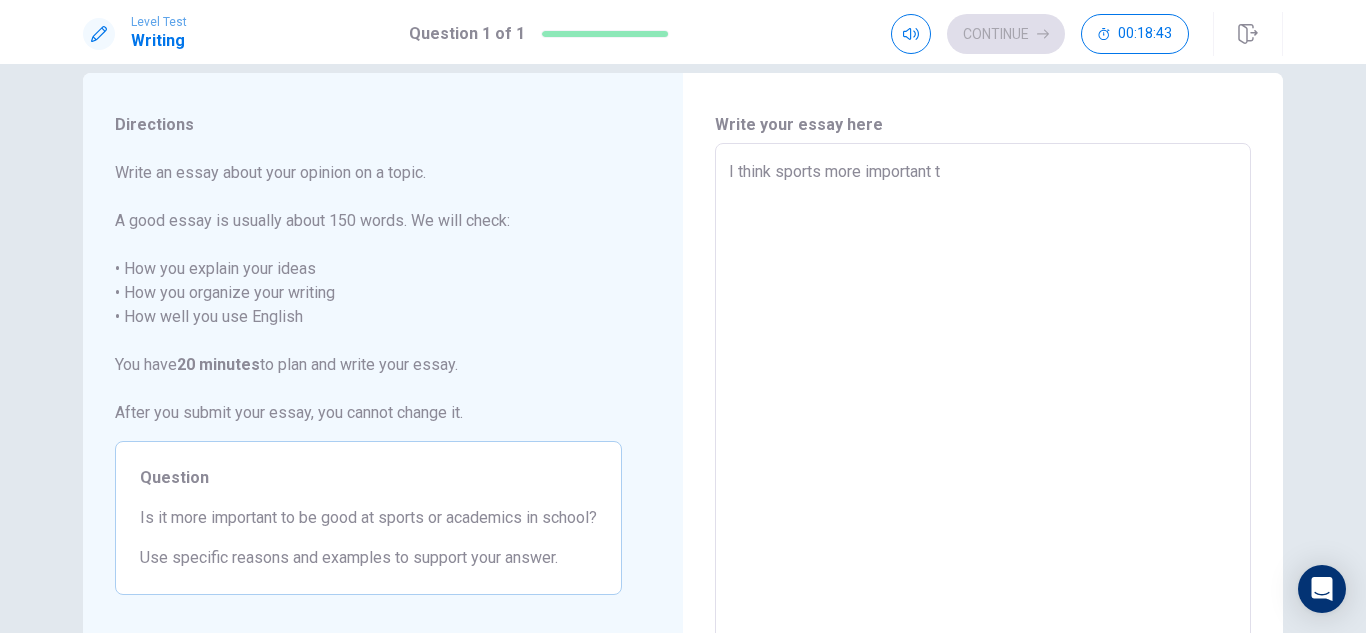 type on "x" 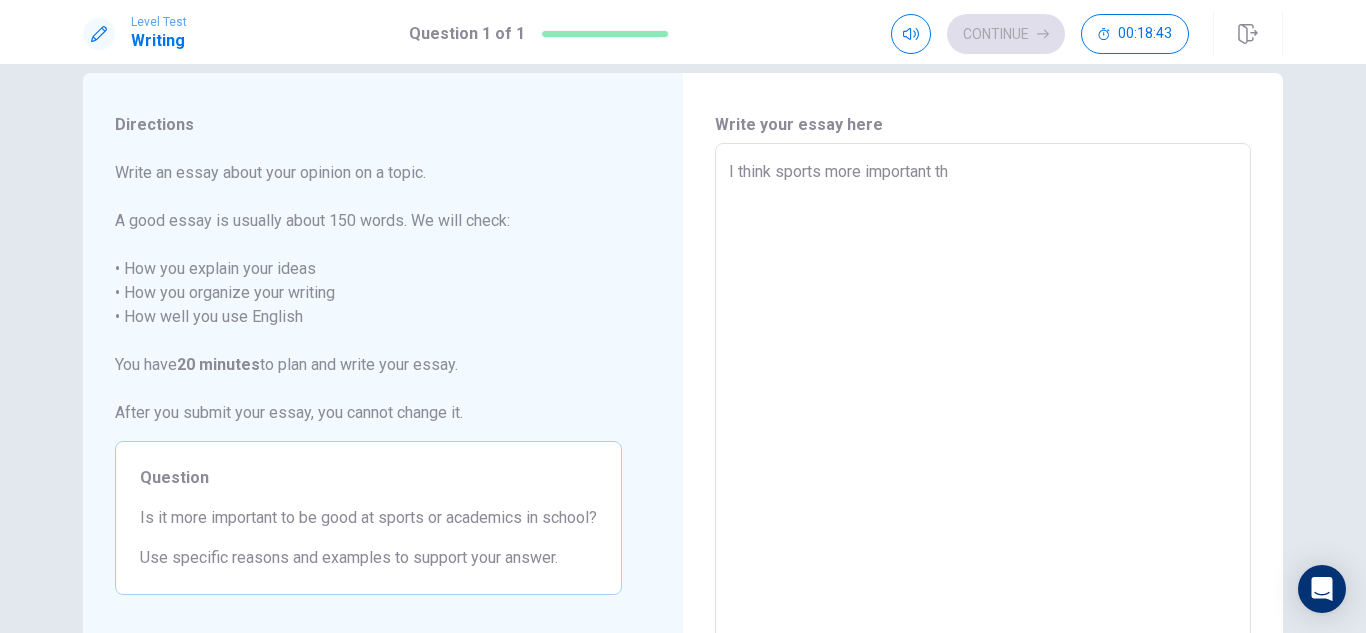 type on "I think sports more important the" 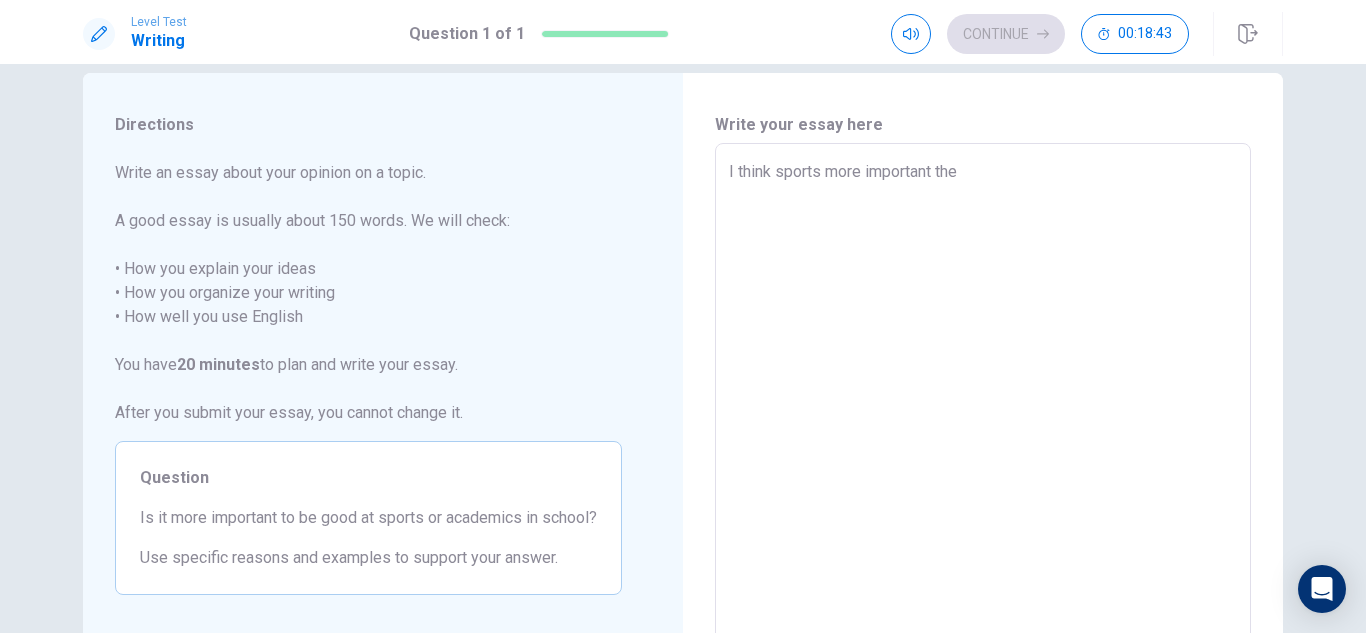 type on "x" 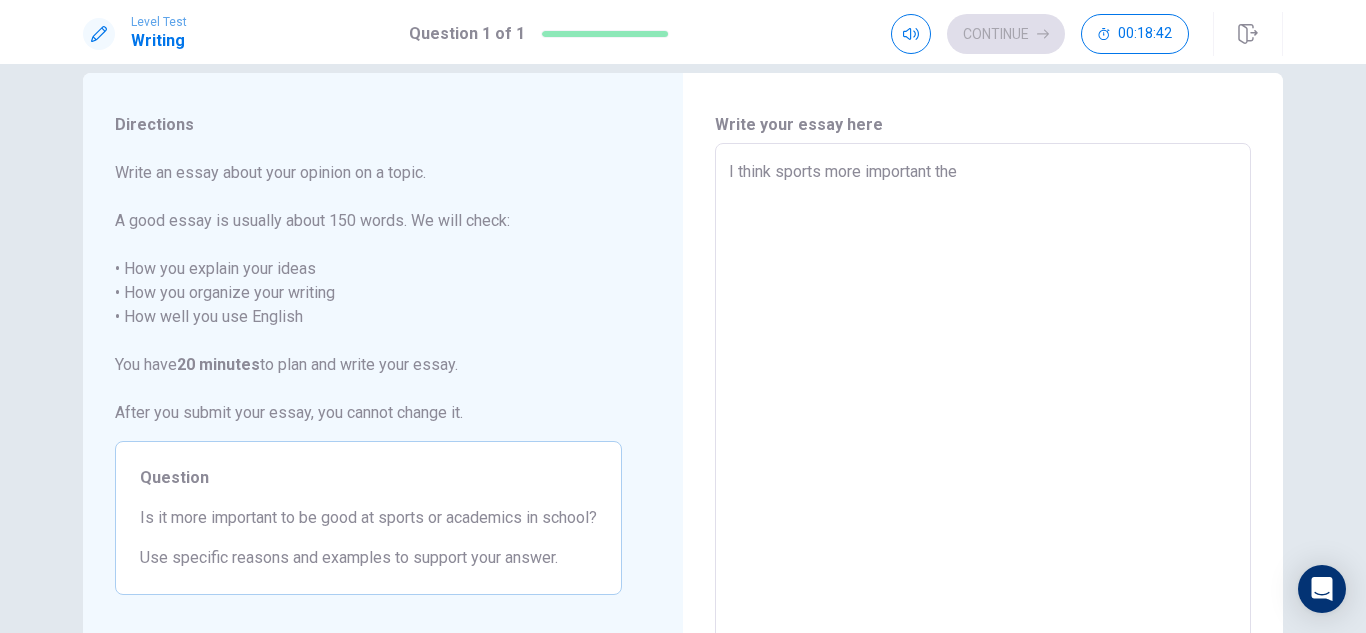 type on "I think sports more important then" 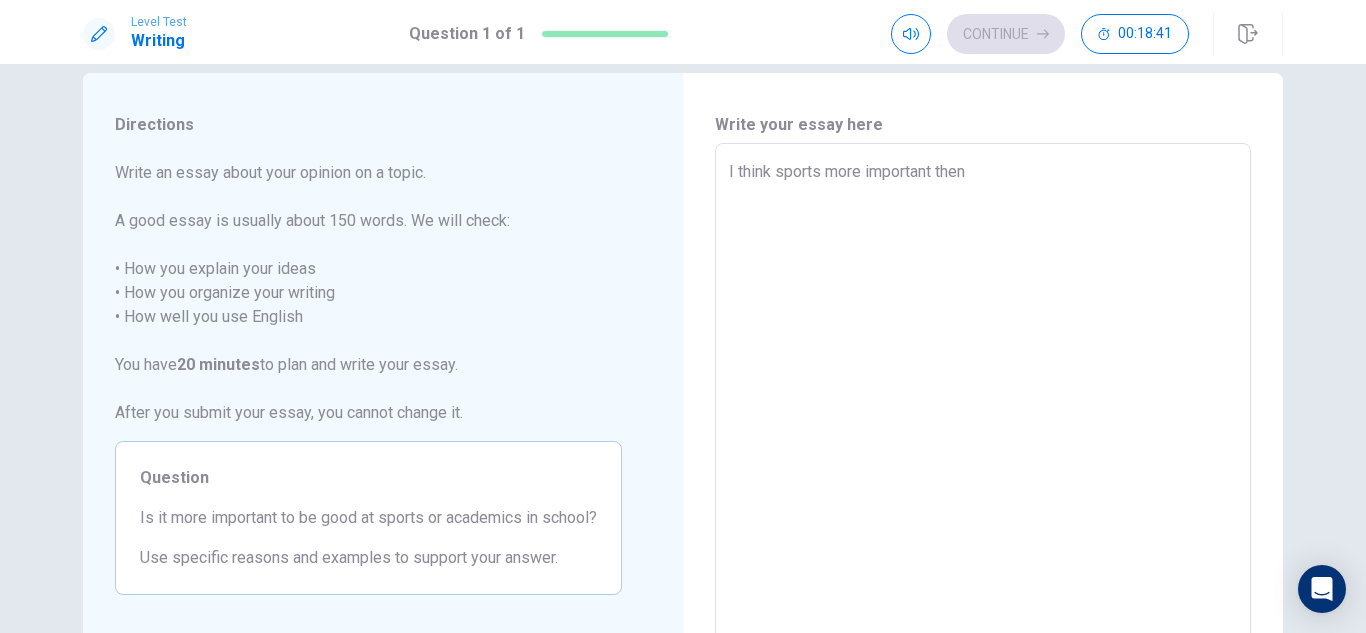 type on "x" 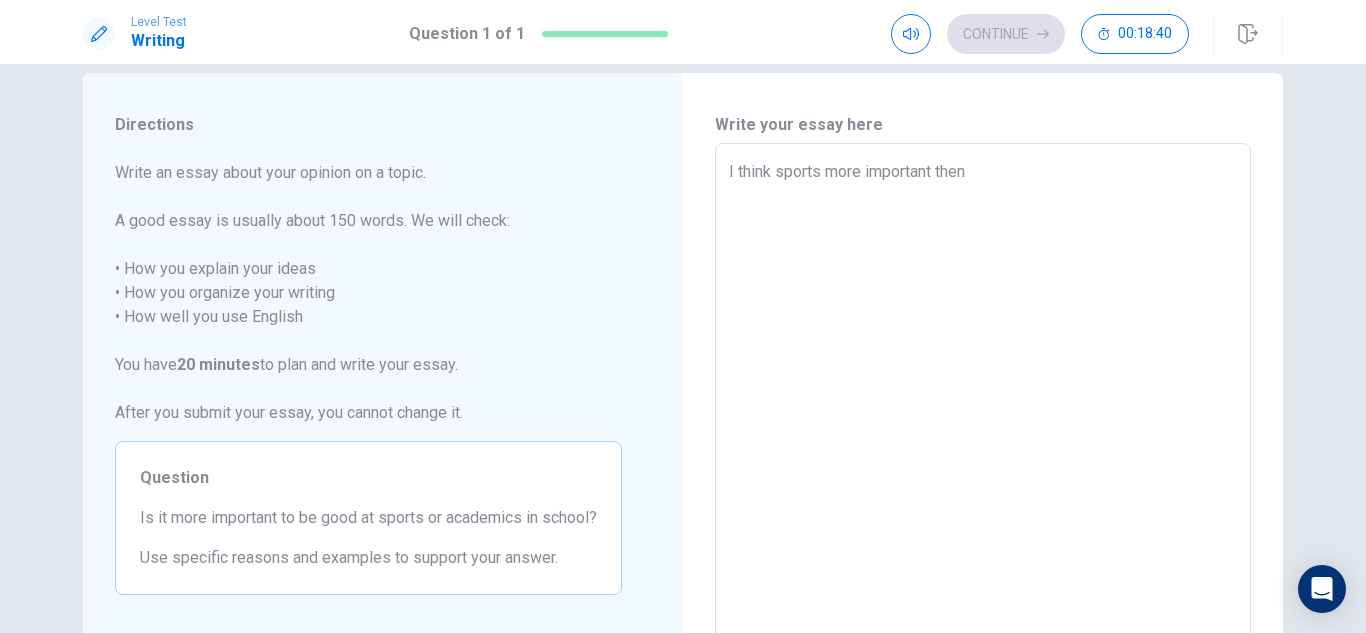 type on "I think sports more important then" 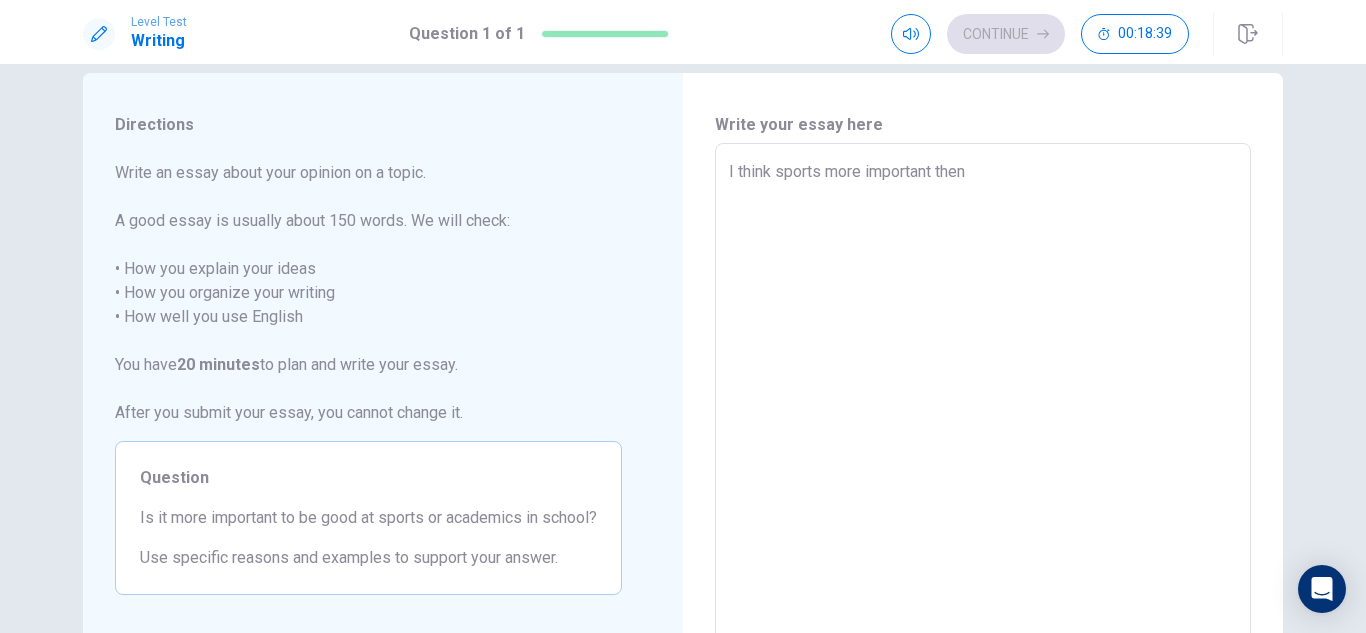 type on "I think sports more important then a" 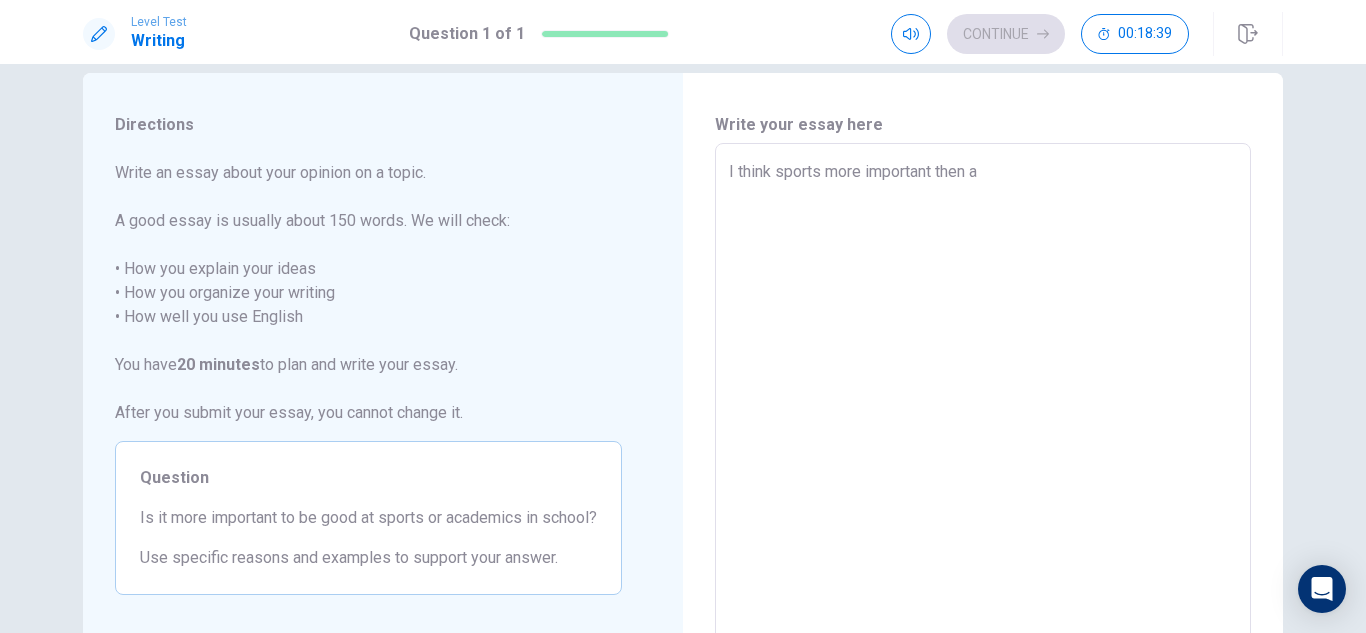 type on "x" 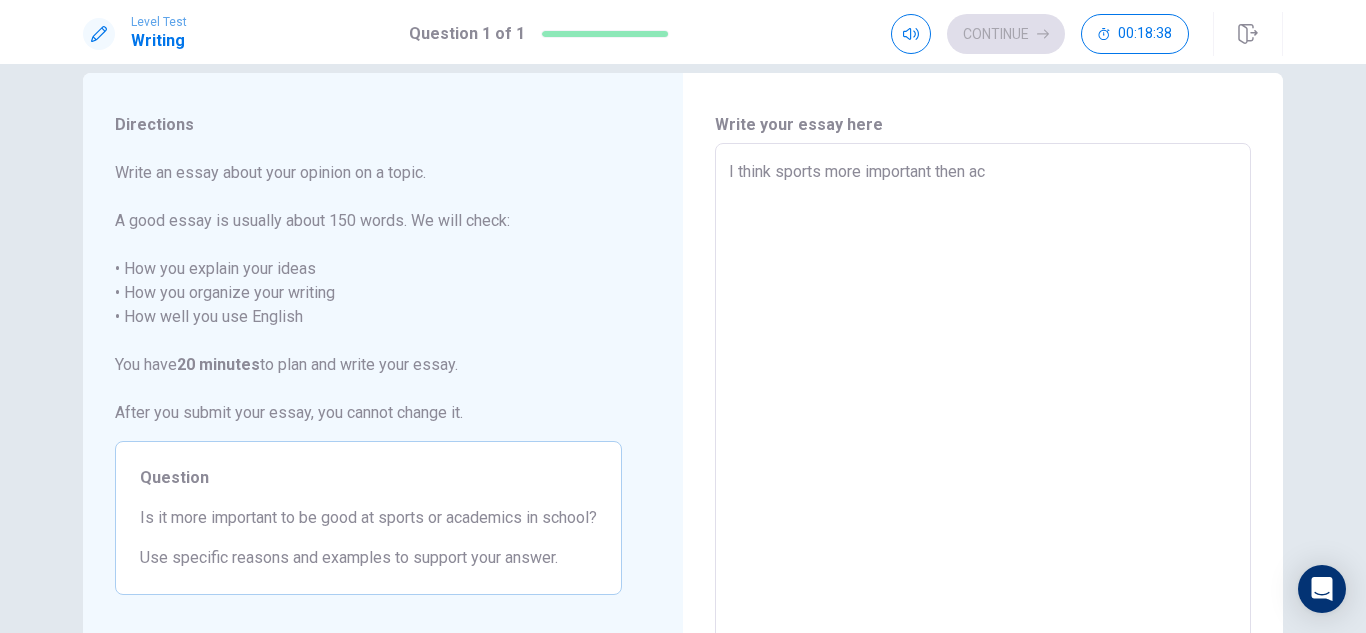 type on "x" 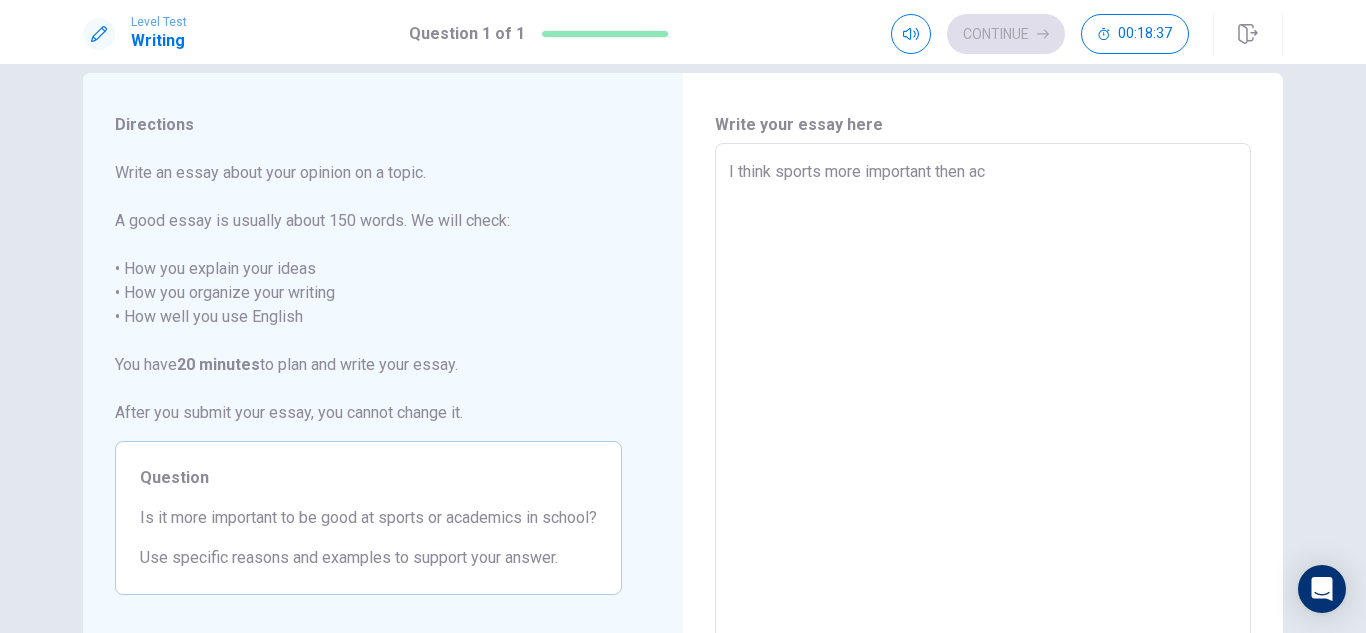 type on "I think sports more important then a" 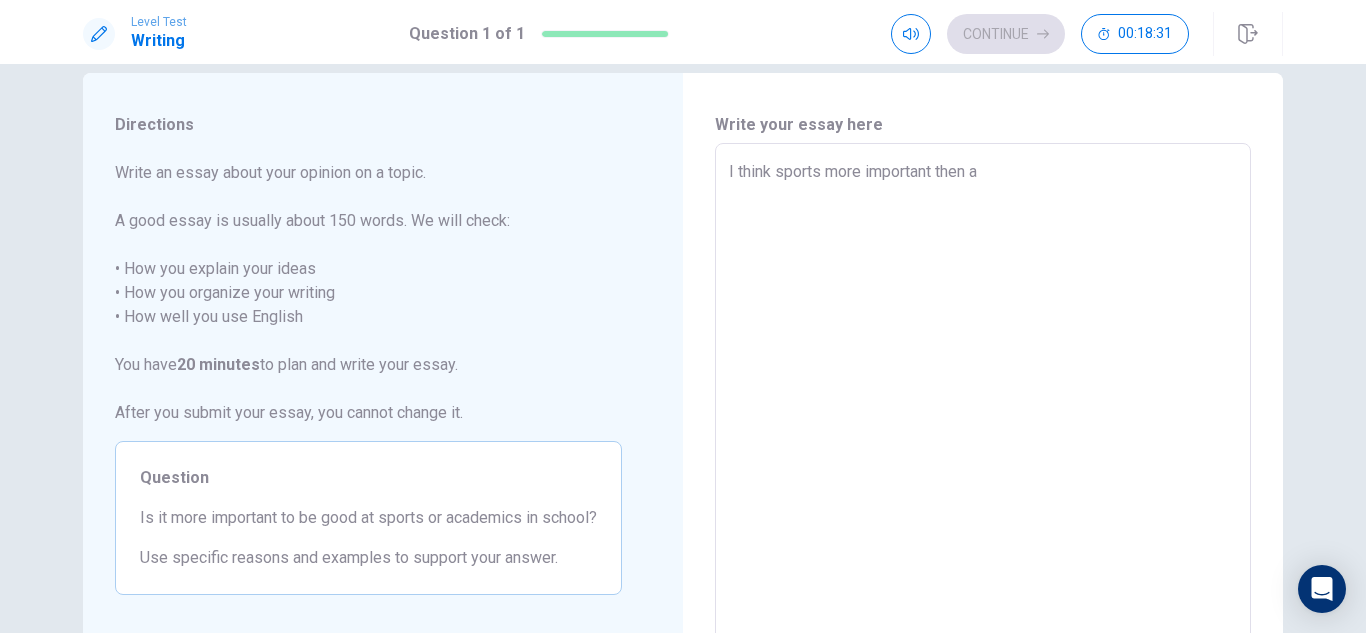 click on "I think sports more important then a" at bounding box center [983, 420] 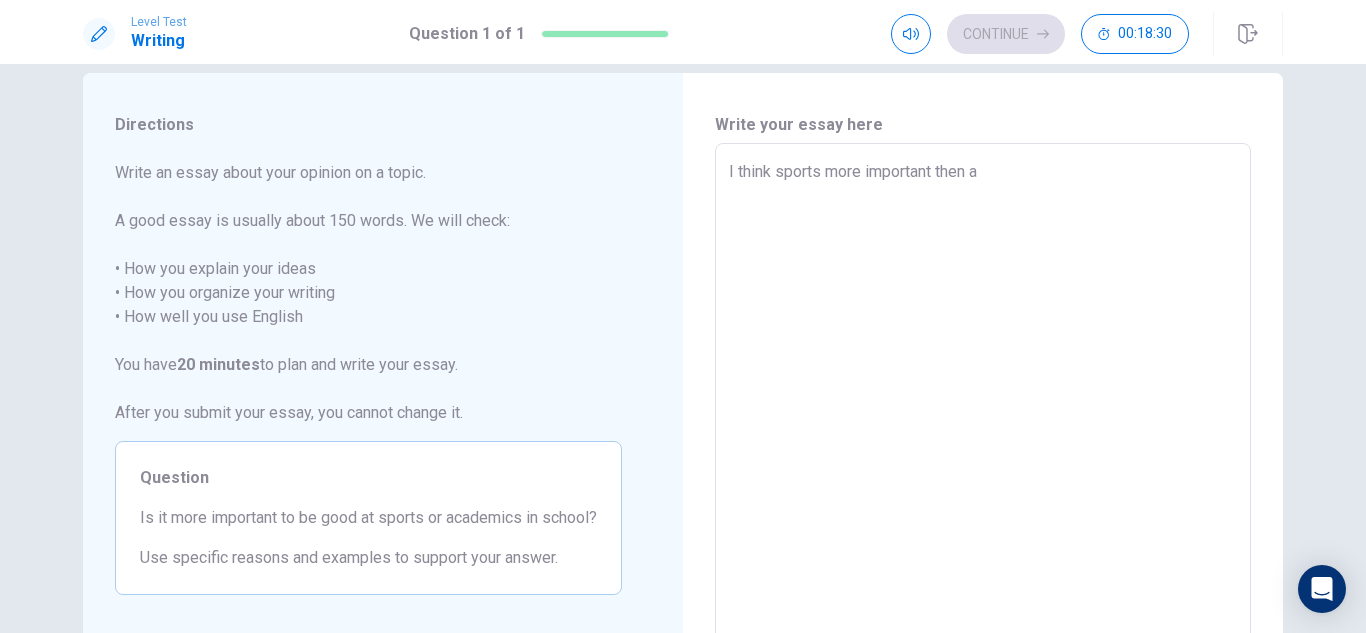 type on "I think gsports more important then a" 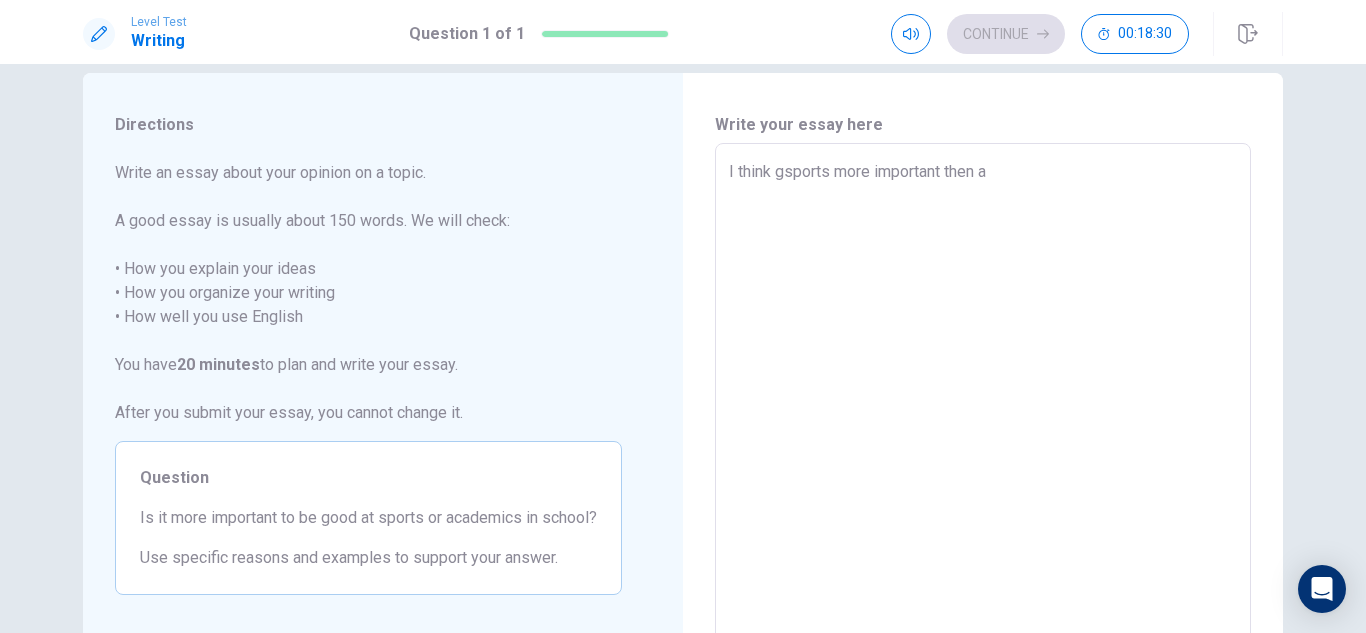 type on "x" 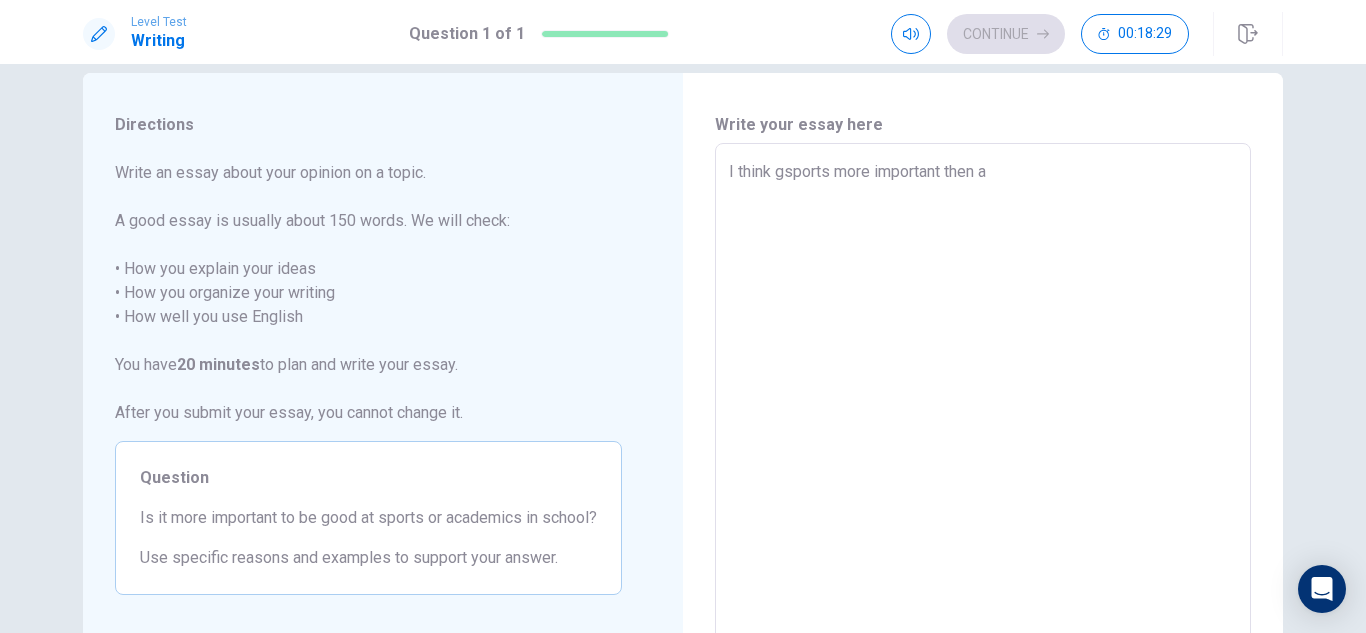 type on "I think gosports more important then a" 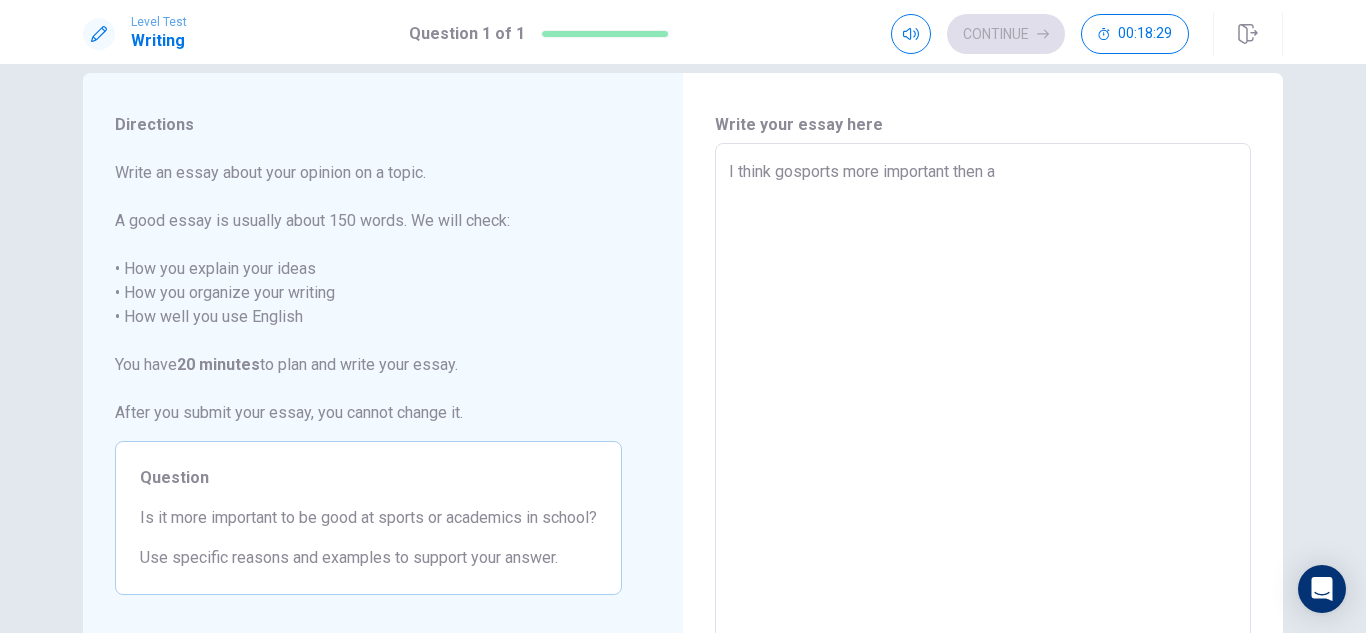 type on "x" 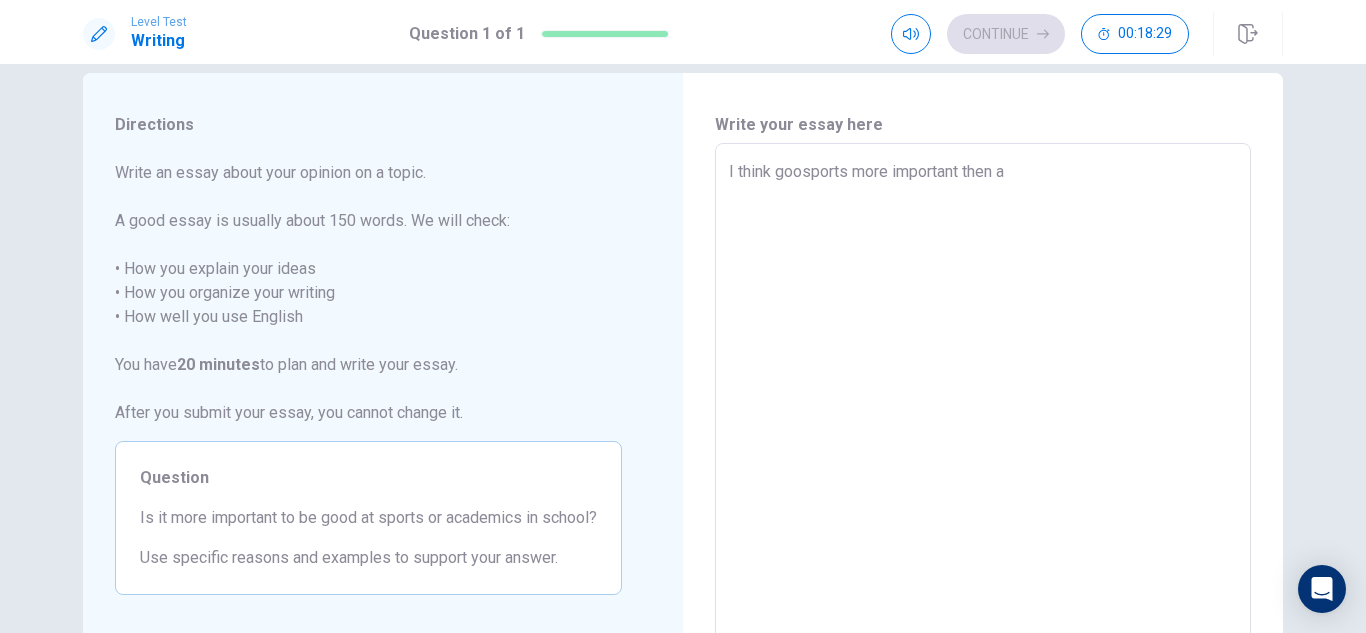 type on "I think goodsports more important then a" 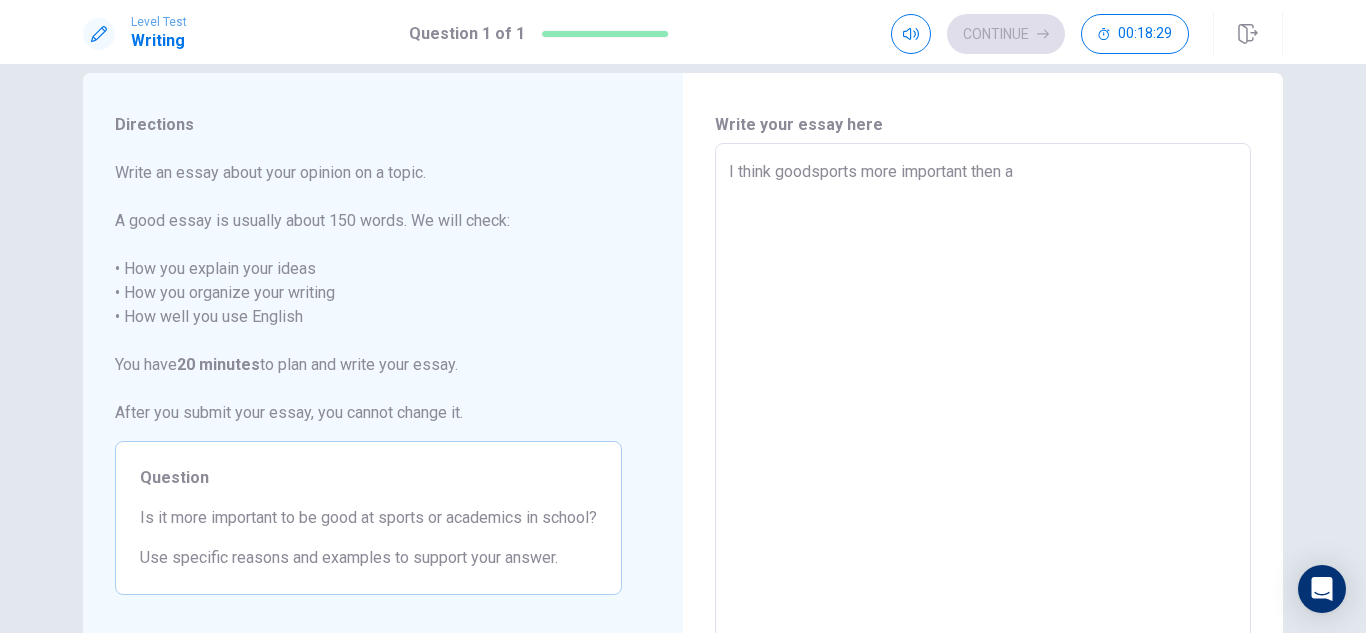 type on "x" 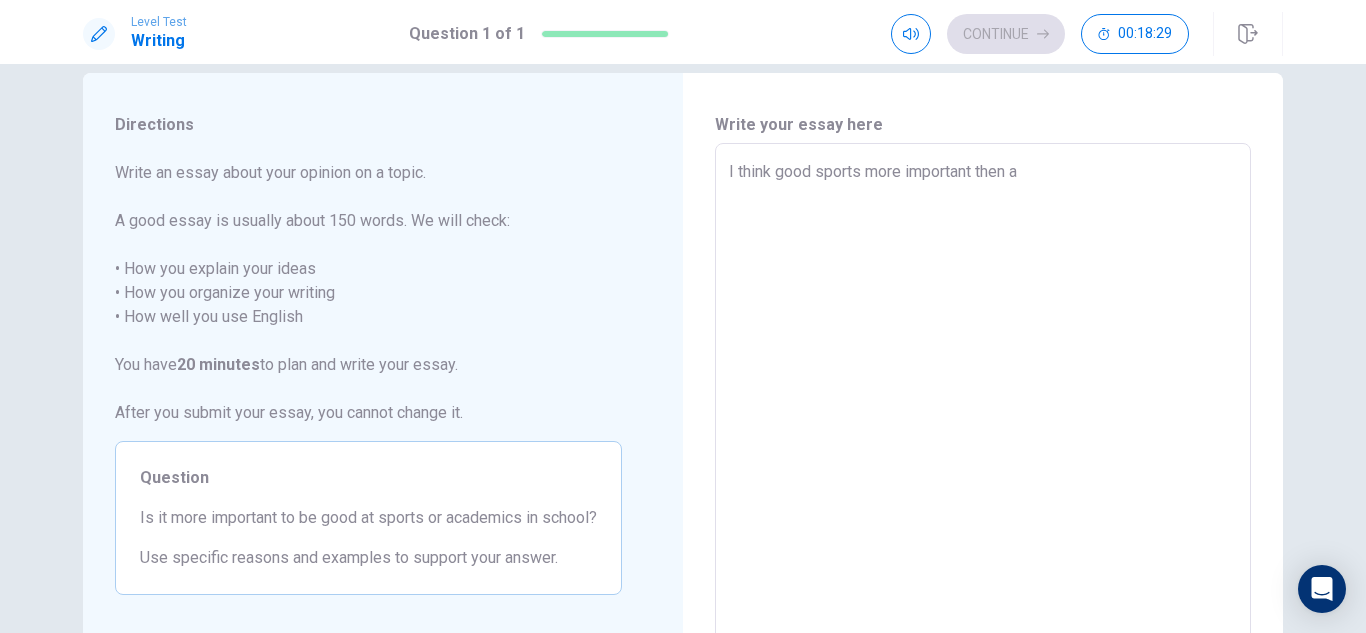 type on "x" 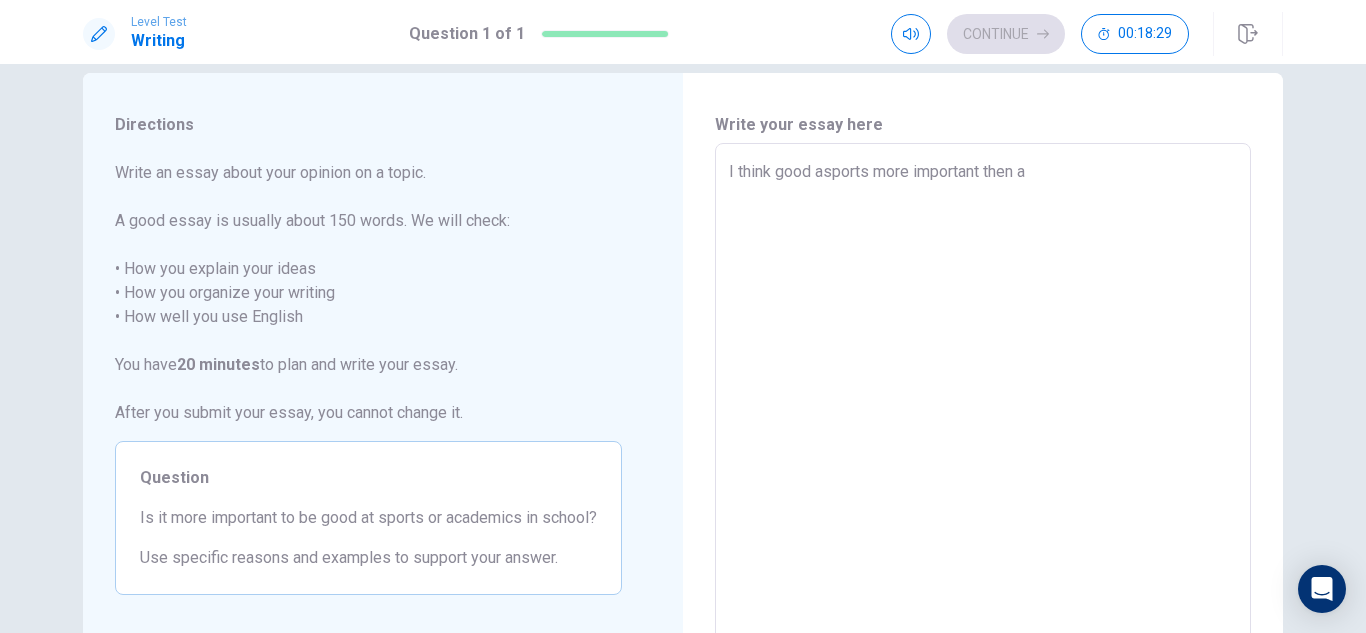 type on "x" 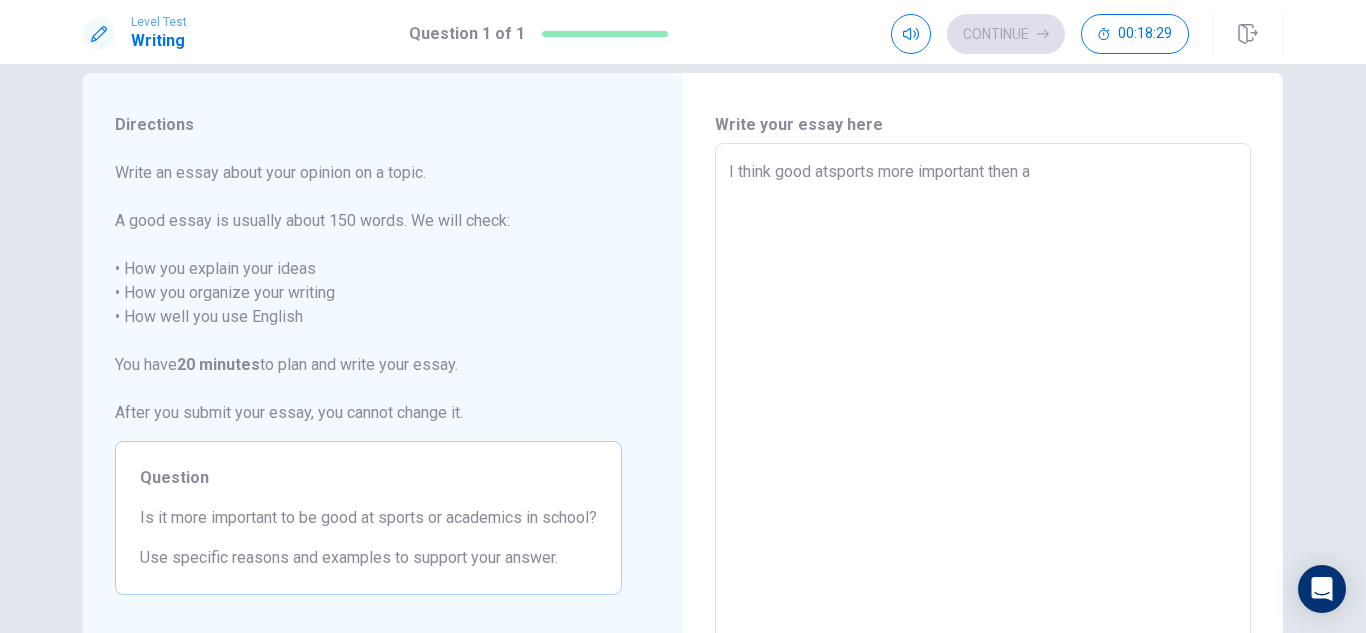 type on "x" 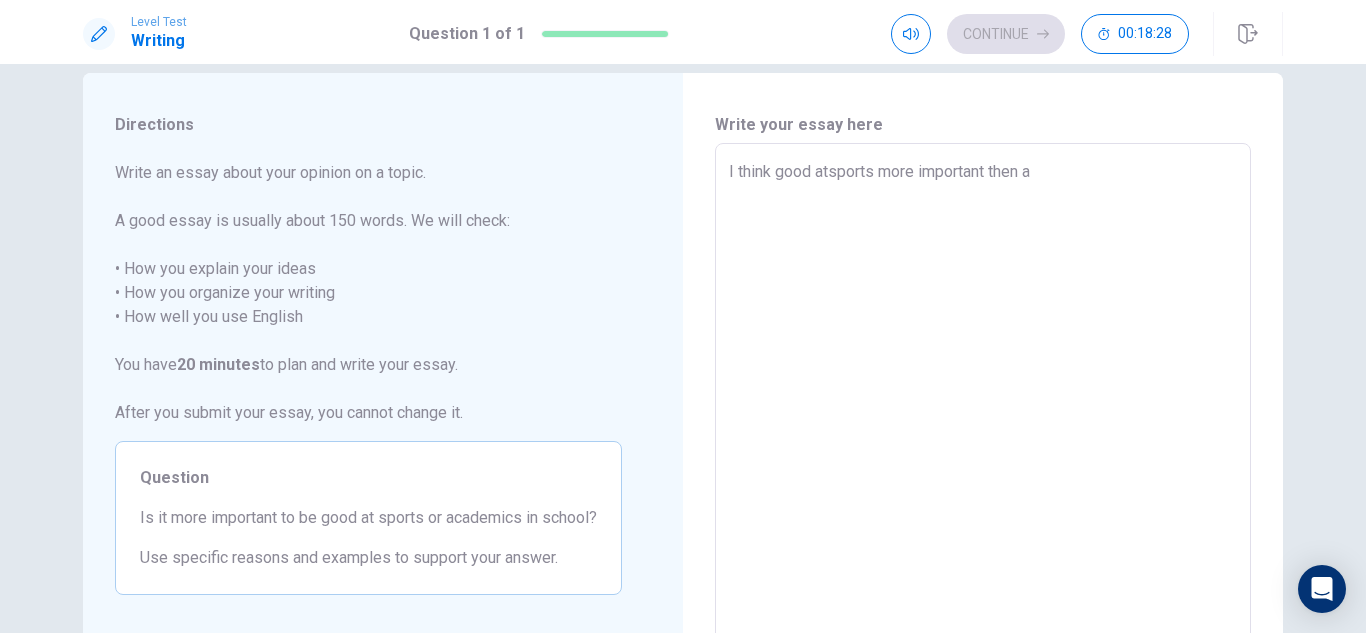 type on "I think good at sports more important then a" 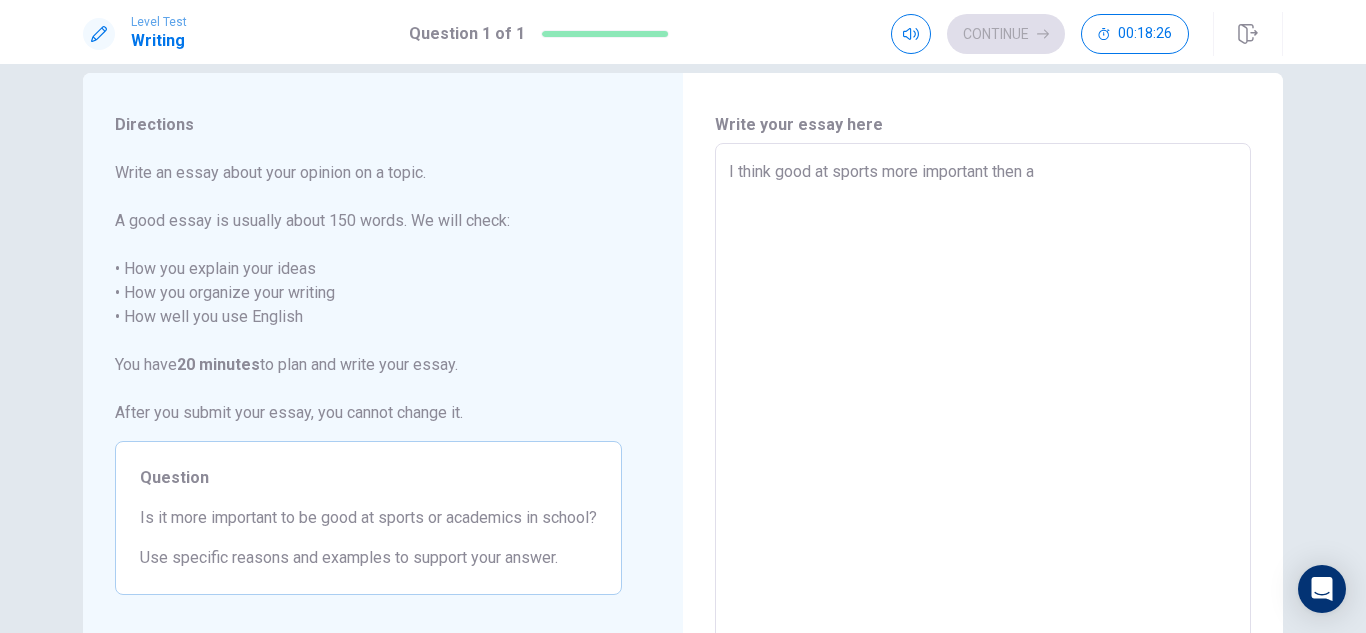 click on "I think good at sports more important then a" at bounding box center [983, 420] 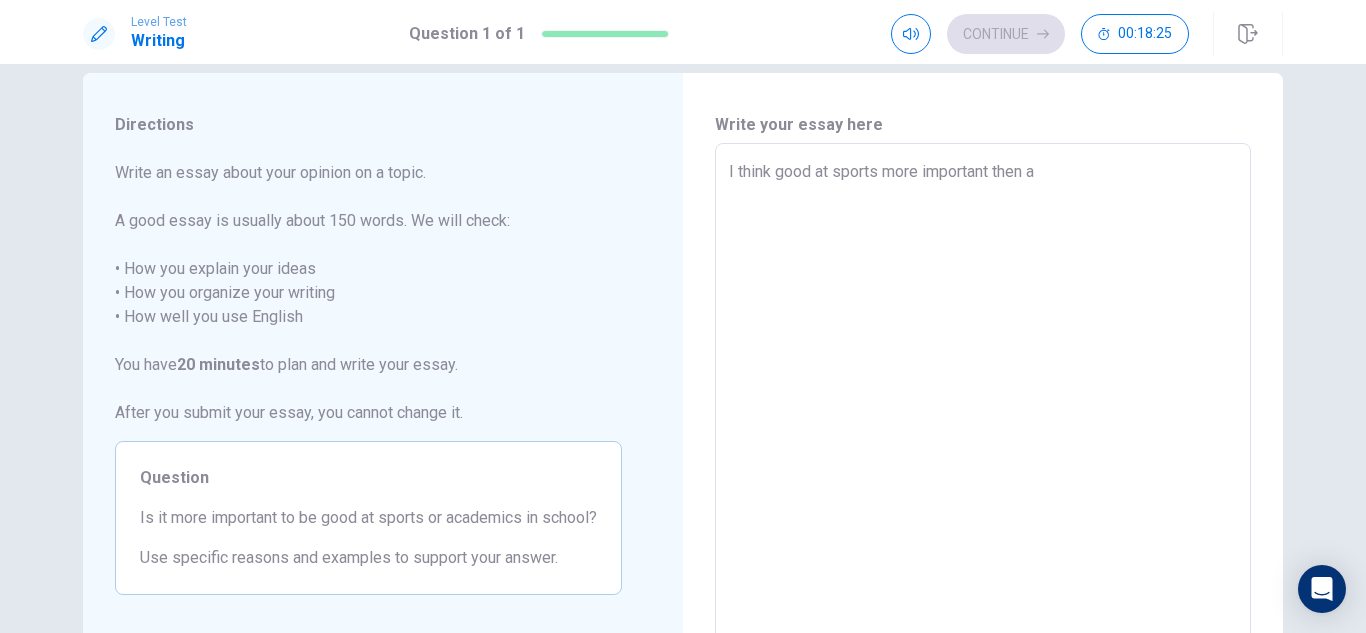 type on "I think good at sports more important then ac" 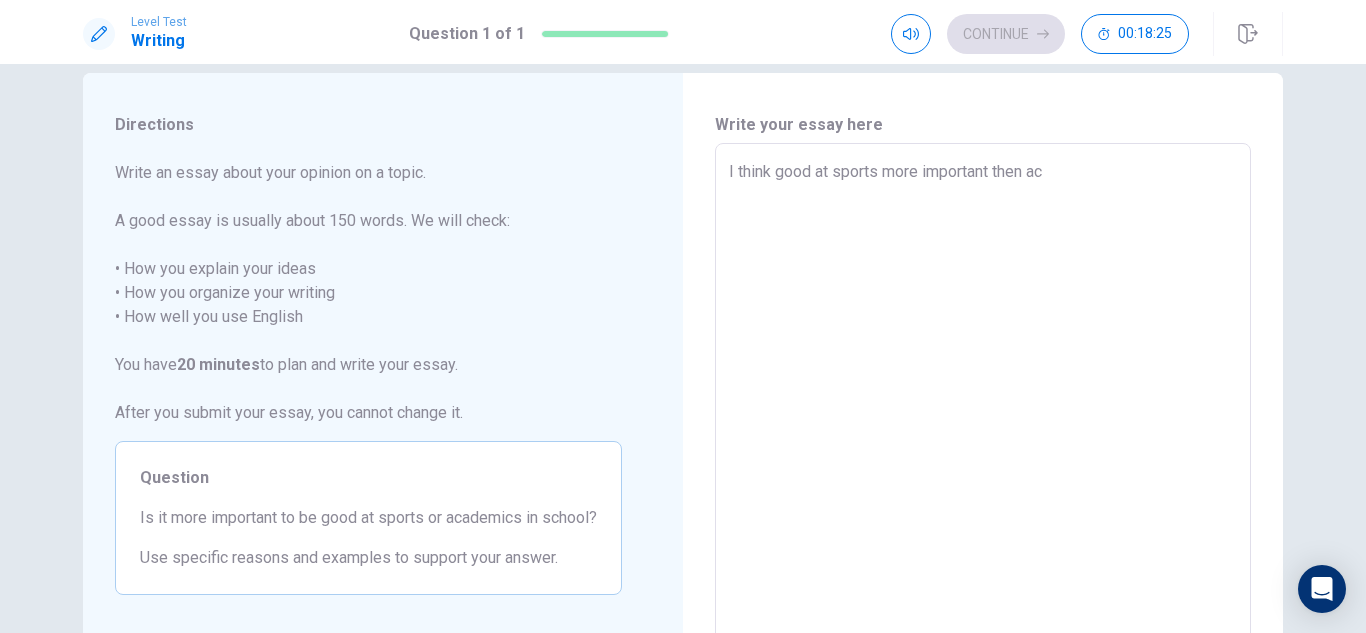 type on "x" 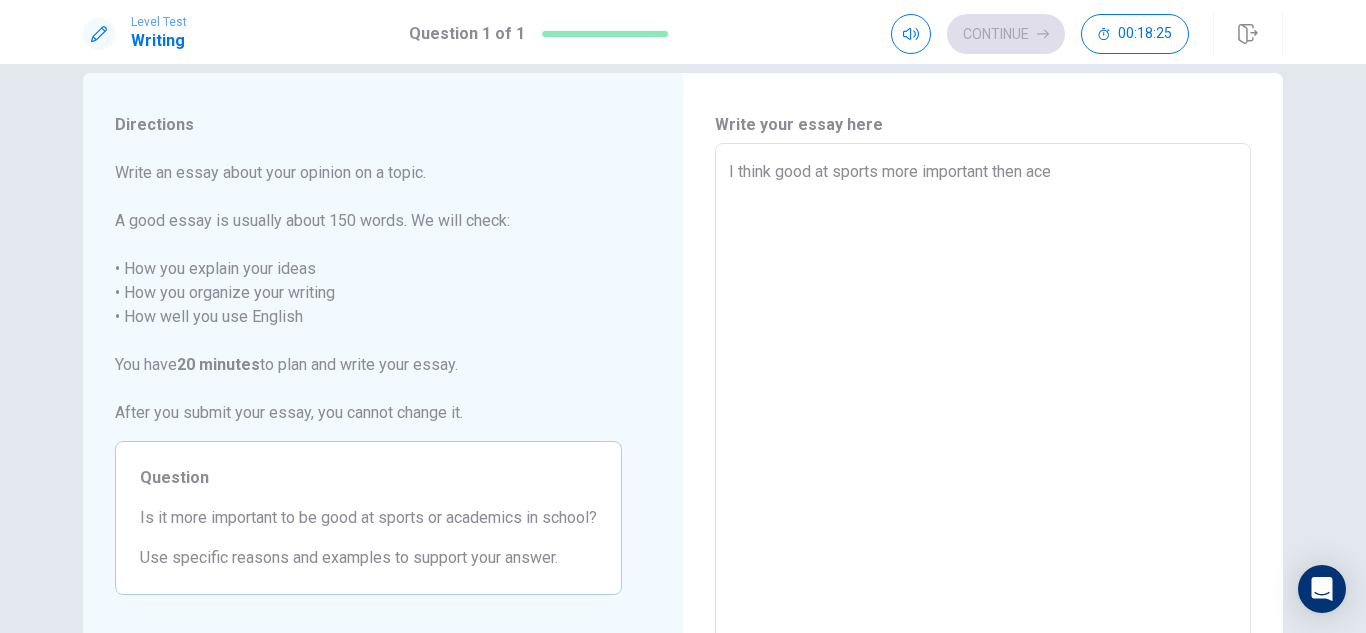 type on "x" 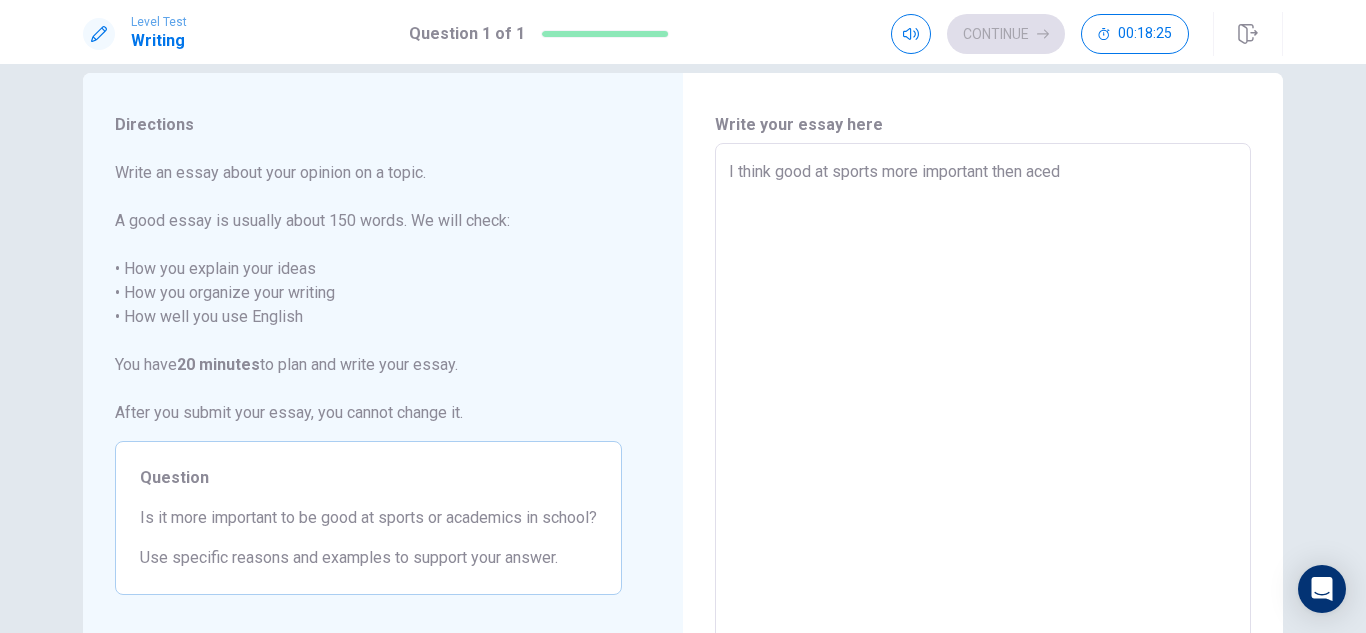 type on "x" 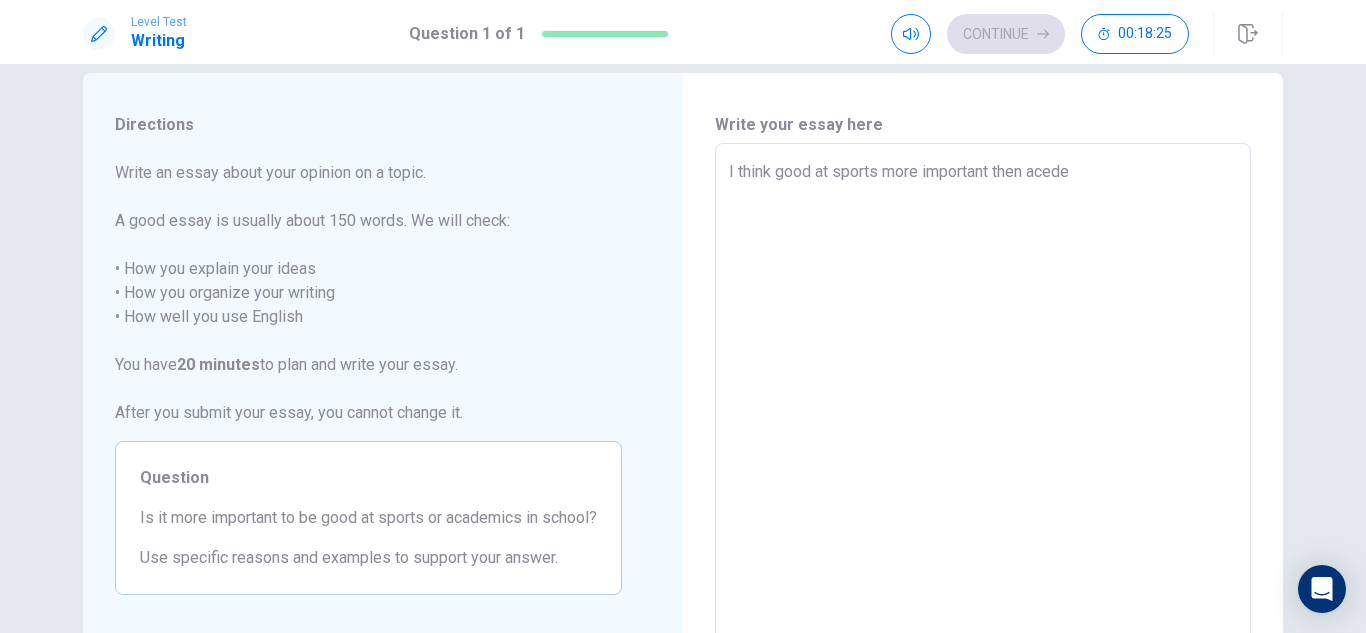 type on "x" 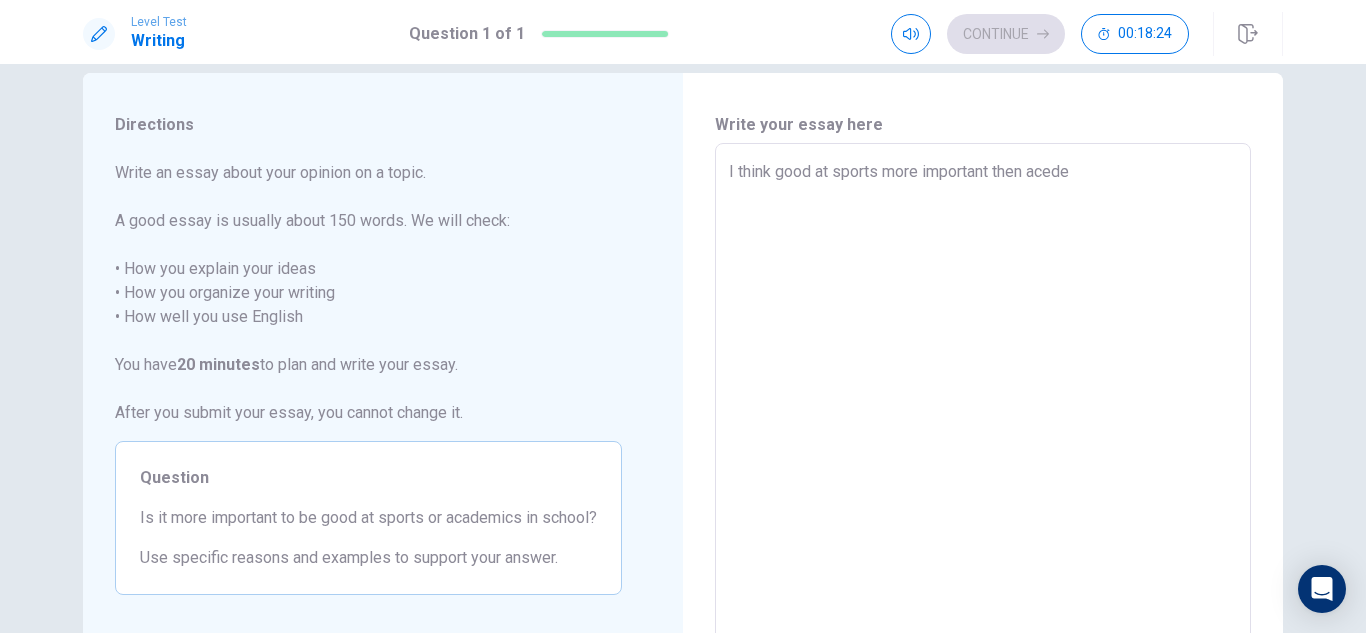 type on "I think good at sports more important then acedem" 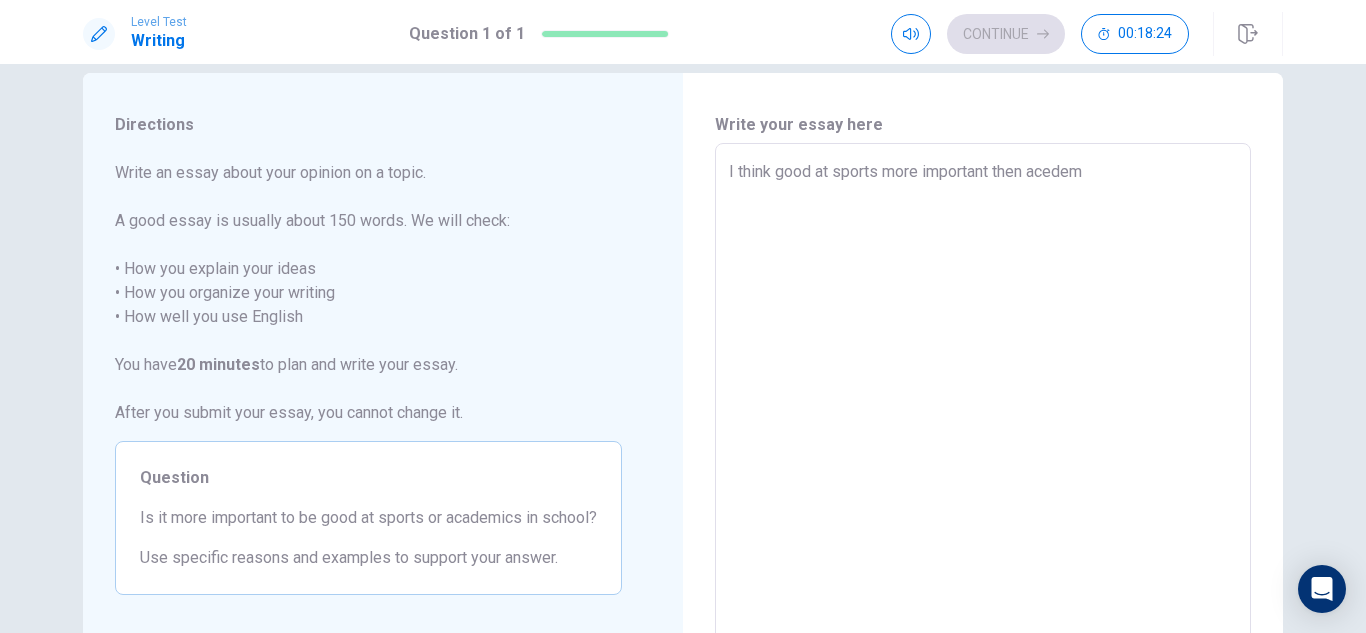 type on "x" 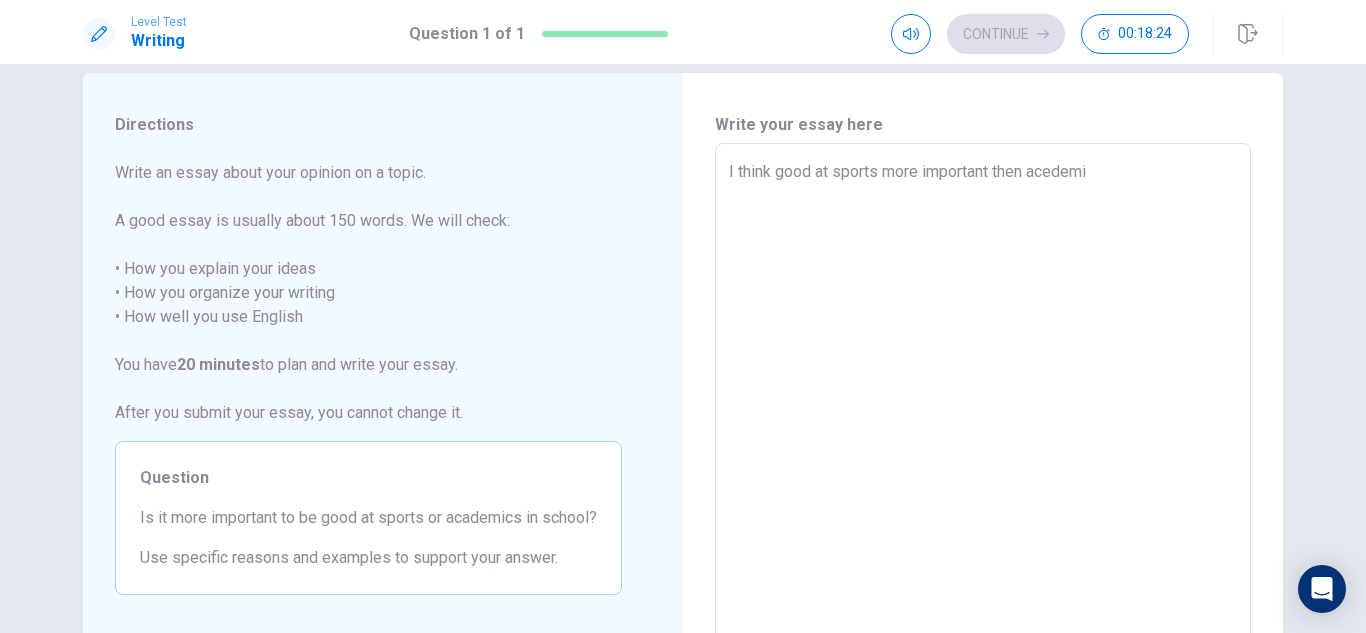 type on "x" 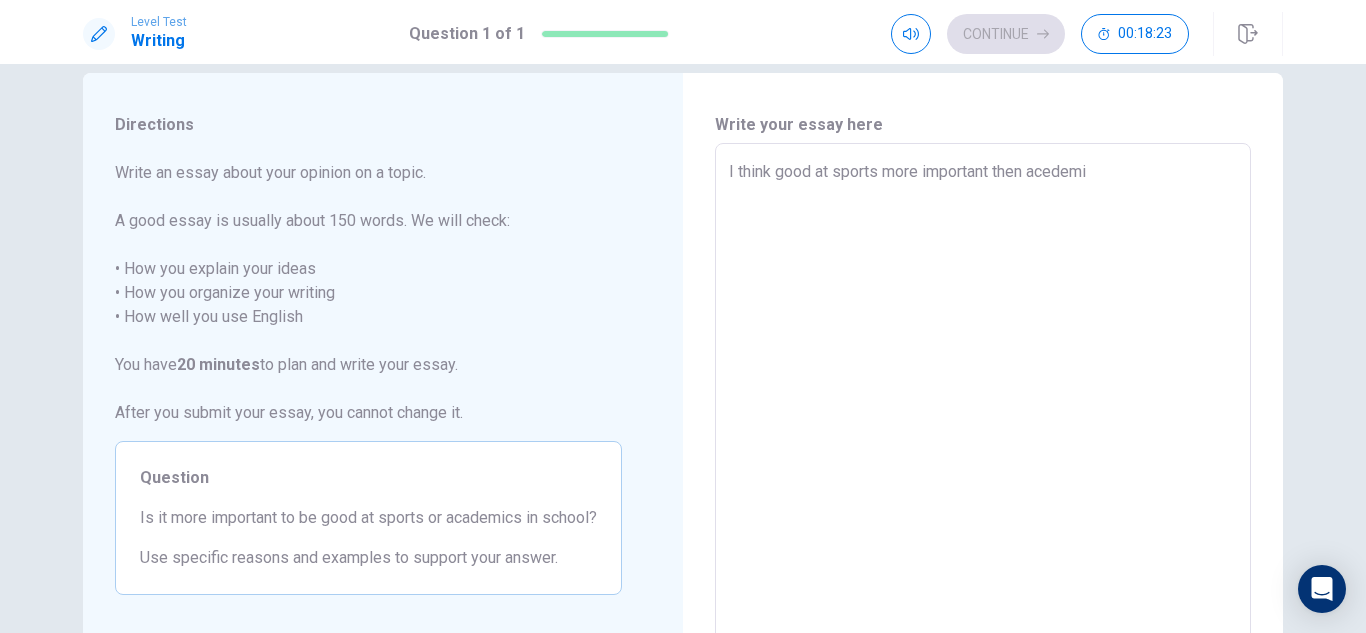 type on "I think good at sports more important then acedemic" 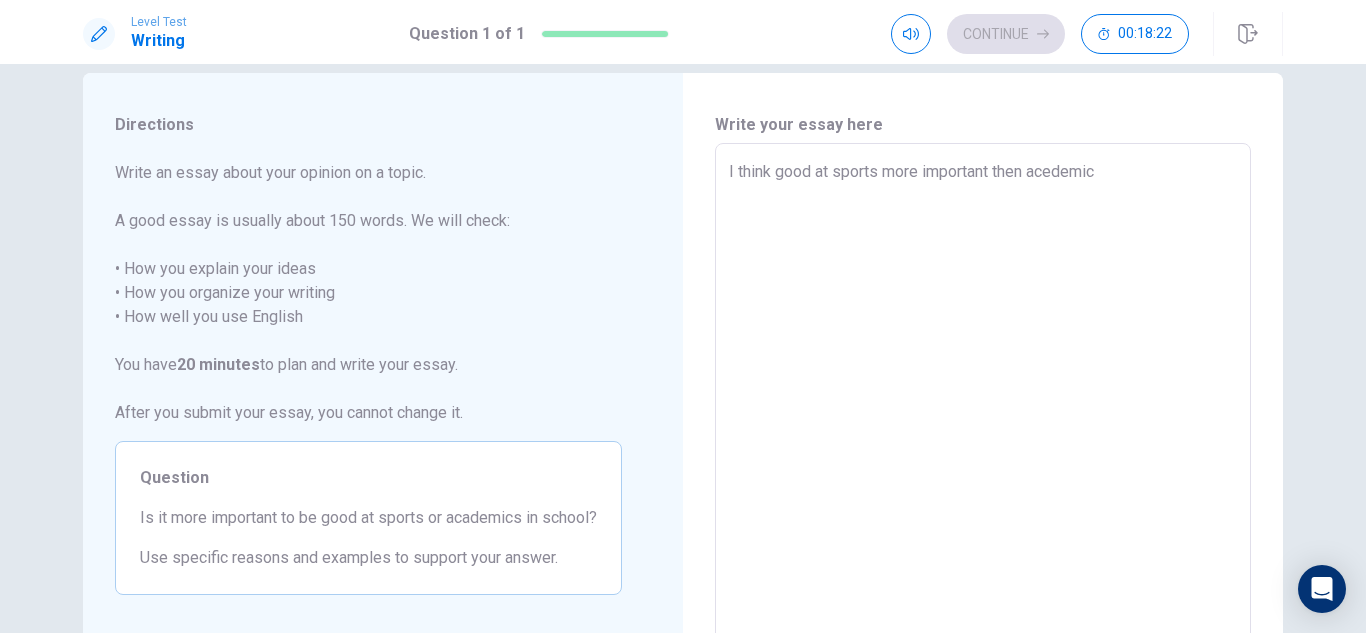 type on "x" 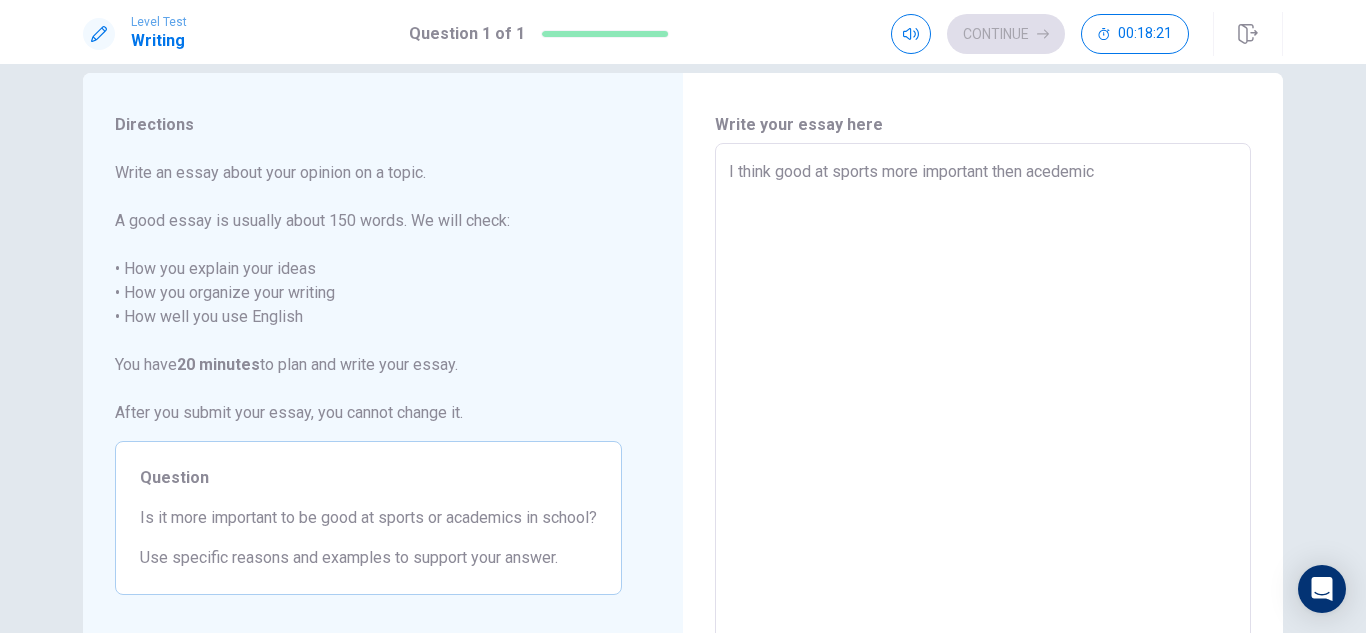 type on "I think good at sports more important then acedemics" 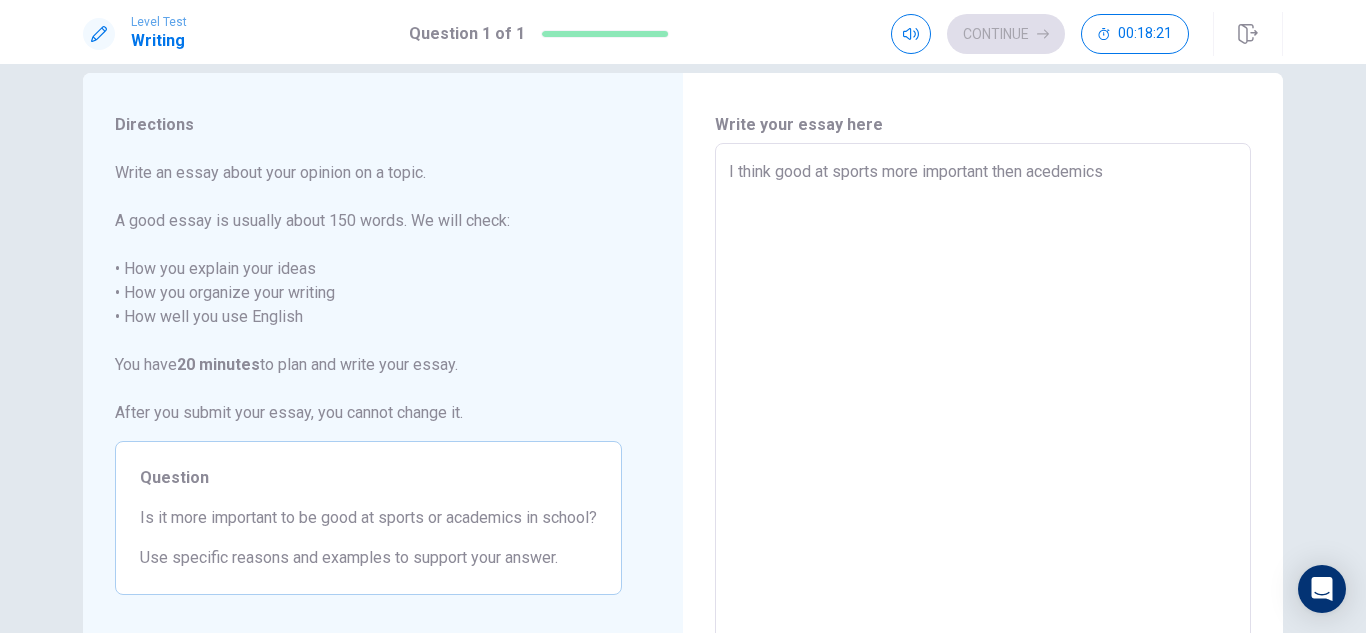 type on "x" 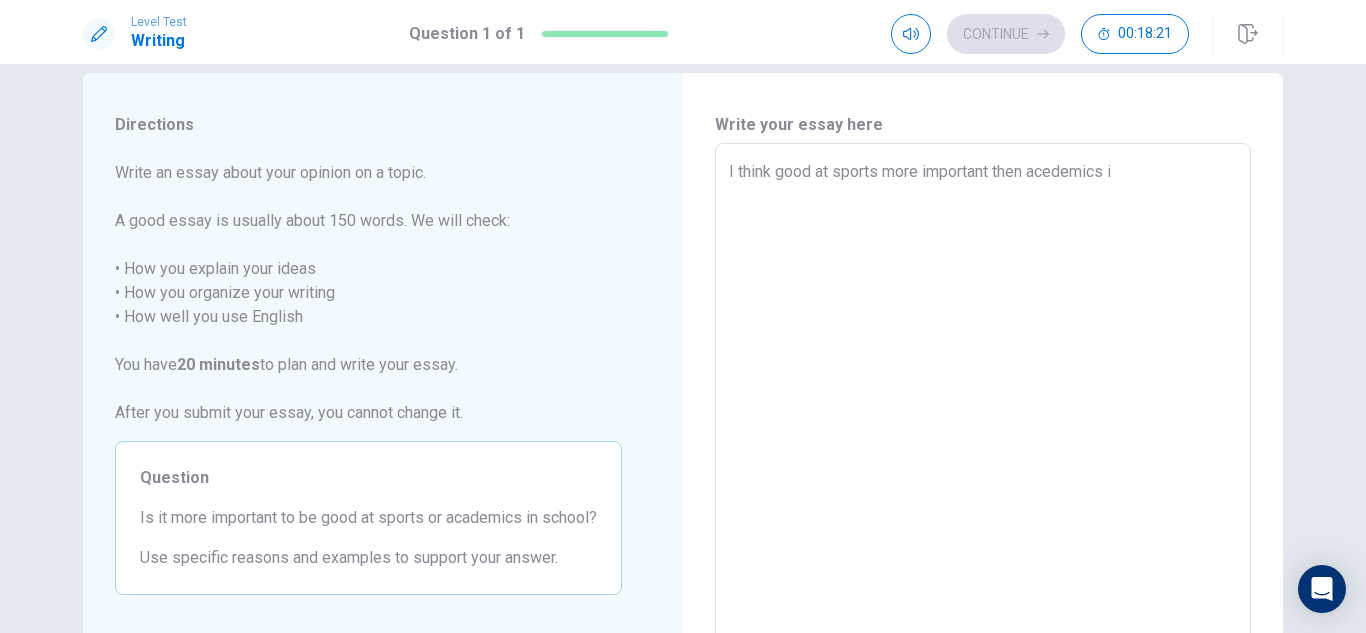 type on "x" 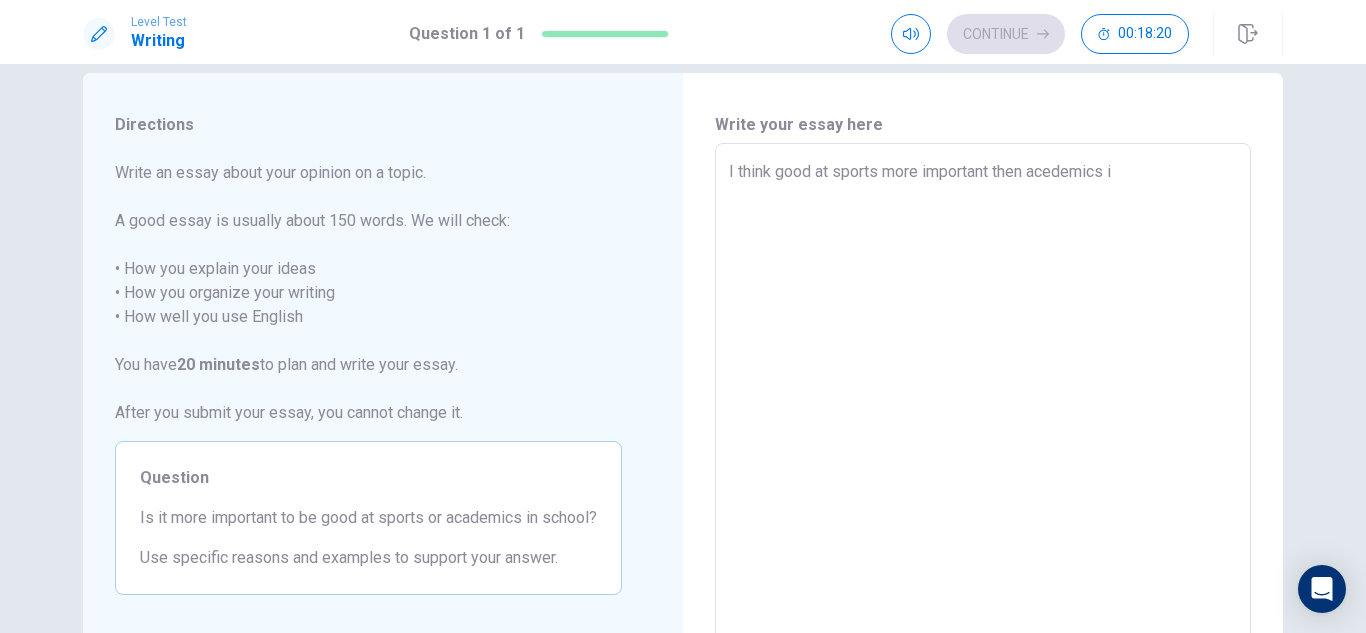 type on "I think good at sports more important then acedemics in" 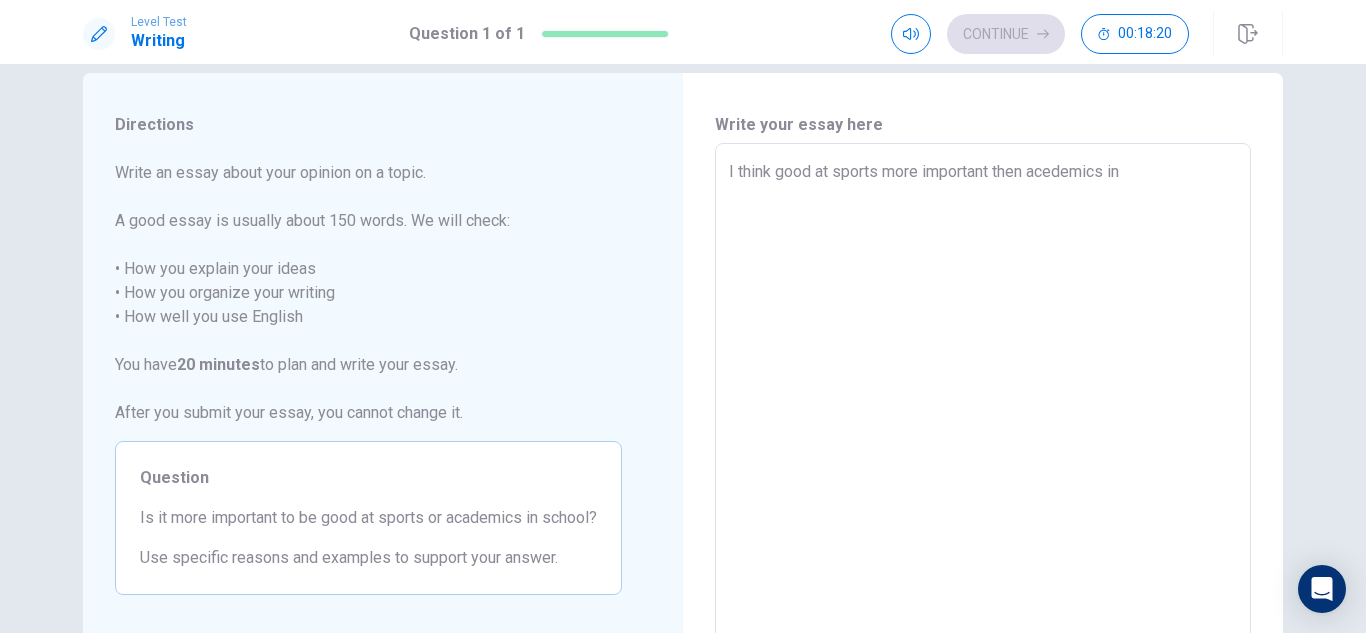 type on "x" 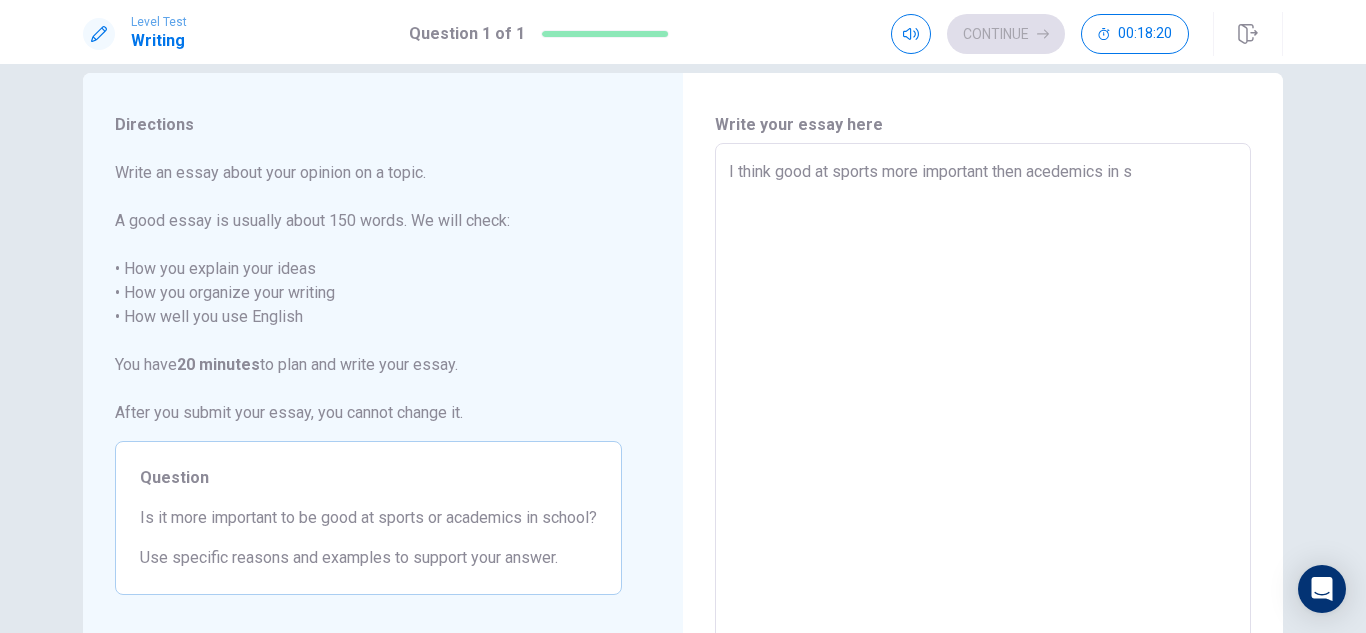type on "x" 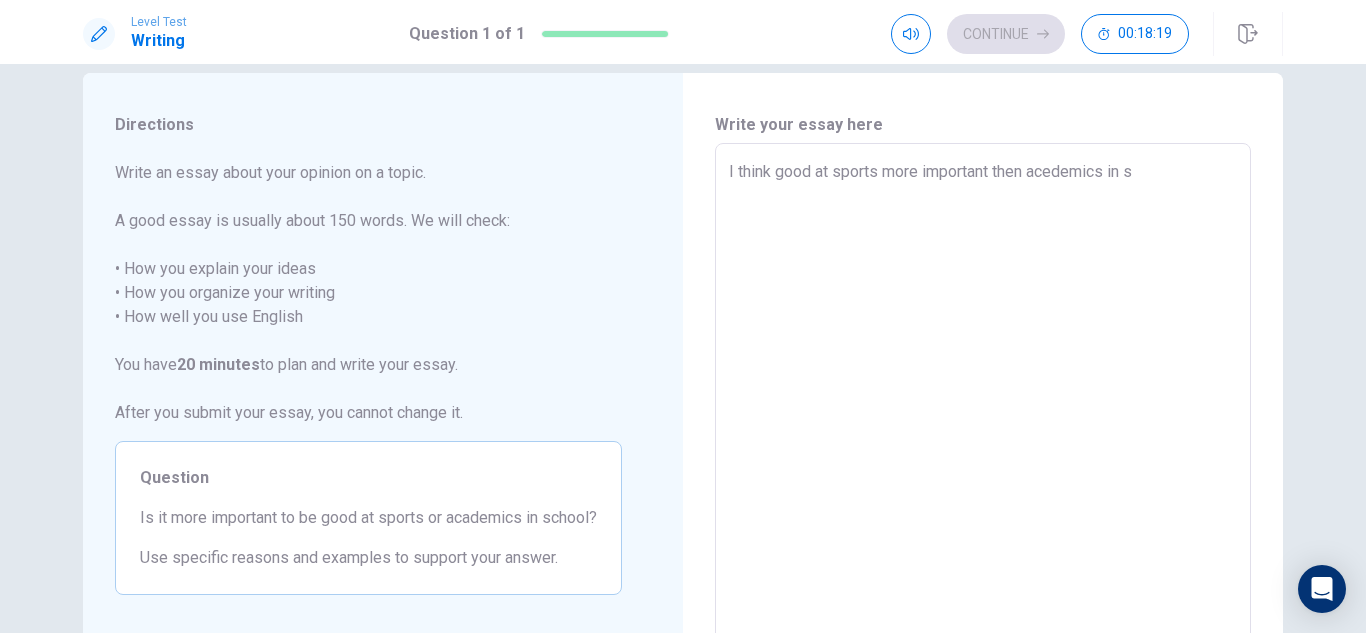 type on "I think good at sports more important then acedemics in [GEOGRAPHIC_DATA]" 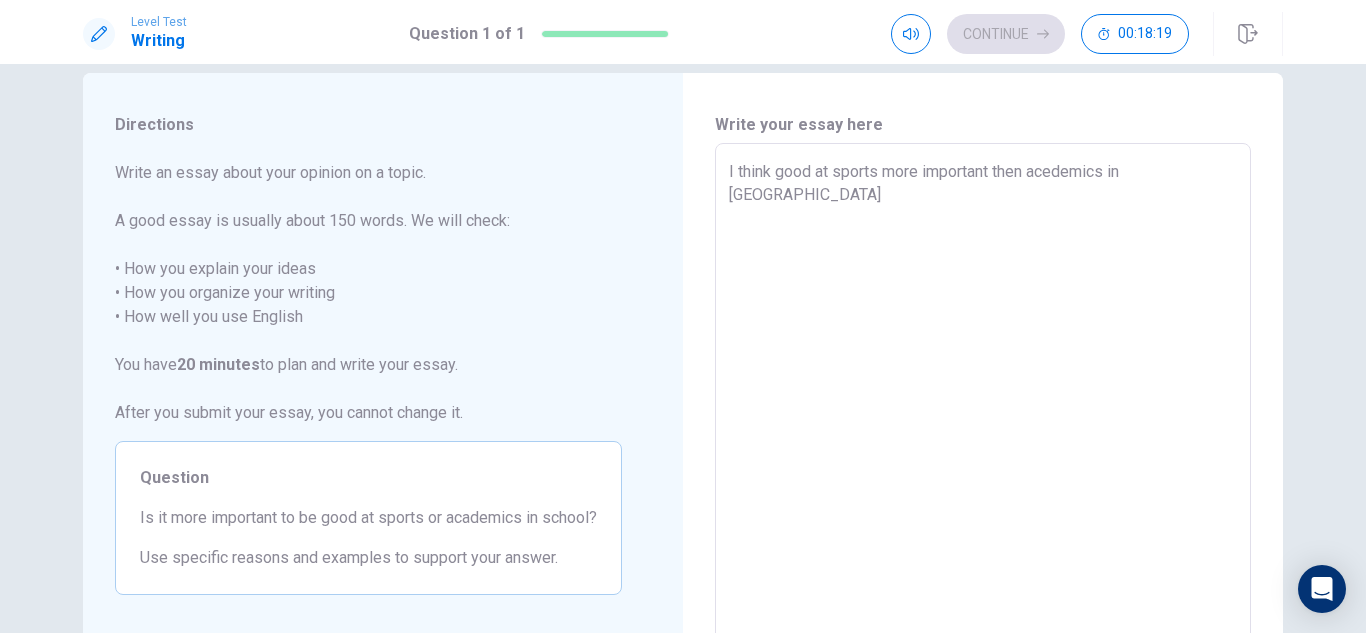 type on "x" 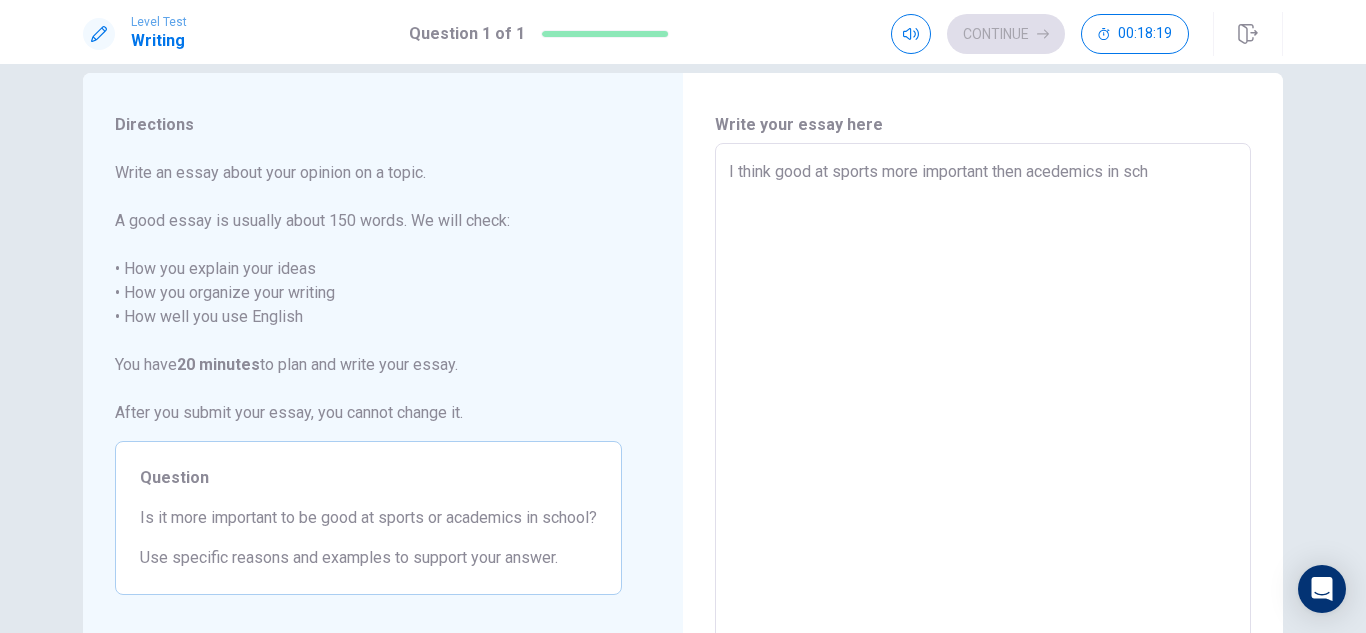 type on "x" 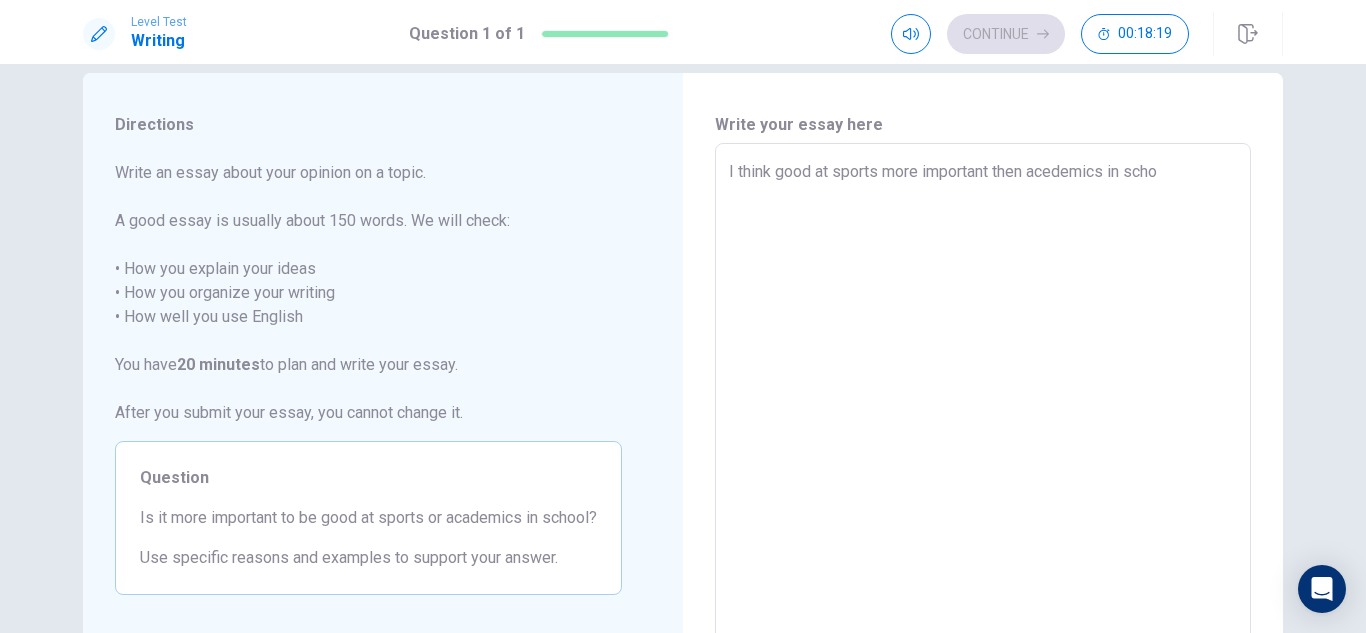 type on "x" 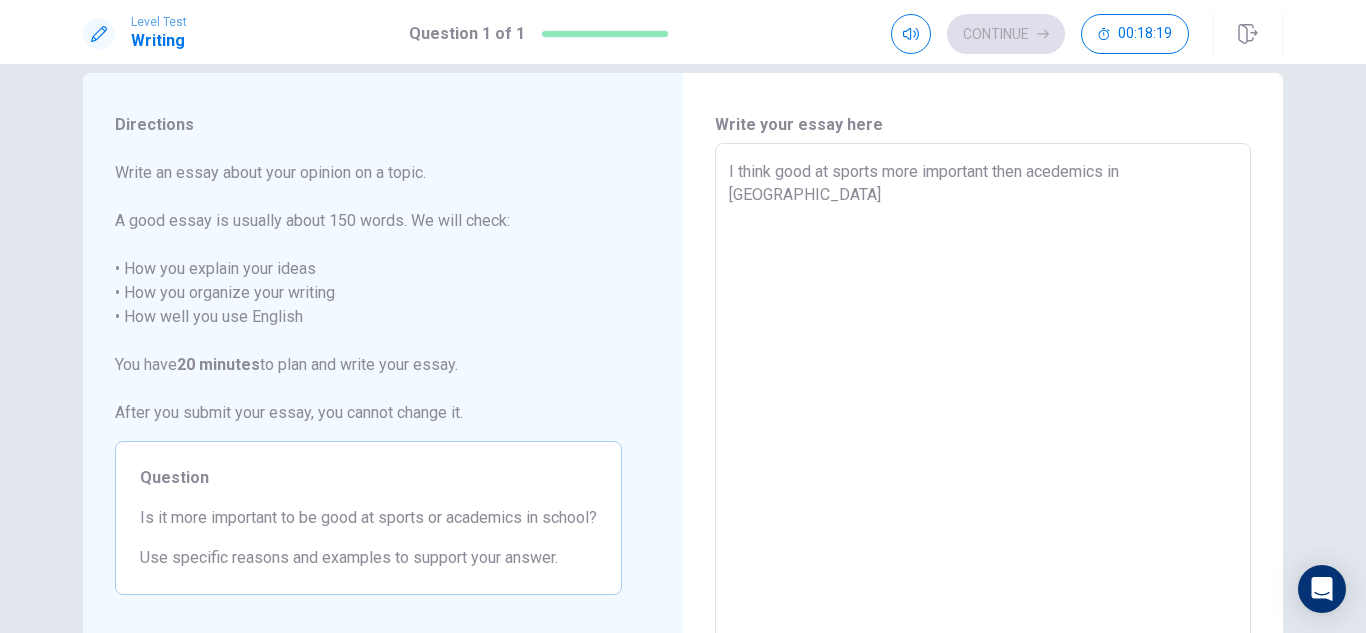 type on "x" 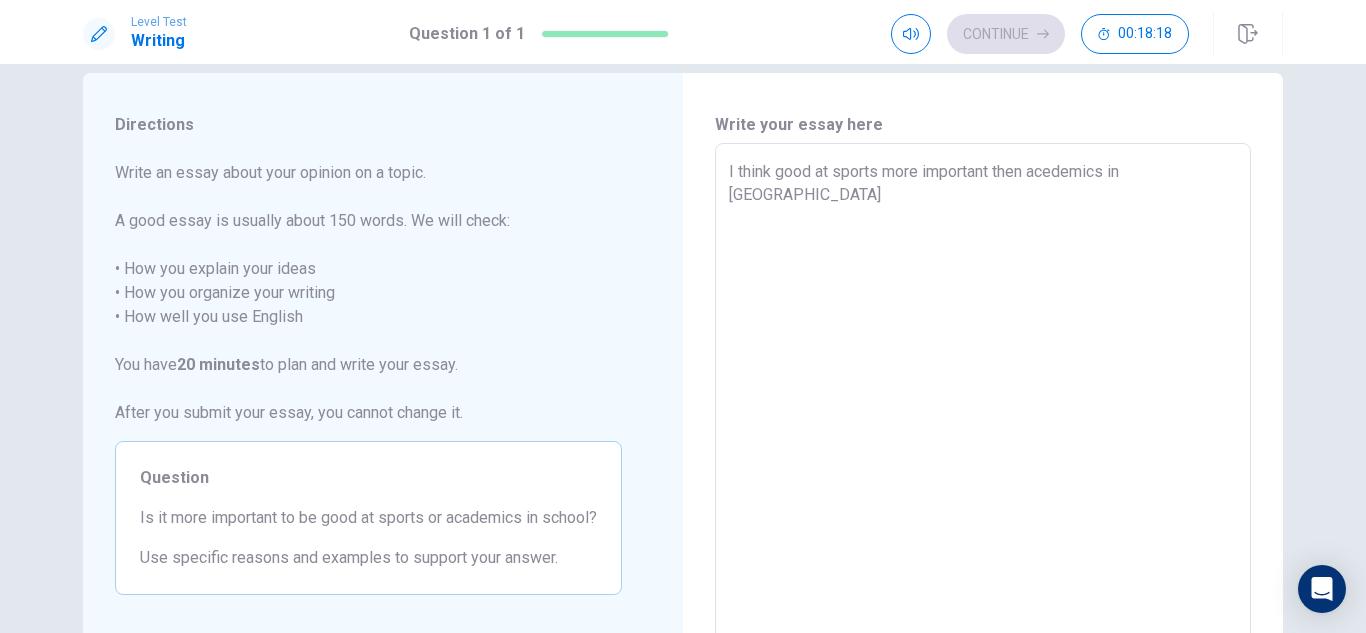 type on "I think good at sports more important then acedemics in school" 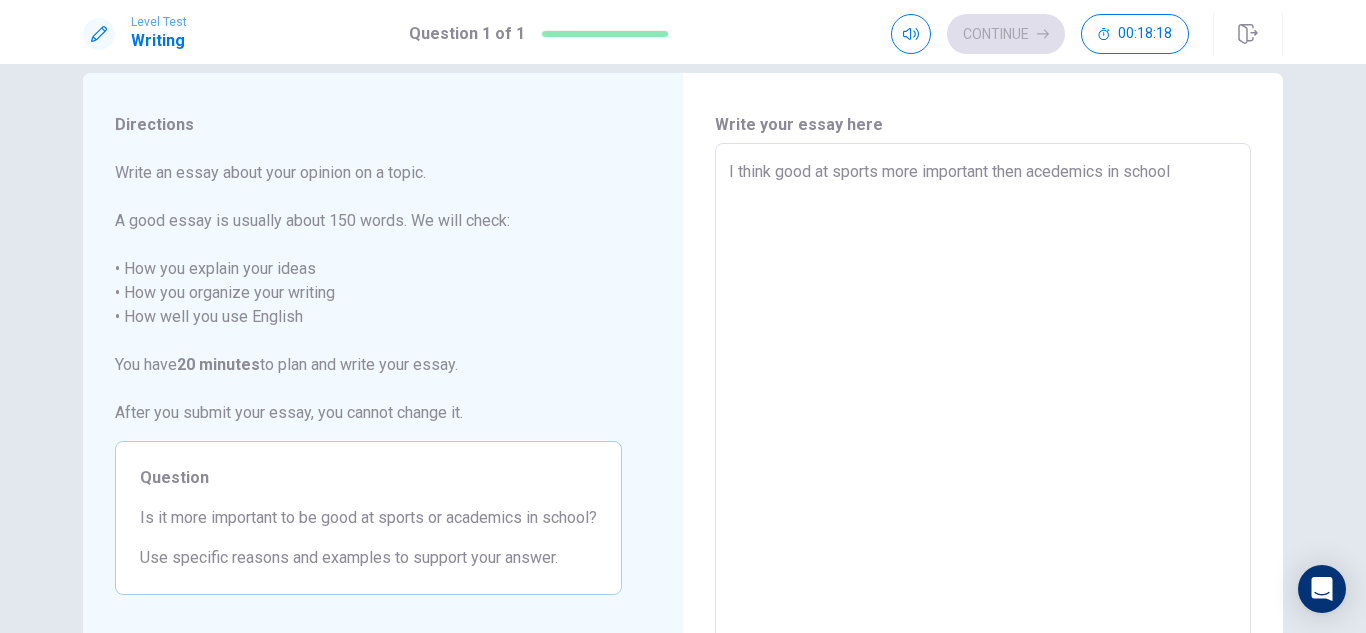 type on "x" 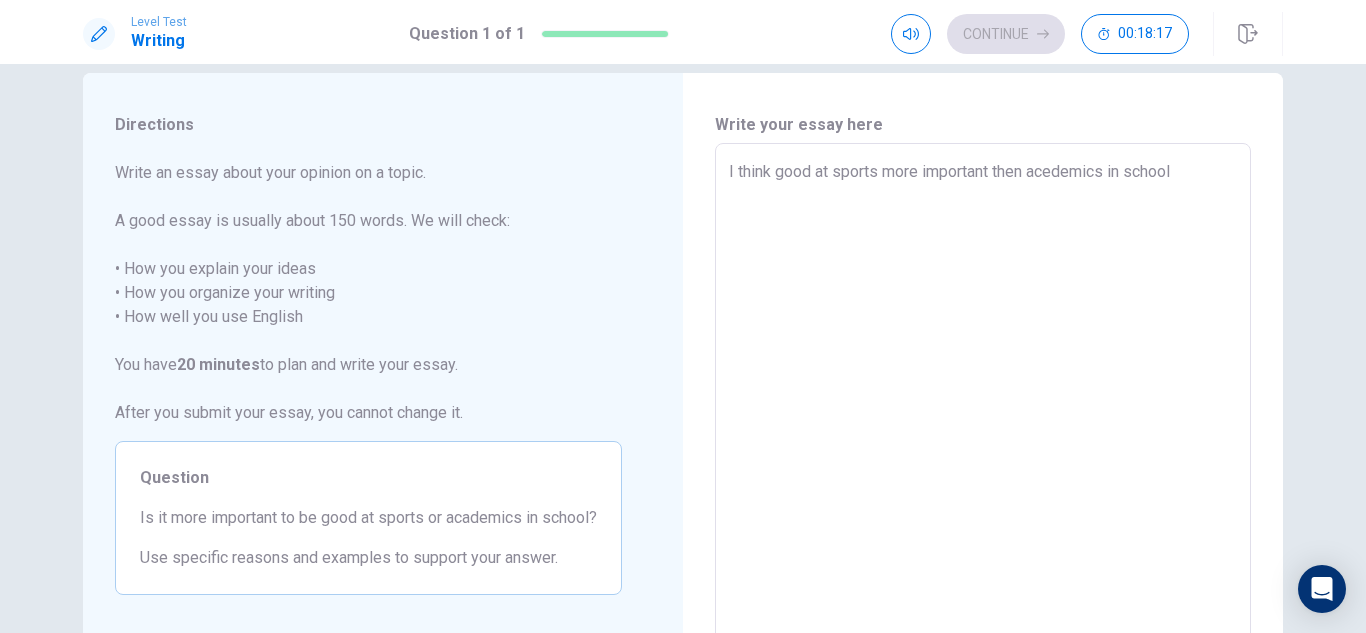 type on "I think good at sports more important then acedemics in school b" 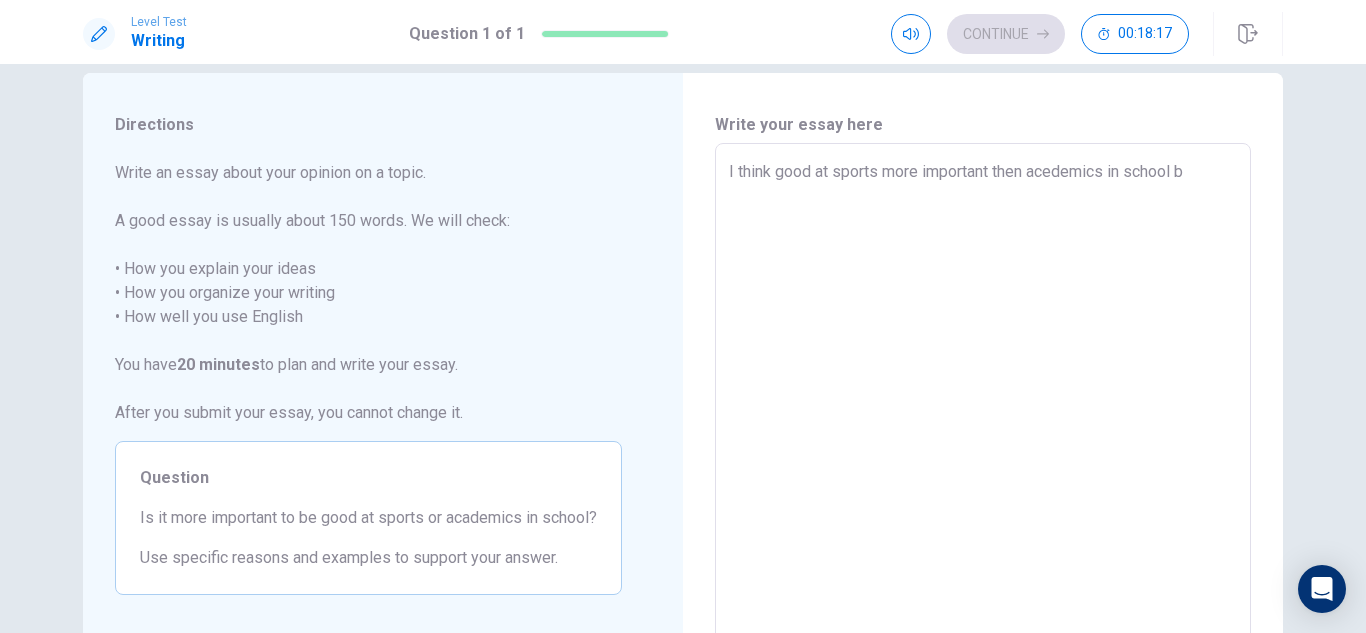 type on "x" 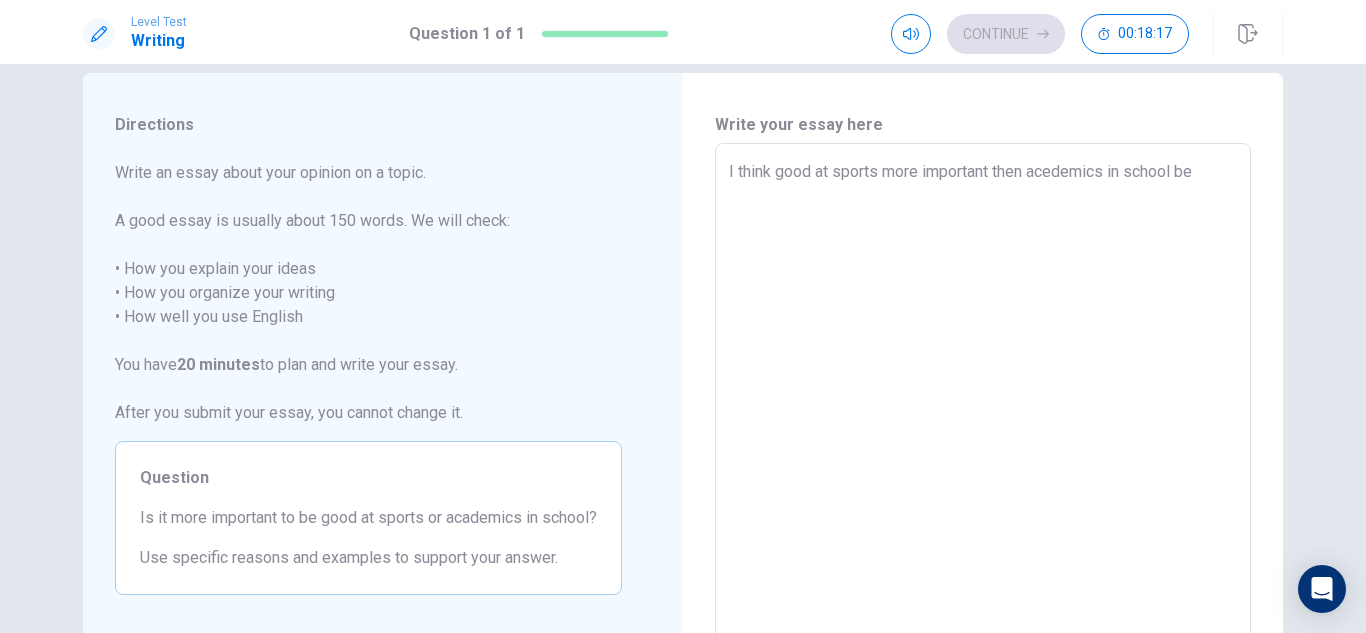 type on "x" 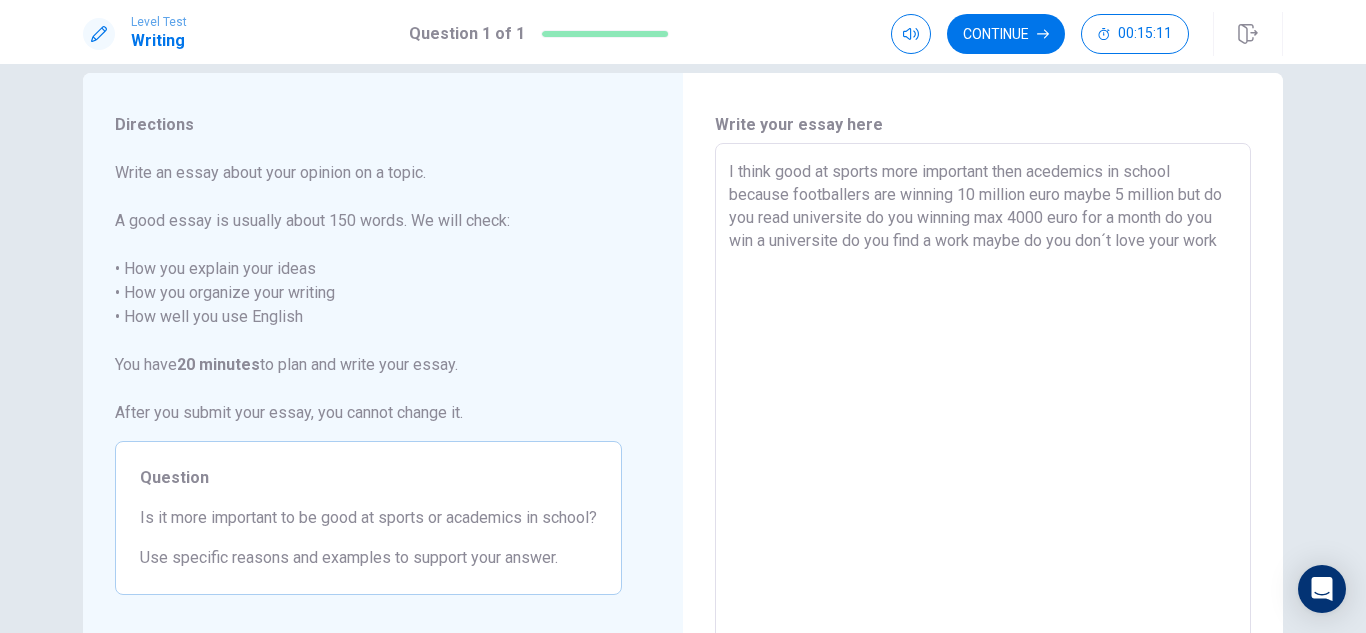 click on "I think good at sports more important then acedemics in school because footballers are winning 10 million euro maybe 5 million but do you read universite do you winning max 4000 euro for a month do you win a universite do you find a work maybe do you don´t love your work" at bounding box center [983, 420] 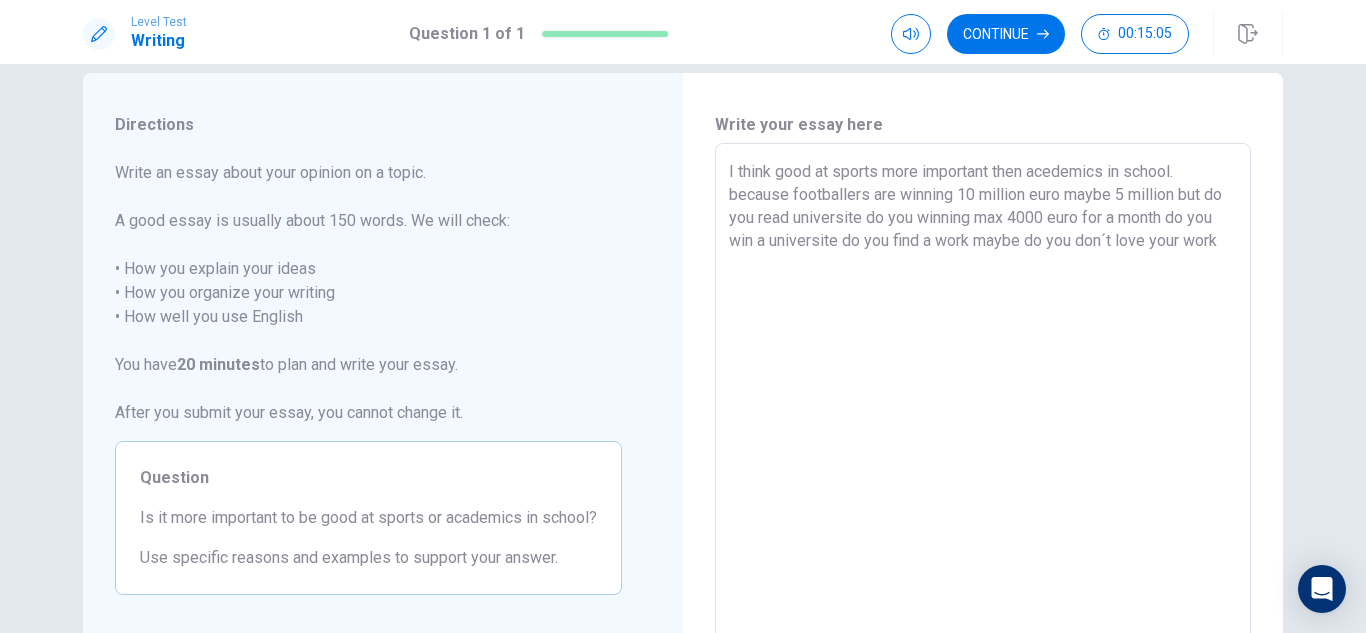 click on "I think good at sports more important then acedemics in school. because footballers are winning 10 million euro maybe 5 million but do you read universite do you winning max 4000 euro for a month do you win a universite do you find a work maybe do you don´t love your work" at bounding box center (983, 420) 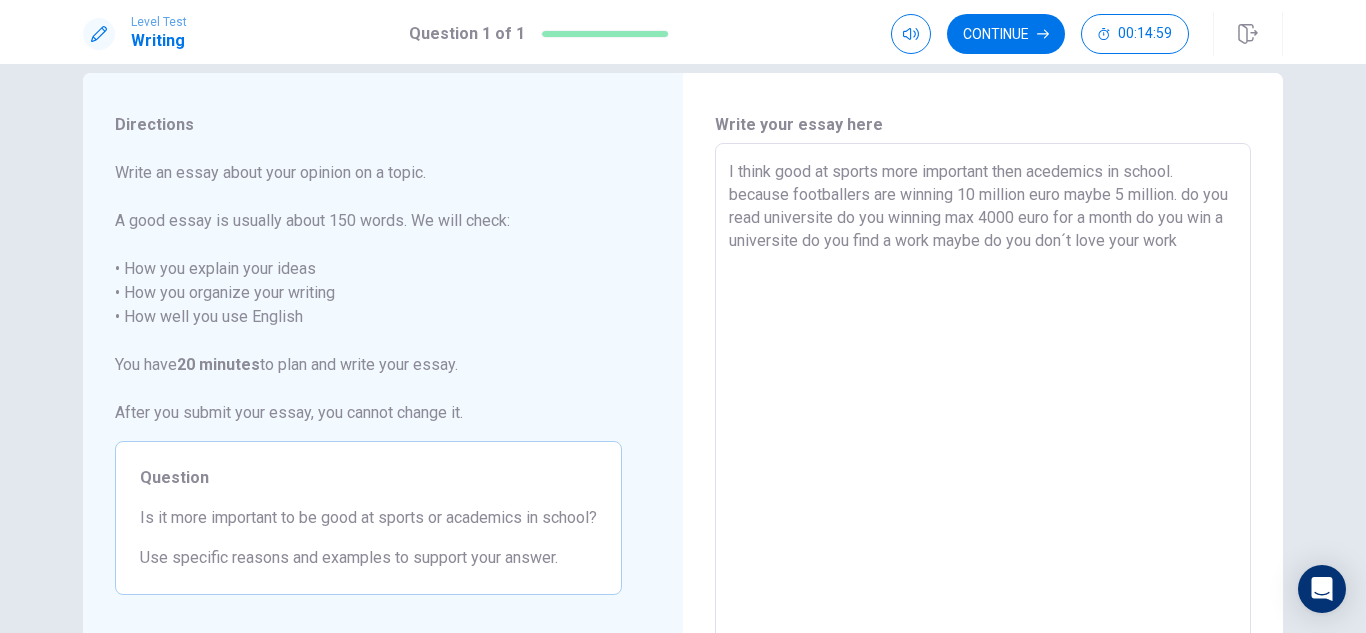 click on "I think good at sports more important then acedemics in school. because footballers are winning 10 million euro maybe 5 million. do you read universite do you winning max 4000 euro for a month do you win a universite do you find a work maybe do you don´t love your work" at bounding box center (983, 420) 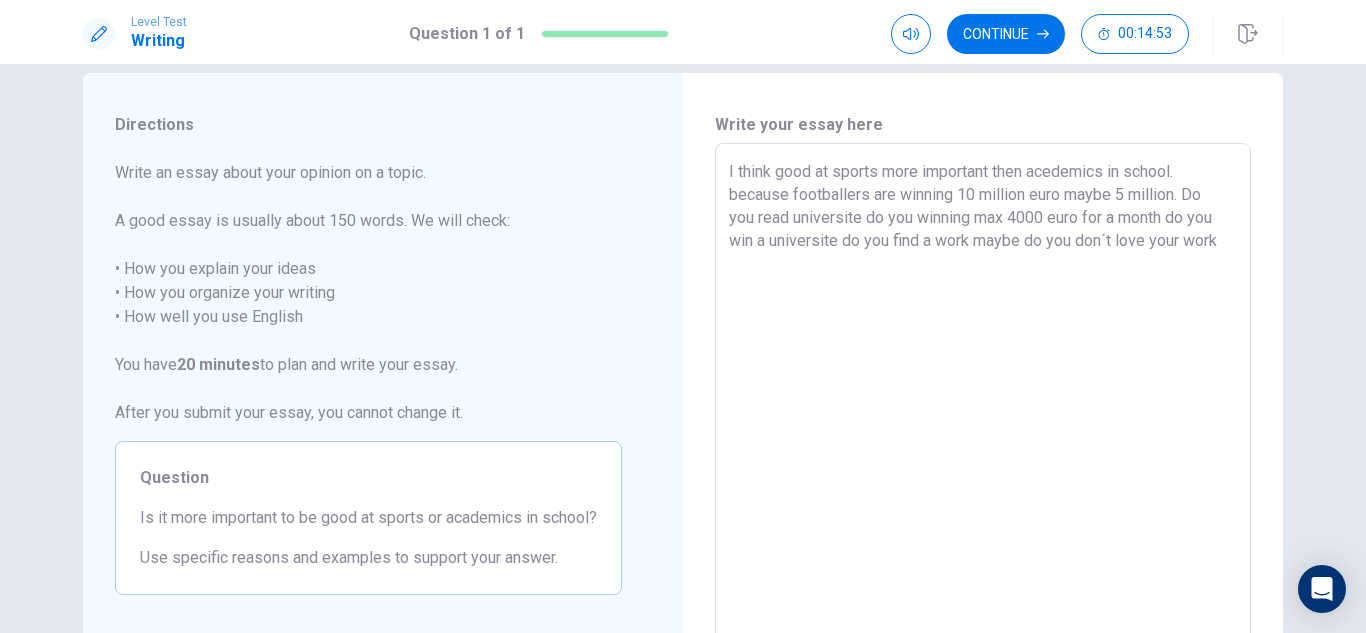click on "I think good at sports more important then acedemics in school. because footballers are winning 10 million euro maybe 5 million. Do you read universite do you winning max 4000 euro for a month do you win a universite do you find a work maybe do you don´t love your work" at bounding box center (983, 420) 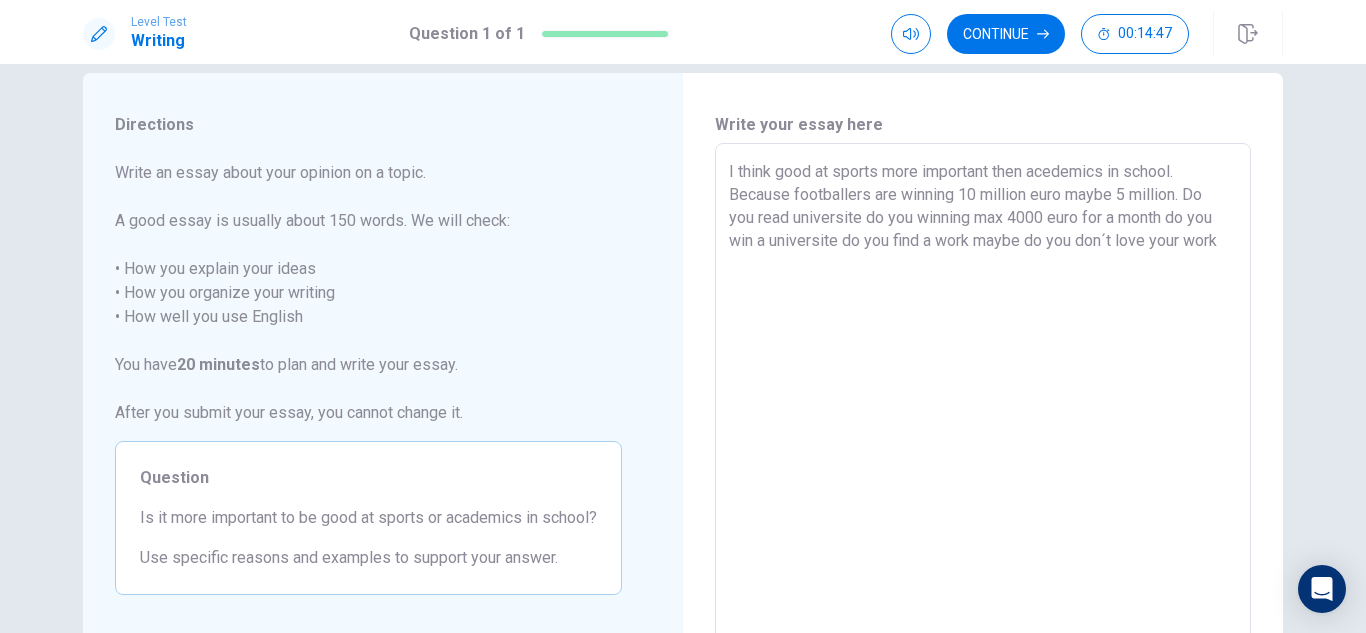 click on "I think good at sports more important then acedemics in school. Because footballers are winning 10 million euro maybe 5 million. Do you read universite do you winning max 4000 euro for a month do you win a universite do you find a work maybe do you don´t love your work" at bounding box center [983, 420] 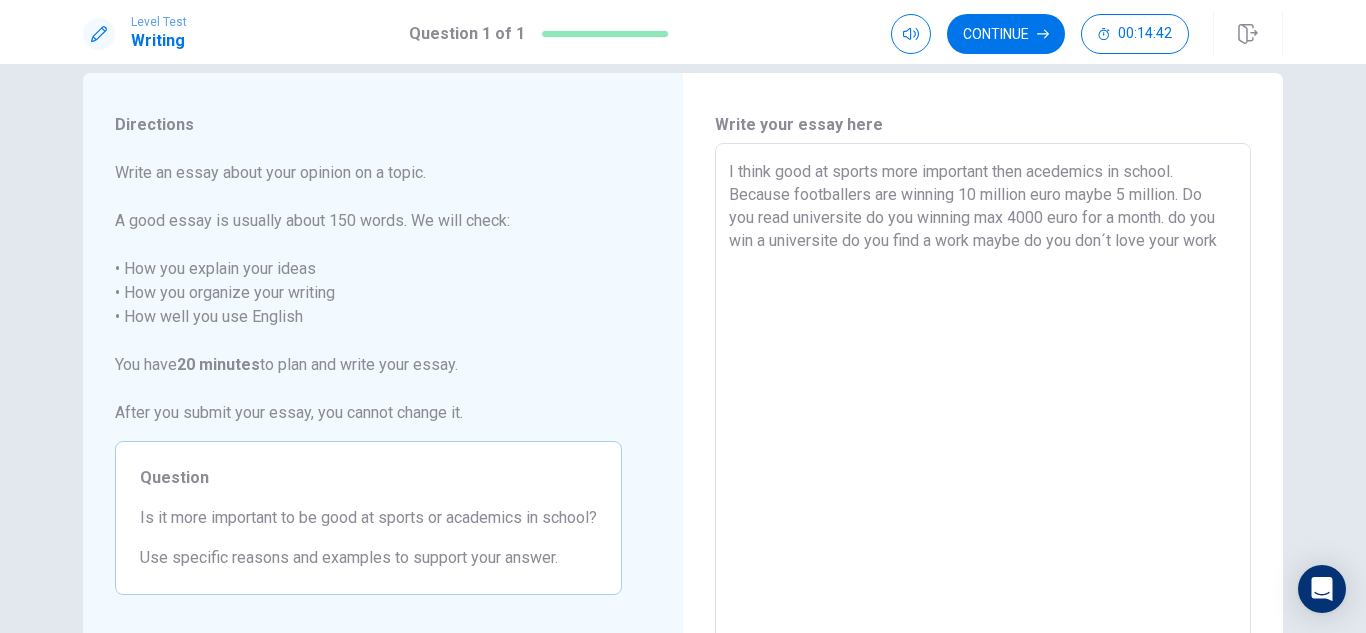 click on "I think good at sports more important then acedemics in school. Because footballers are winning 10 million euro maybe 5 million. Do you read universite do you winning max 4000 euro for a month. do you win a universite do you find a work maybe do you don´t love your work" at bounding box center (983, 420) 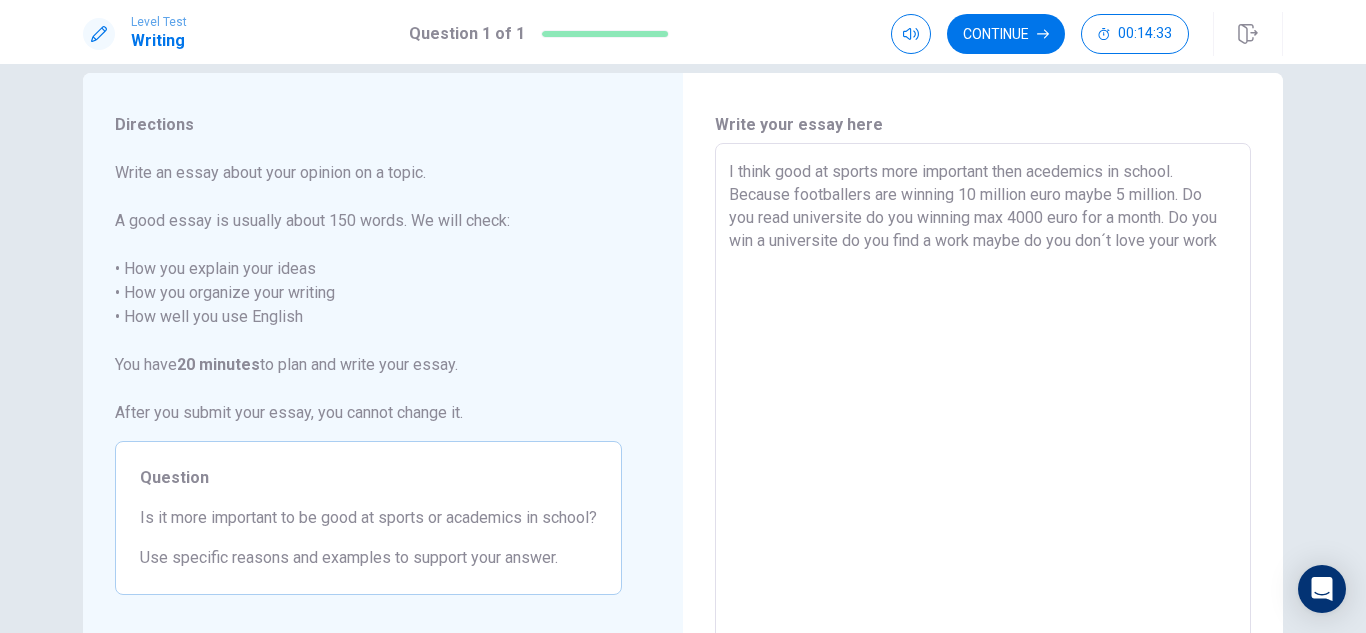 click on "I think good at sports more important then acedemics in school. Because footballers are winning 10 million euro maybe 5 million. Do you read universite do you winning max 4000 euro for a month. Do you win a universite do you find a work maybe do you don´t love your work" at bounding box center (983, 420) 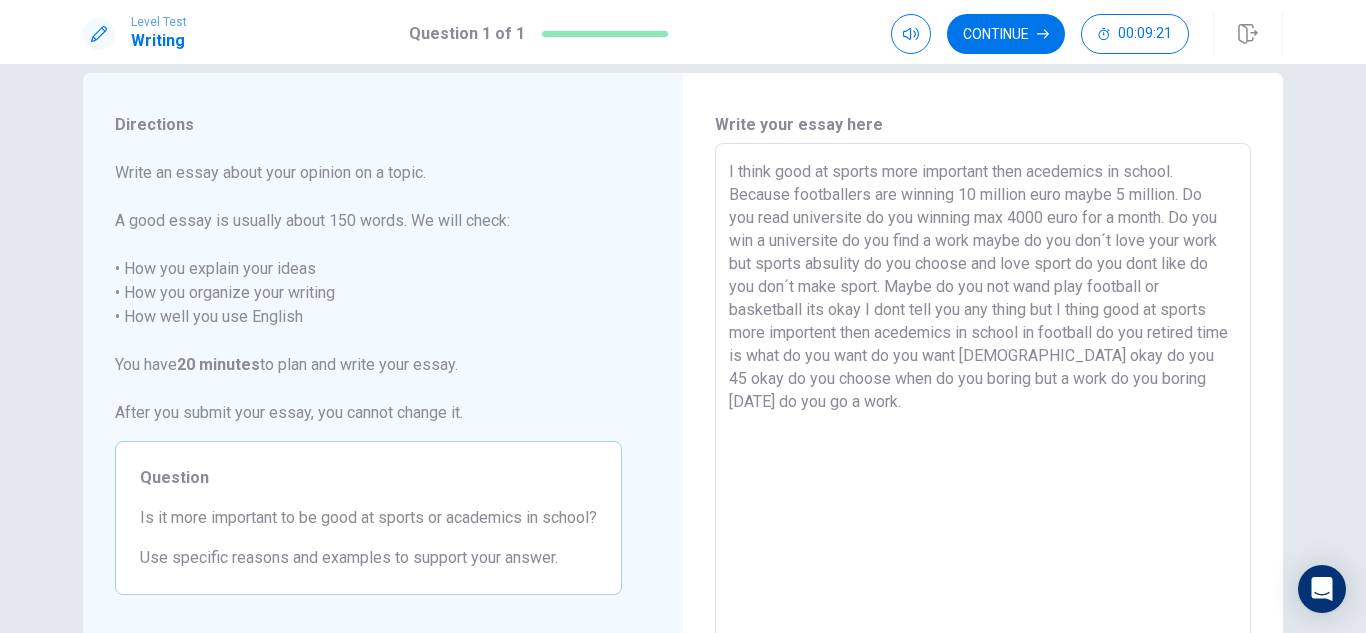 click on "I think good at sports more important then acedemics in school. Because footballers are winning 10 million euro maybe 5 million. Do you read universite do you winning max 4000 euro for a month. Do you win a universite do you find a work maybe do you don´t love your work but sports absulity do you choose and love sport do you dont like do you don´t make sport. Maybe do you not wand play football or basketball its okay I dont tell you any thing but I thing good at sports more importent then acedemics in school in football do you retired time is what do you want do you want [DEMOGRAPHIC_DATA] okay do you 45 okay do you choose when do you boring but a work do you boring [DATE] do you go a work." at bounding box center [983, 420] 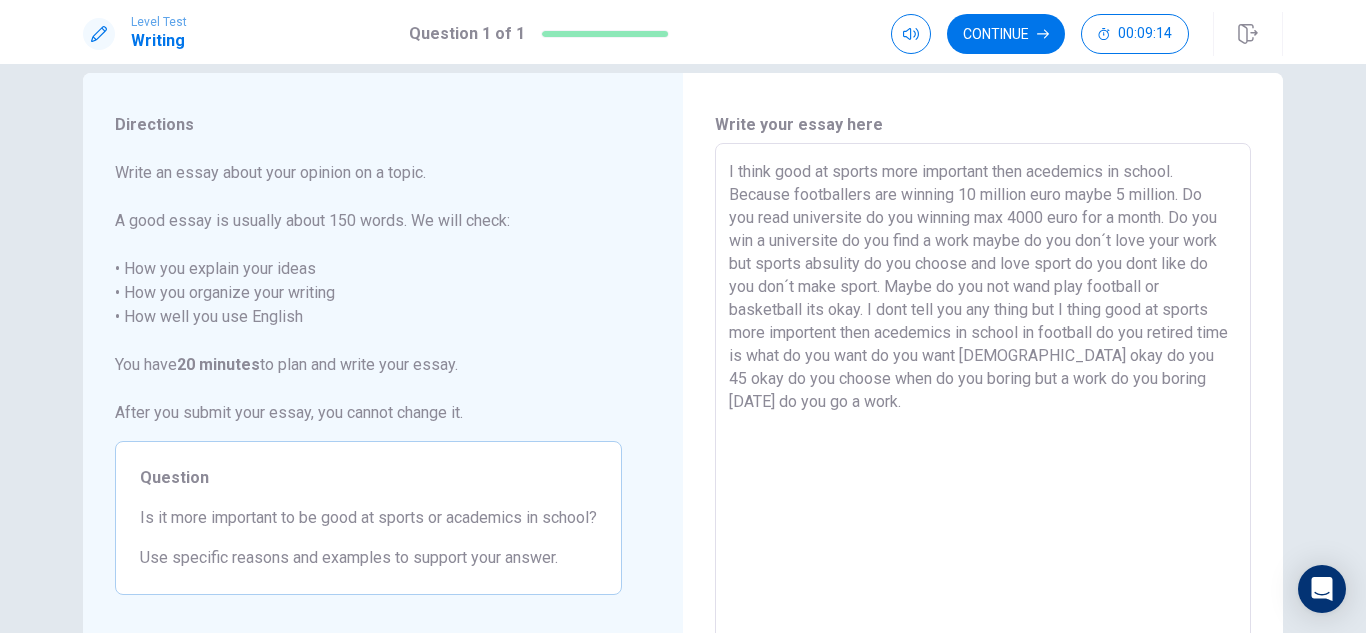 click on "I think good at sports more important then acedemics in school. Because footballers are winning 10 million euro maybe 5 million. Do you read universite do you winning max 4000 euro for a month. Do you win a universite do you find a work maybe do you don´t love your work but sports absulity do you choose and love sport do you dont like do you don´t make sport. Maybe do you not wand play football or basketball its okay. I dont tell you any thing but I thing good at sports more importent then acedemics in school in football do you retired time is what do you want do you want [DEMOGRAPHIC_DATA] okay do you 45 okay do you choose when do you boring but a work do you boring [DATE] do you go a work." at bounding box center [983, 420] 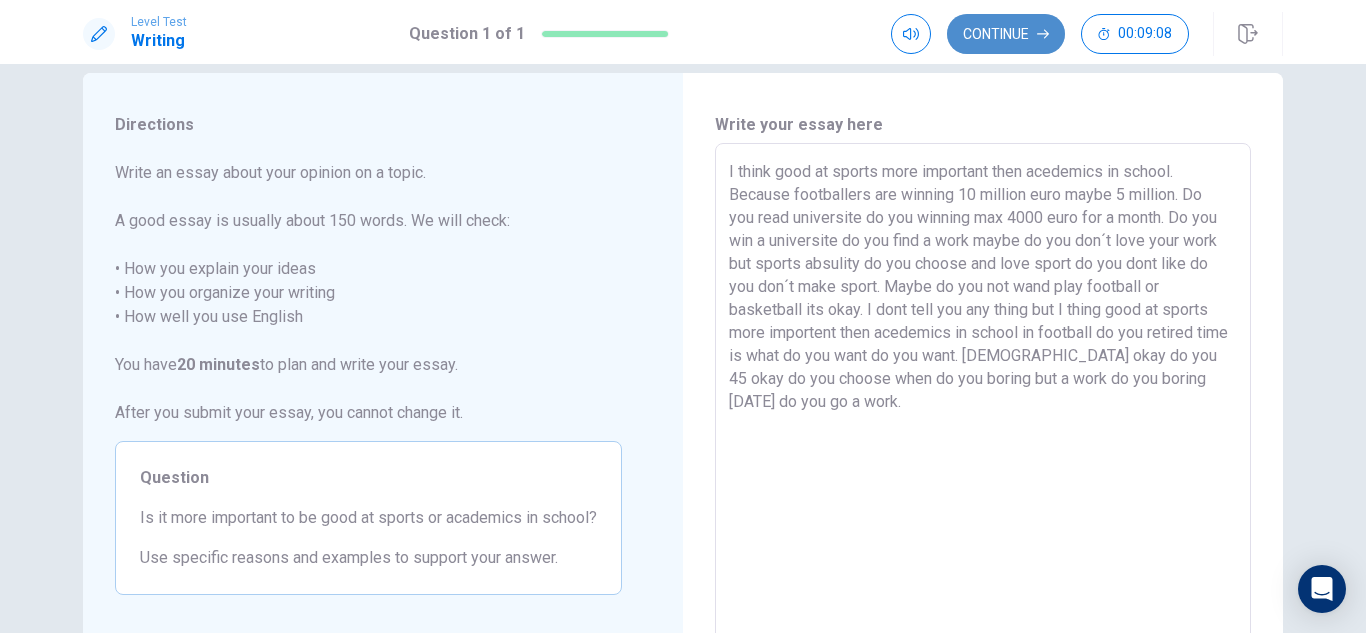 click on "Continue" at bounding box center [1006, 34] 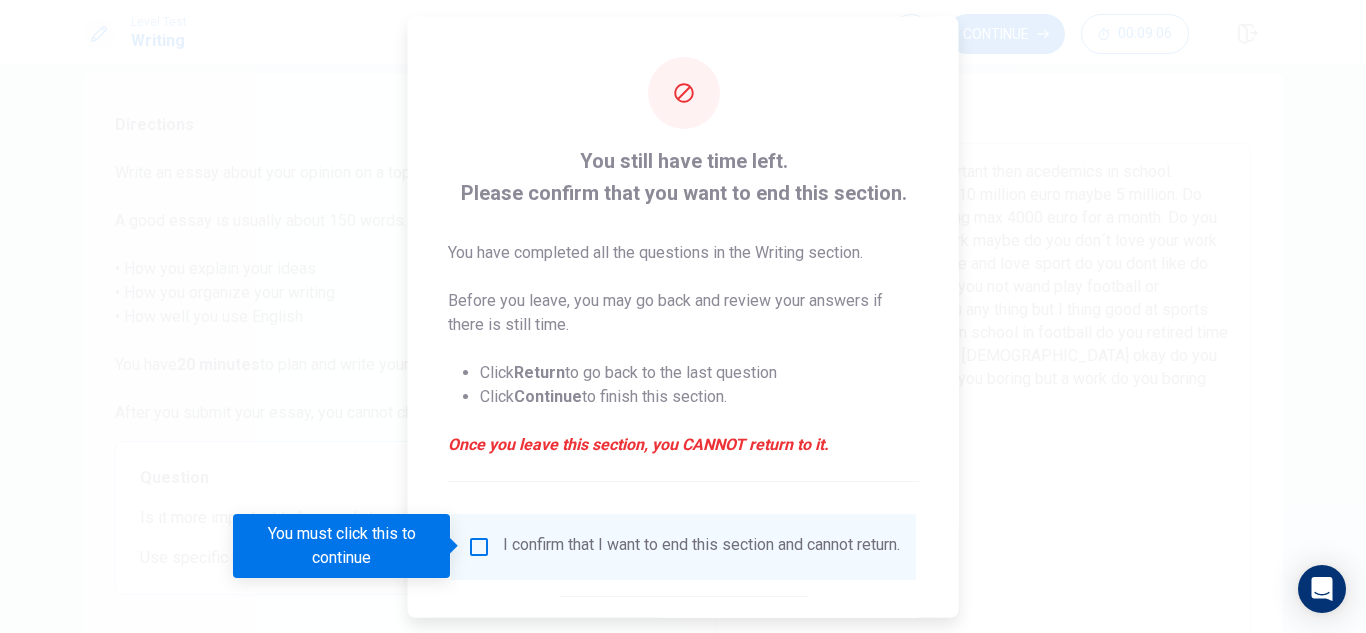 click at bounding box center [479, 546] 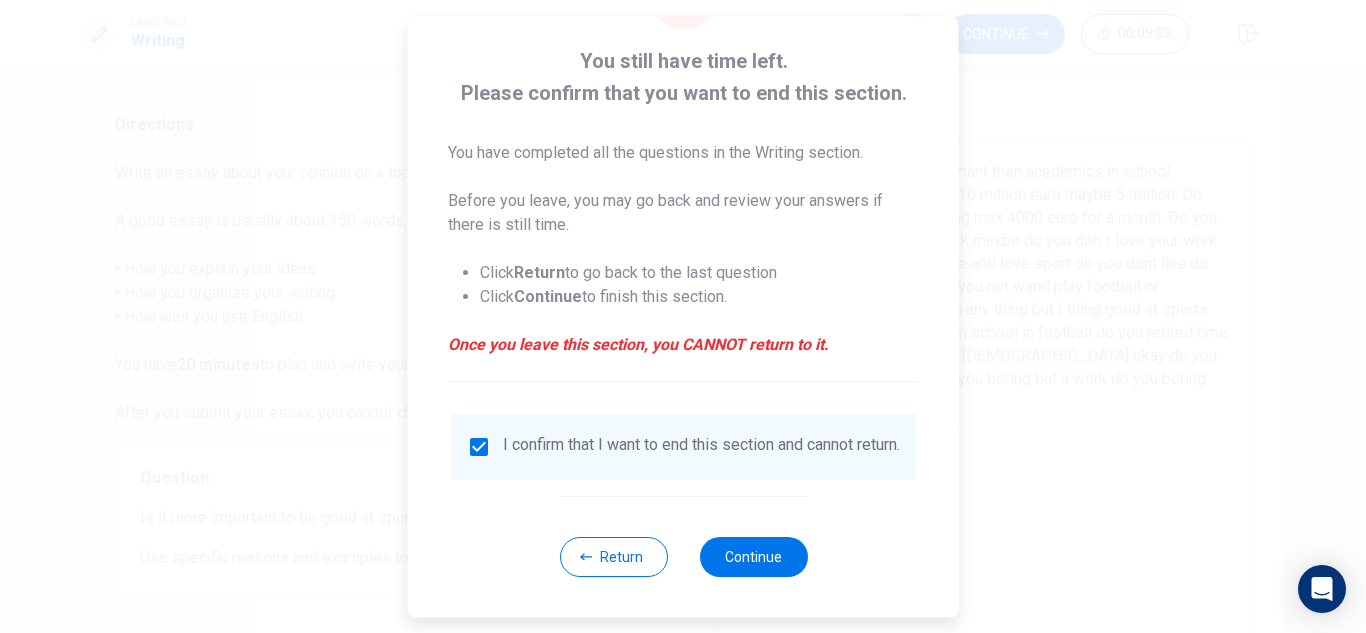 scroll, scrollTop: 113, scrollLeft: 0, axis: vertical 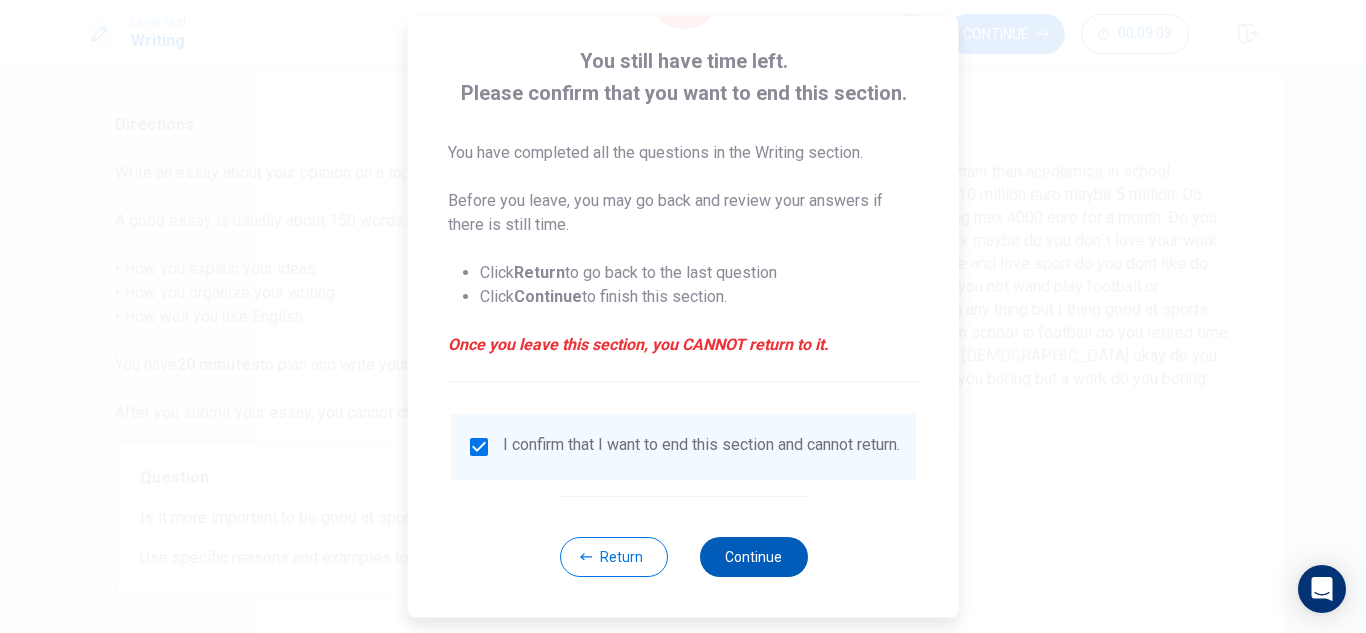 click on "Continue" at bounding box center (753, 557) 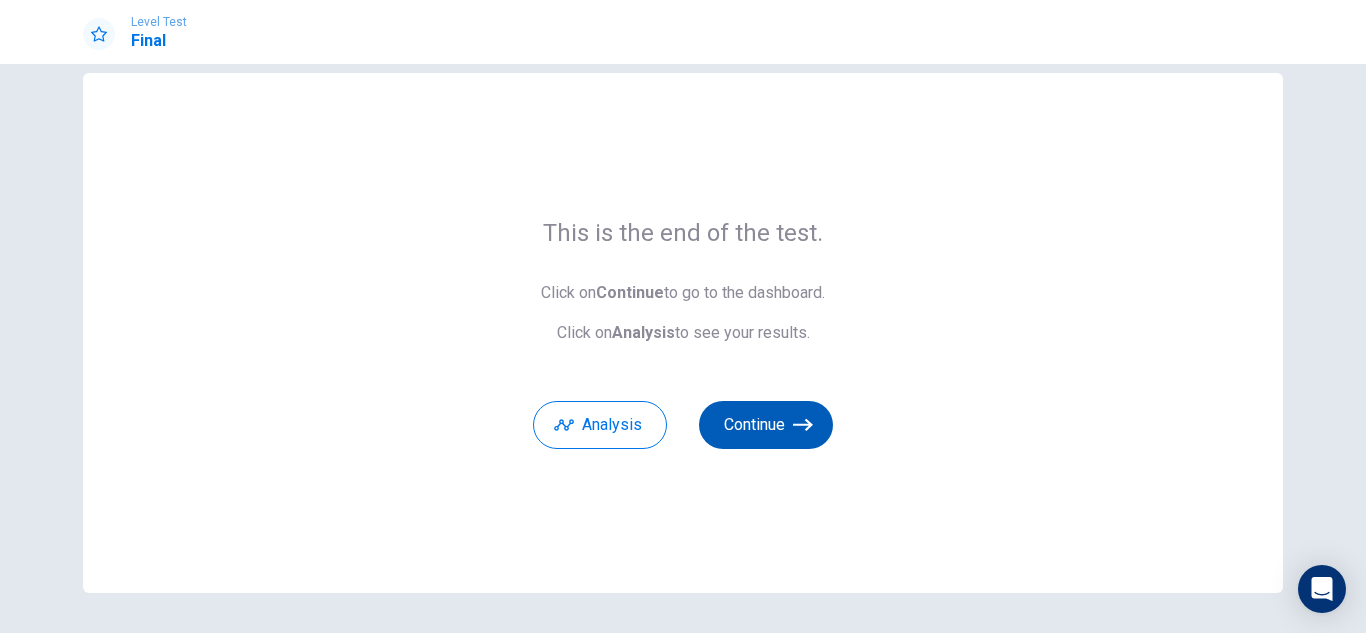 click on "Continue" at bounding box center (766, 425) 